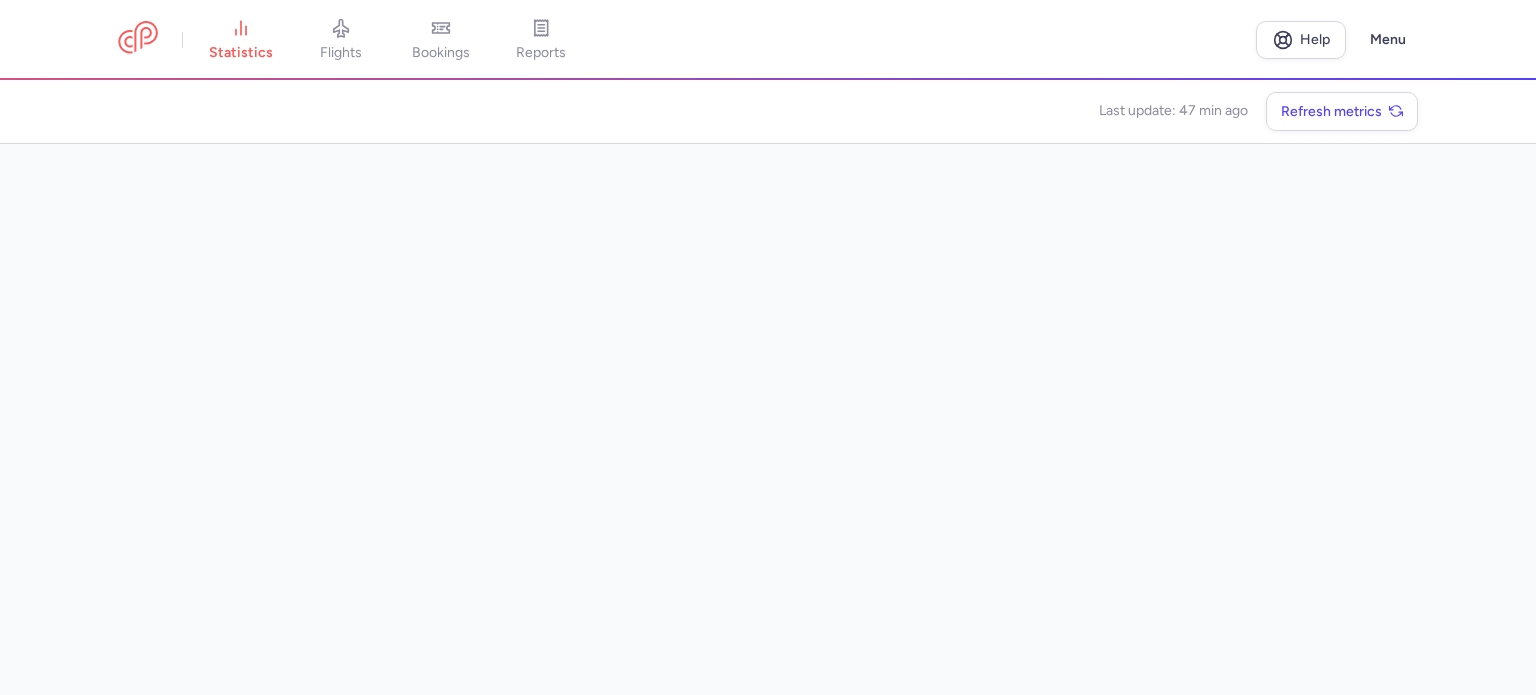scroll, scrollTop: 0, scrollLeft: 0, axis: both 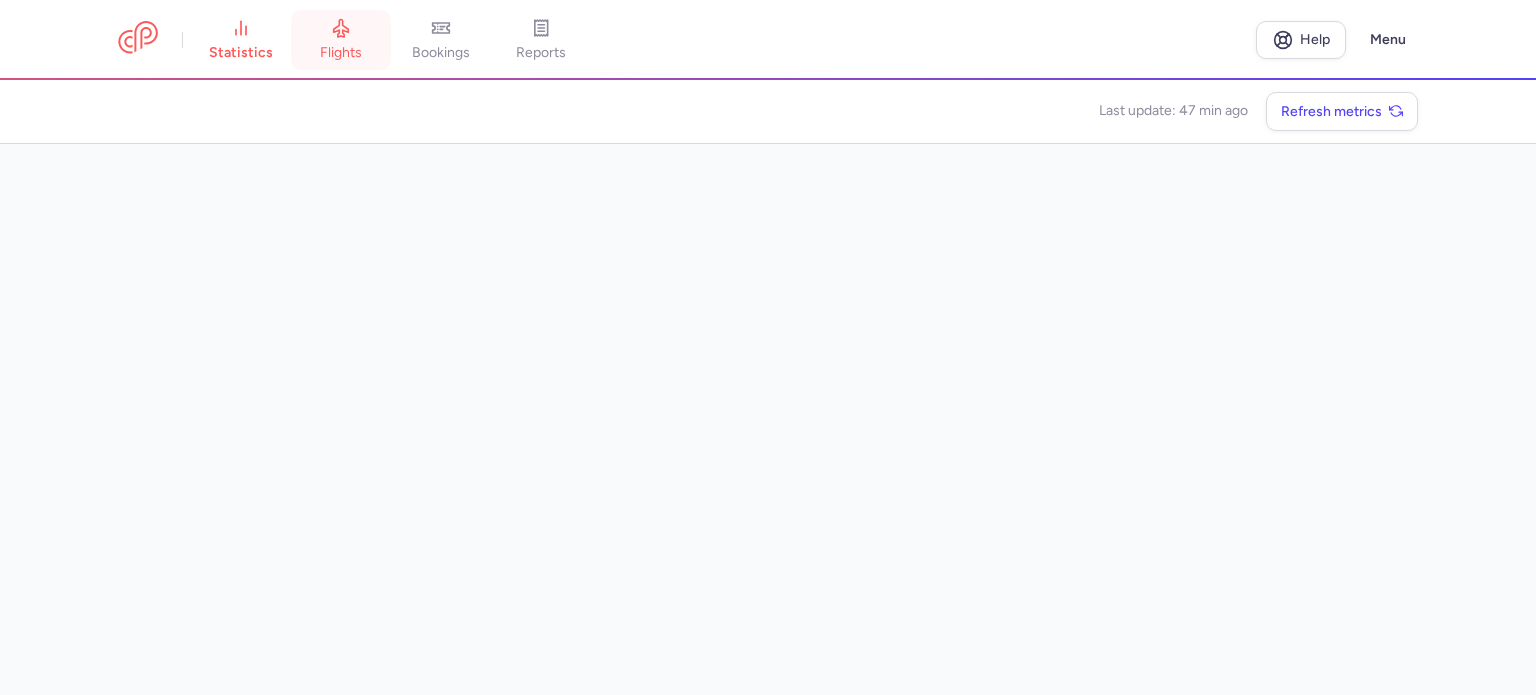 click on "flights" at bounding box center [341, 40] 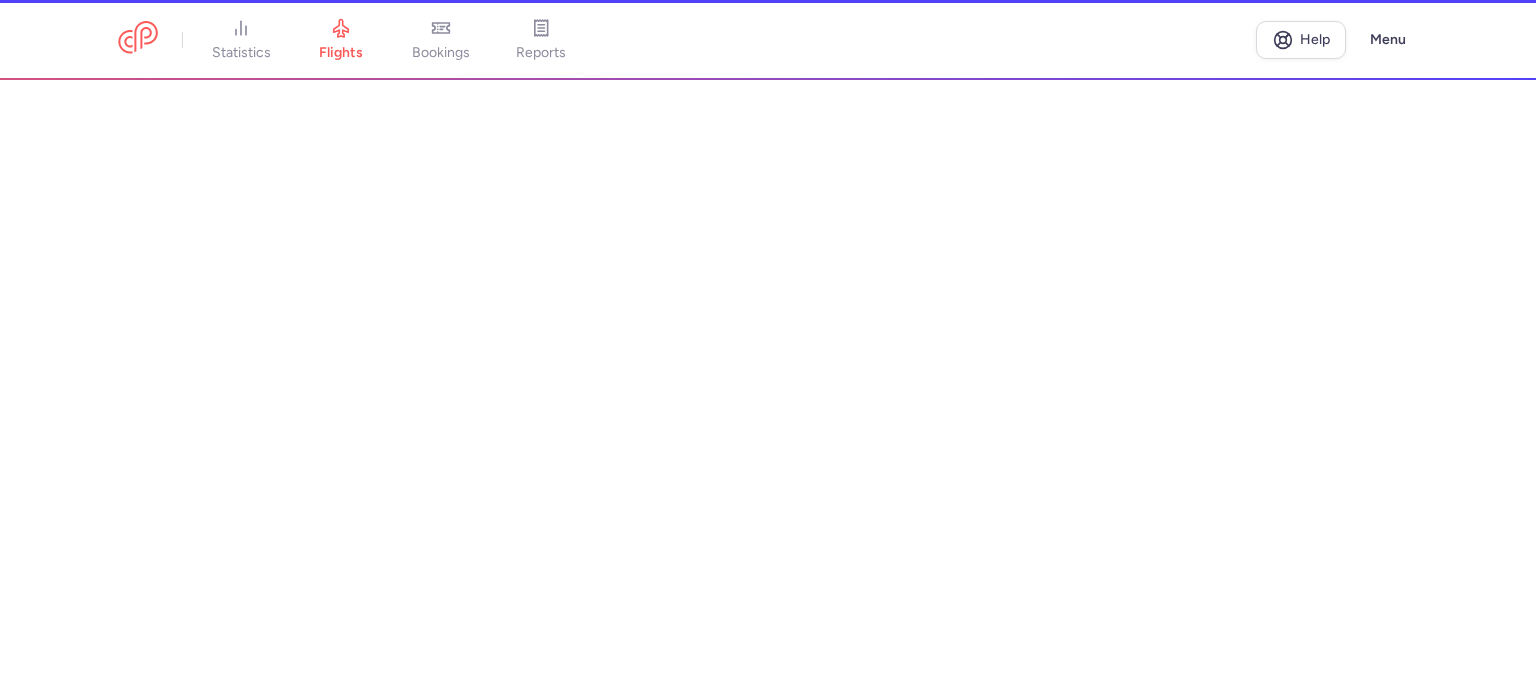 click on "statistics" at bounding box center (241, 40) 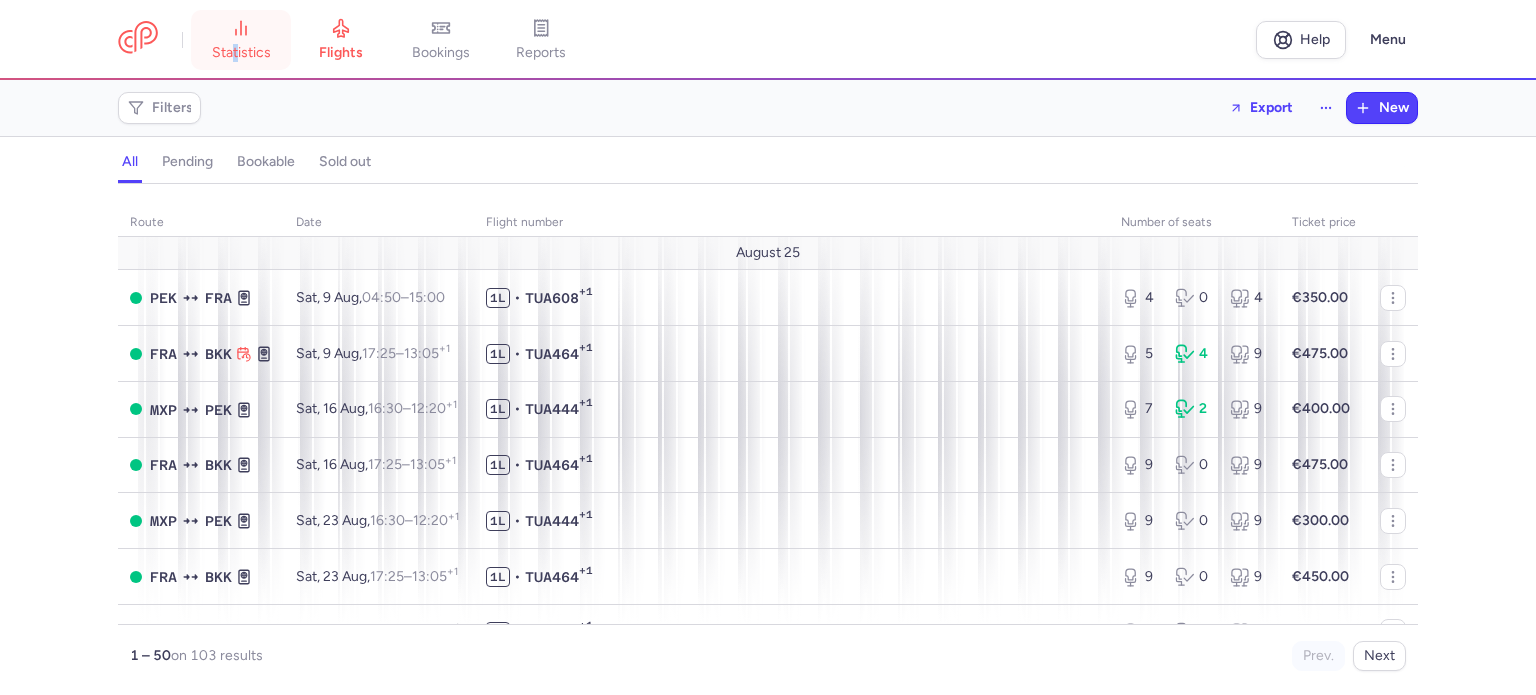 click on "statistics" at bounding box center [241, 53] 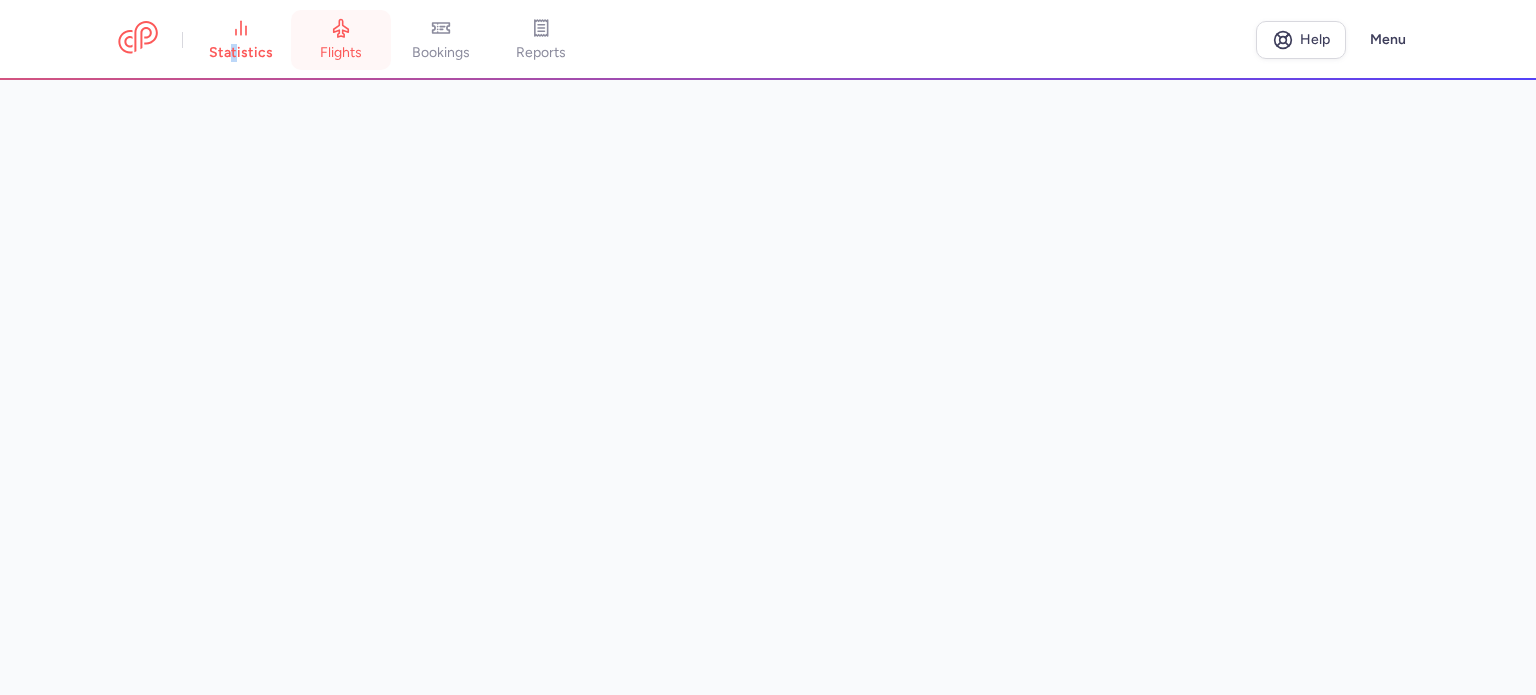 click on "flights" at bounding box center (341, 53) 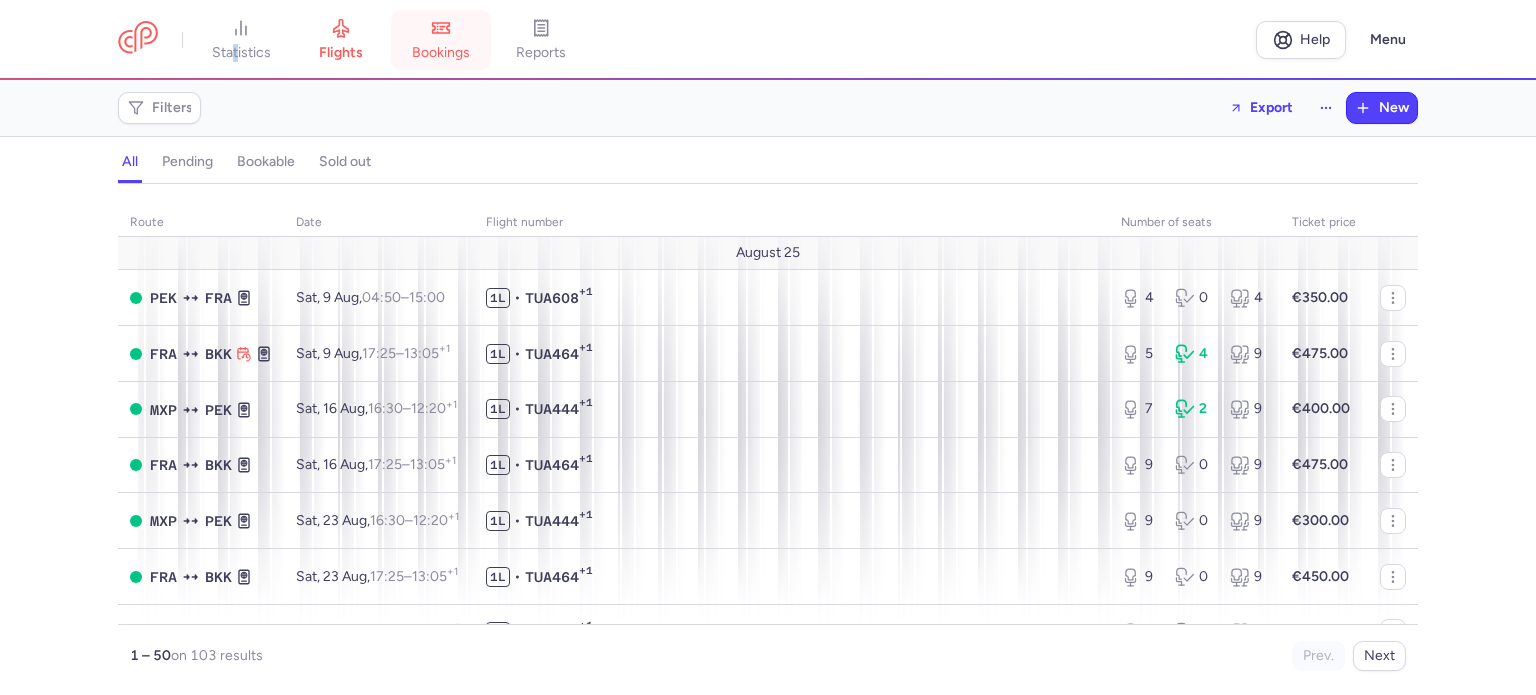 click on "bookings" at bounding box center [441, 40] 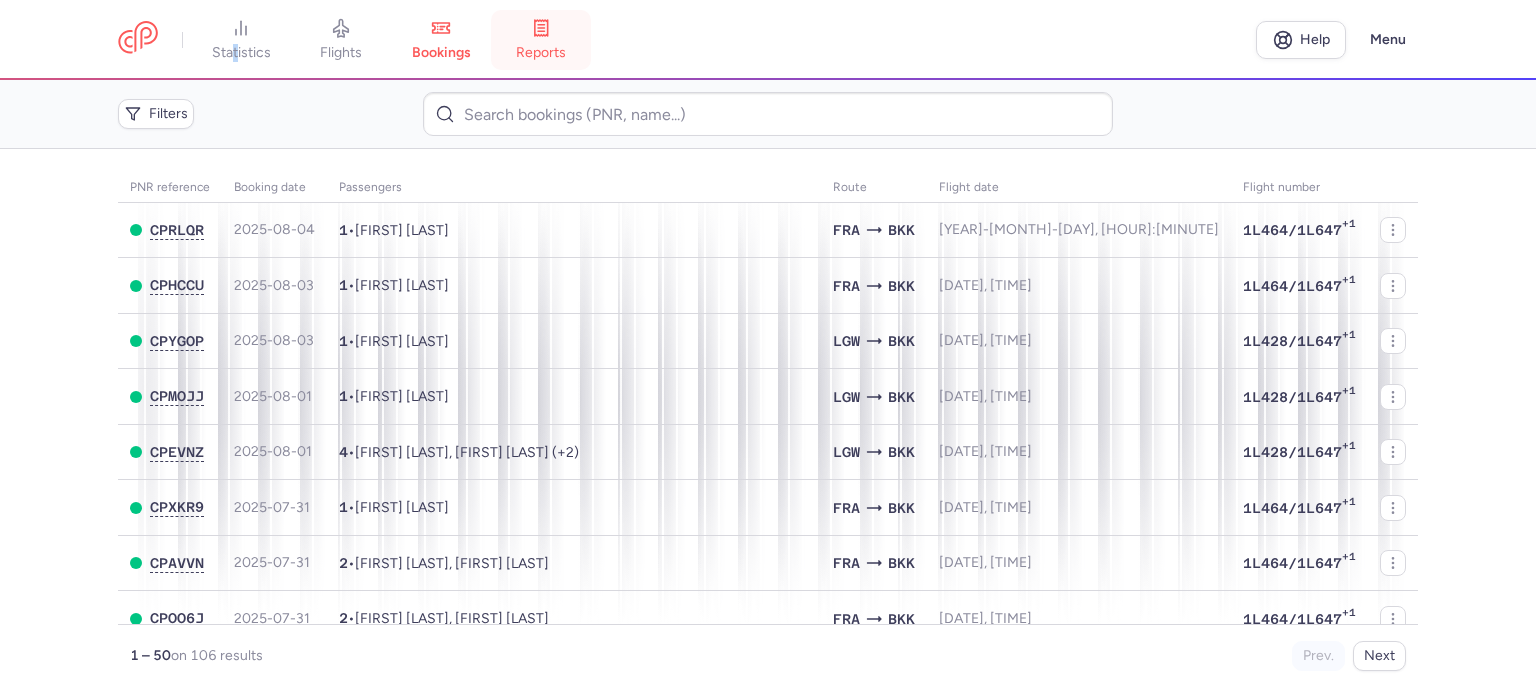 click on "reports" at bounding box center (541, 40) 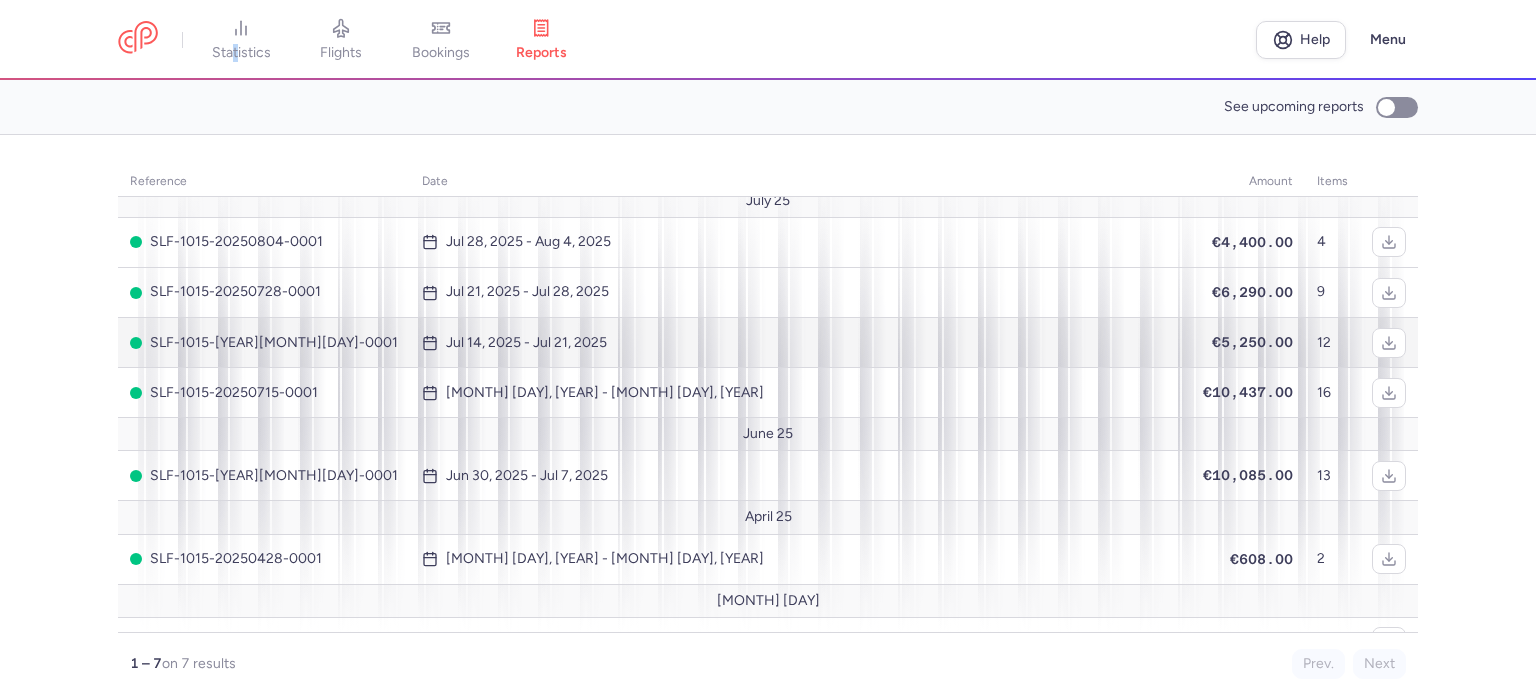 scroll, scrollTop: 0, scrollLeft: 0, axis: both 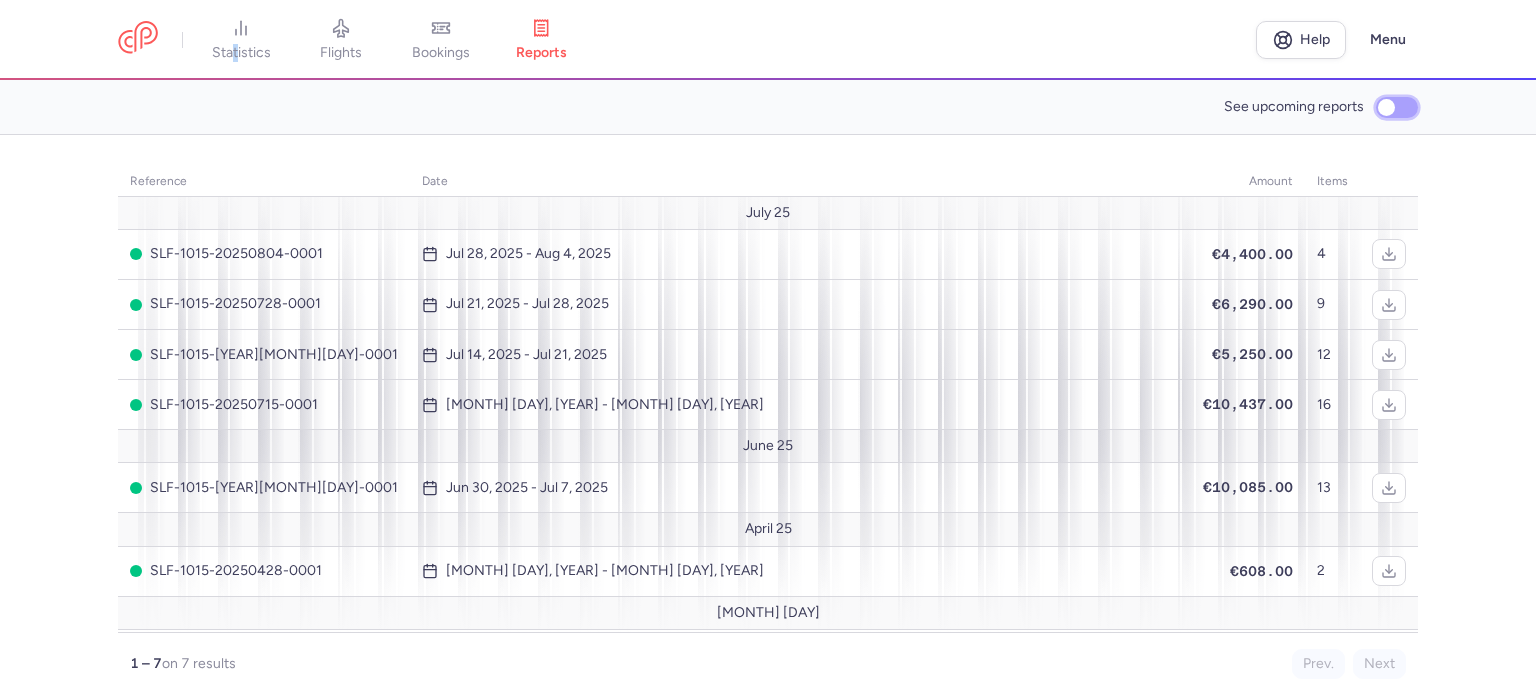 click on "See upcoming reports" at bounding box center [1397, 107] 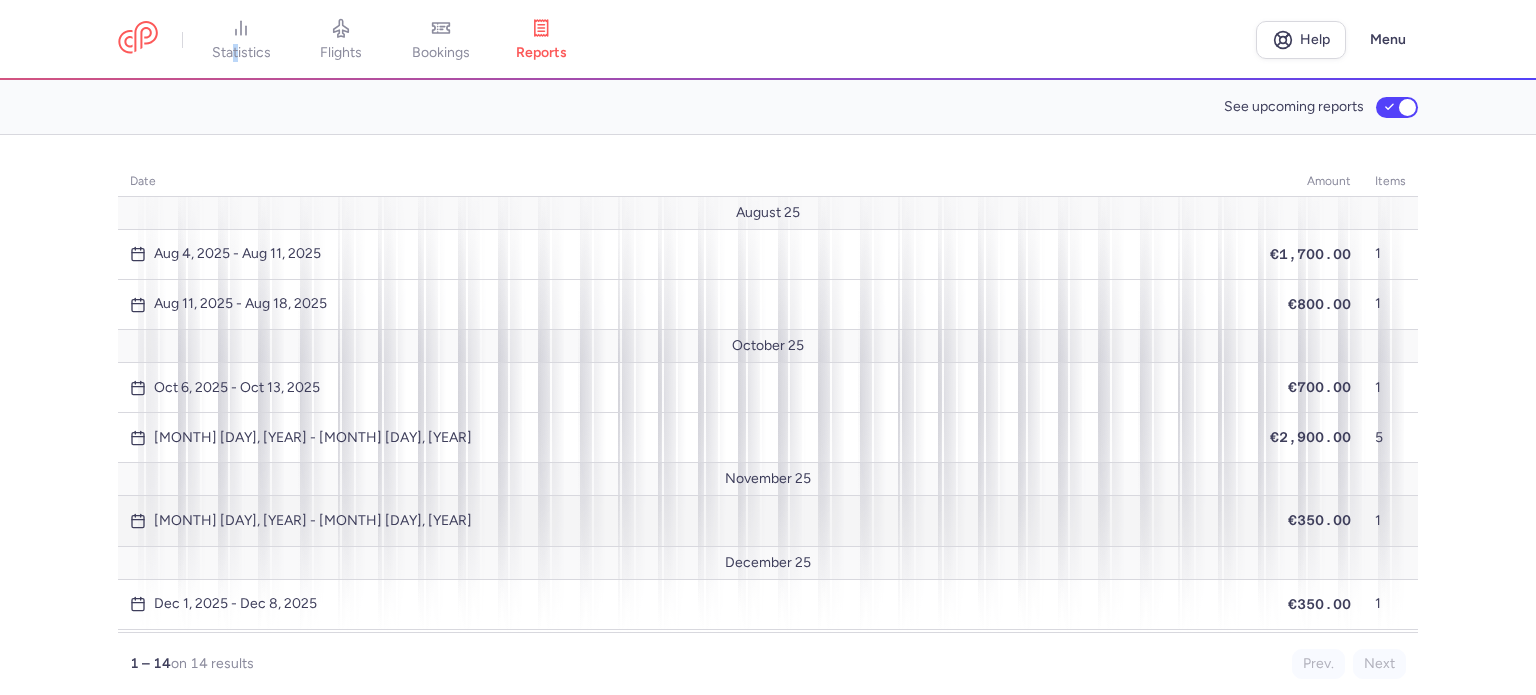 scroll, scrollTop: 184, scrollLeft: 0, axis: vertical 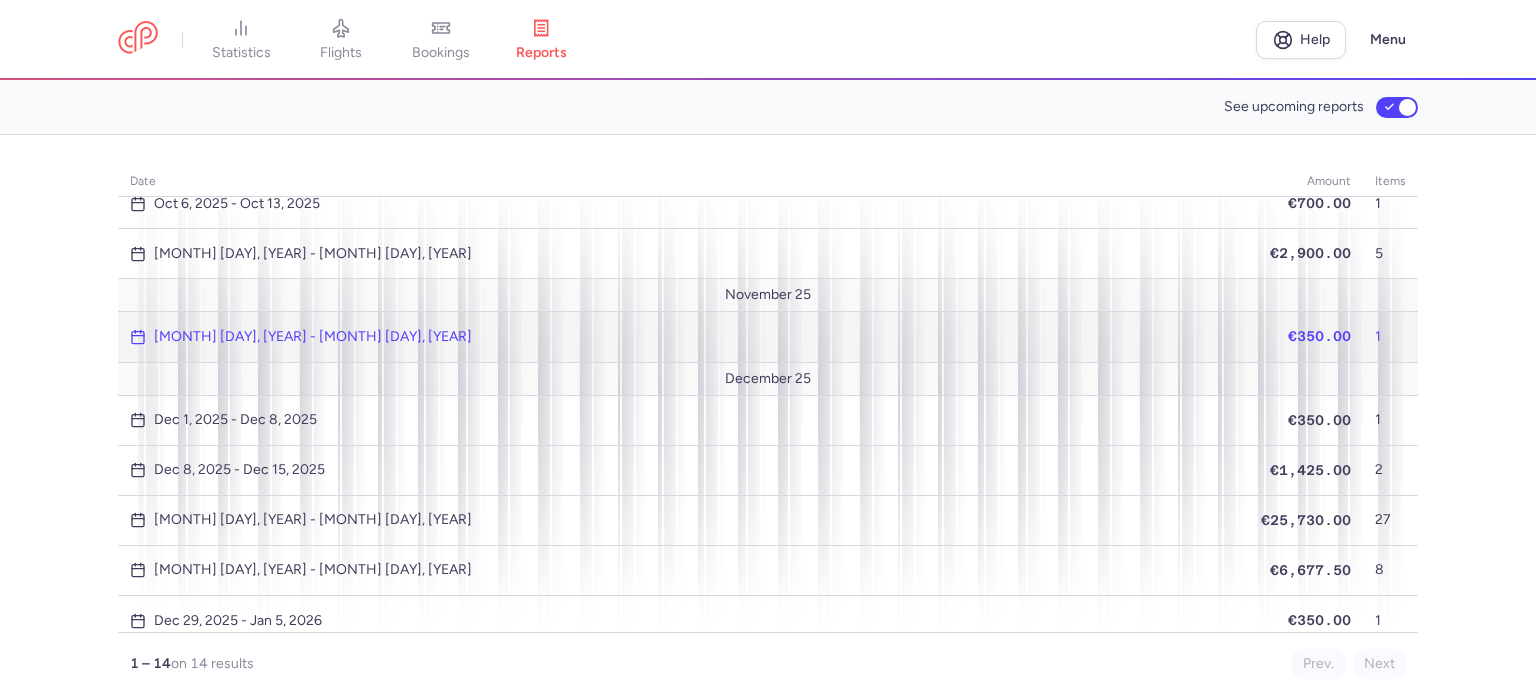 click on "[MONTH] [DAY], [YEAR] - [MONTH] [DAY], [YEAR]" 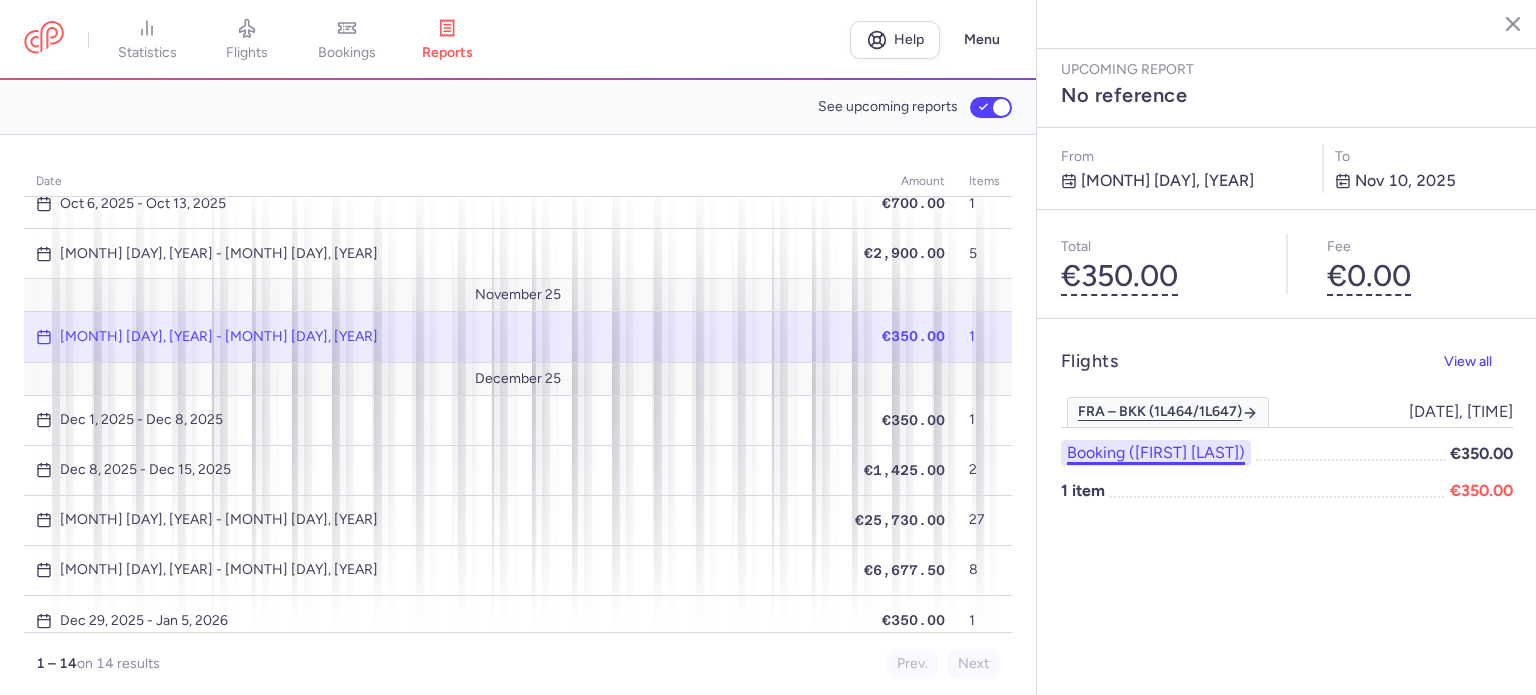 click on "Booking ([FIRST] [LAST])" at bounding box center (1156, 453) 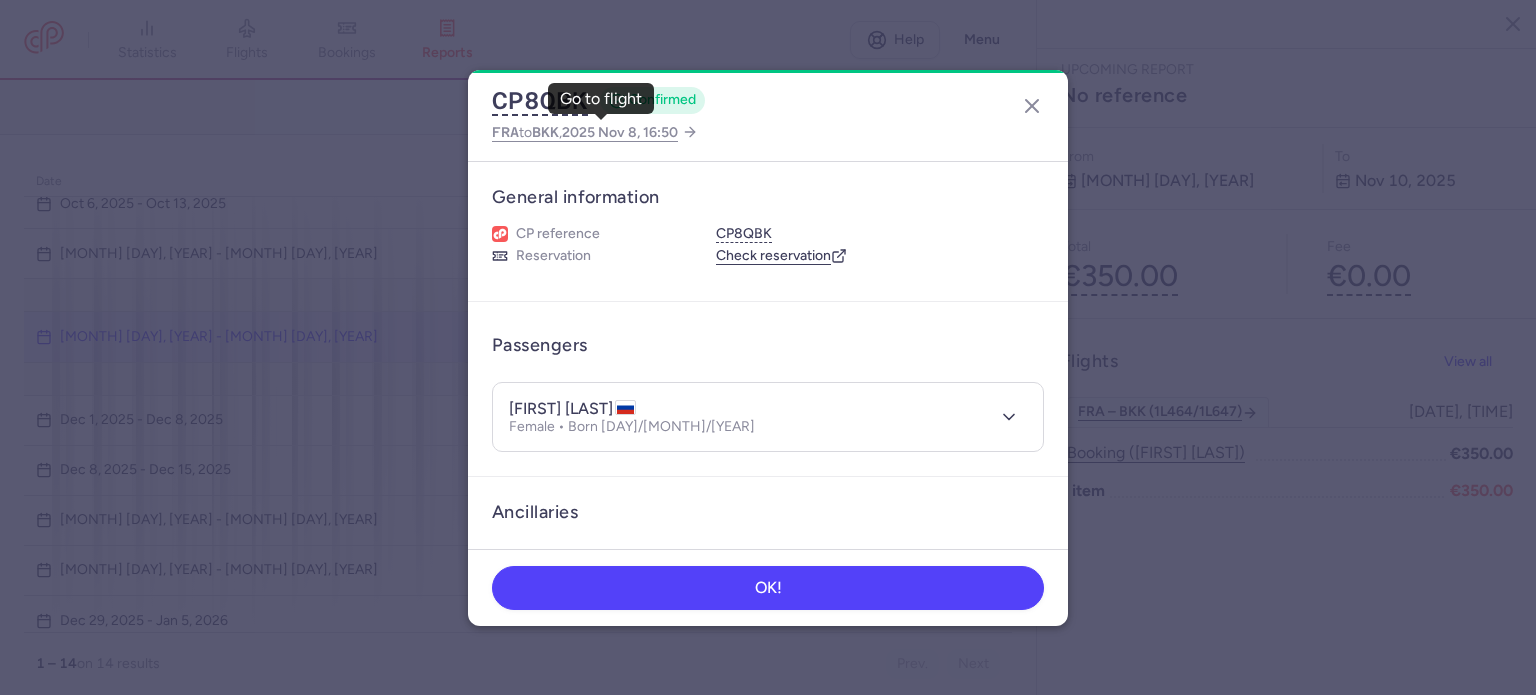 type 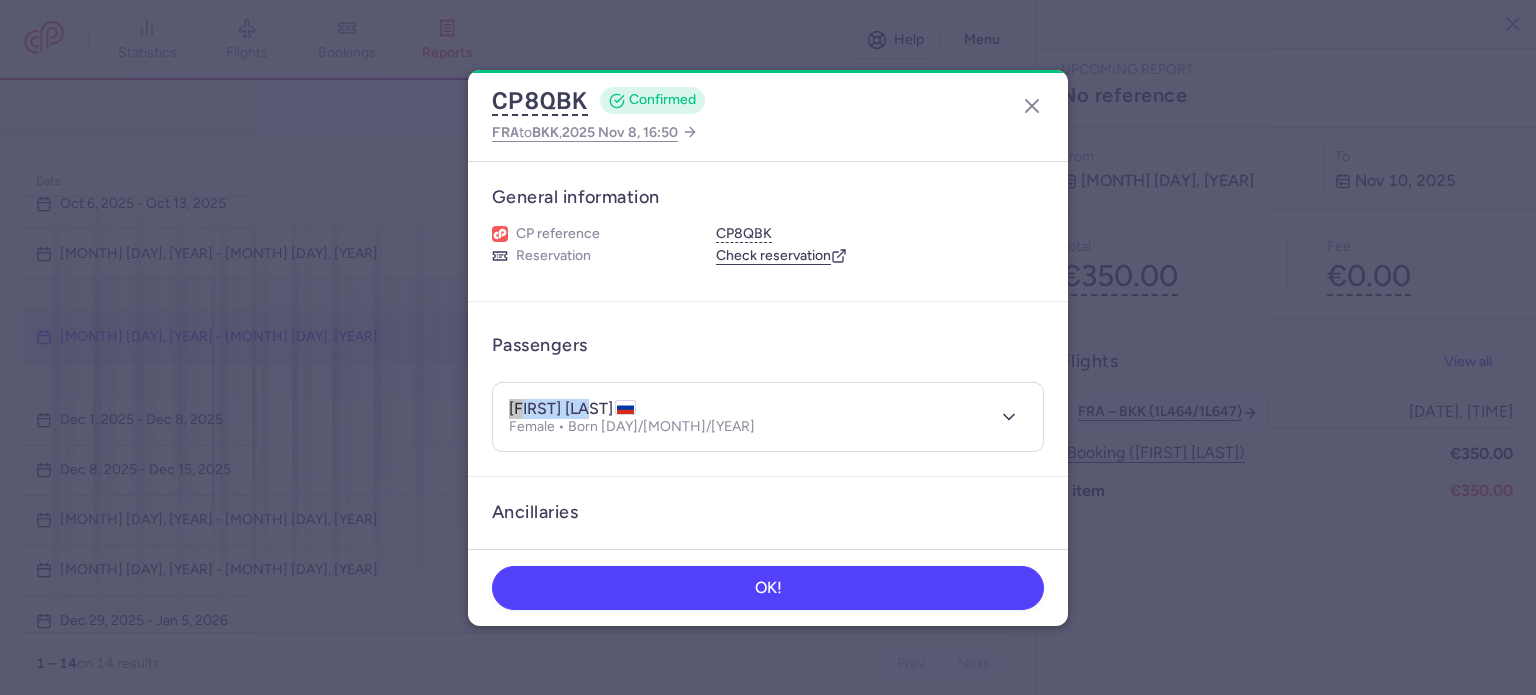 drag, startPoint x: 511, startPoint y: 411, endPoint x: 587, endPoint y: 411, distance: 76 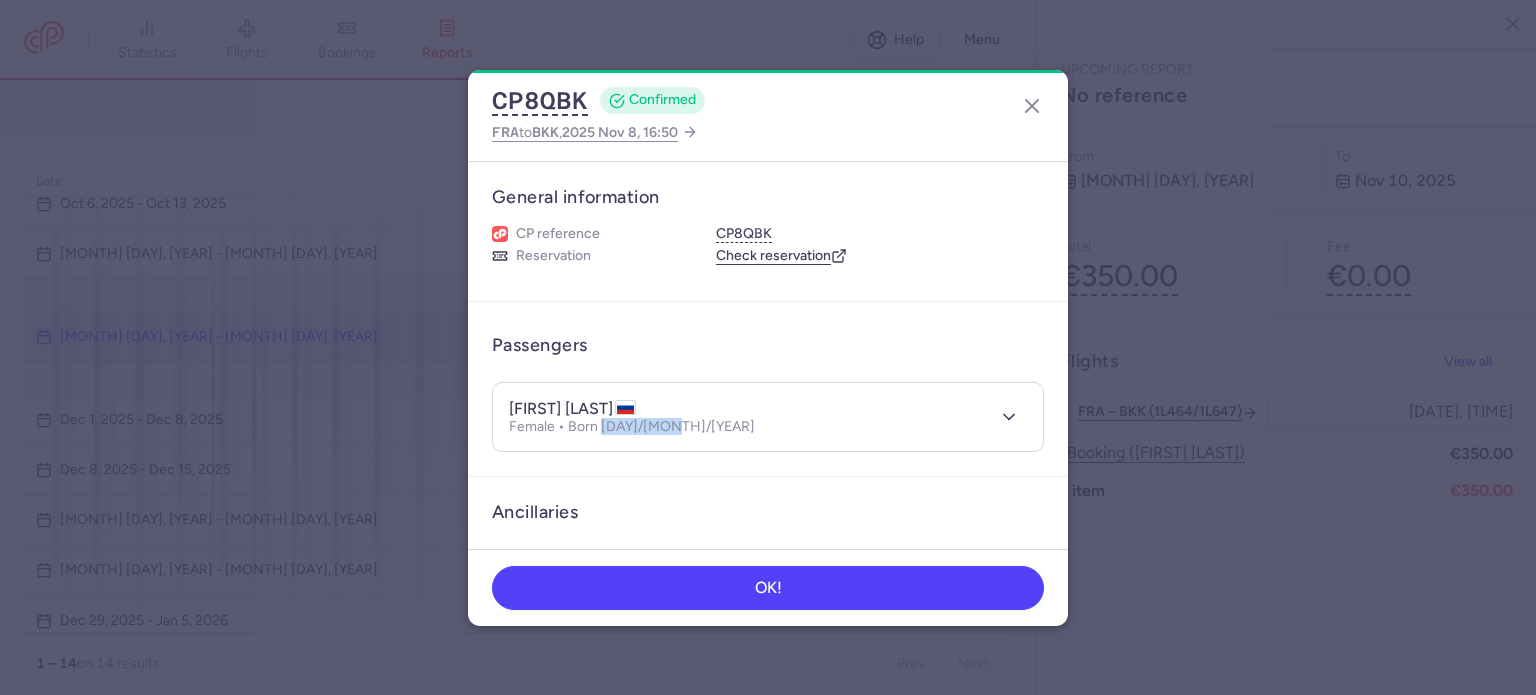 drag, startPoint x: 602, startPoint y: 428, endPoint x: 672, endPoint y: 435, distance: 70.34913 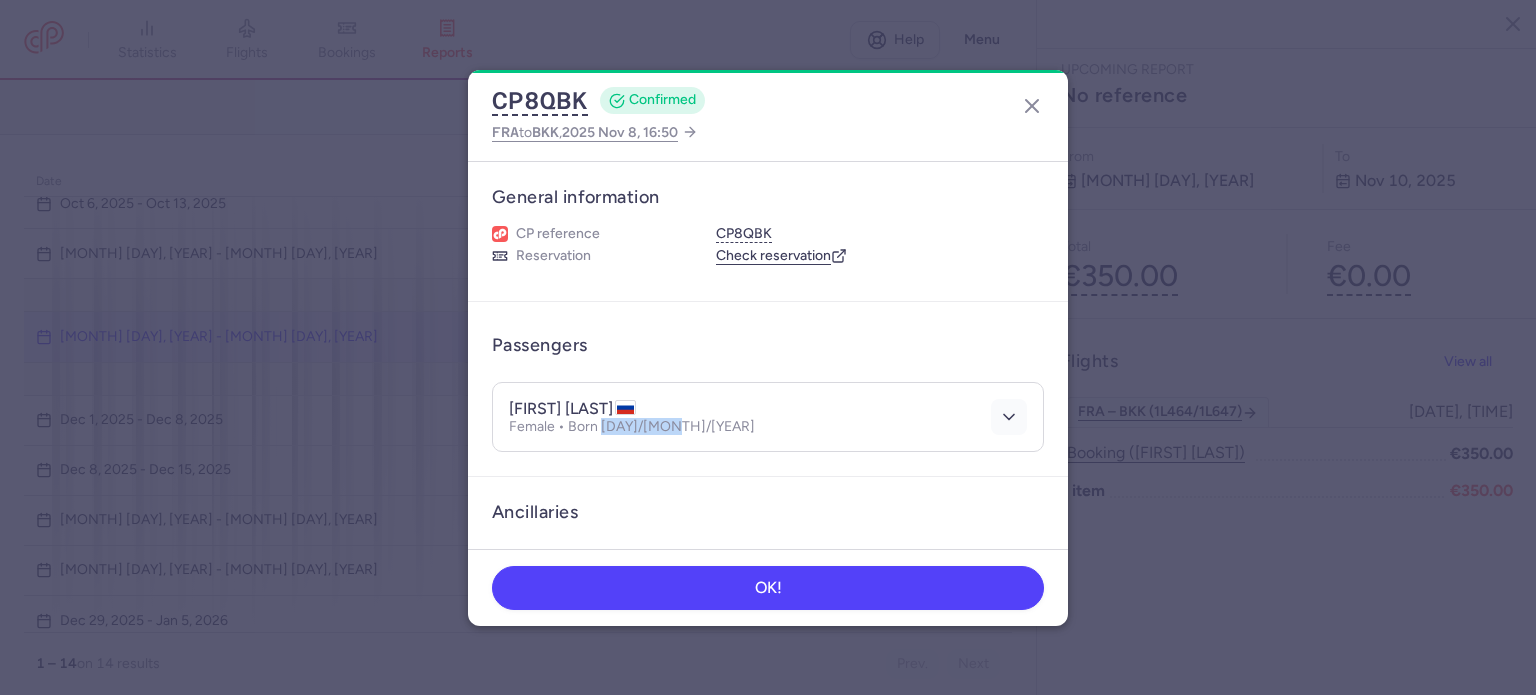 click 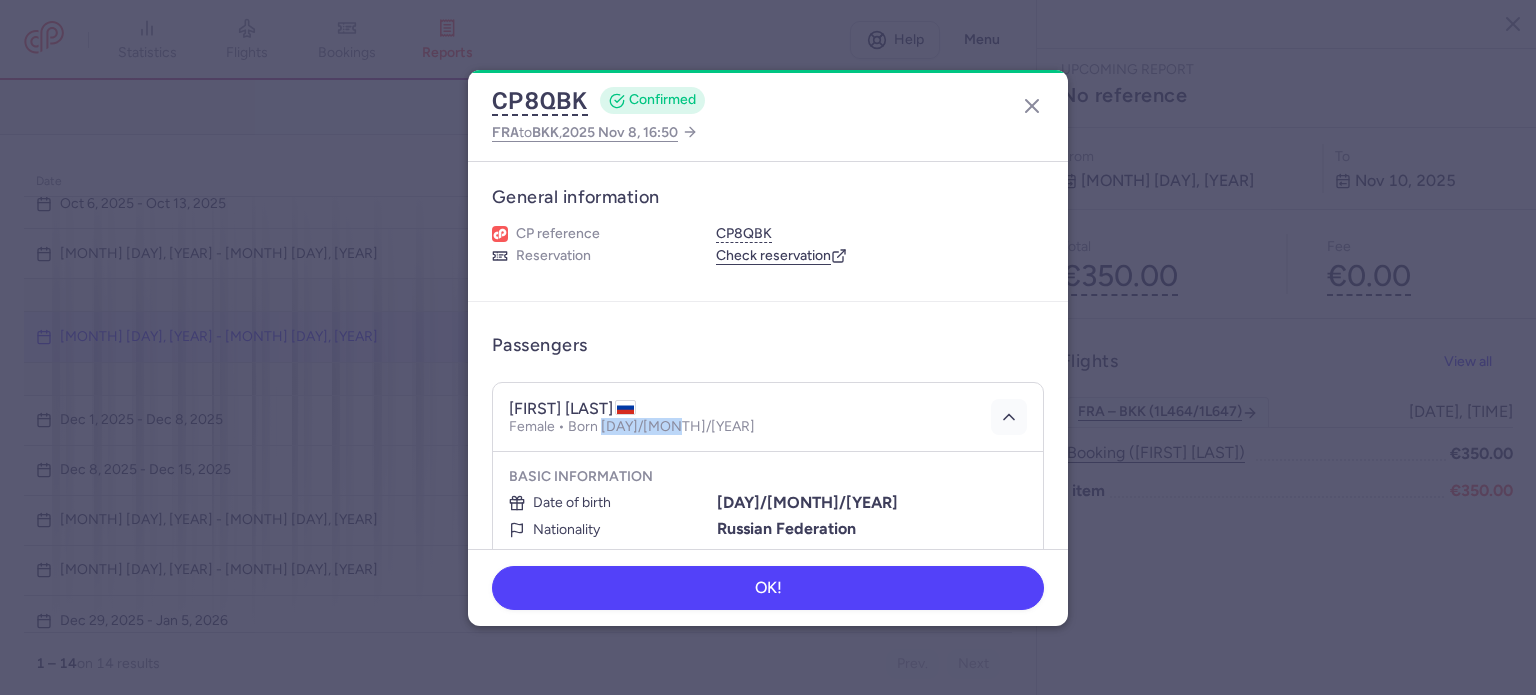 click 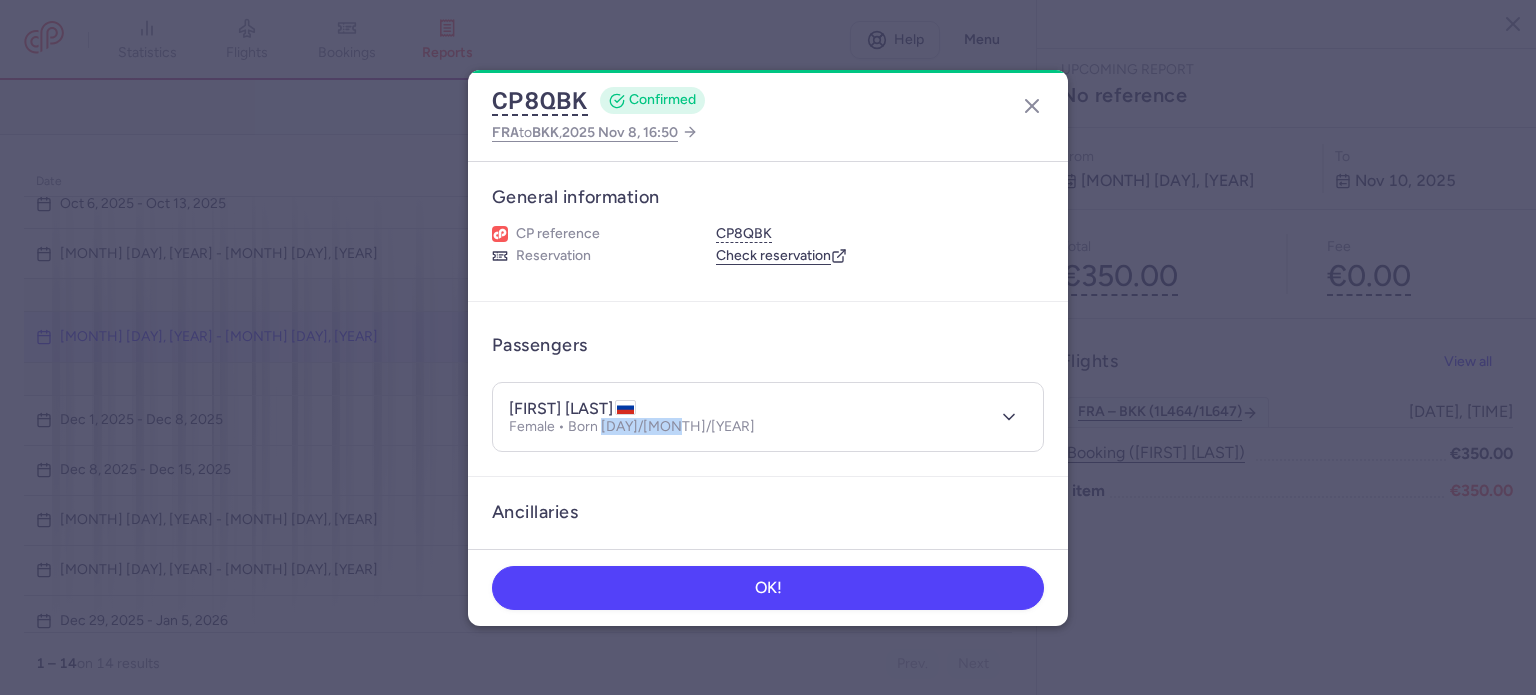 type 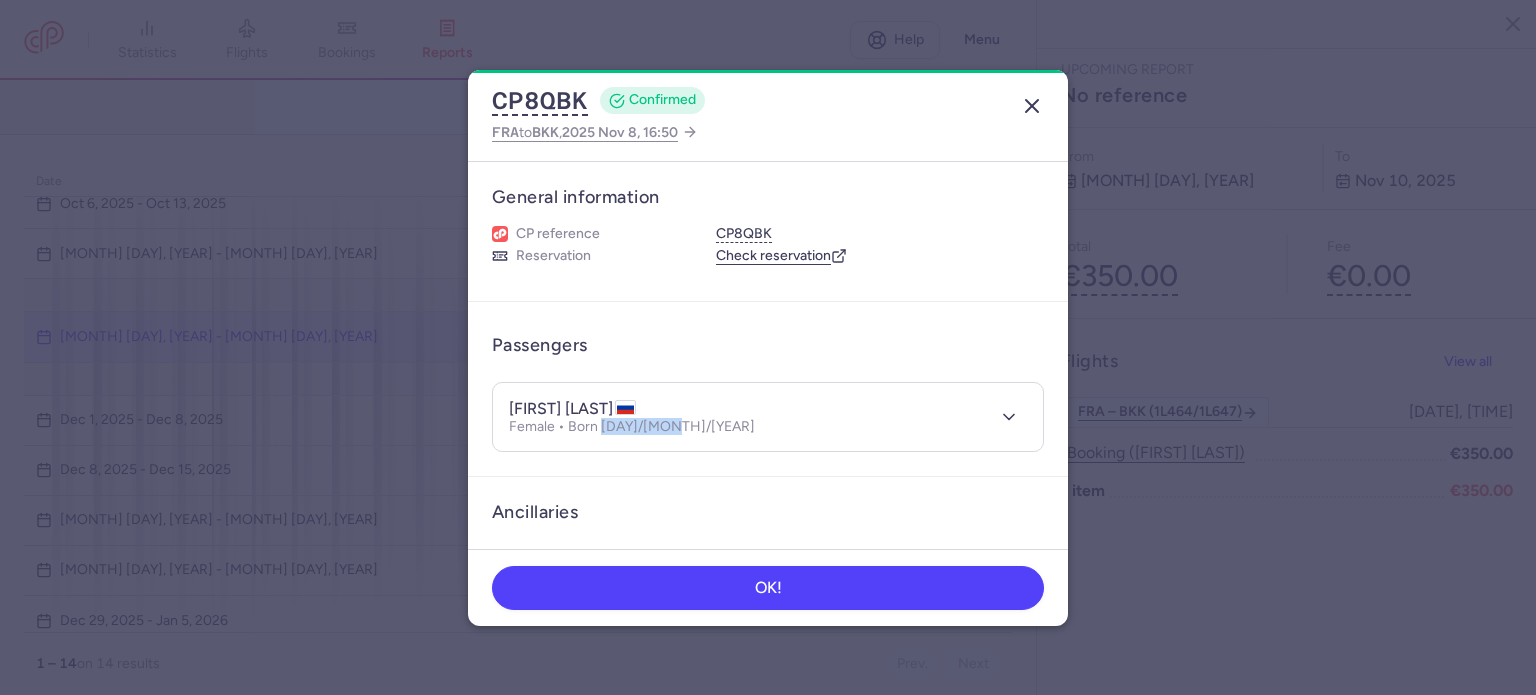 click 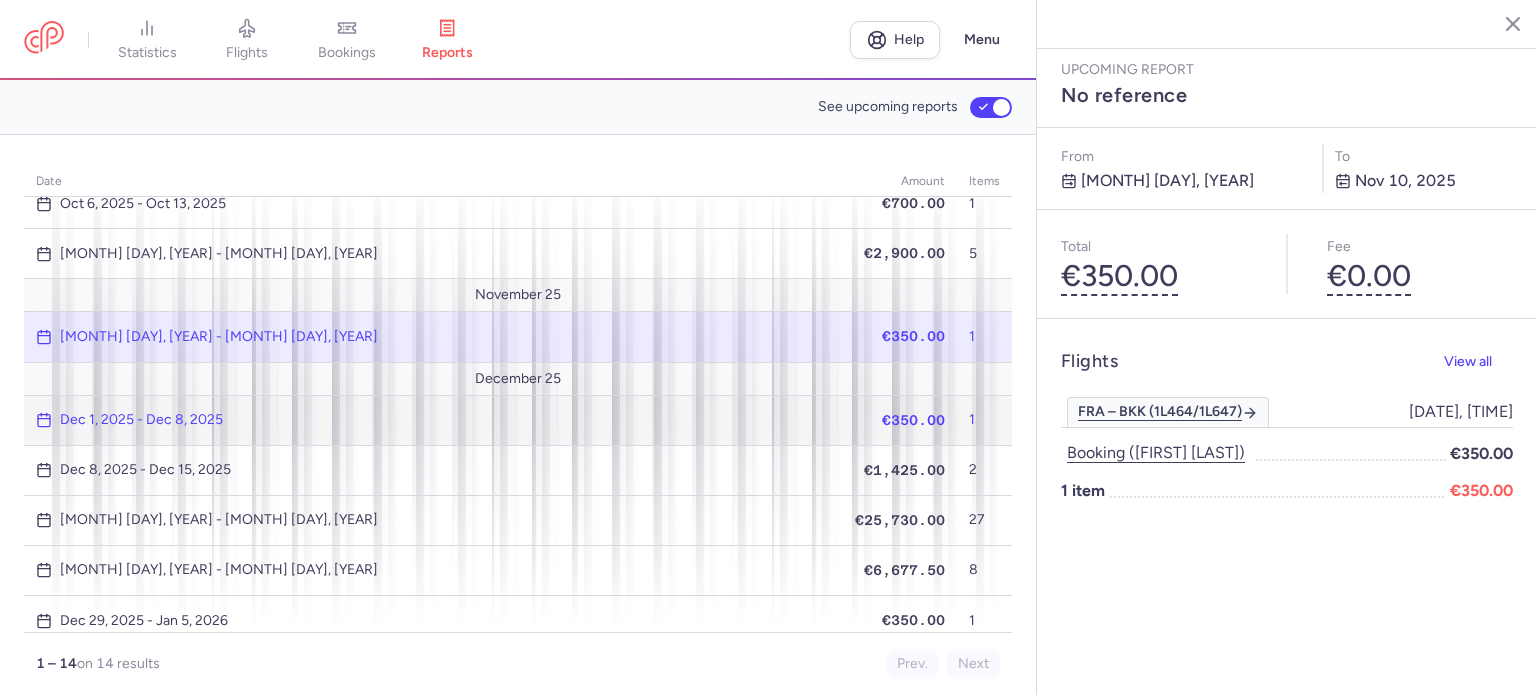 click on "Dec 1, 2025 - Dec 8, 2025" 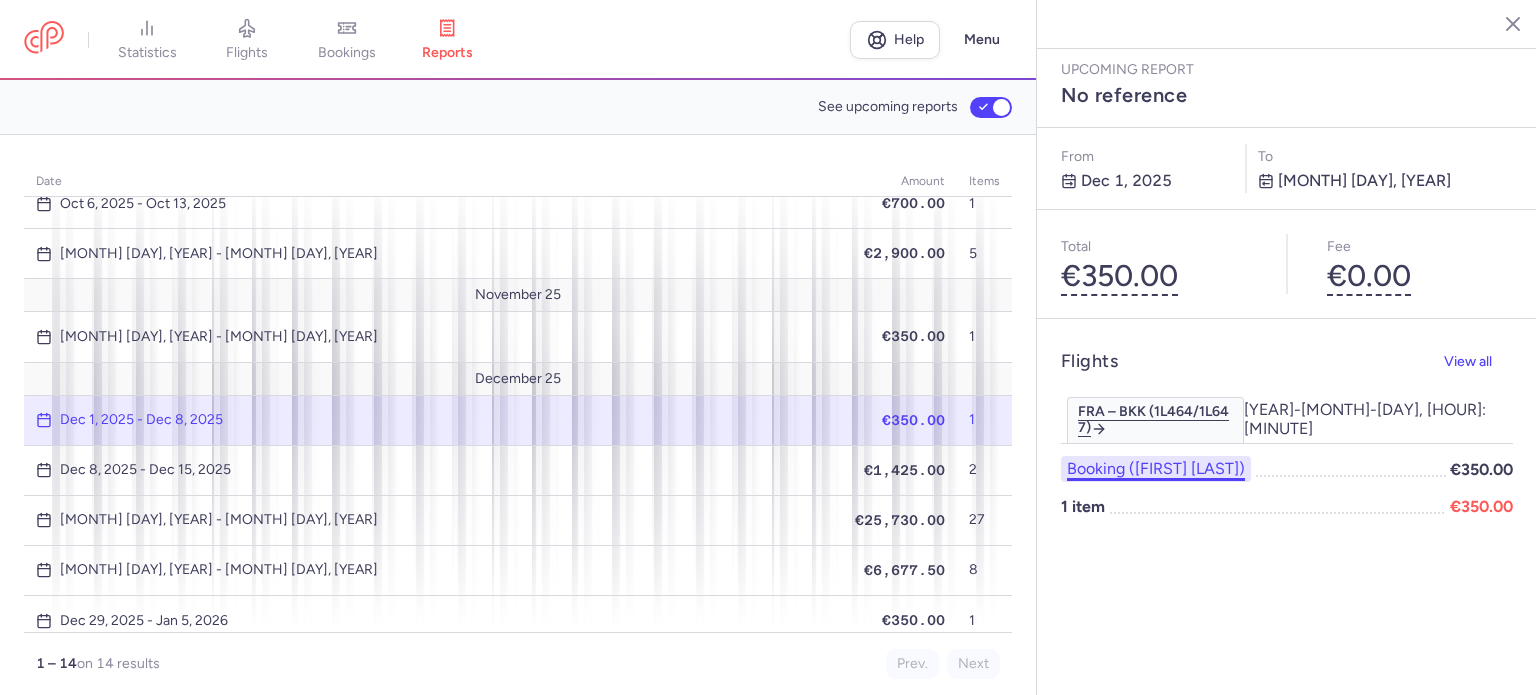 click on "Booking ([FIRST] [LAST])" at bounding box center (1156, 469) 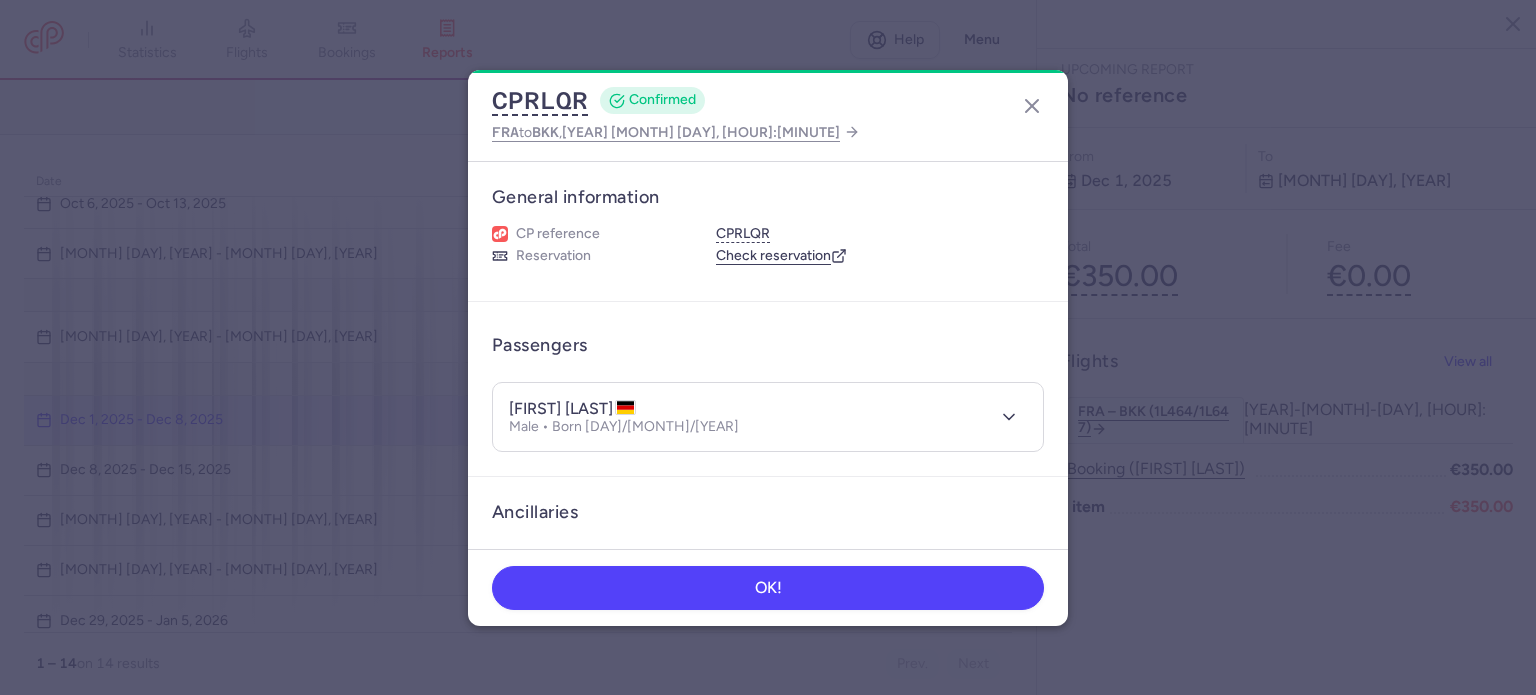 drag, startPoint x: 568, startPoint y: 407, endPoint x: 648, endPoint y: 399, distance: 80.399 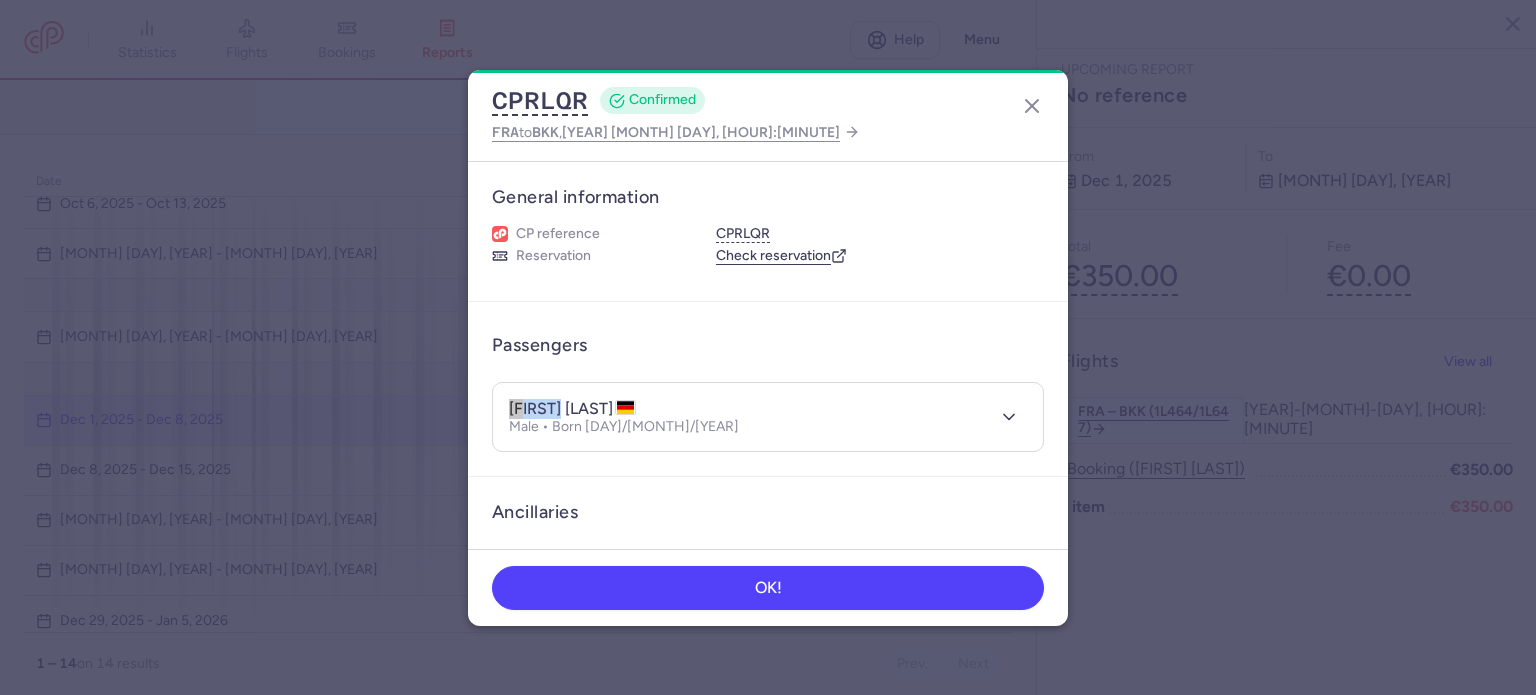 drag, startPoint x: 508, startPoint y: 404, endPoint x: 560, endPoint y: 412, distance: 52.611786 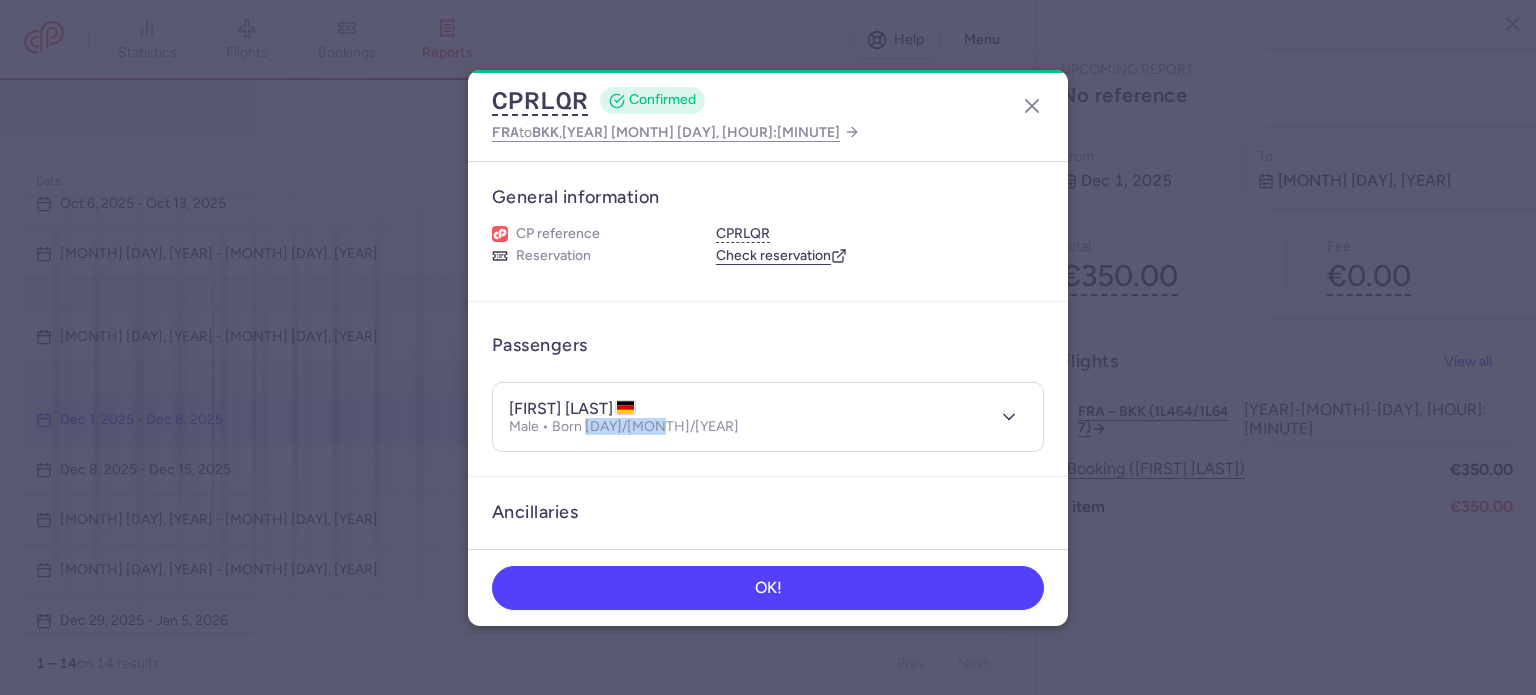 drag, startPoint x: 665, startPoint y: 427, endPoint x: 588, endPoint y: 429, distance: 77.02597 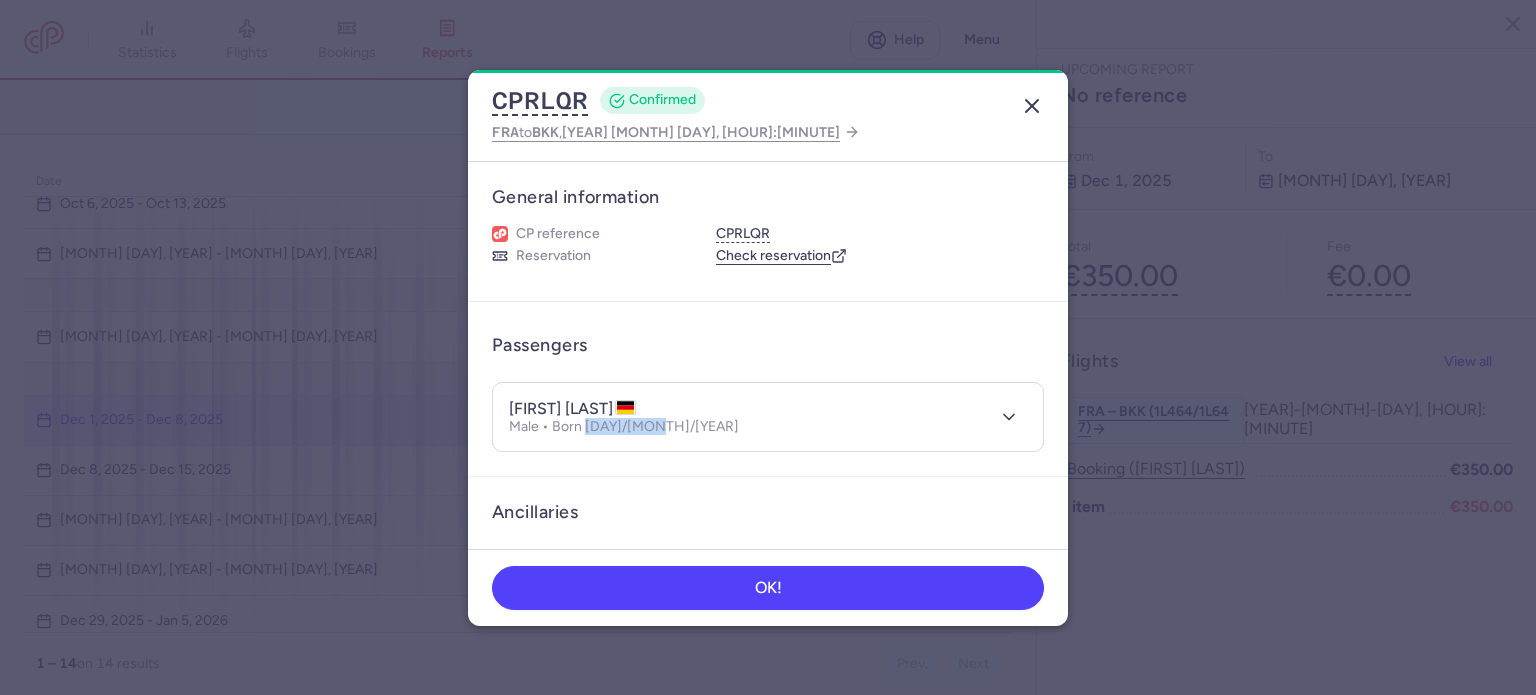 click 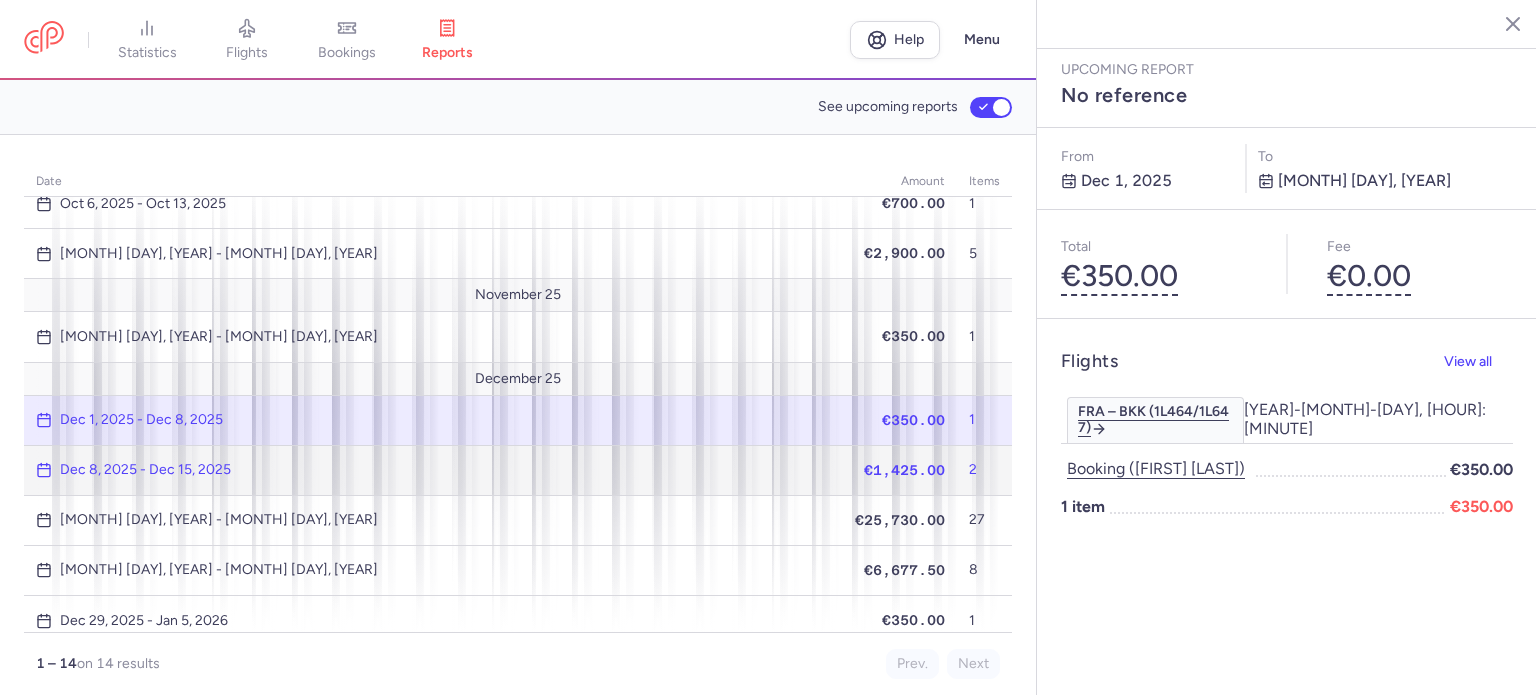 click on "Dec 8, 2025 - Dec 15, 2025" 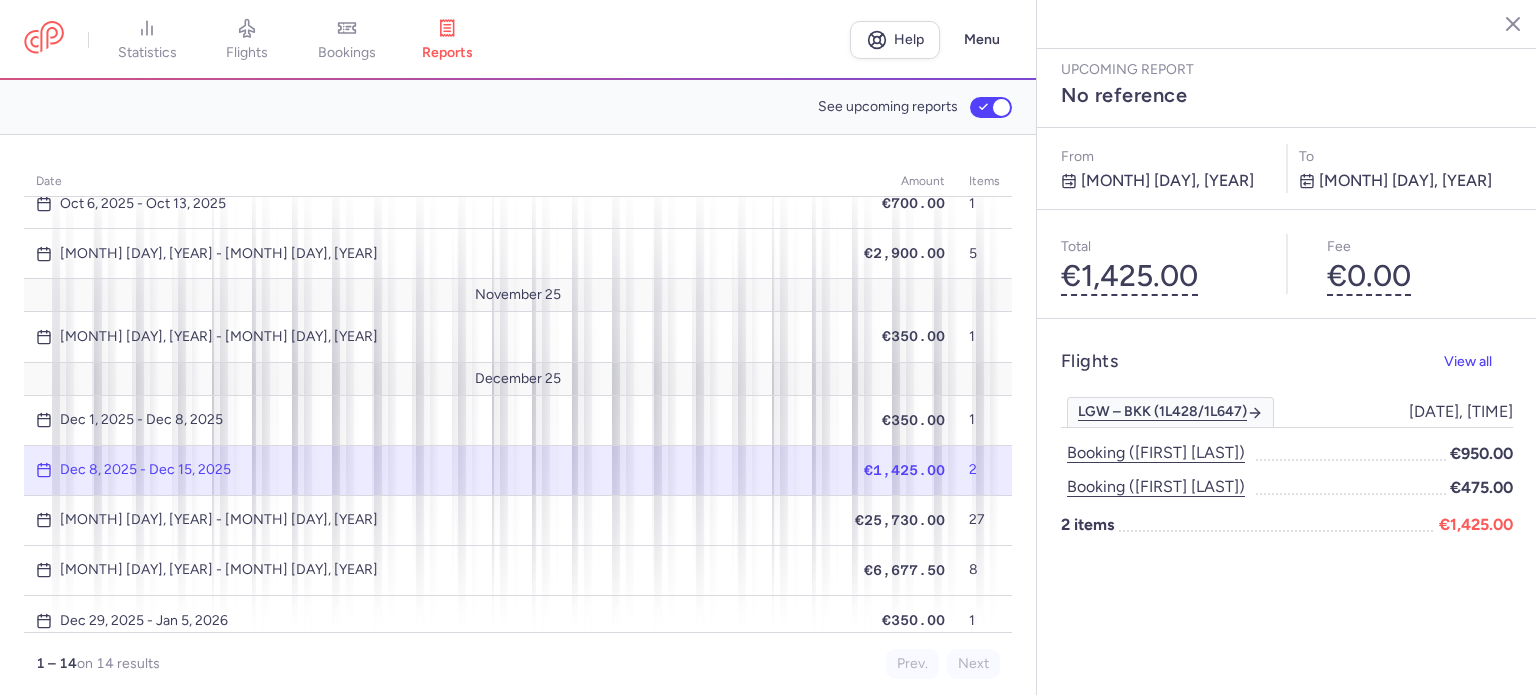 click on "Upcoming report No reference From Dec 8, 2025 to Dec 15, 2025 Total €1,425.00 Fee €0.00 Flights View all LGW – BKK (1L428/1L647) 2025-12-13, 15:40 2025-12-13, 15:40 Booking ([FIRST] [LAST]) €950.00 Booking ([FIRST] [LAST]) €475.00 2 items €1,425.00" at bounding box center [1287, 347] 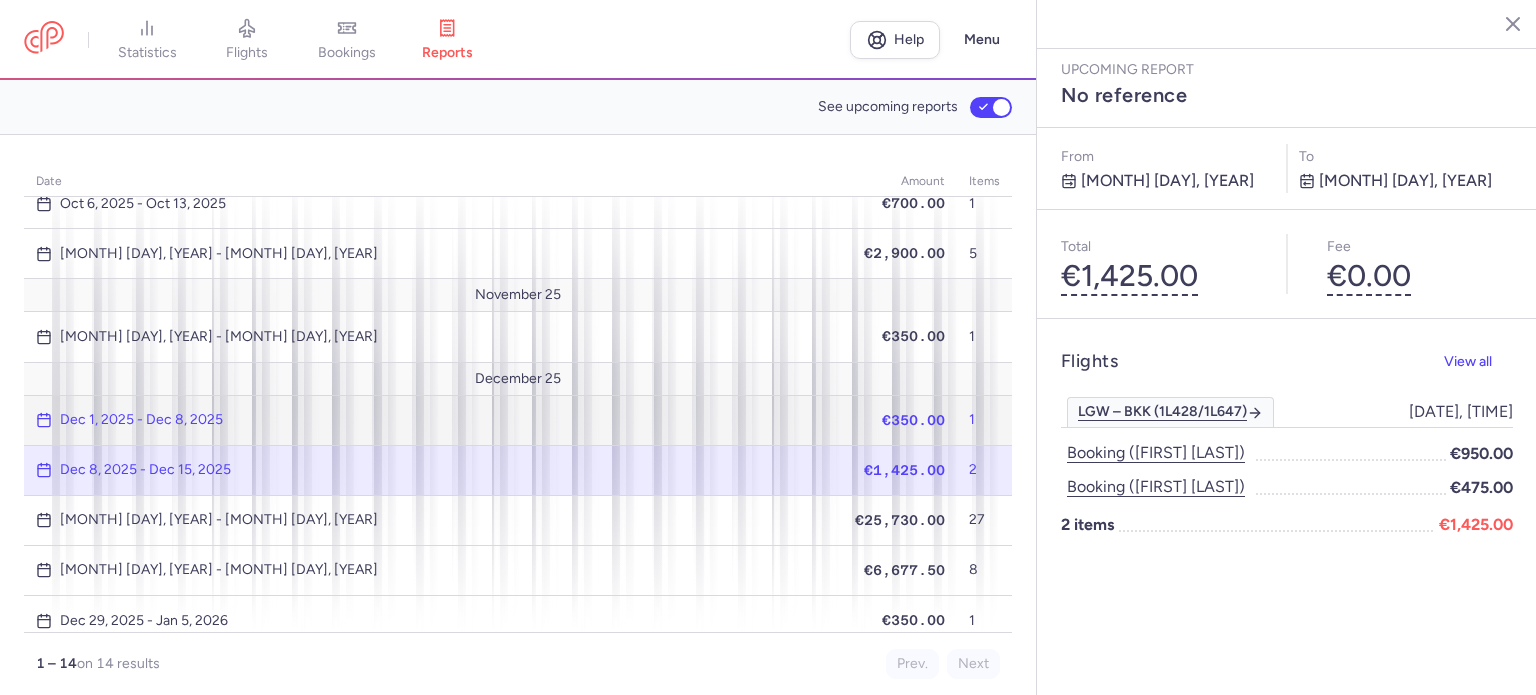 click on "Dec 1, 2025 - Dec 8, 2025" 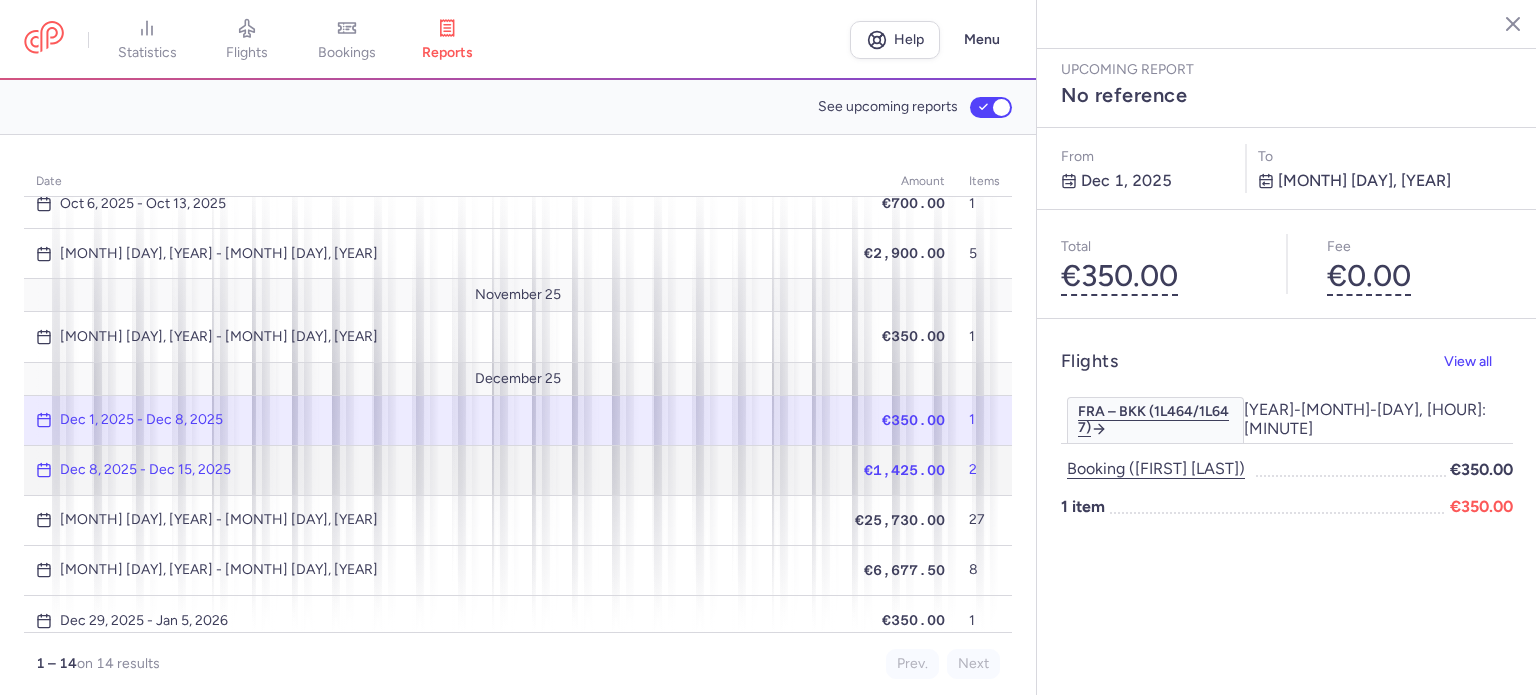 click on "Dec 8, 2025 - Dec 15, 2025" 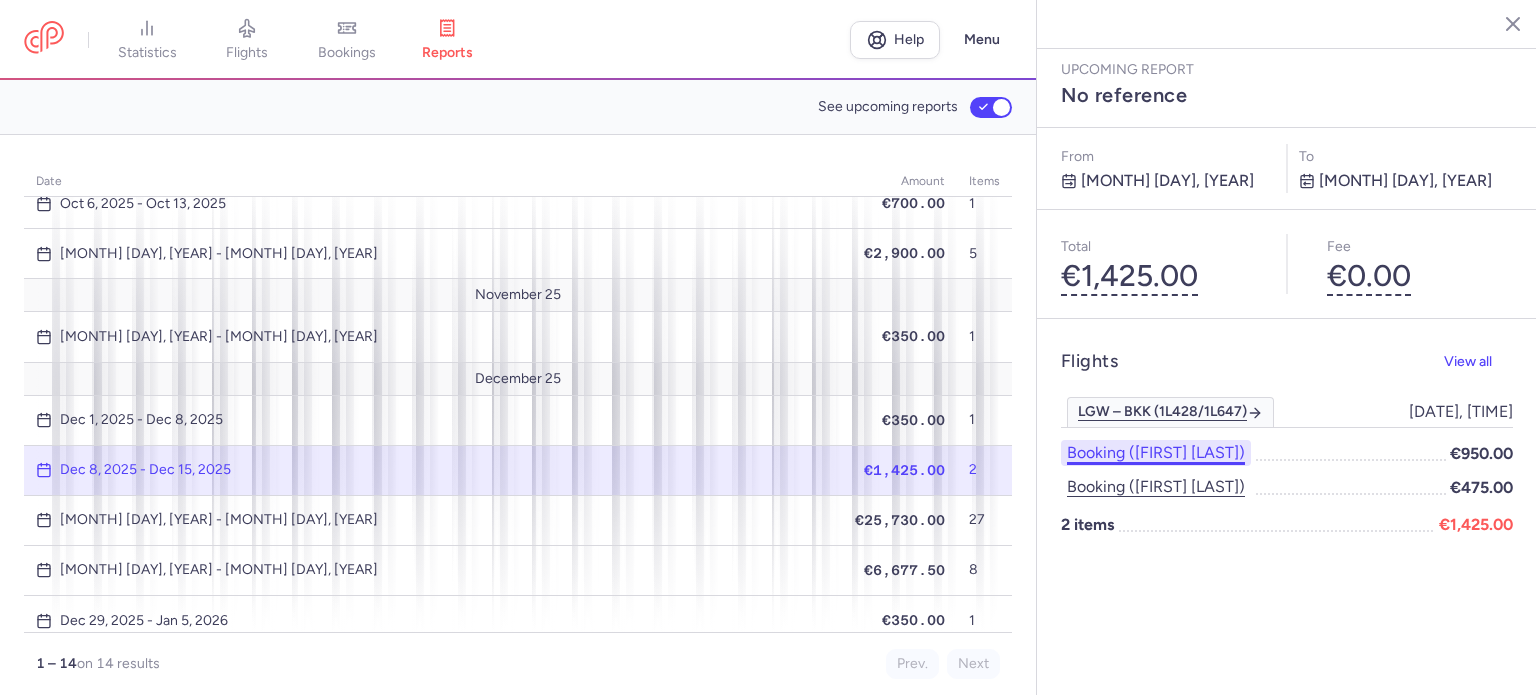 click on "Booking ([FIRST] [LAST])" at bounding box center (1156, 453) 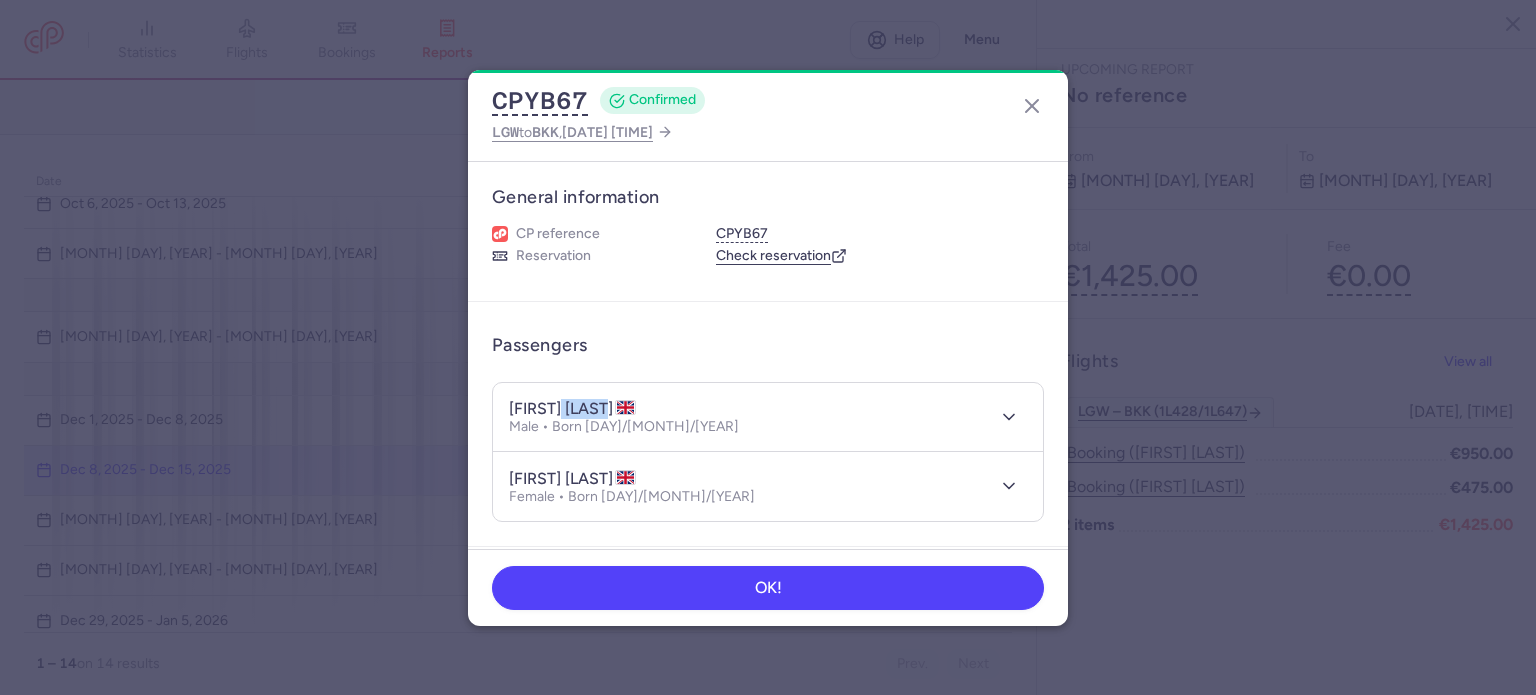 drag, startPoint x: 561, startPoint y: 410, endPoint x: 630, endPoint y: 404, distance: 69.260376 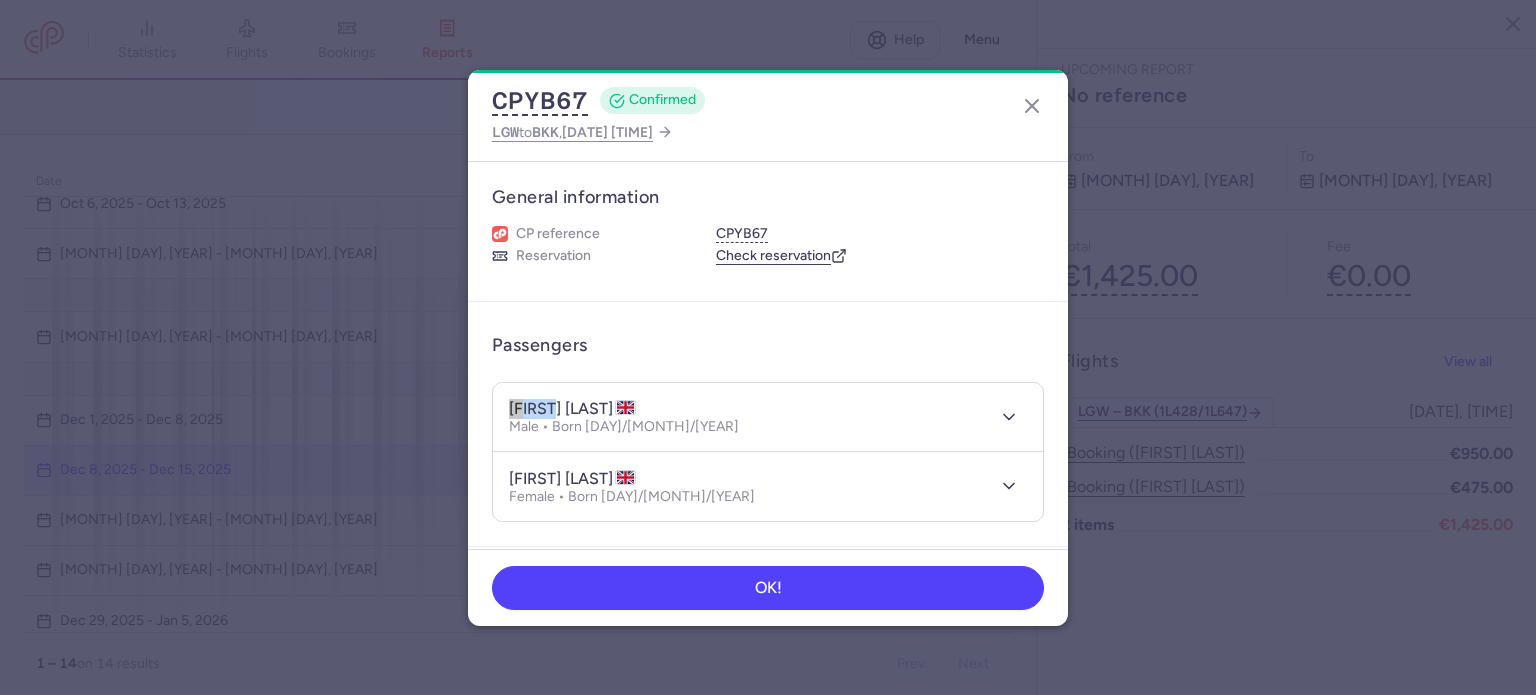 drag, startPoint x: 516, startPoint y: 400, endPoint x: 552, endPoint y: 405, distance: 36.345562 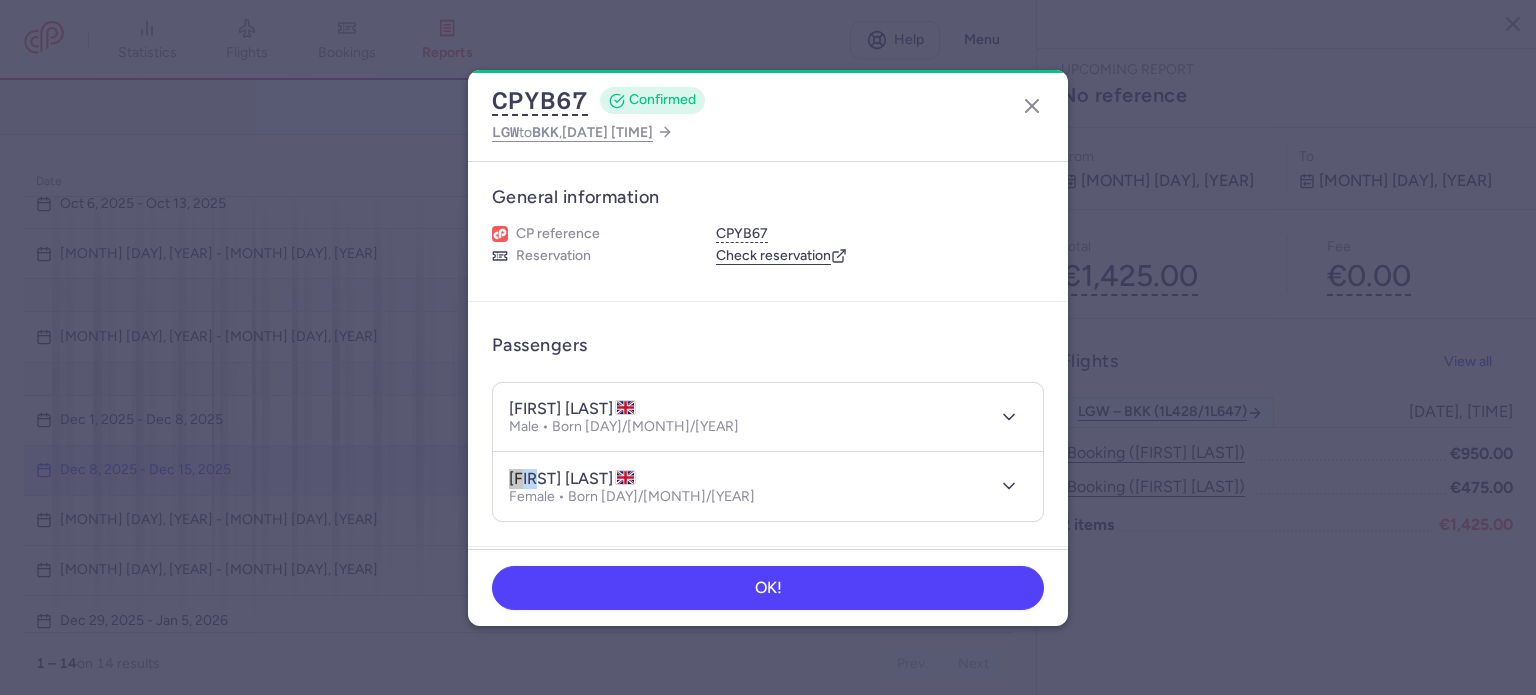 drag, startPoint x: 510, startPoint y: 473, endPoint x: 551, endPoint y: 477, distance: 41.19466 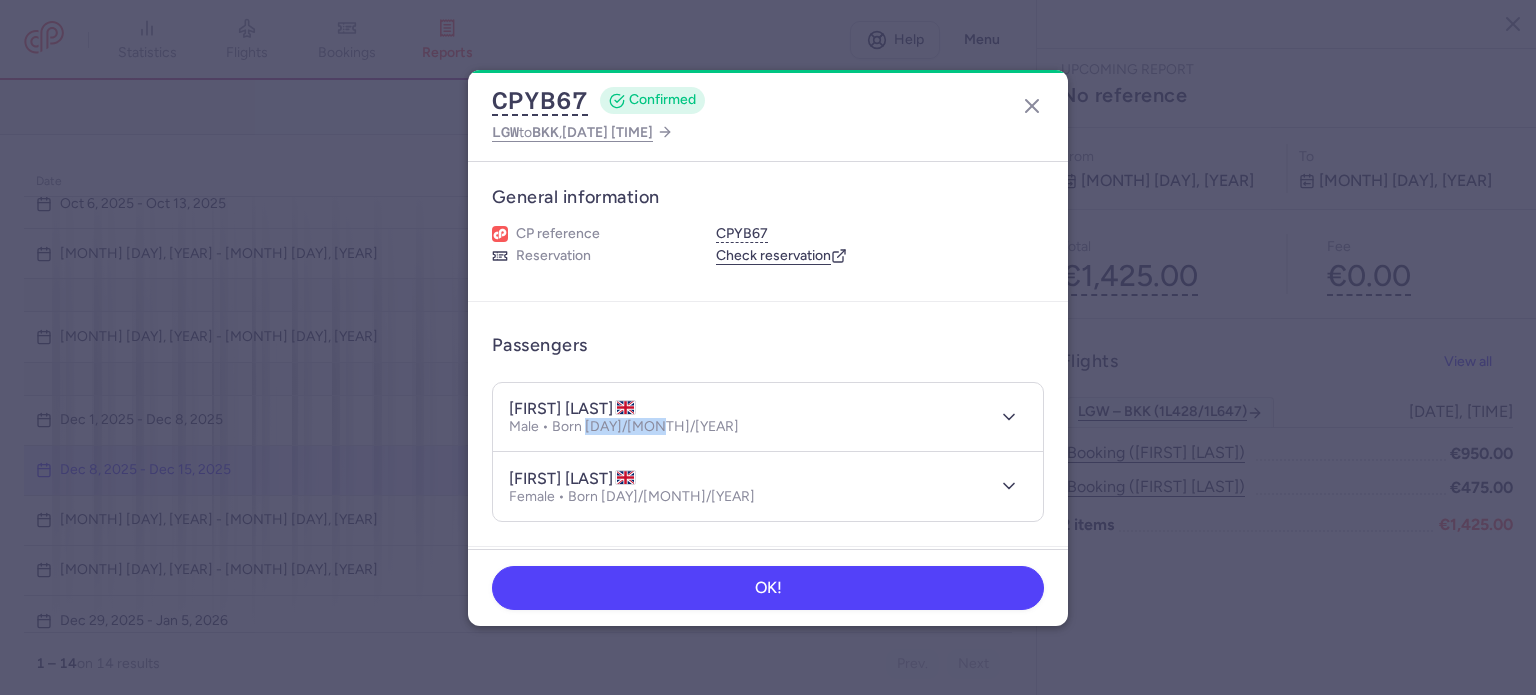 drag, startPoint x: 585, startPoint y: 428, endPoint x: 656, endPoint y: 428, distance: 71 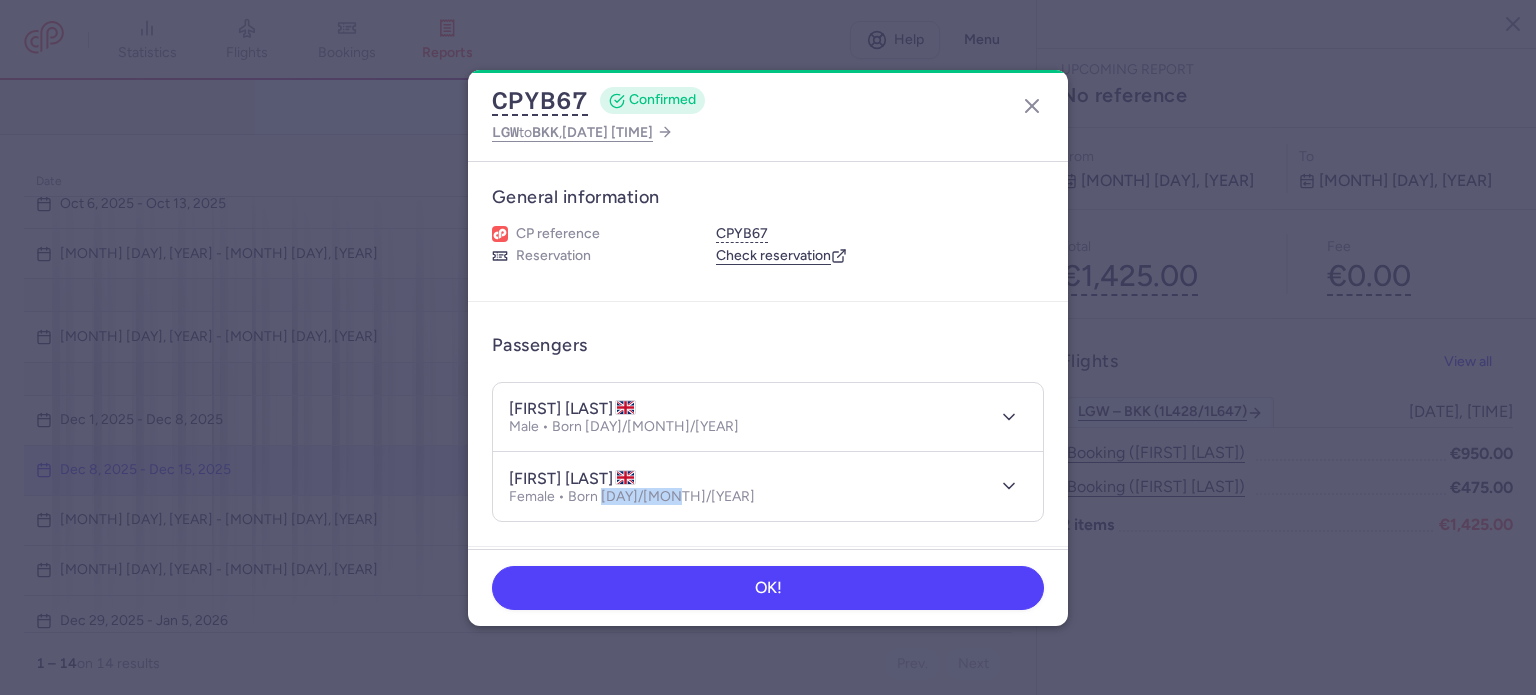 drag, startPoint x: 600, startPoint y: 496, endPoint x: 672, endPoint y: 494, distance: 72.02777 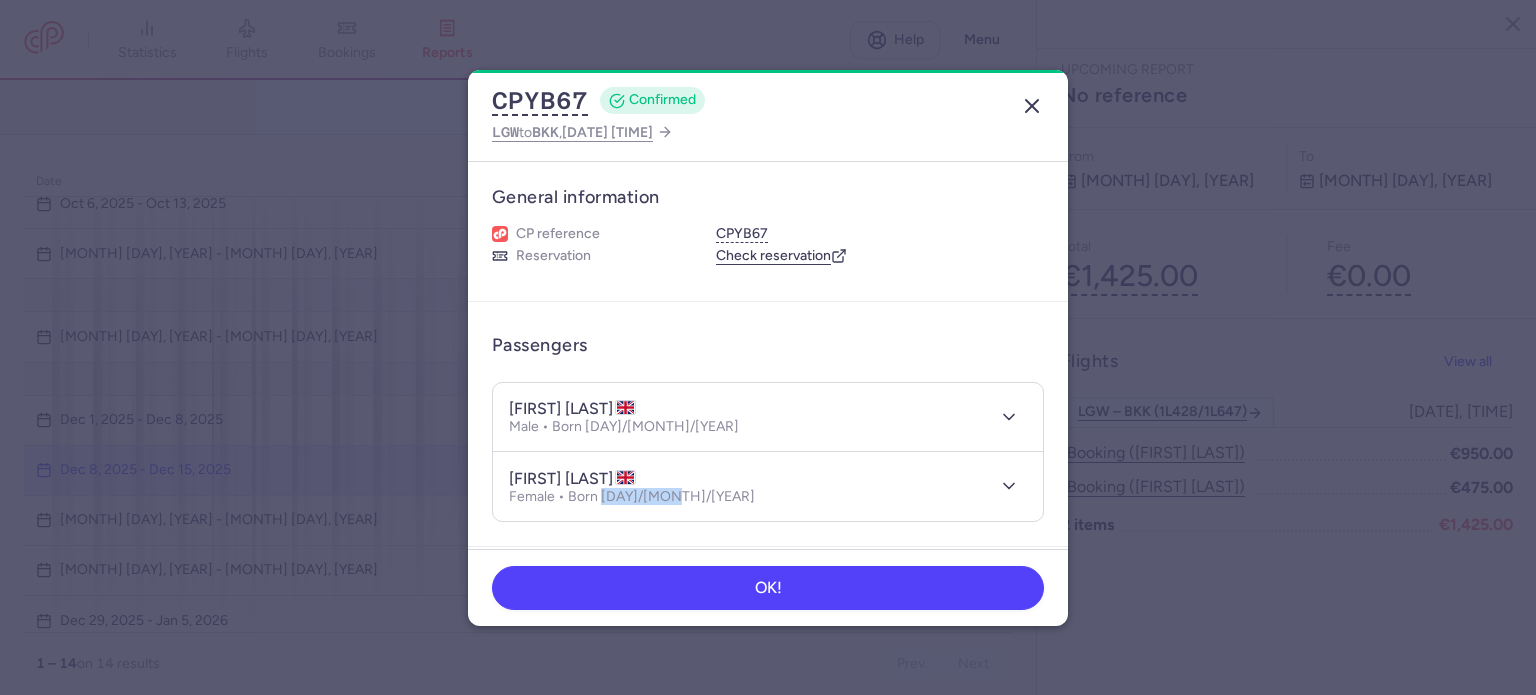click 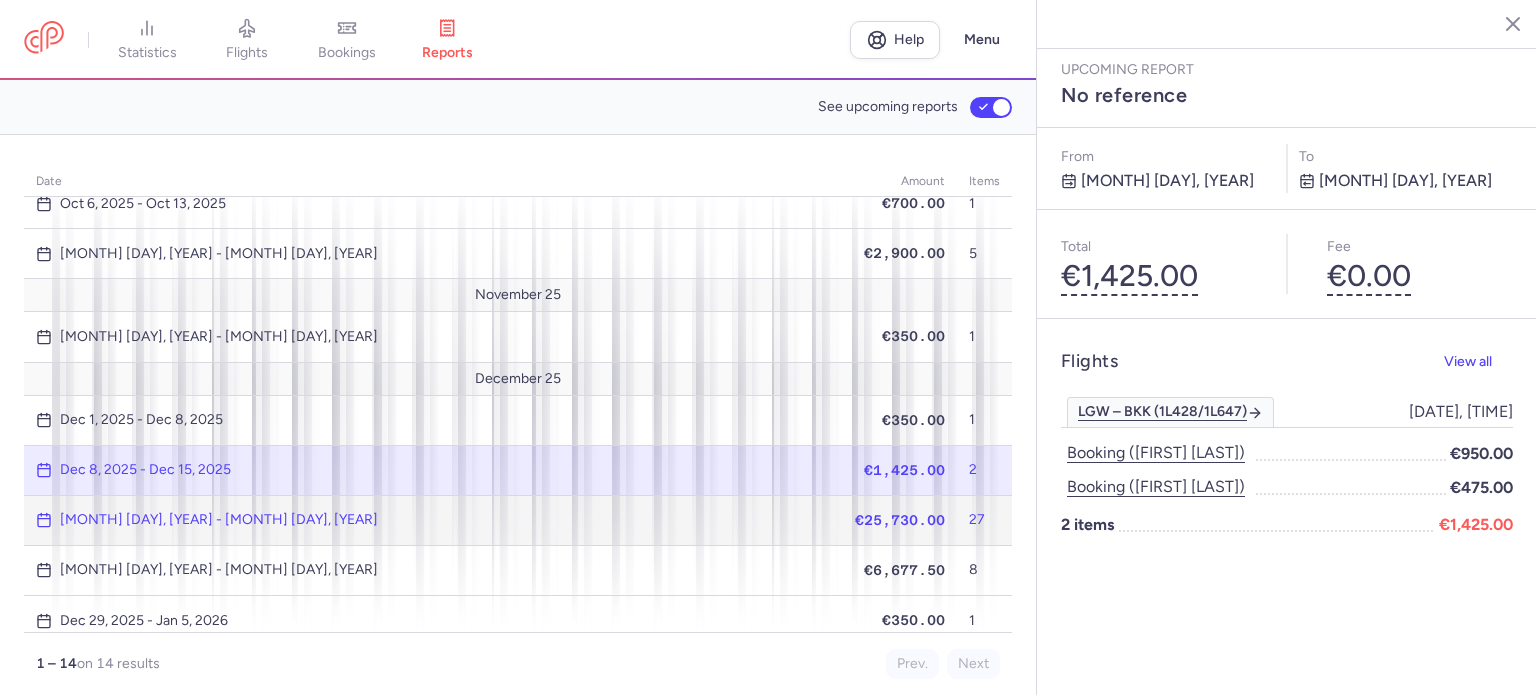 click on "[MONTH] [DAY], [YEAR] - [MONTH] [DAY], [YEAR]" 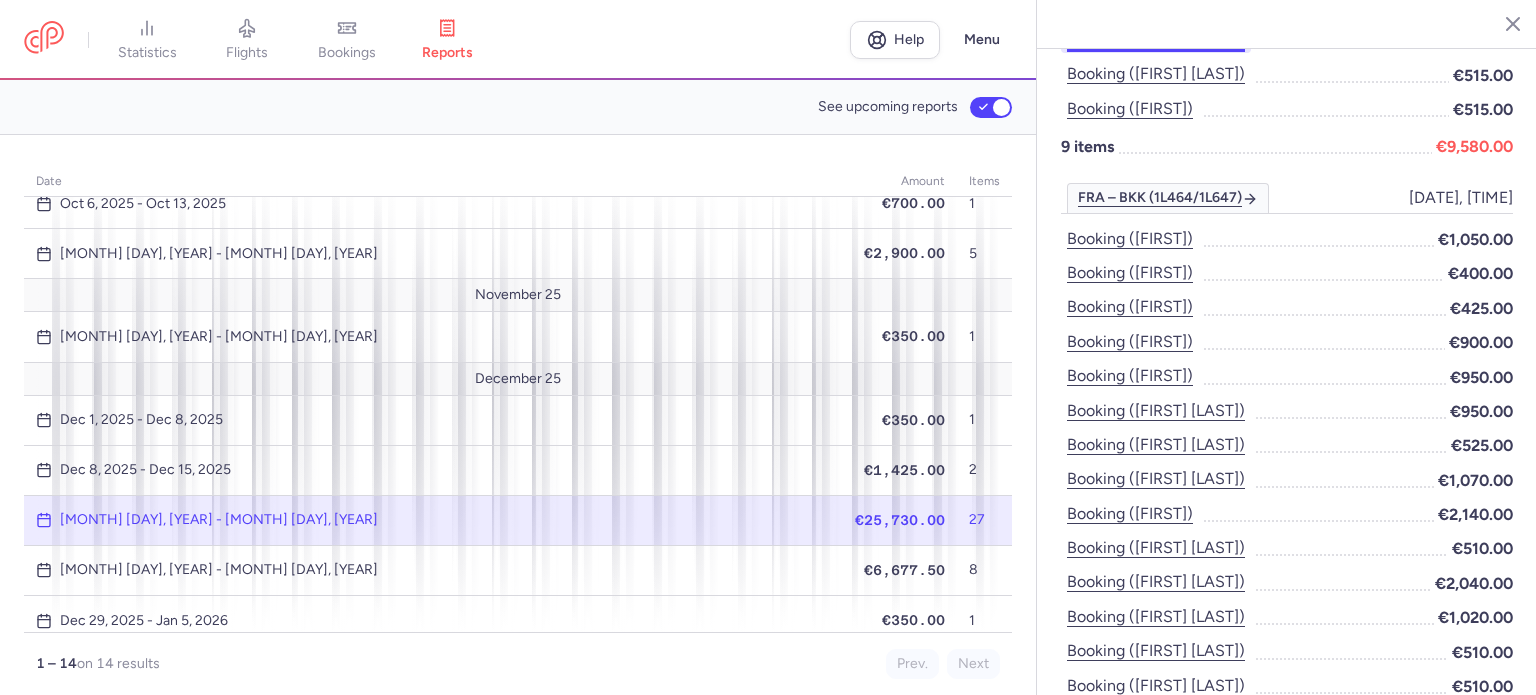 scroll, scrollTop: 892, scrollLeft: 0, axis: vertical 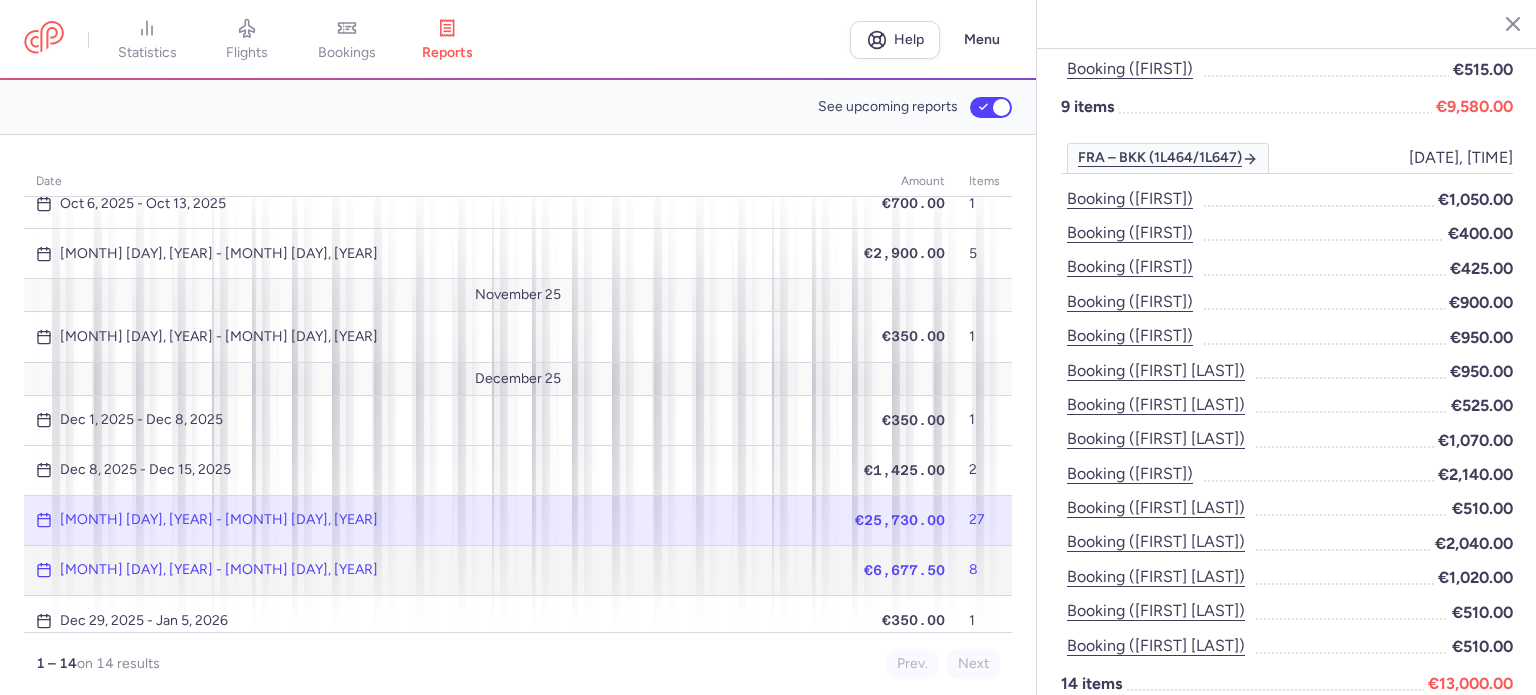 click on "[MONTH] [DAY], [YEAR] - [MONTH] [DAY], [YEAR]" 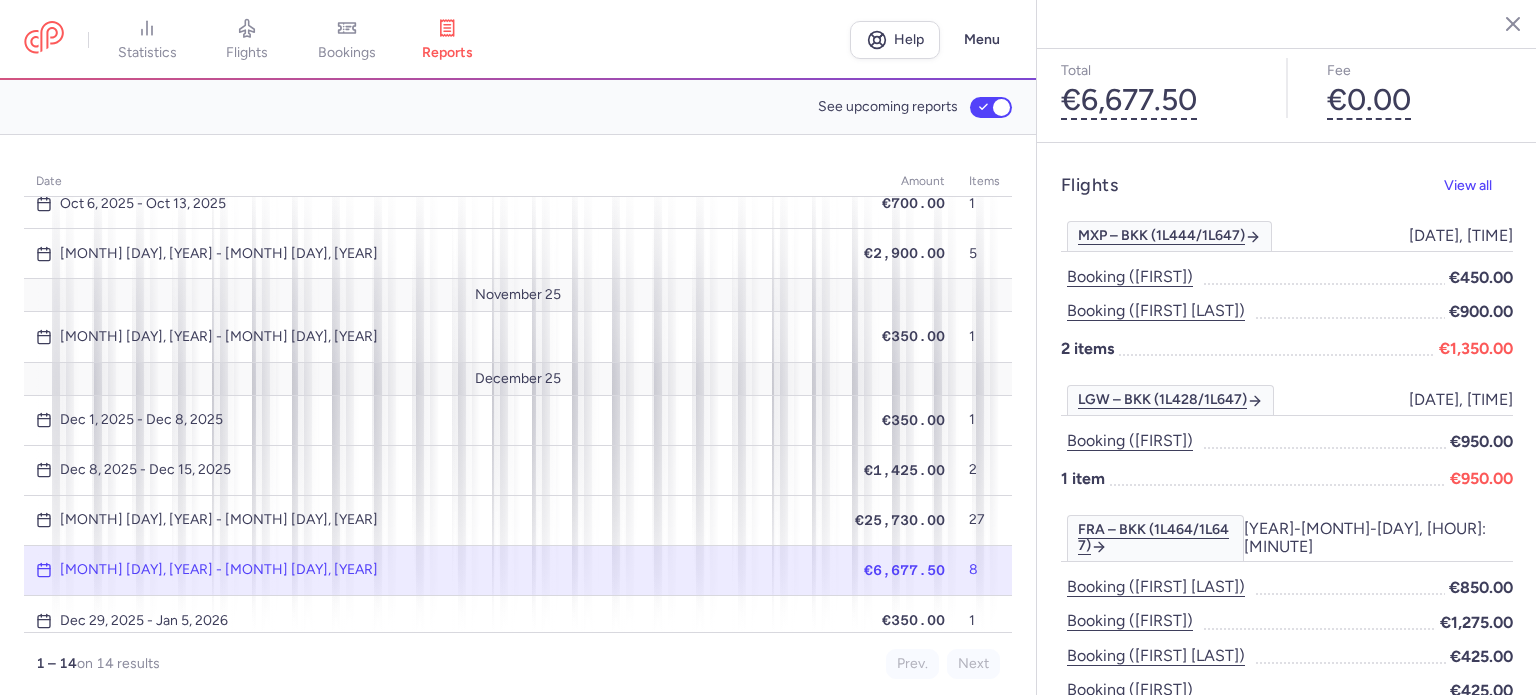 scroll, scrollTop: 239, scrollLeft: 0, axis: vertical 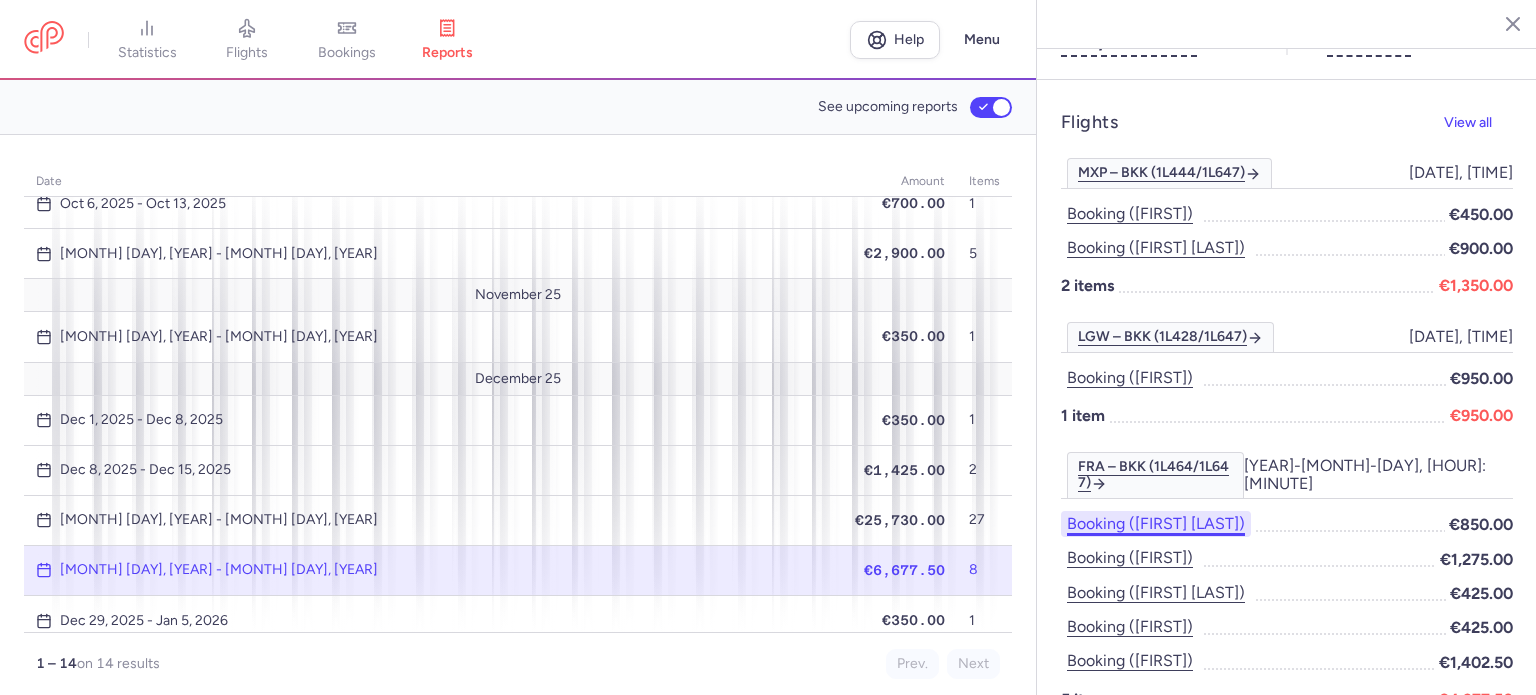 click on "Booking ([FIRST] [LAST])" at bounding box center (1156, 524) 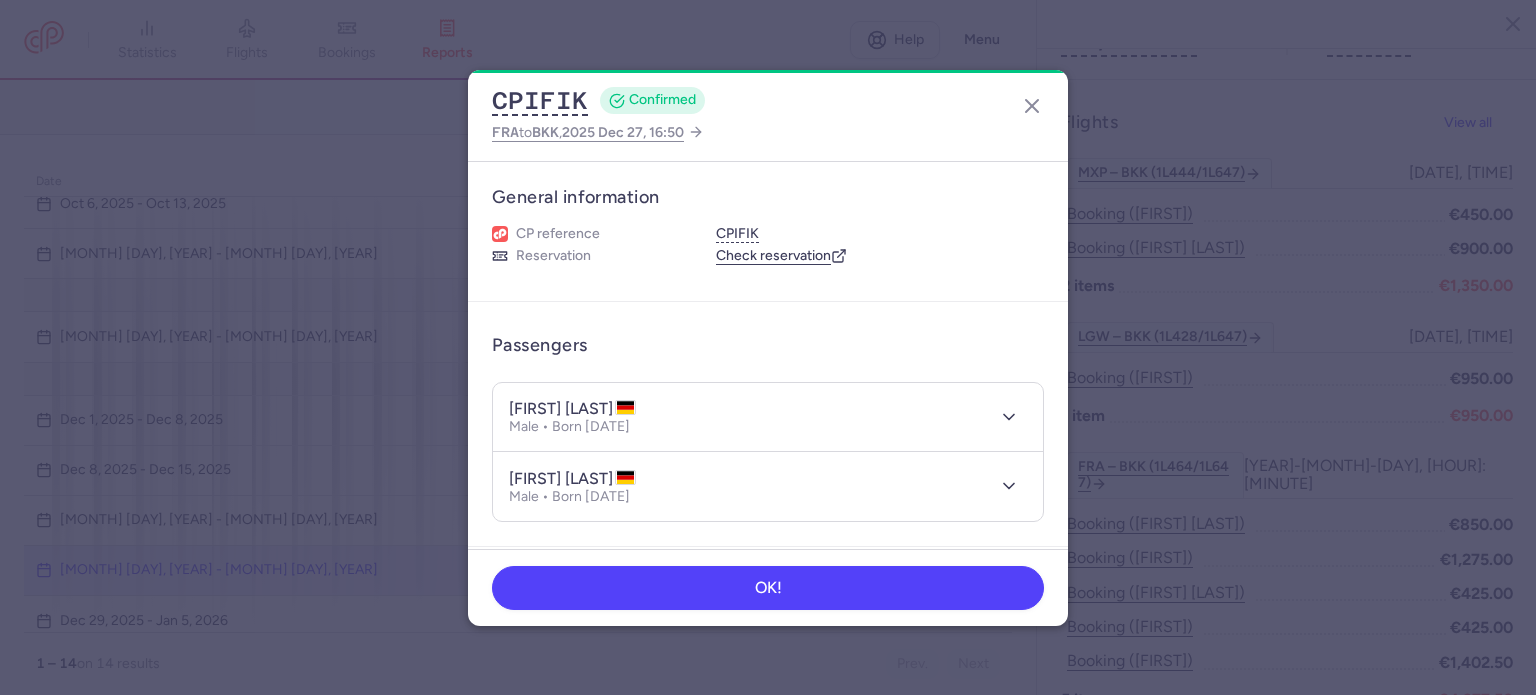 click on "CPIFIK CONFIRMED FRA to BKK , [DATE] [TIME] General information CP reference CPIFIK Reservation Check reservation Passengers [FIRST] [LAST] Male • Born [DATE] [FIRST] [LAST] Male • Born [DATE] Ancillaries Checked baggage 2 × 23 kg • Free included Cabin bag 2 × 7 kg, 50 × 40 × 20 cm • Free included Items Booking €850.00 Booking date [DATE] Show transactions Flight changes [DATE] Accepted Schedule Change (flight) • Seen on [DATE] OK!" at bounding box center (768, 348) 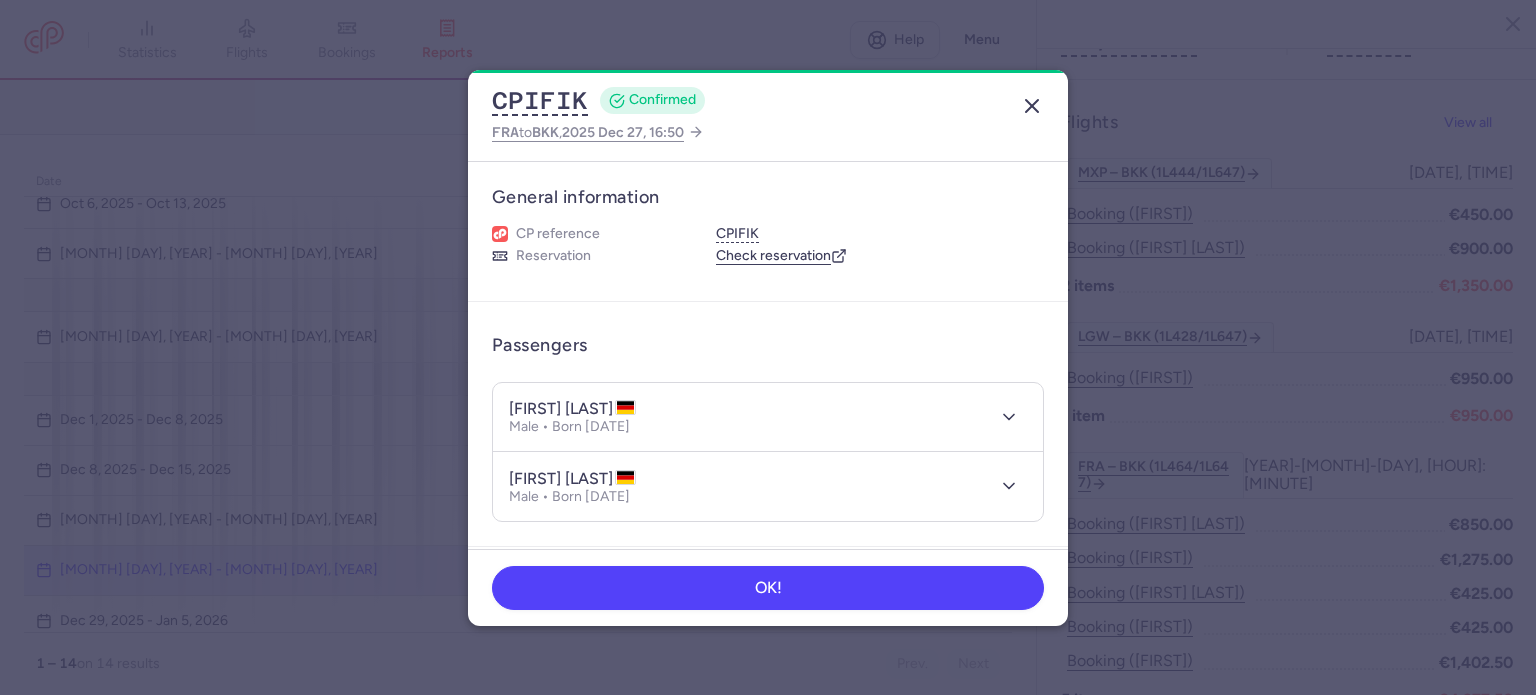 click 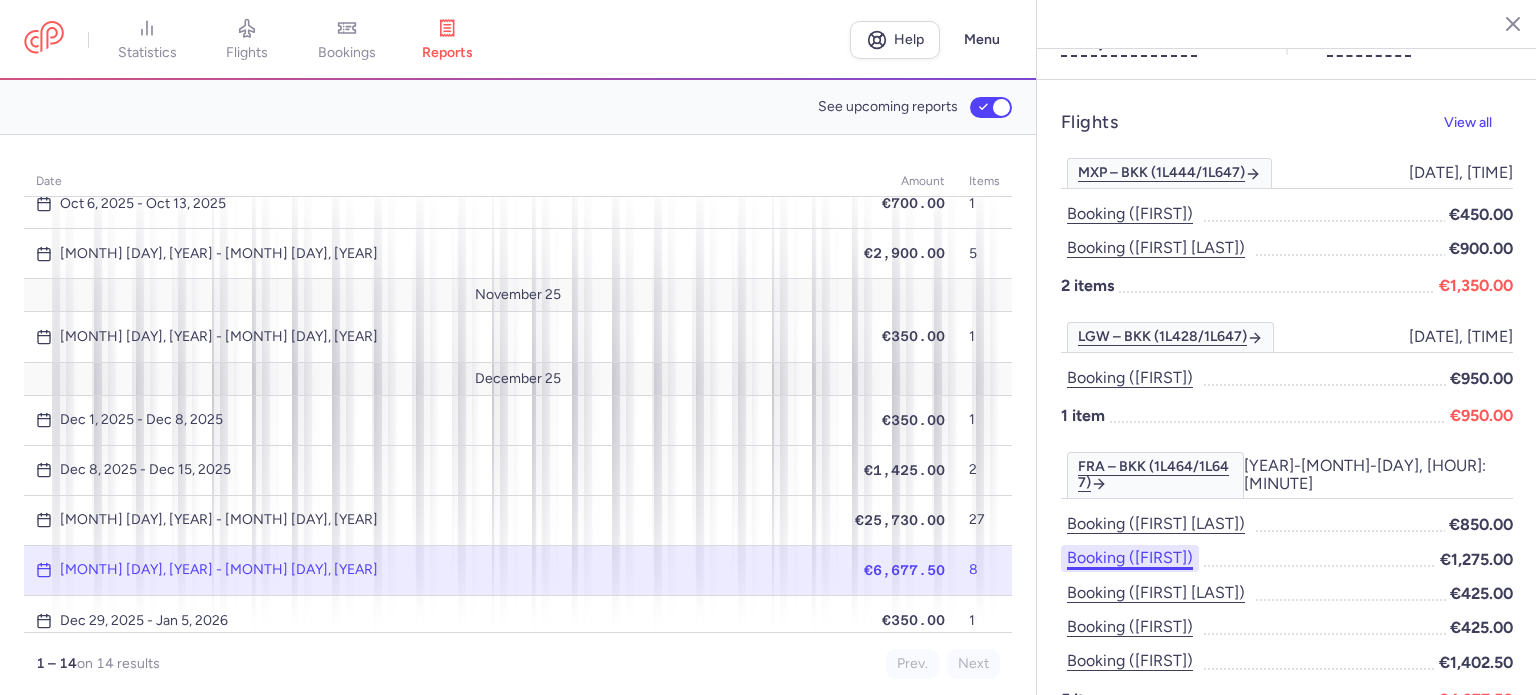 click on "Booking ([FIRST])" at bounding box center (1130, 558) 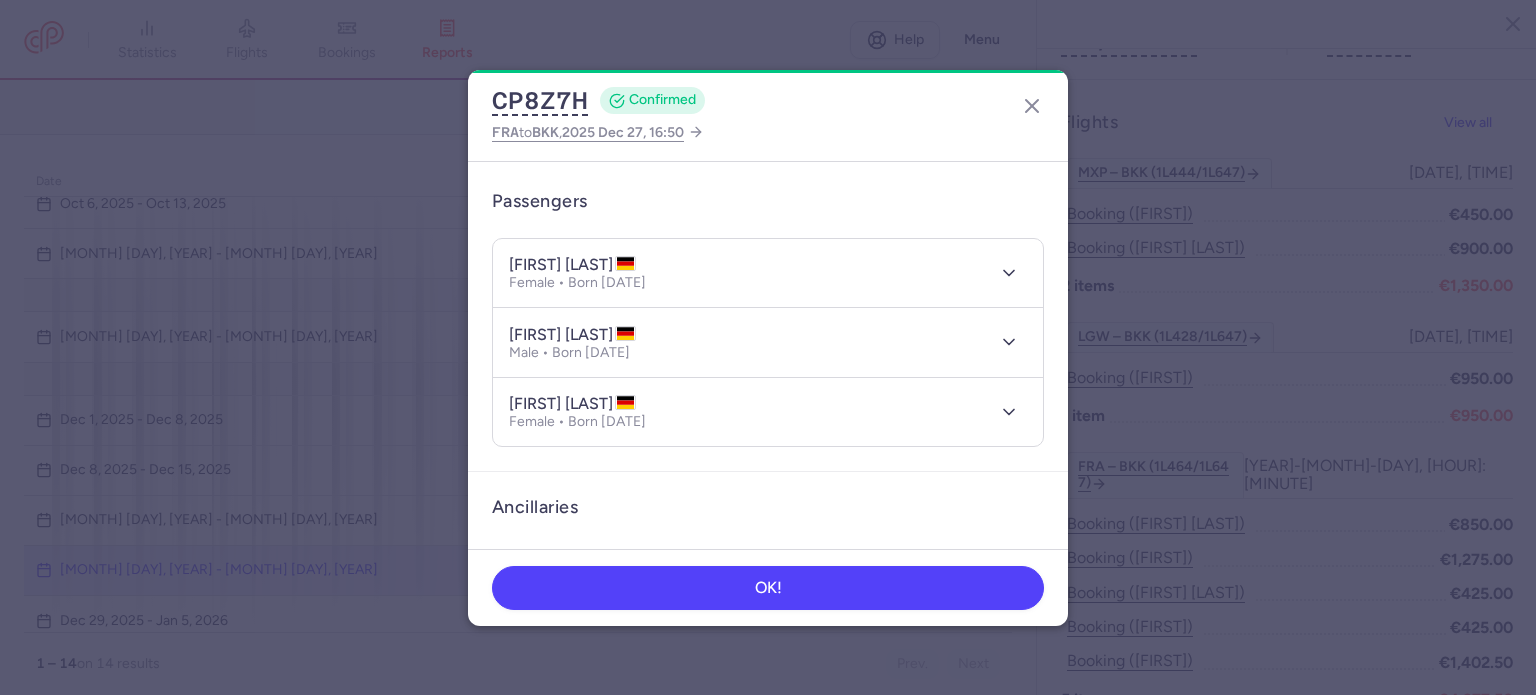 scroll, scrollTop: 100, scrollLeft: 0, axis: vertical 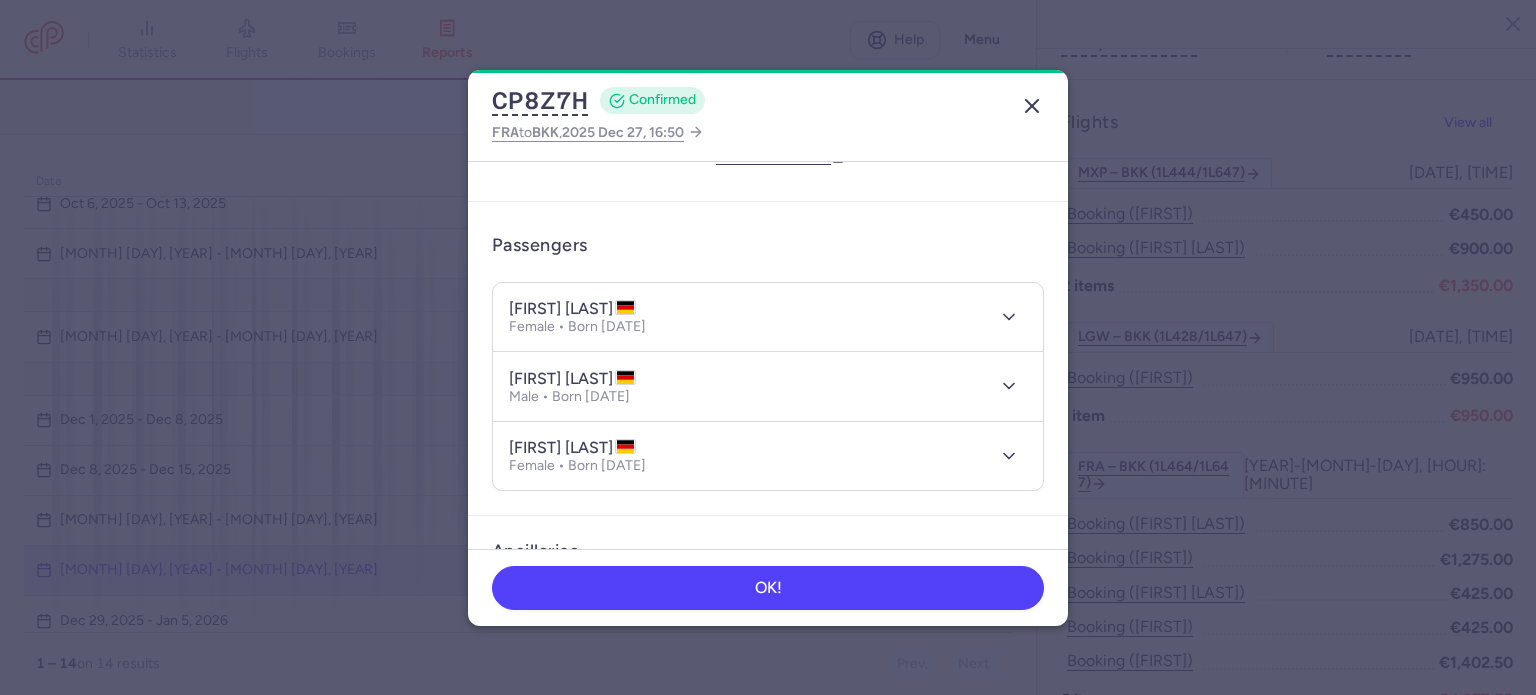 click 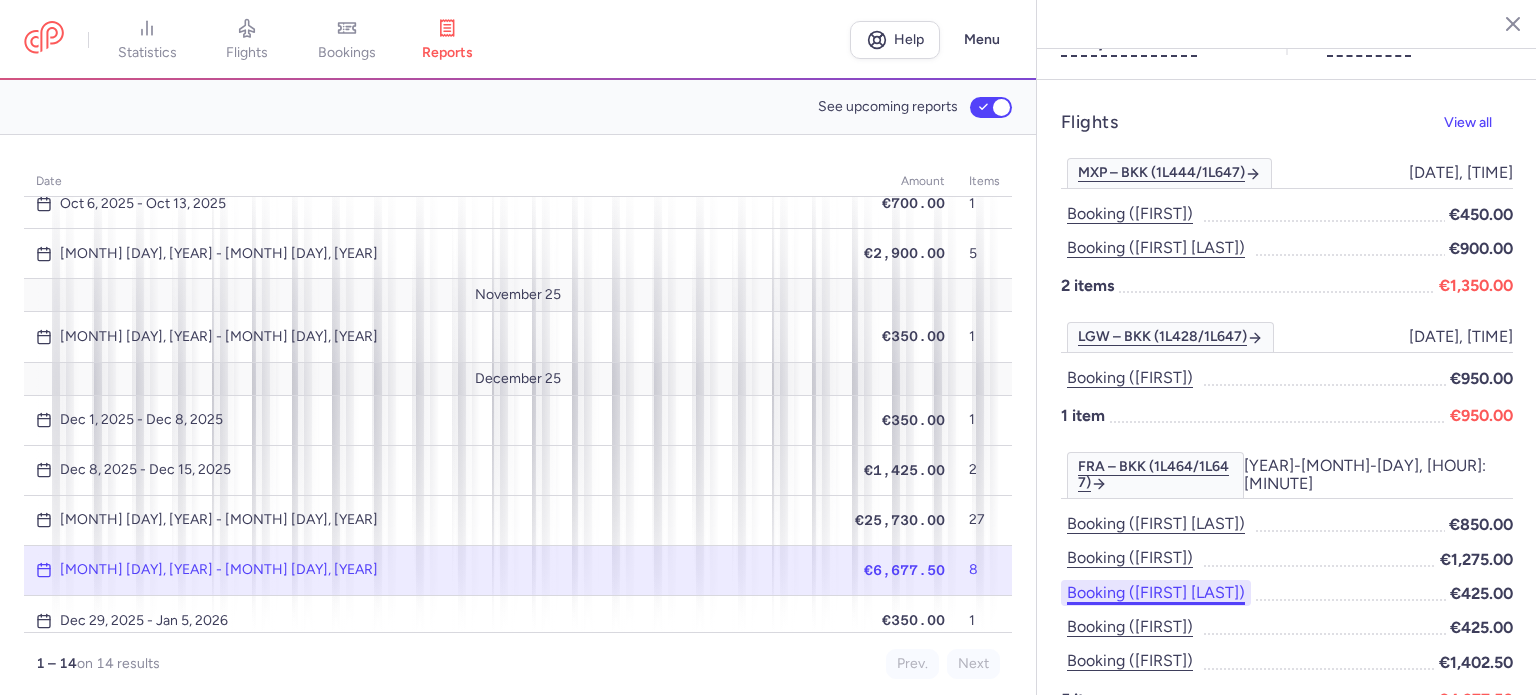 click on "Booking ([FIRST] [LAST])" at bounding box center (1156, 593) 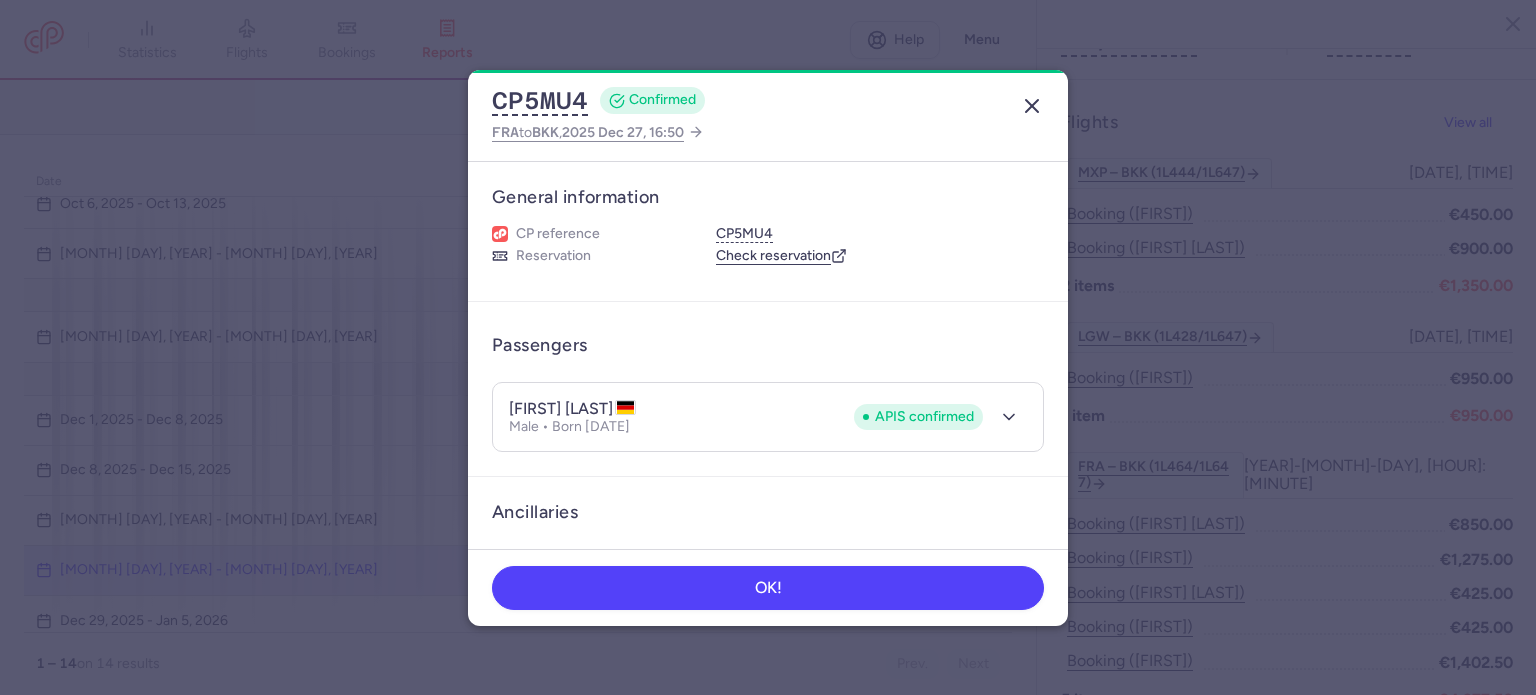 click 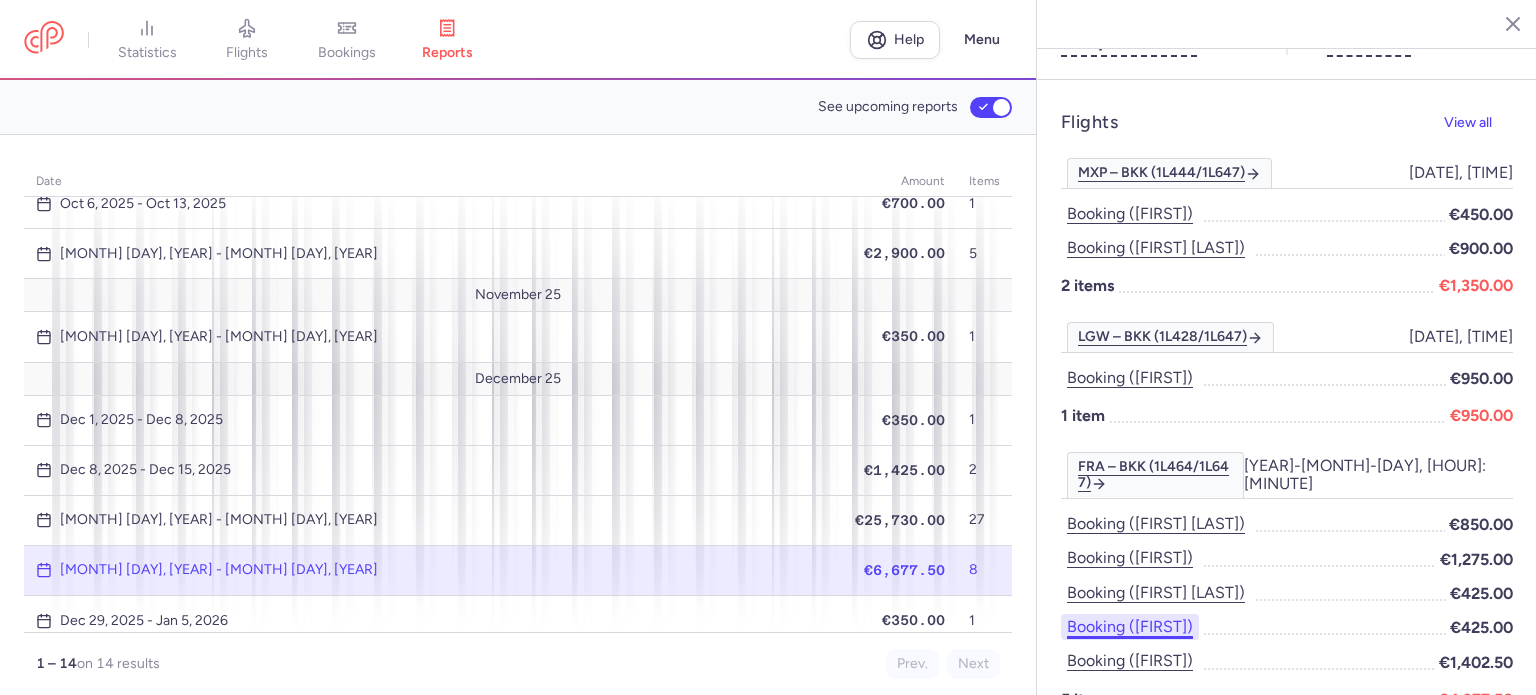 click on "Booking ([FIRST])" at bounding box center [1130, 627] 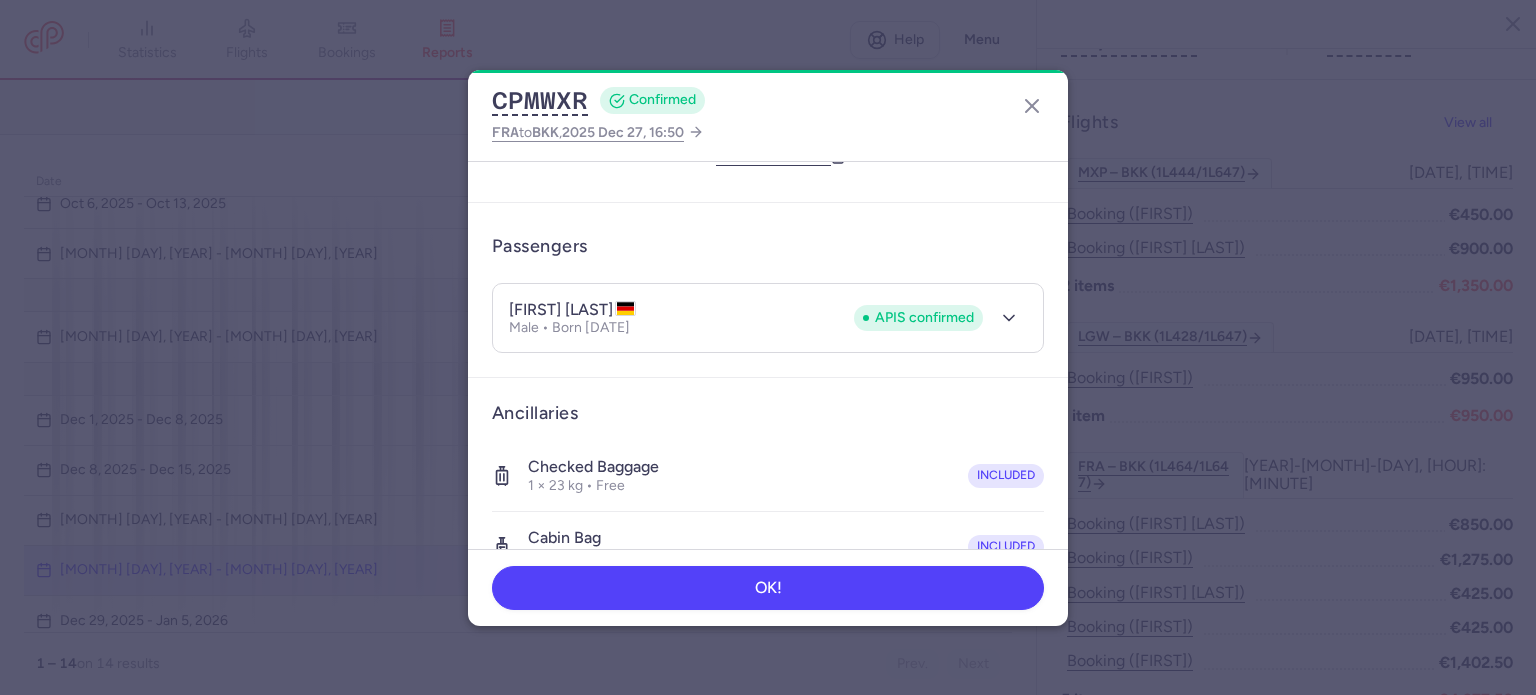 scroll, scrollTop: 300, scrollLeft: 0, axis: vertical 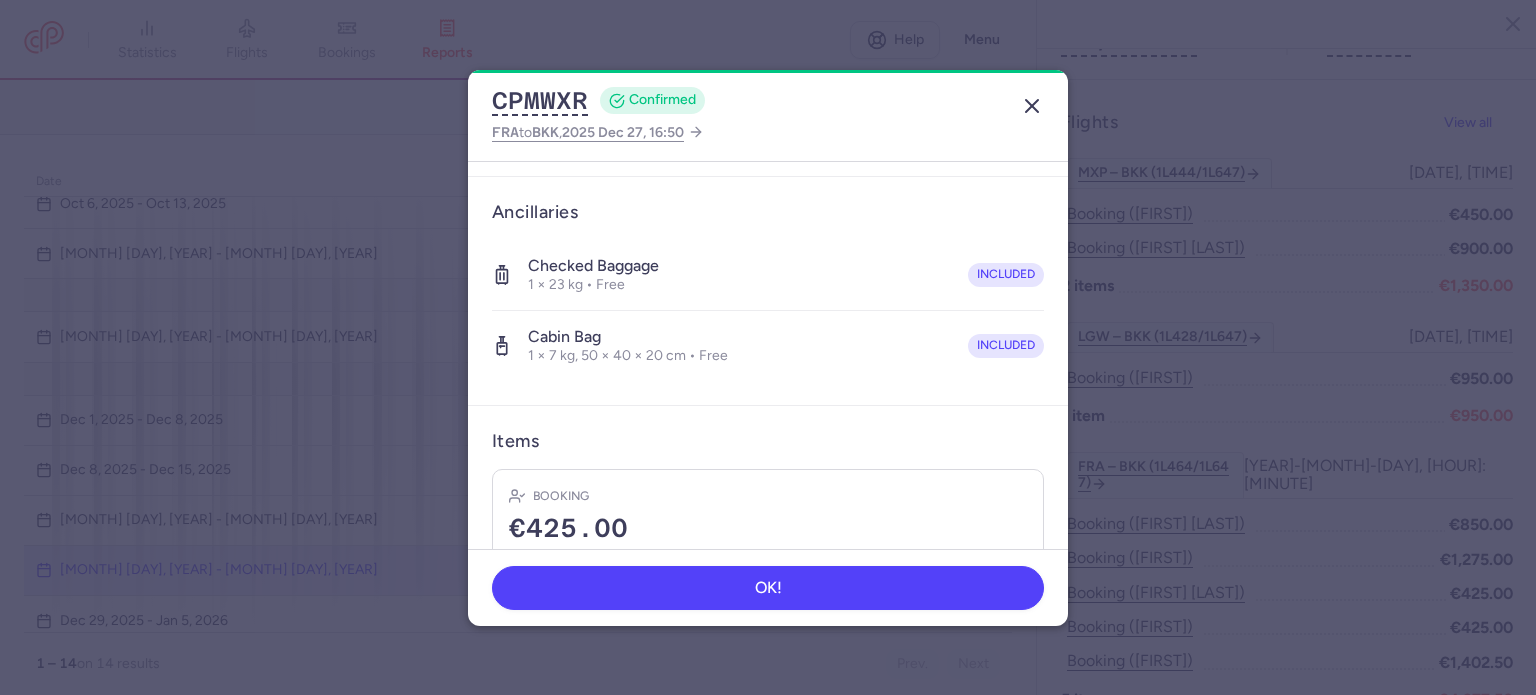 click 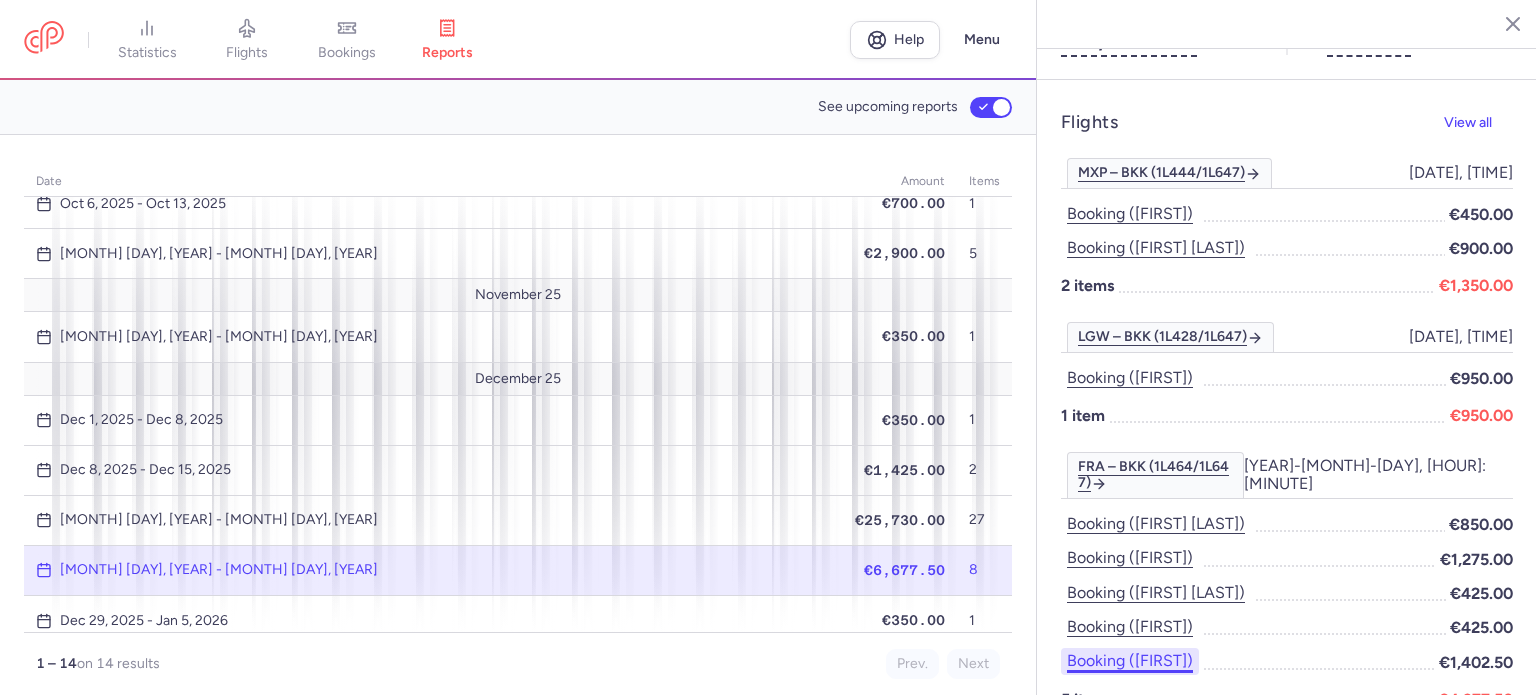click on "Booking ([FIRST])" at bounding box center (1130, 661) 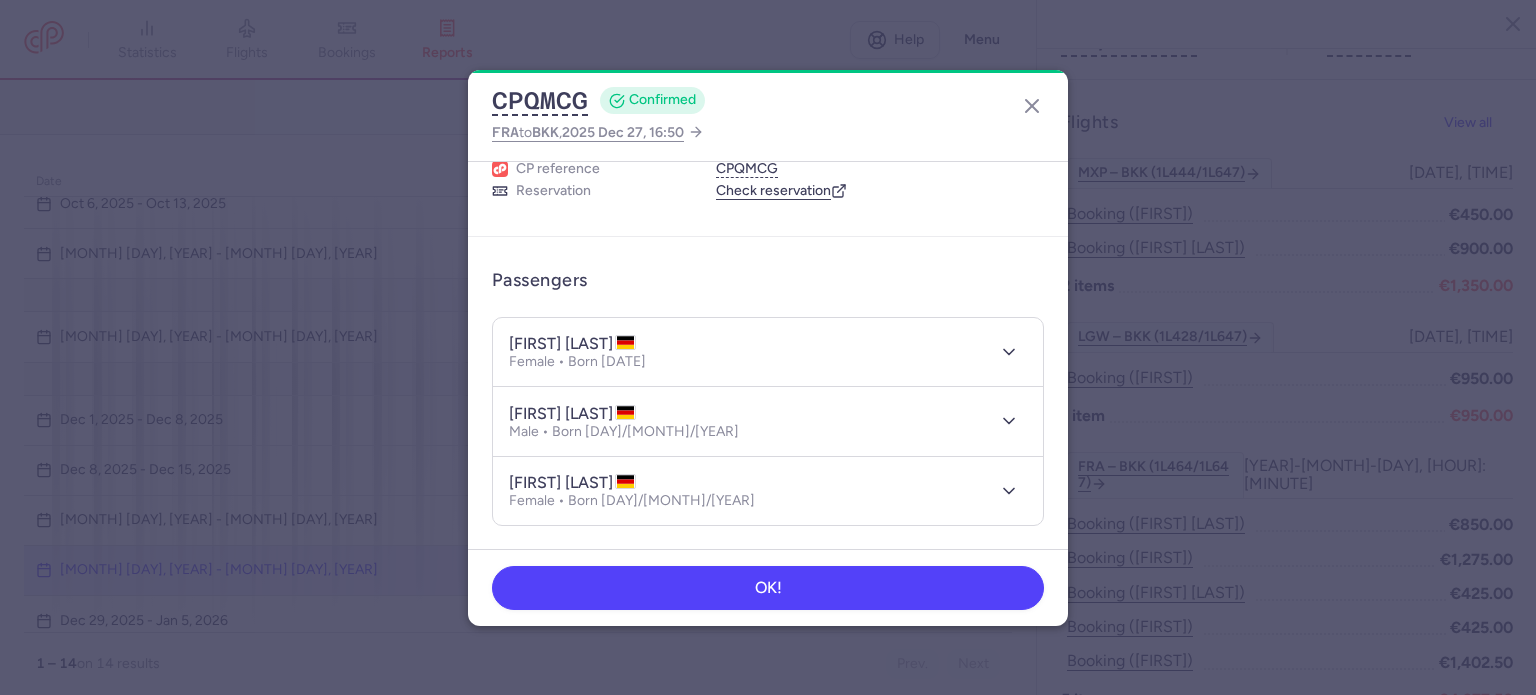 scroll, scrollTop: 100, scrollLeft: 0, axis: vertical 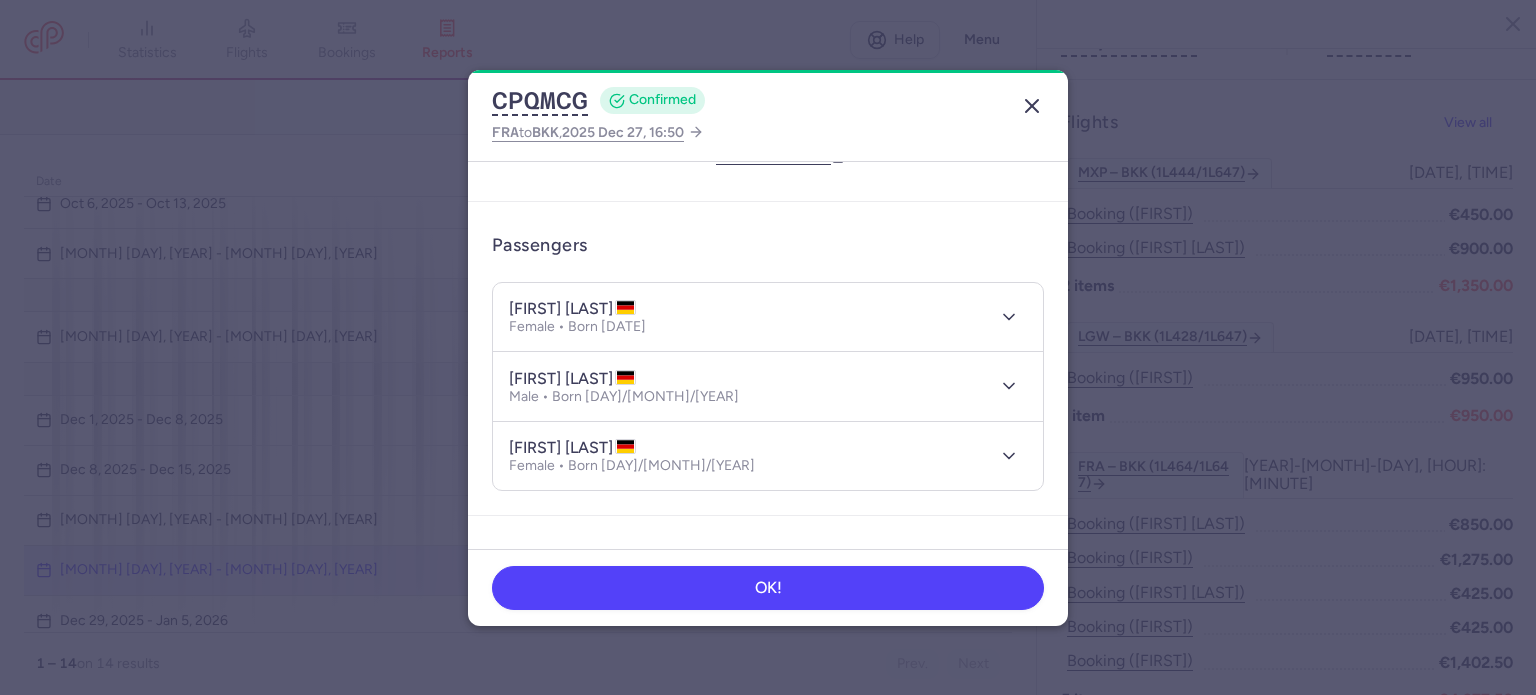 click 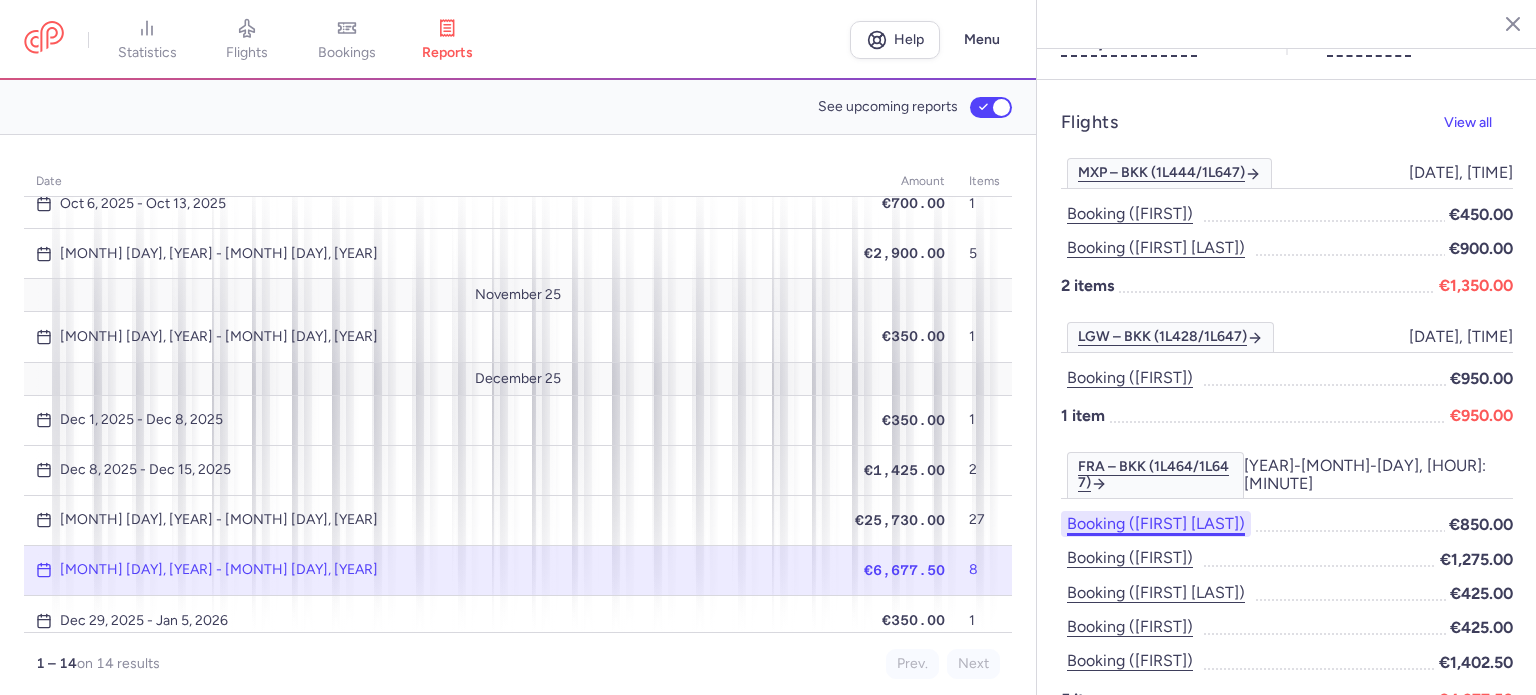 click on "Booking ([FIRST] [LAST])" at bounding box center [1156, 524] 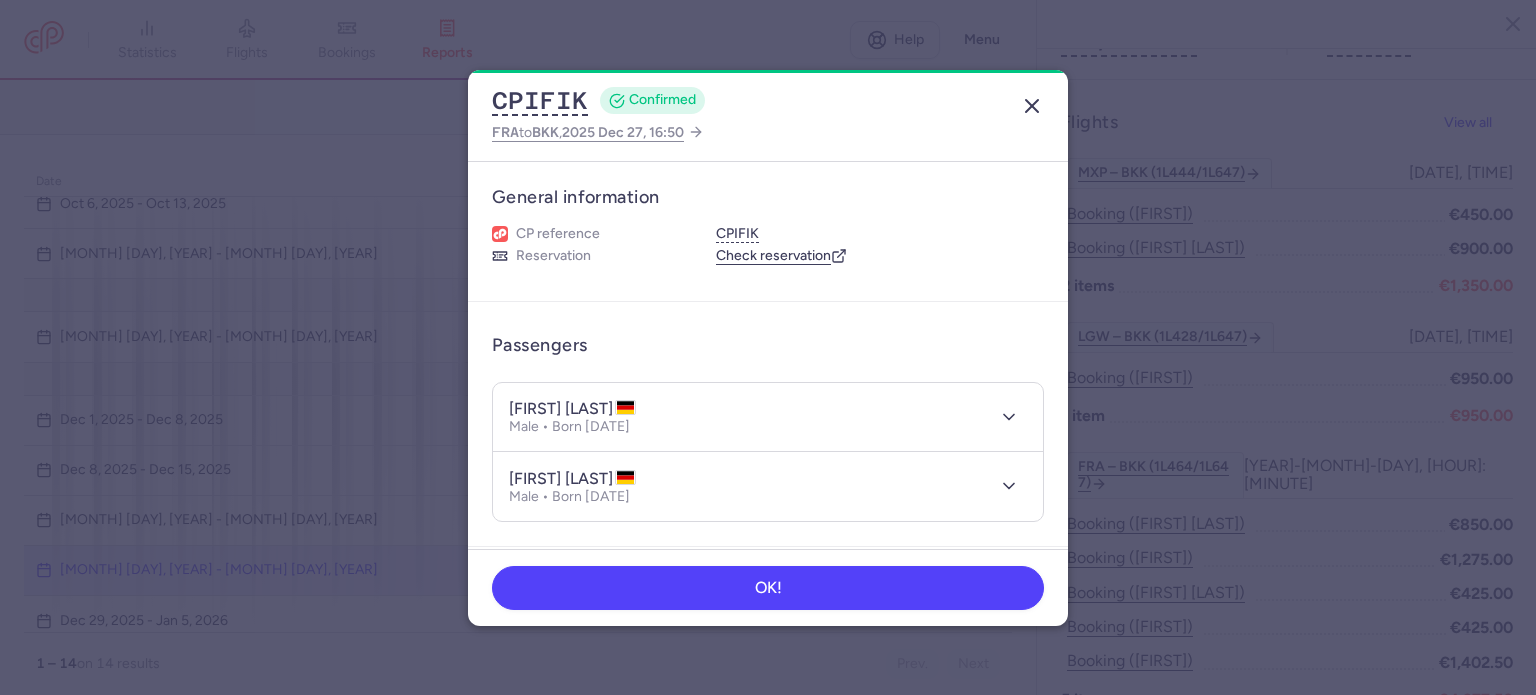 click 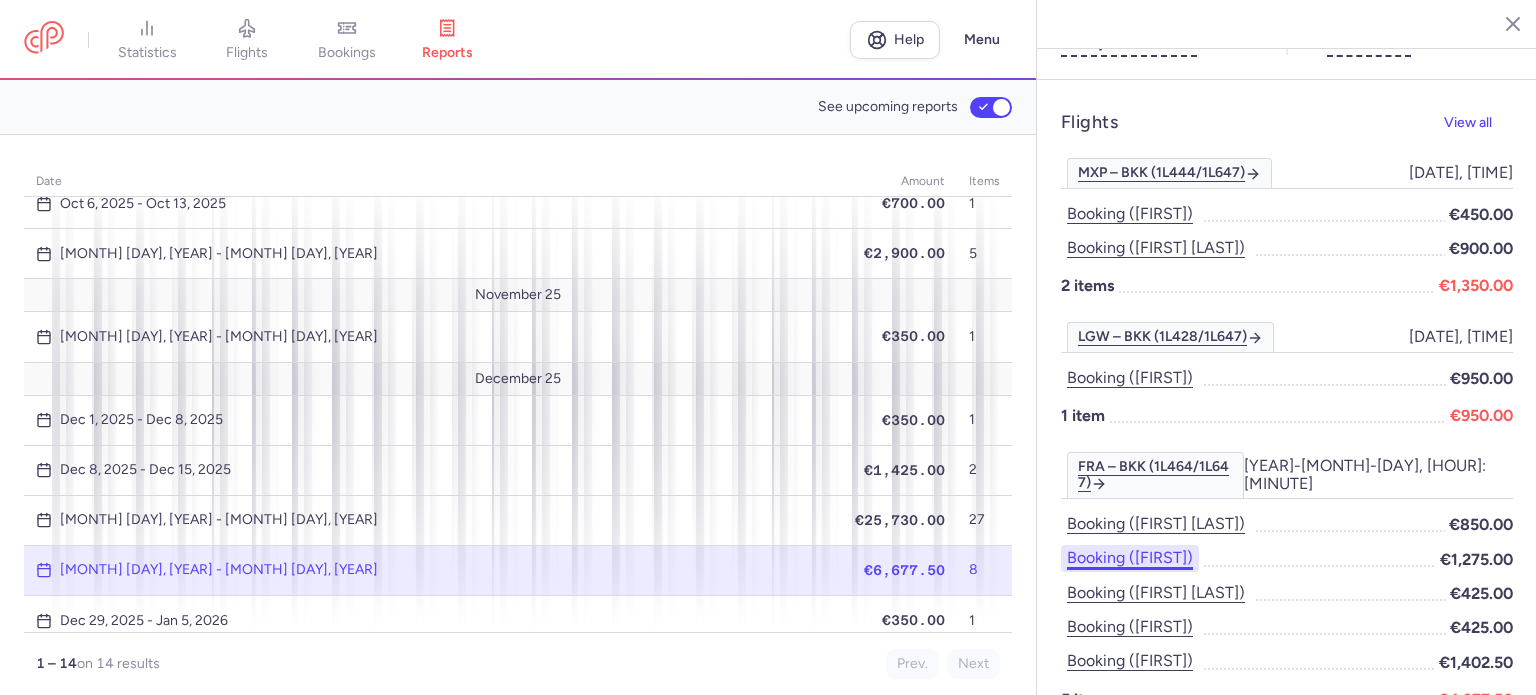 click on "Booking ([FIRST])" at bounding box center (1130, 558) 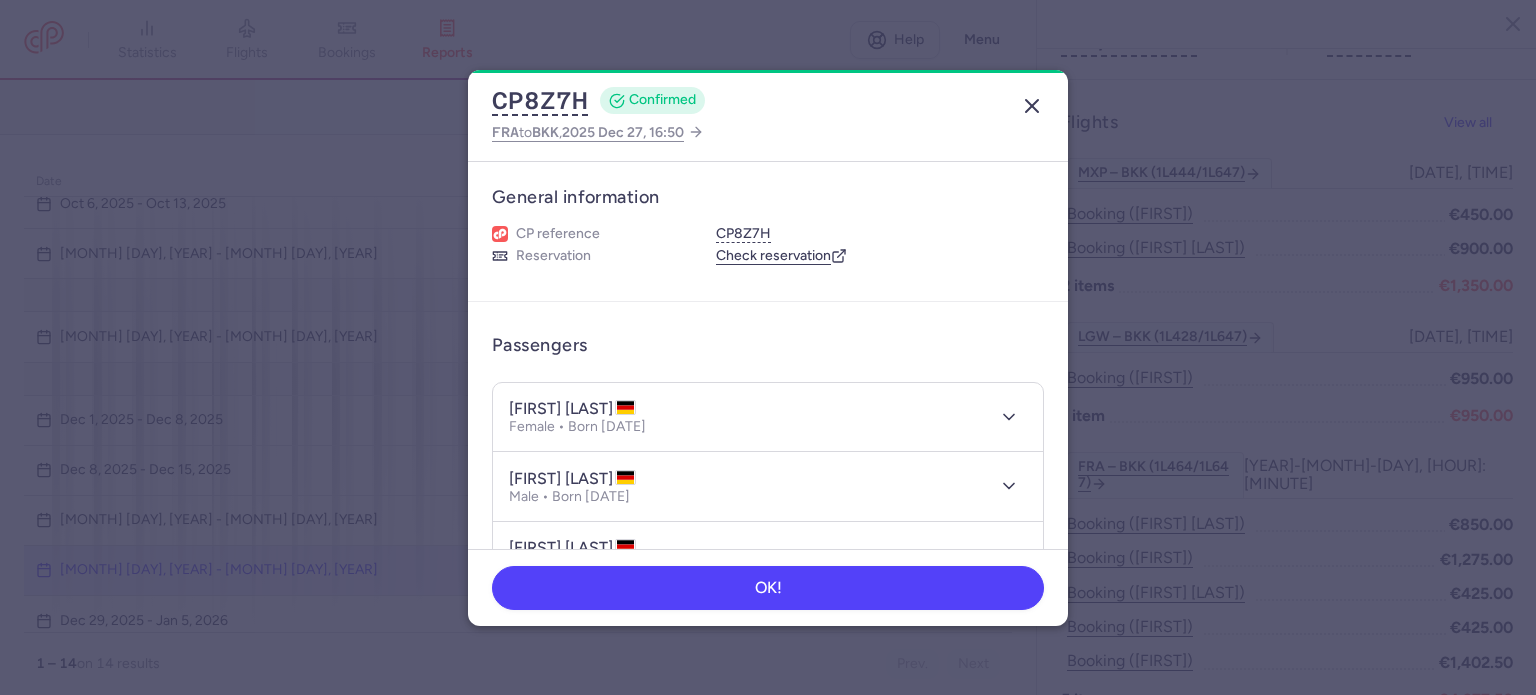 click 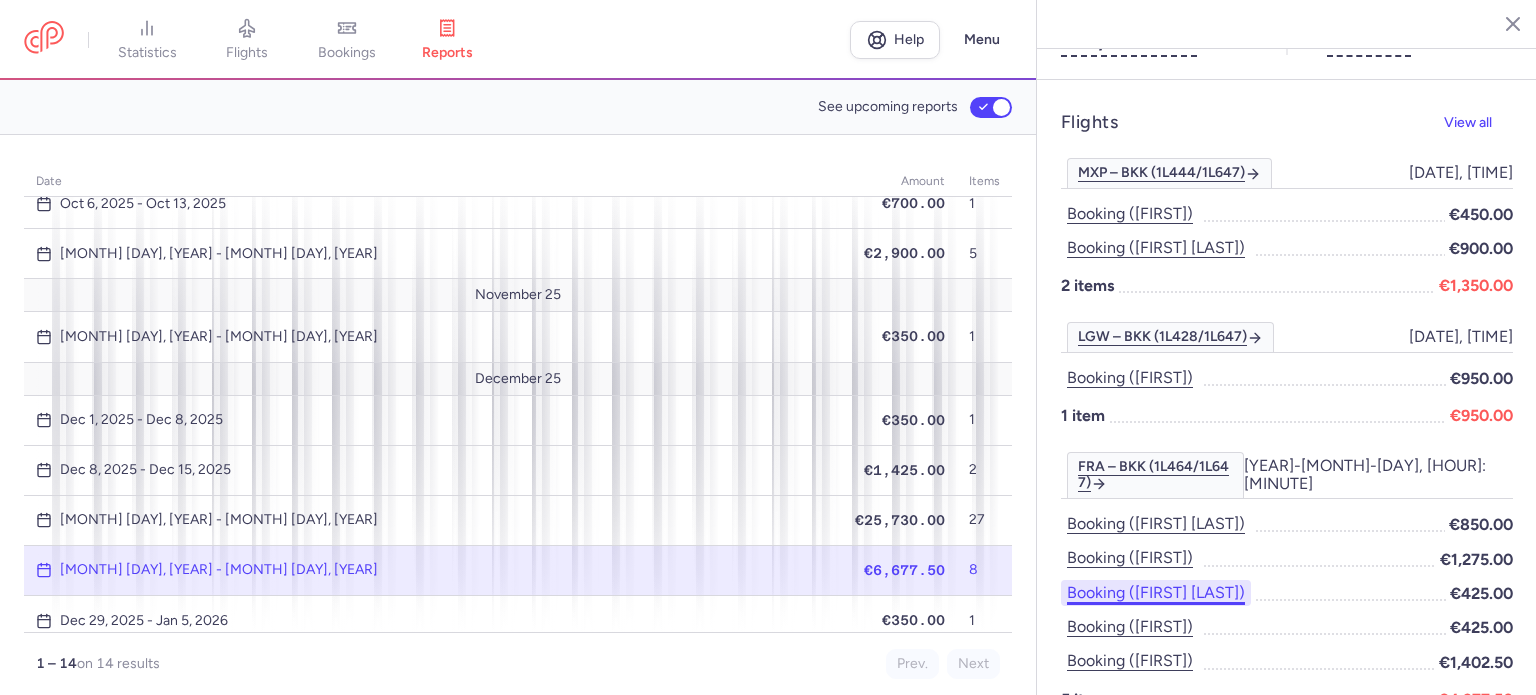click on "Booking ([FIRST] [LAST])" at bounding box center [1156, 593] 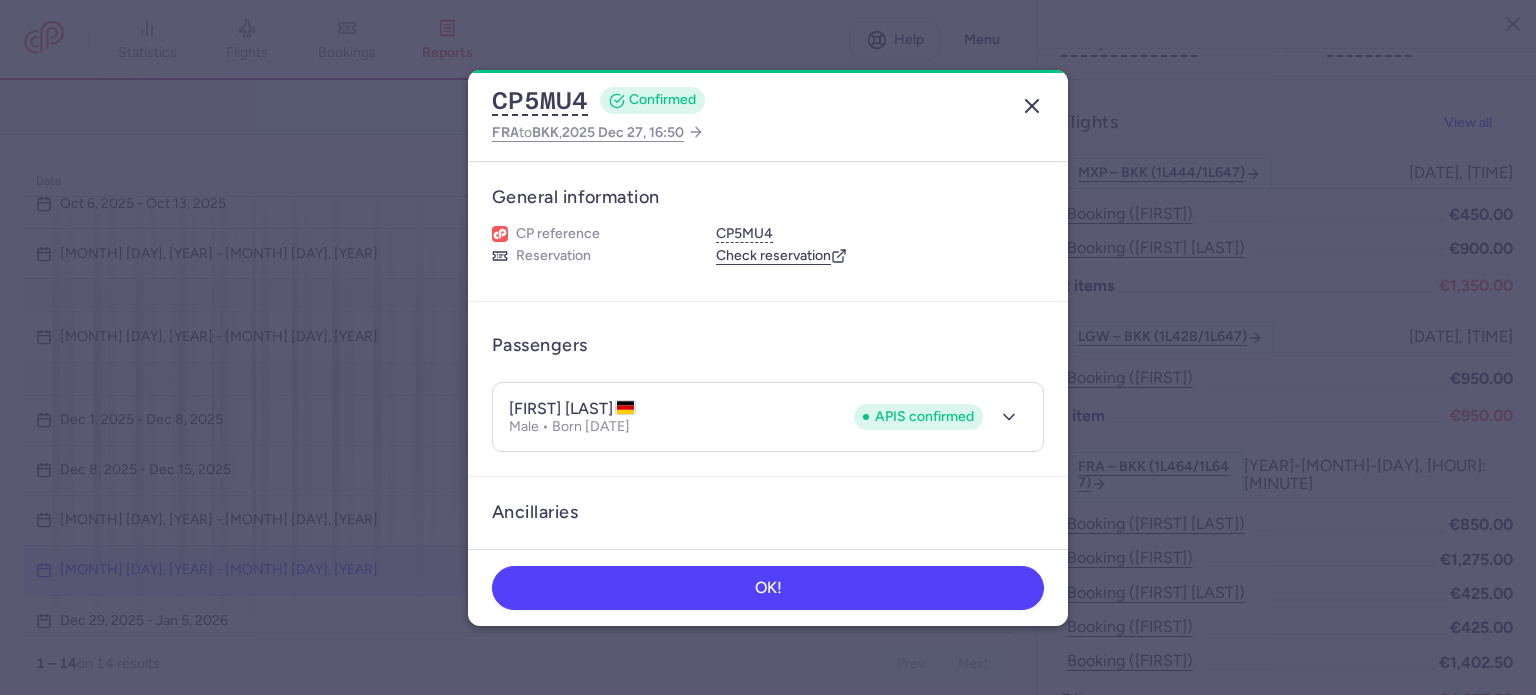 click 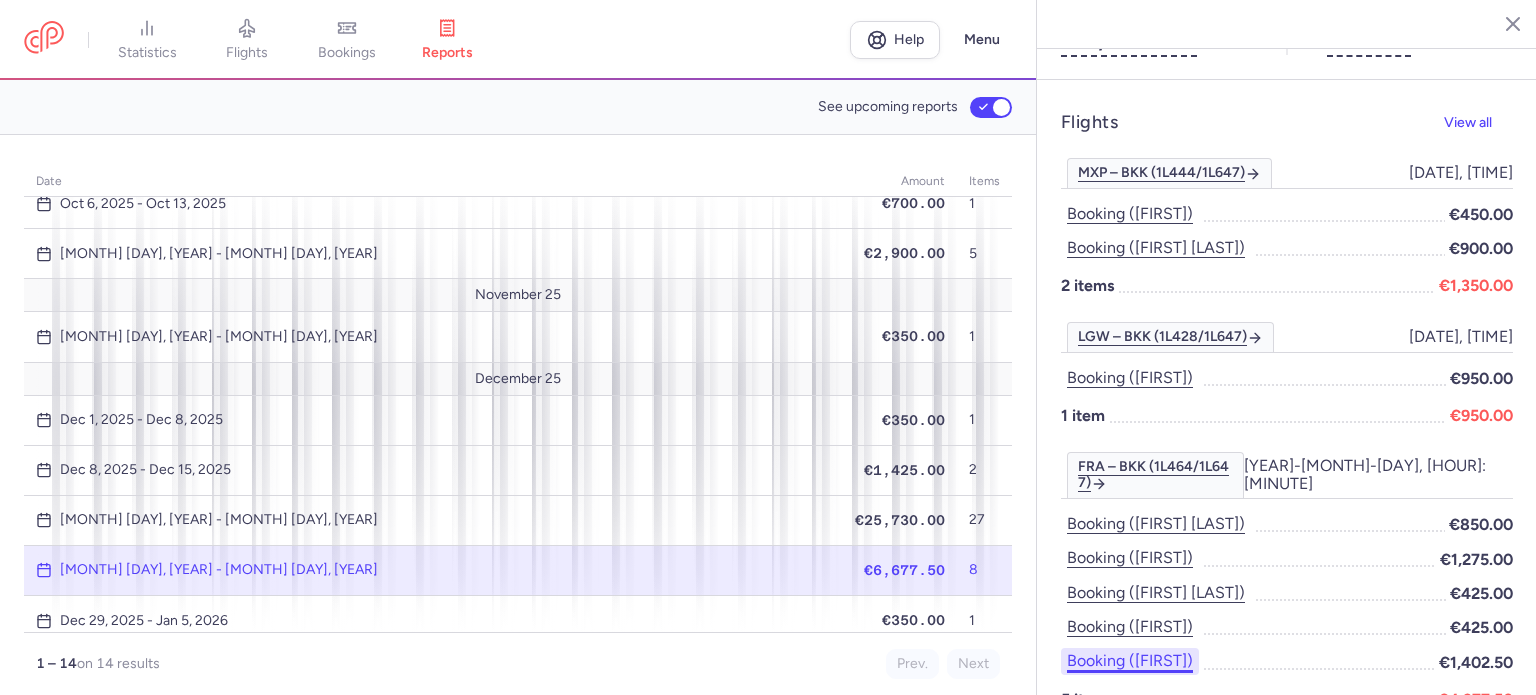 click on "Booking ([FIRST])" at bounding box center (1130, 661) 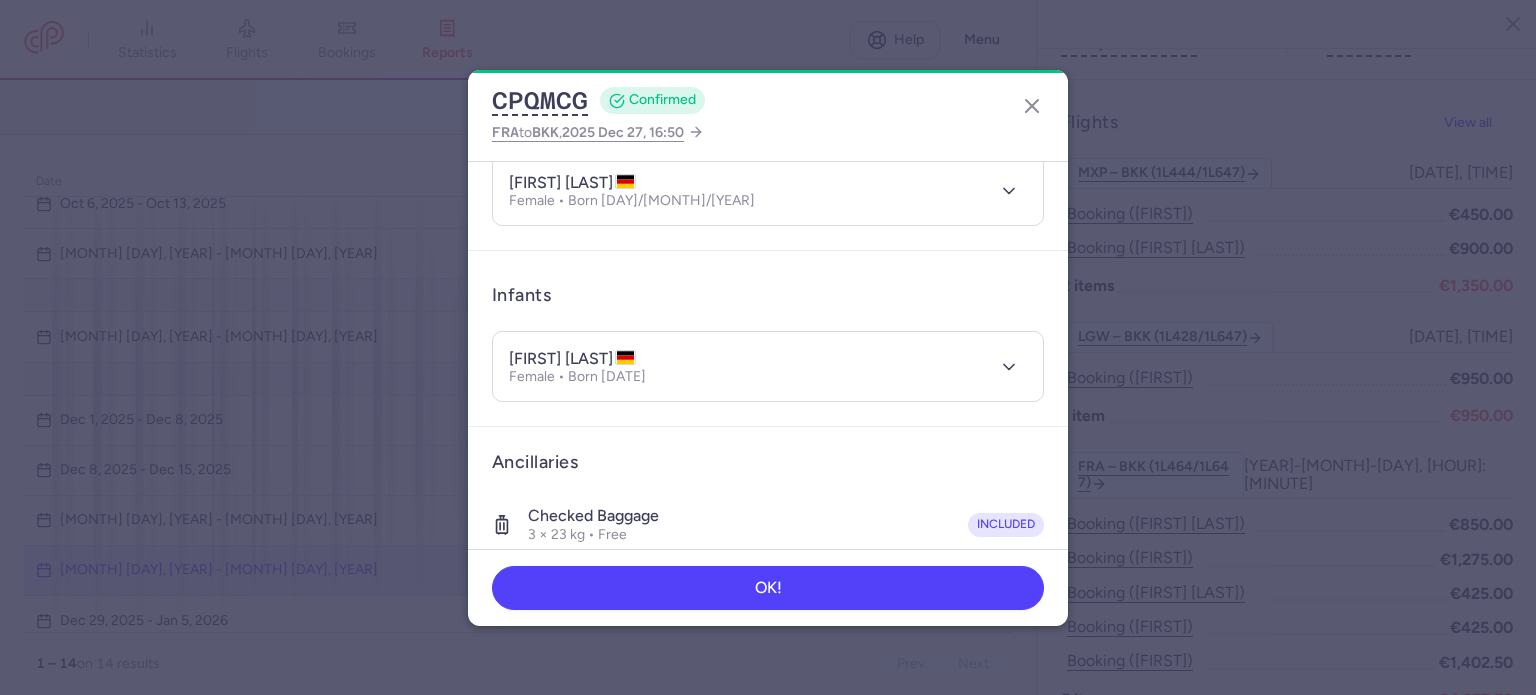 scroll, scrollTop: 400, scrollLeft: 0, axis: vertical 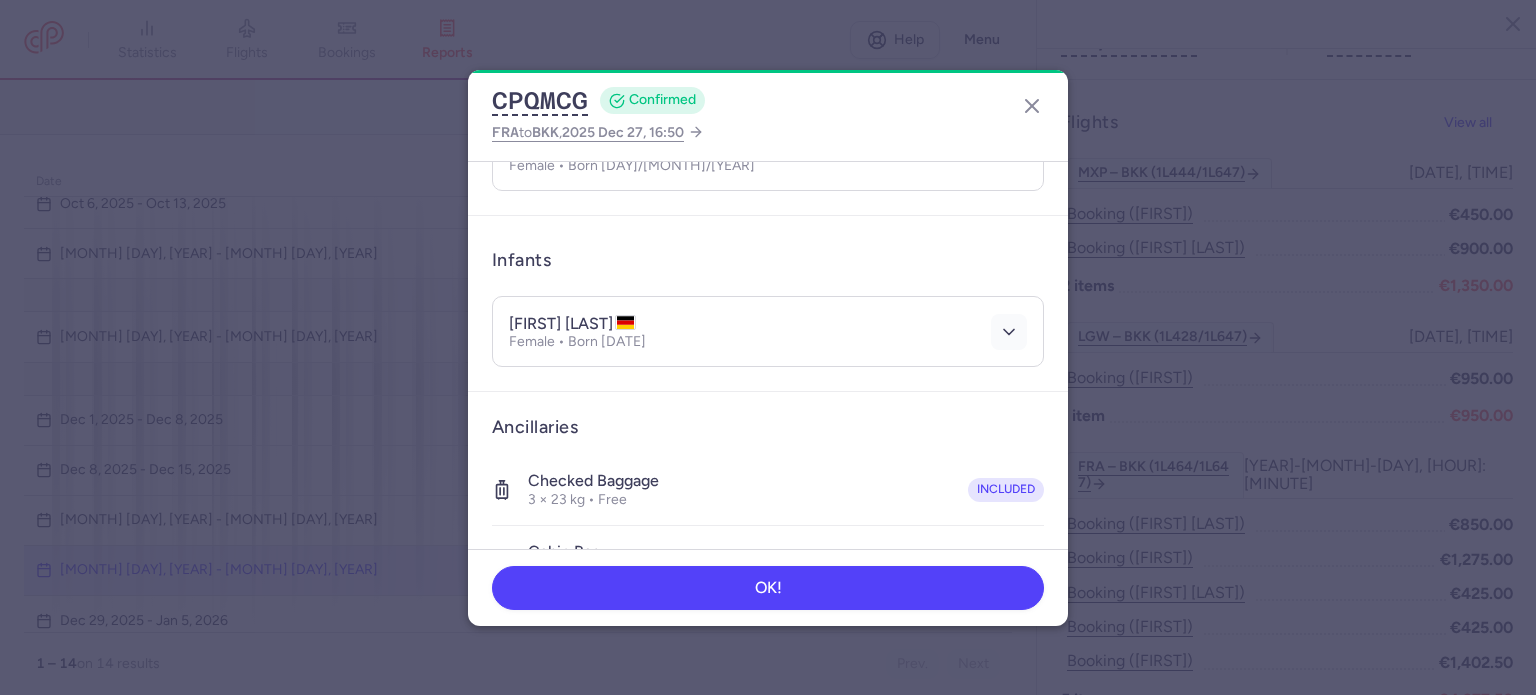 click 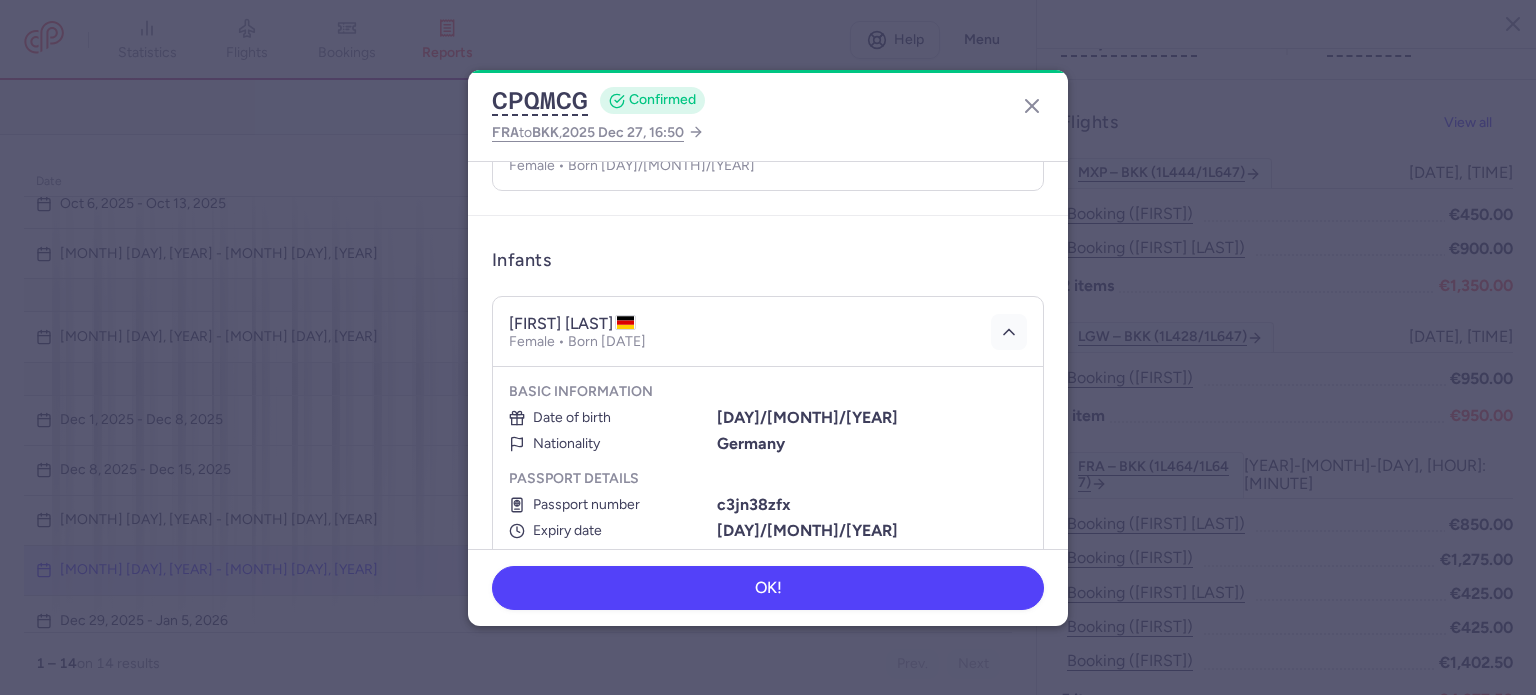click 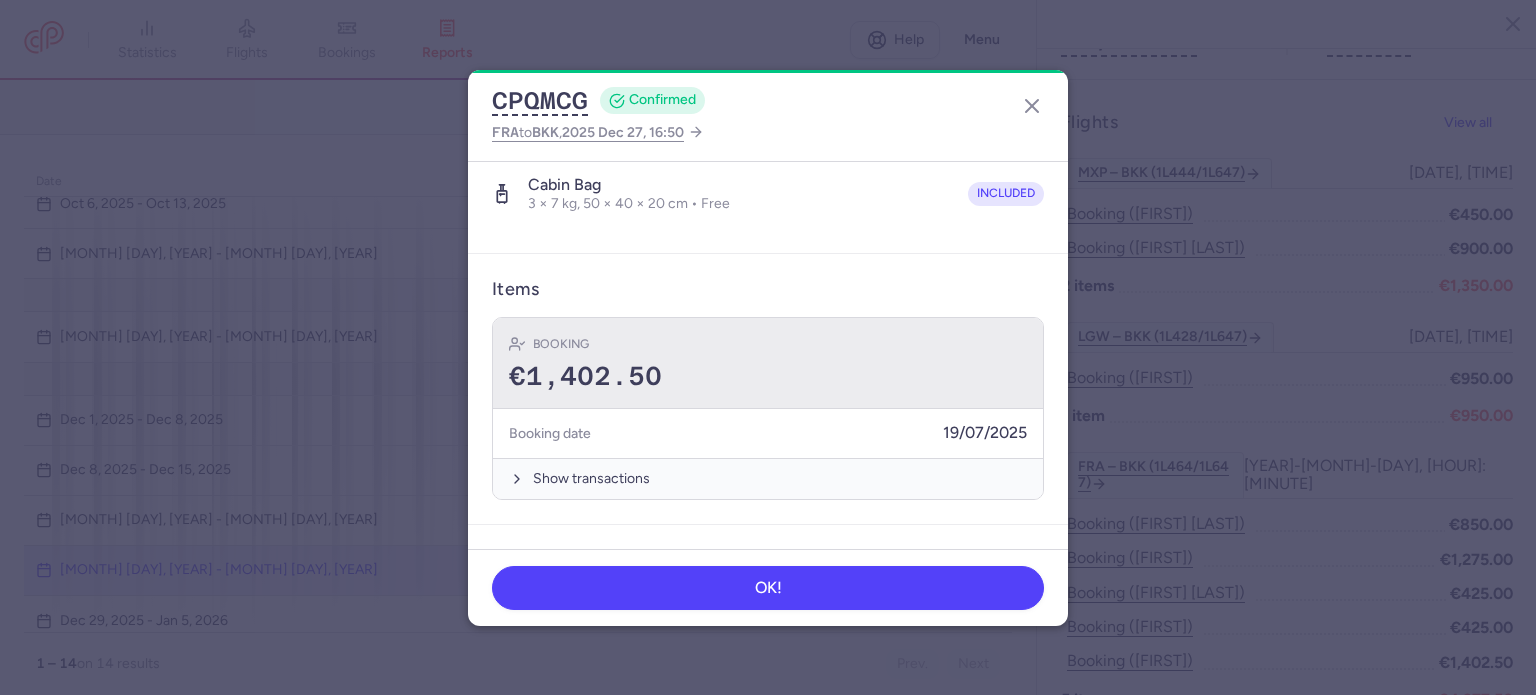 scroll, scrollTop: 800, scrollLeft: 0, axis: vertical 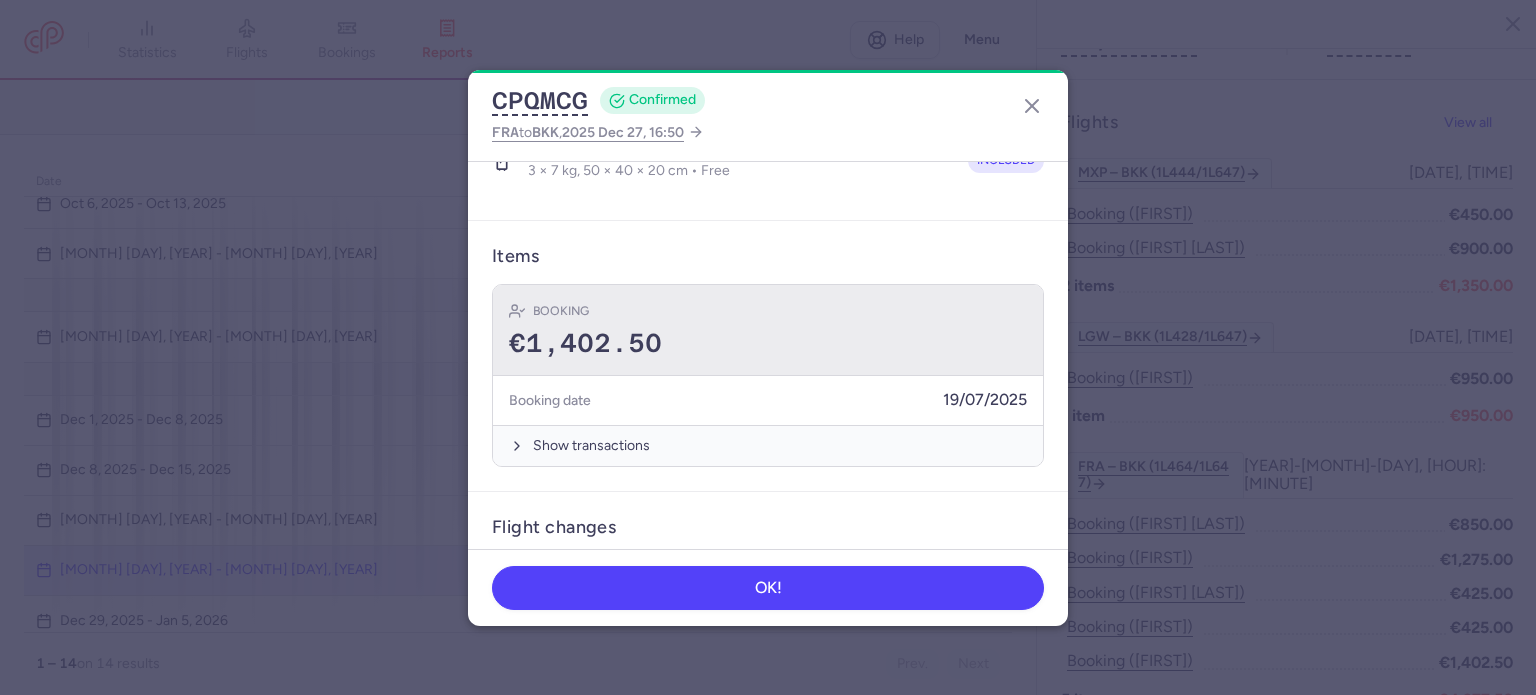 click on "€1,402.50" at bounding box center [768, 344] 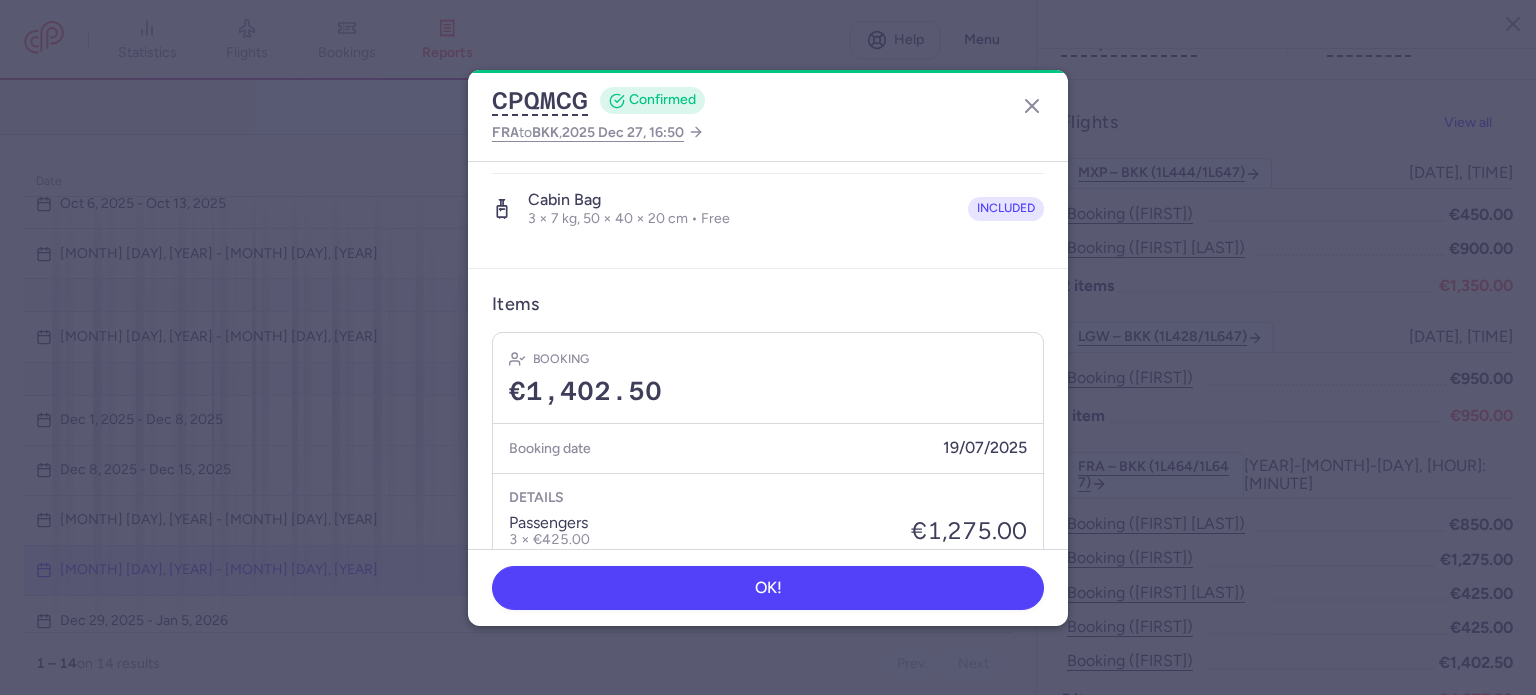 scroll, scrollTop: 900, scrollLeft: 0, axis: vertical 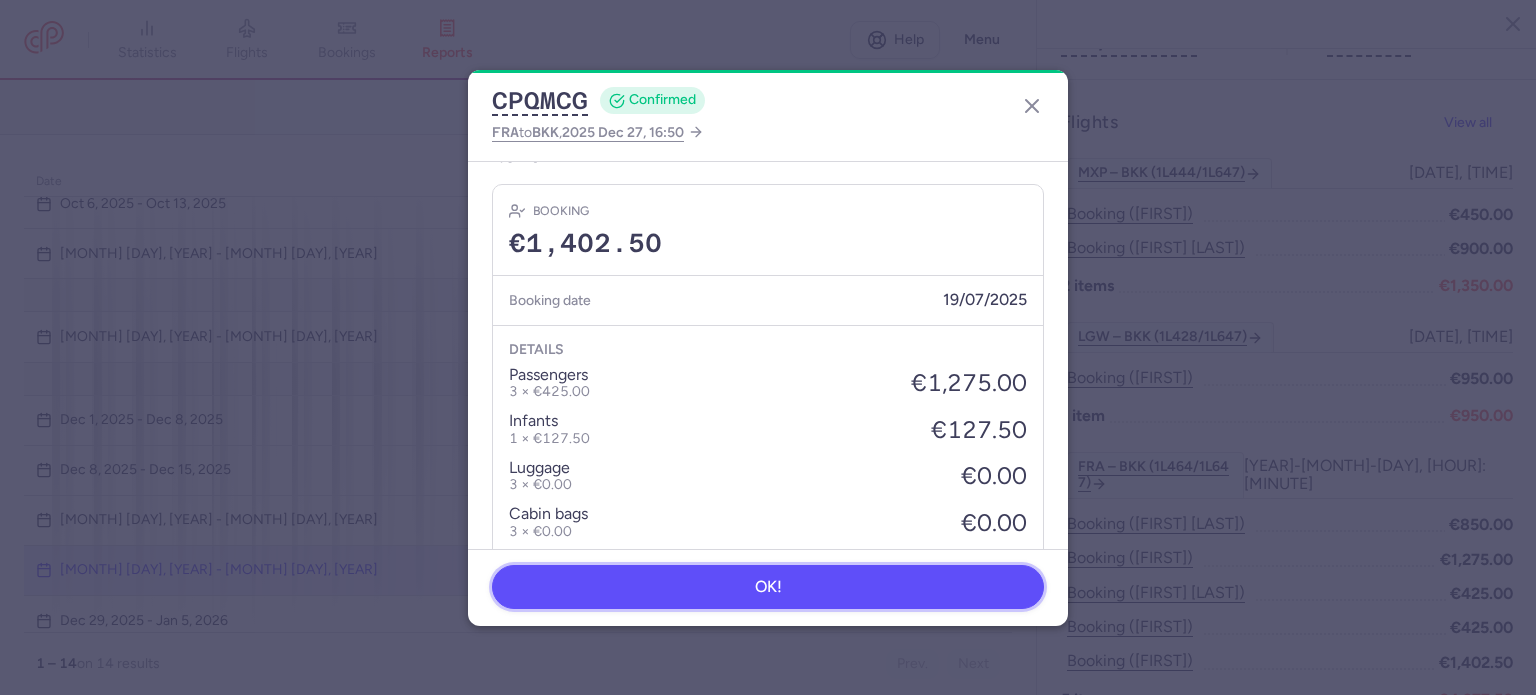 click on "OK!" at bounding box center (768, 587) 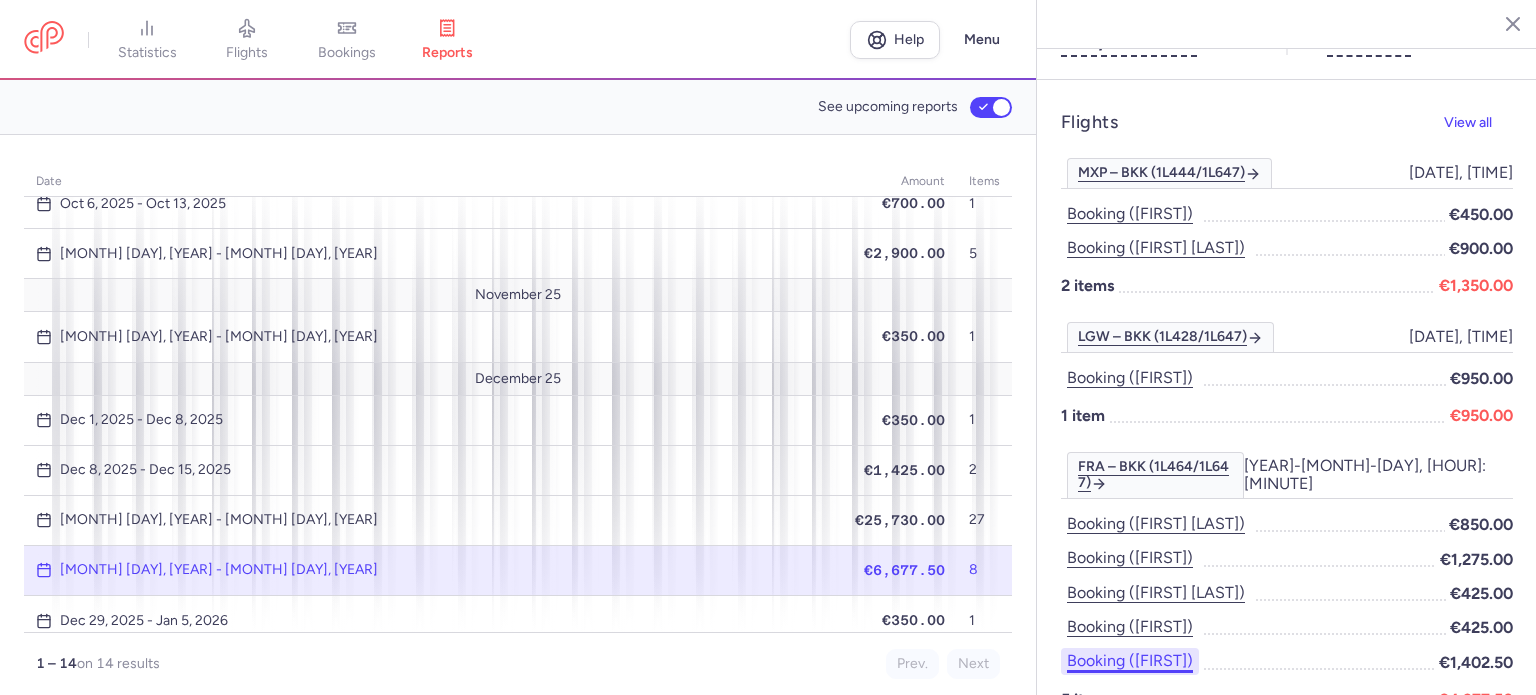 click on "Booking ([FIRST])" at bounding box center (1130, 661) 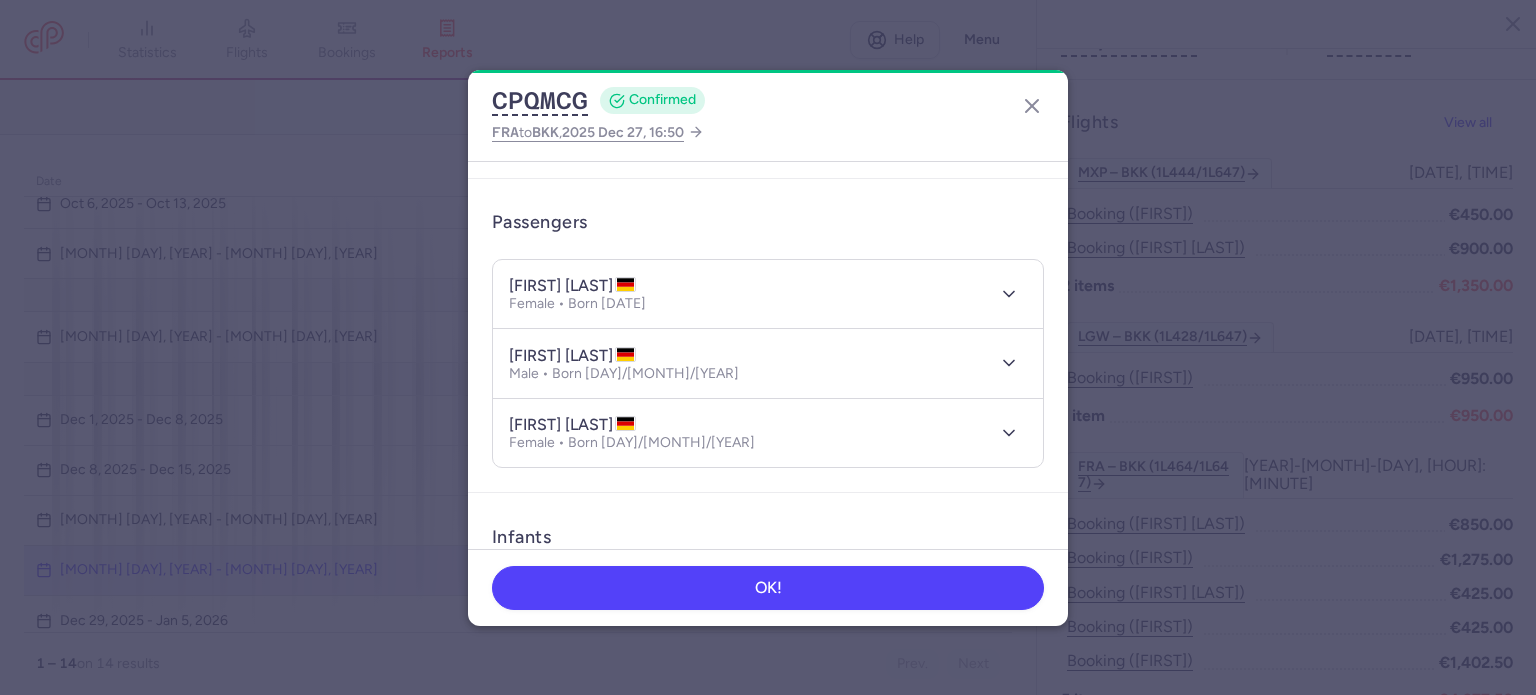 scroll, scrollTop: 100, scrollLeft: 0, axis: vertical 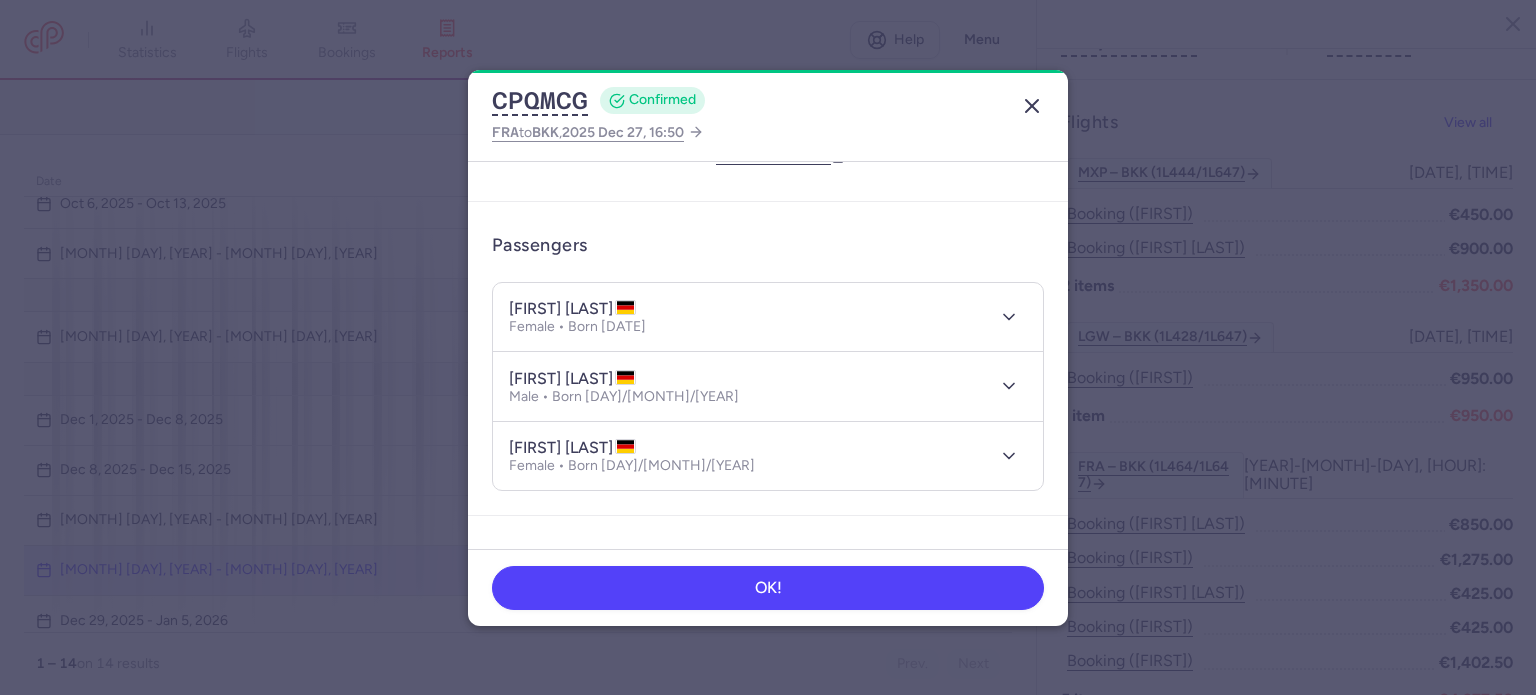 click 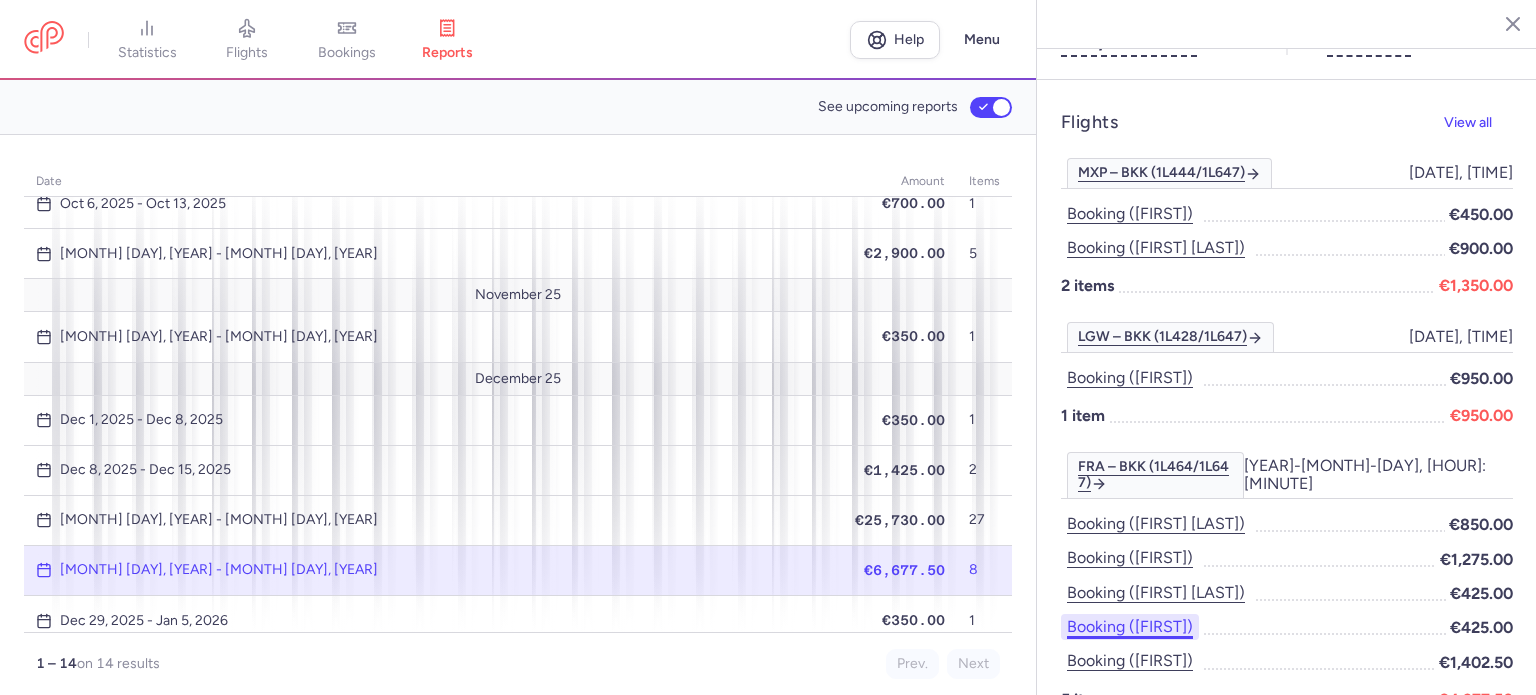 click on "Booking ([FIRST])" at bounding box center (1130, 627) 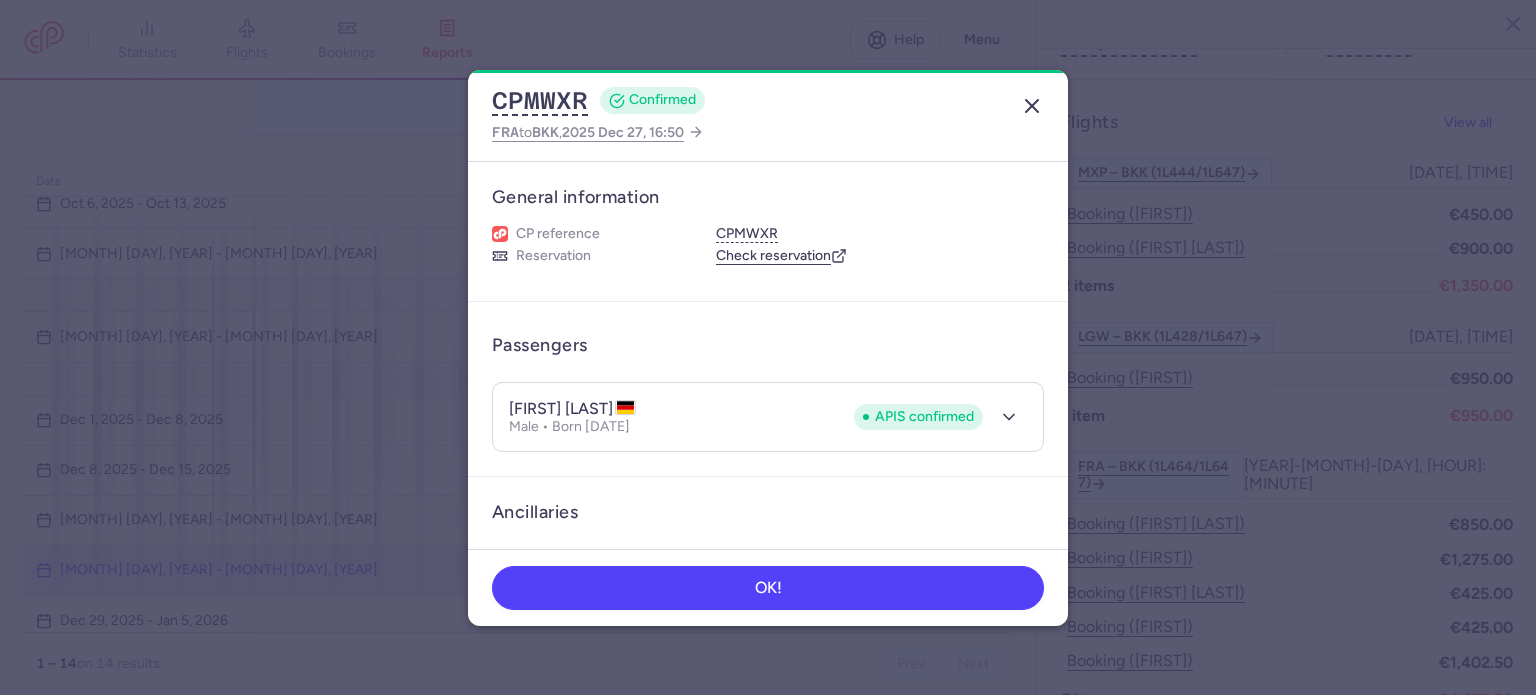 click 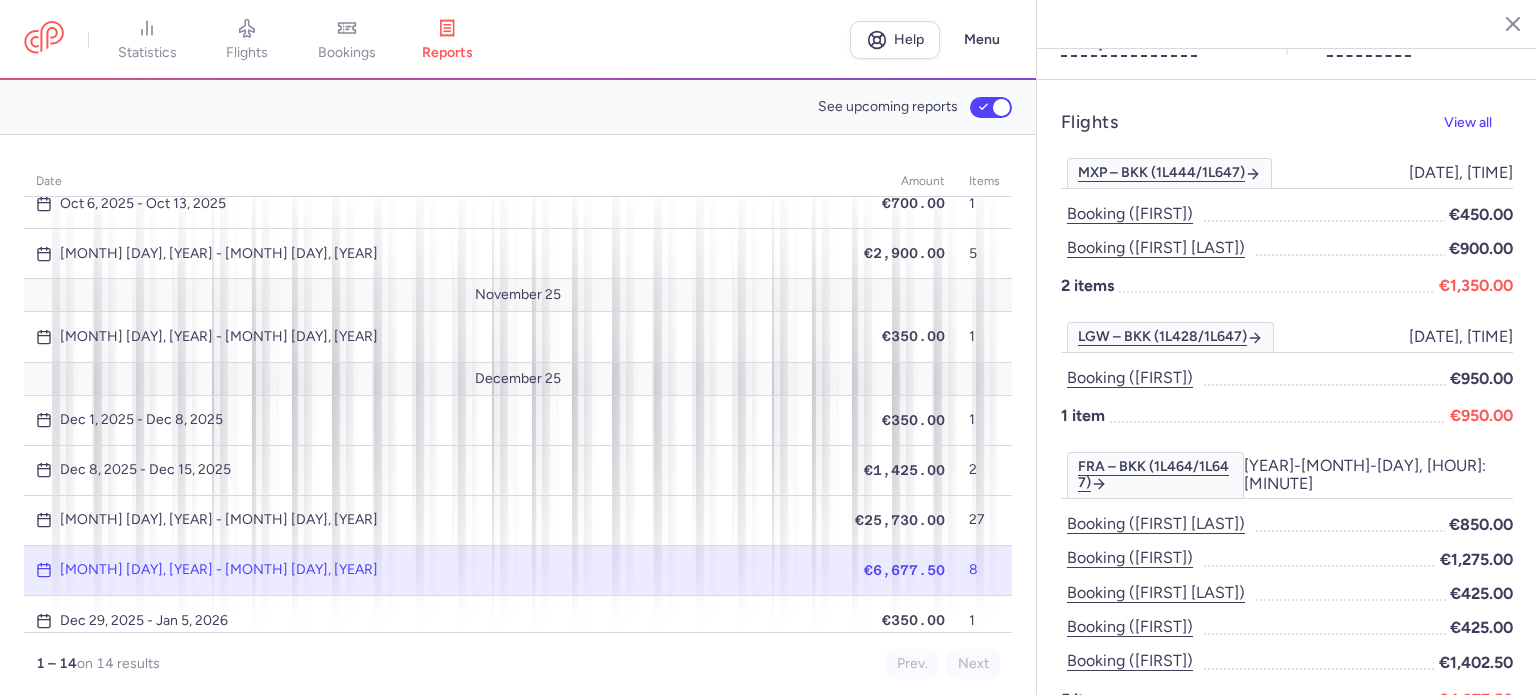 type 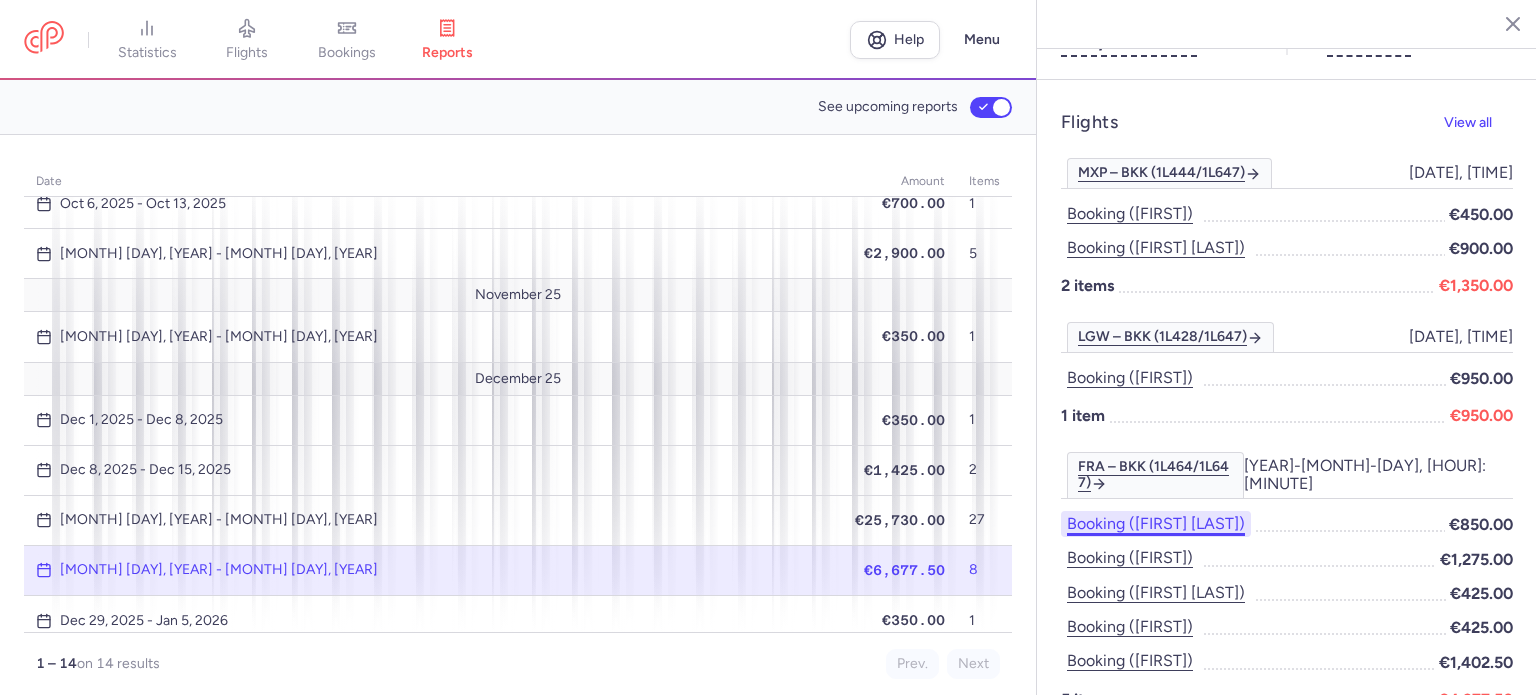 click on "Booking ([FIRST] [LAST])" at bounding box center [1156, 524] 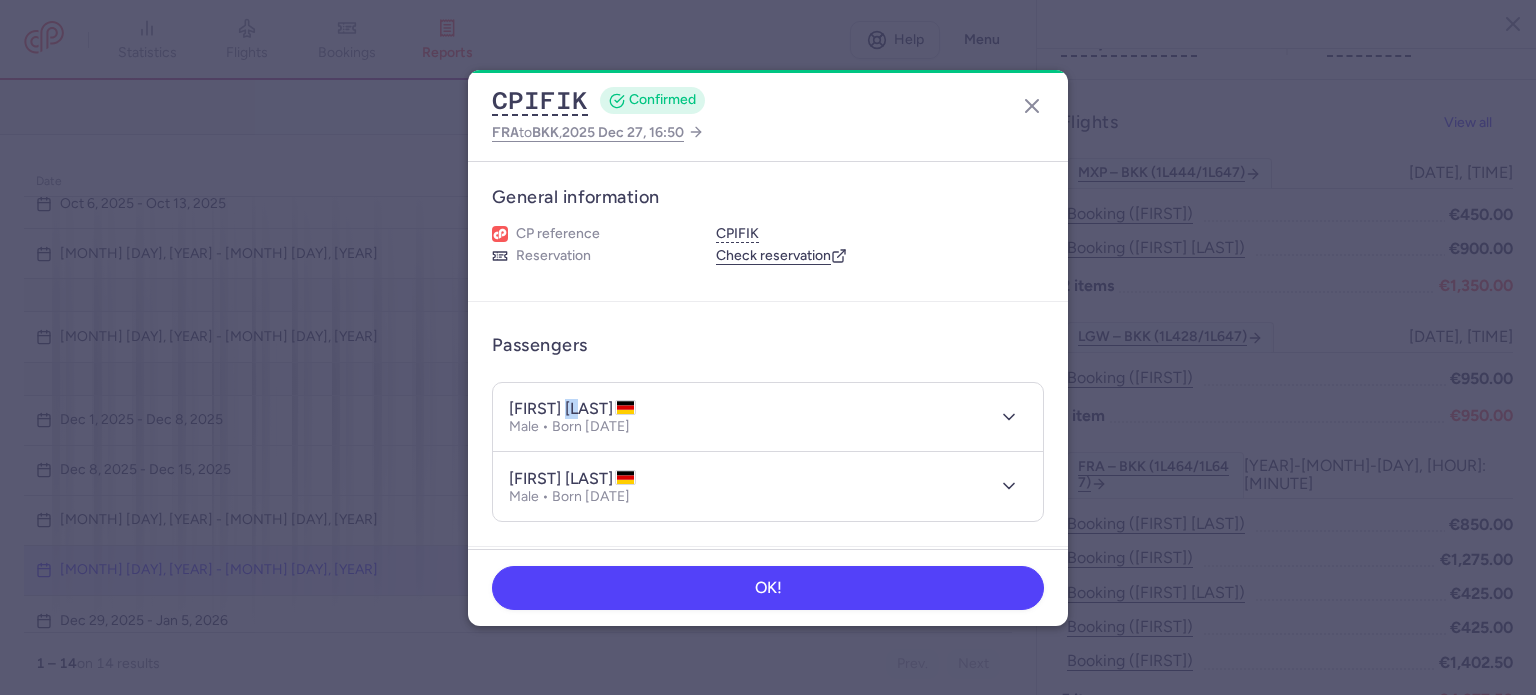 drag, startPoint x: 569, startPoint y: 406, endPoint x: 583, endPoint y: 403, distance: 14.3178215 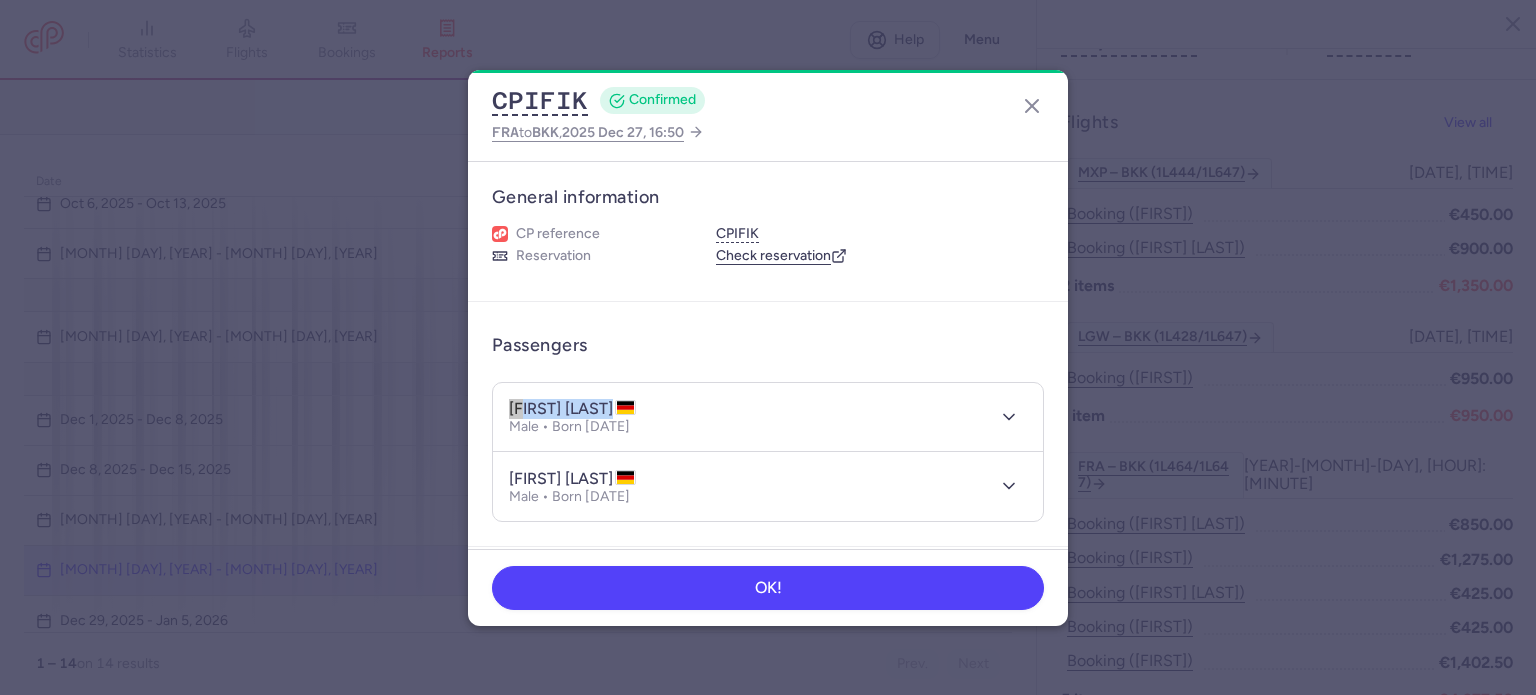 drag, startPoint x: 508, startPoint y: 407, endPoint x: 608, endPoint y: 407, distance: 100 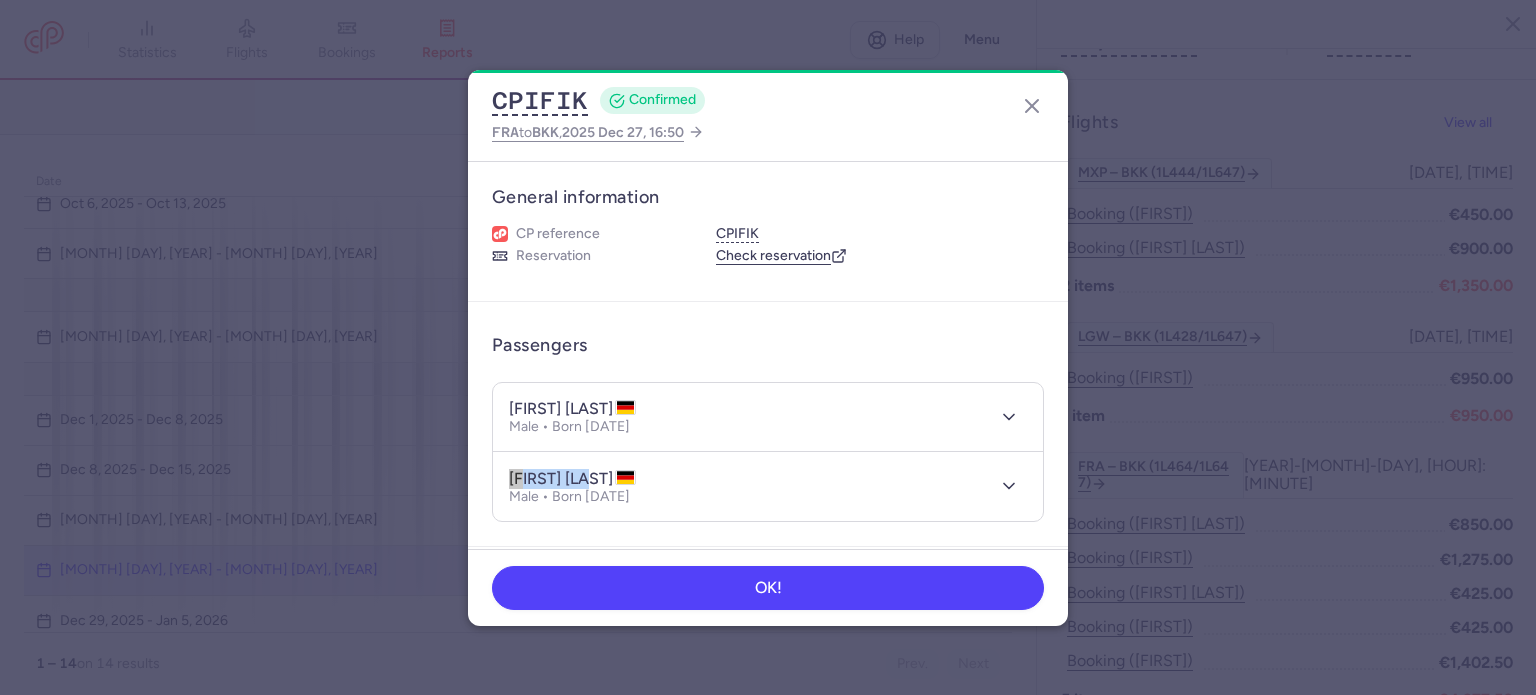 drag, startPoint x: 589, startPoint y: 474, endPoint x: 512, endPoint y: 469, distance: 77.16217 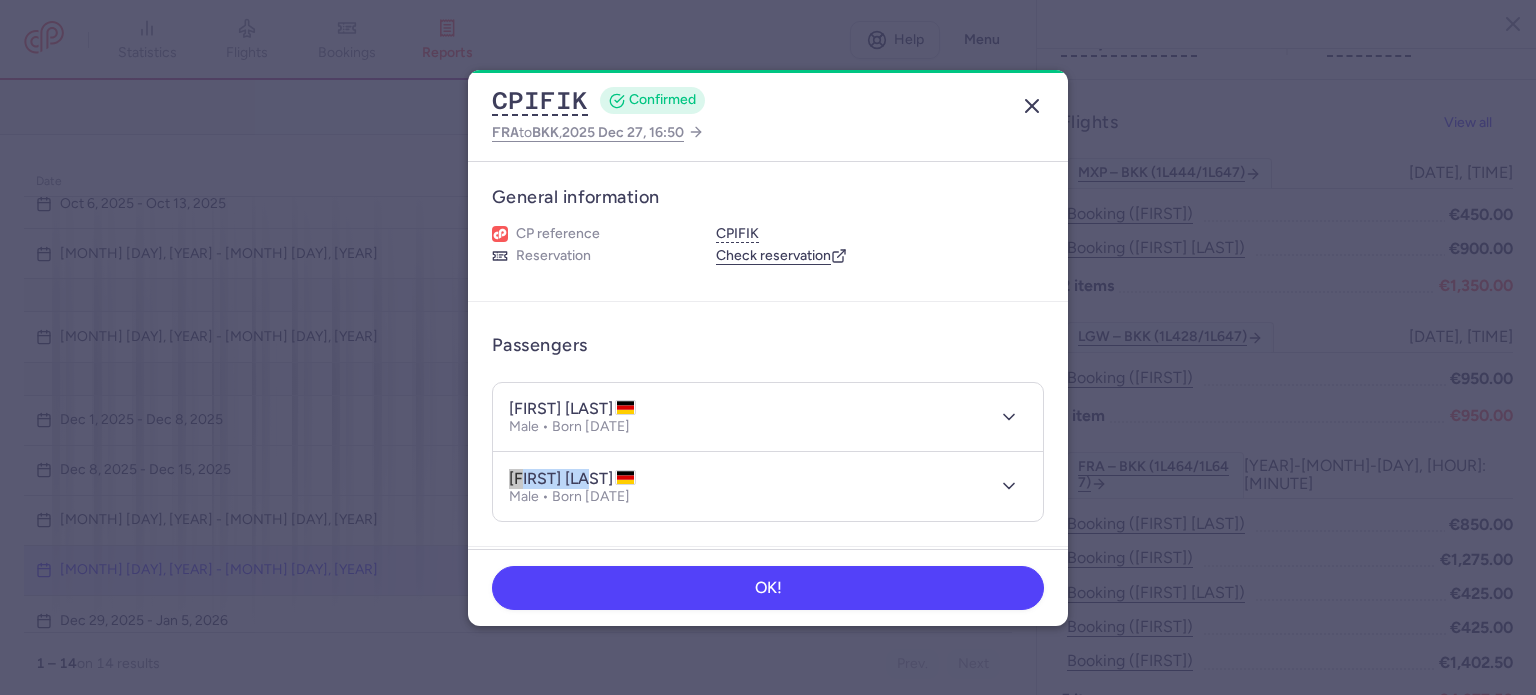 click 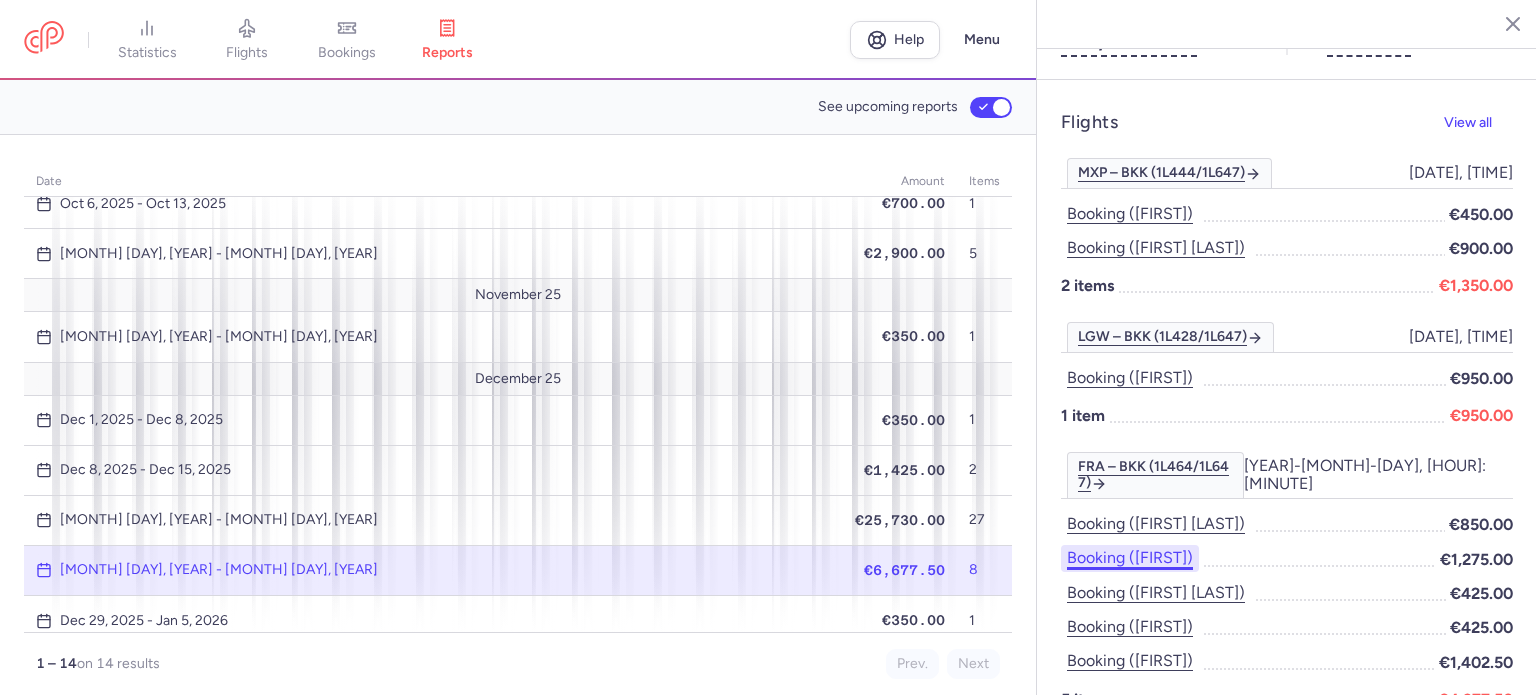 click on "Booking ([FIRST])" at bounding box center (1130, 558) 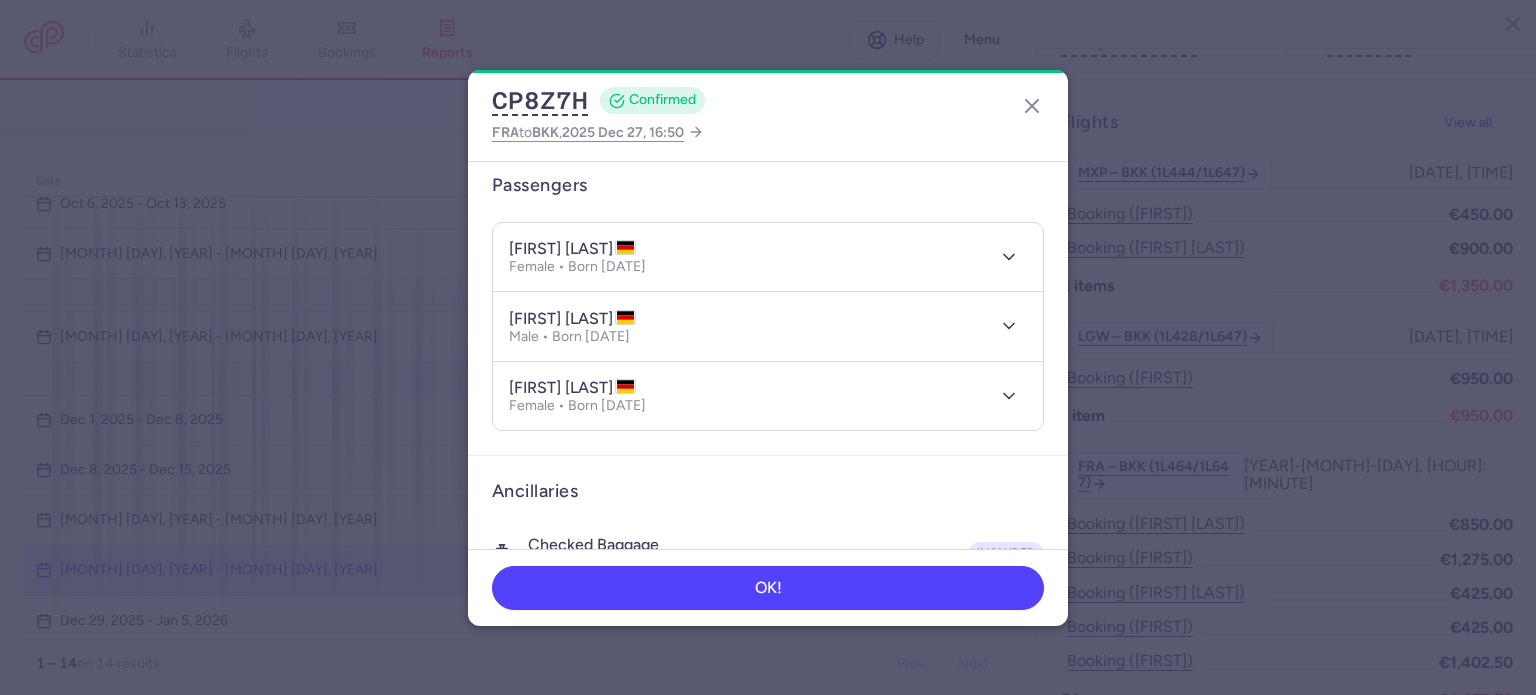 scroll, scrollTop: 100, scrollLeft: 0, axis: vertical 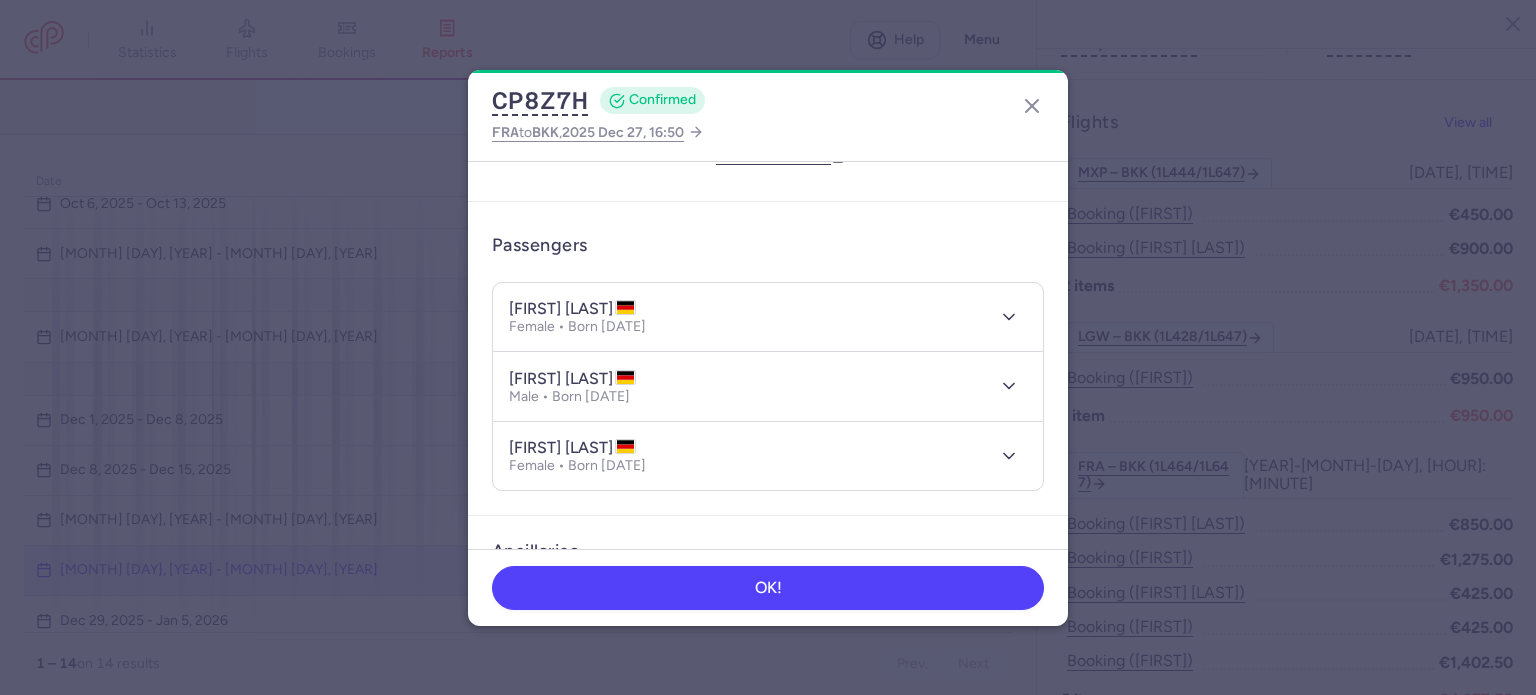drag, startPoint x: 642, startPoint y: 311, endPoint x: 576, endPoint y: 307, distance: 66.1211 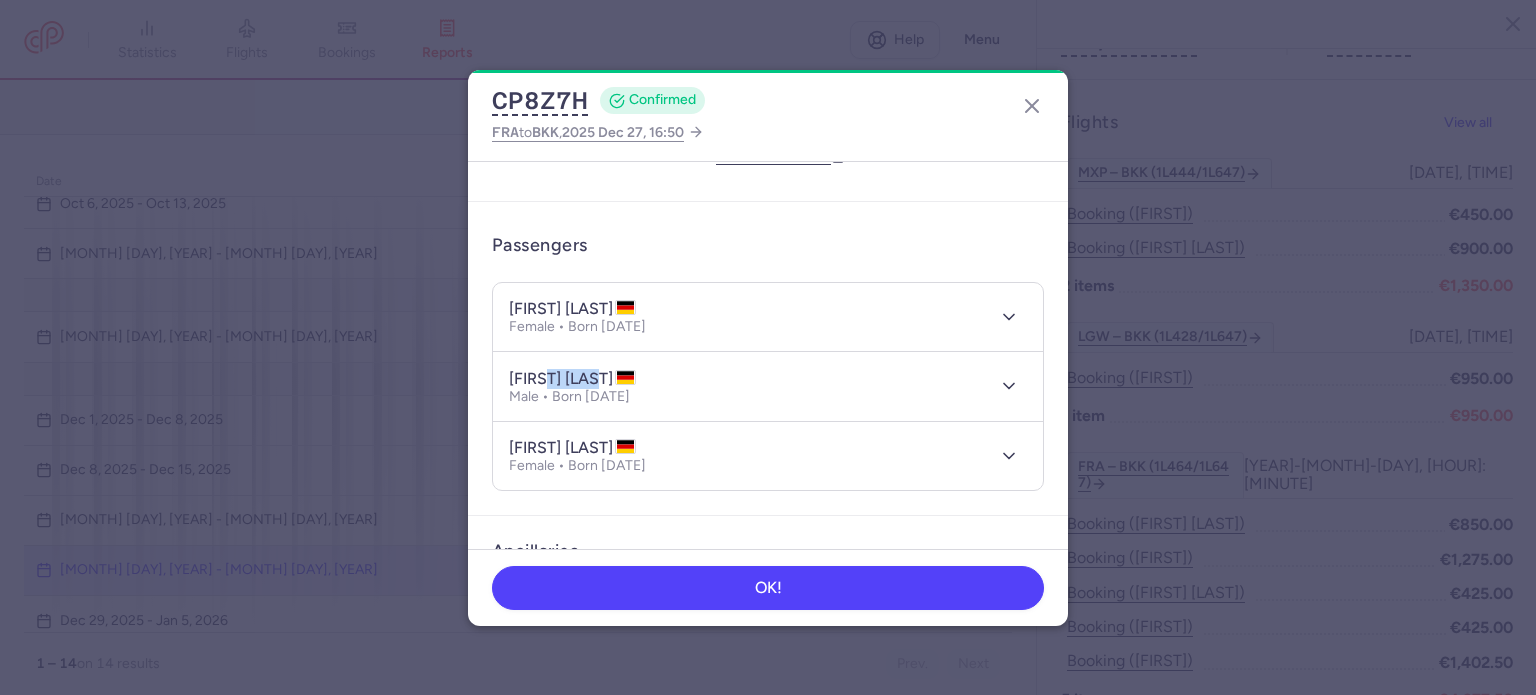 drag, startPoint x: 620, startPoint y: 373, endPoint x: 555, endPoint y: 382, distance: 65.62012 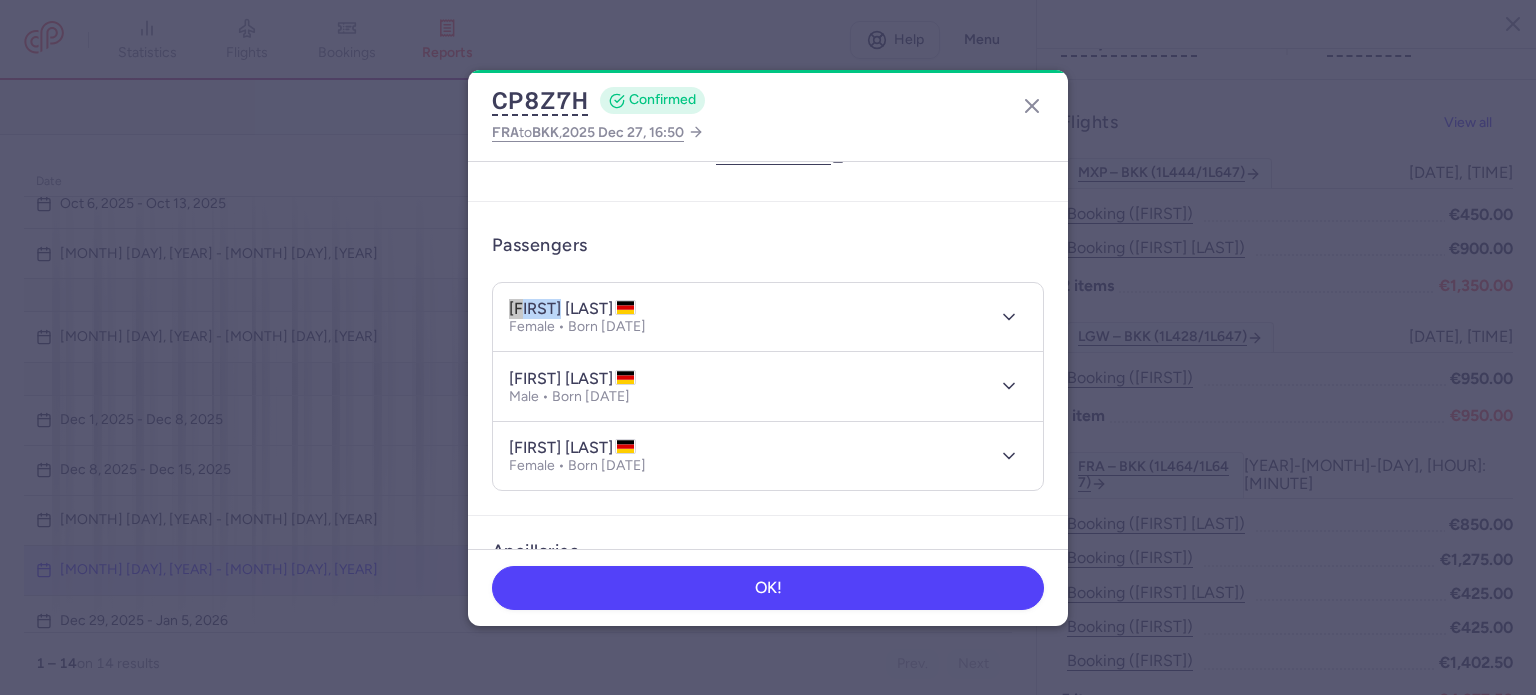 drag, startPoint x: 572, startPoint y: 307, endPoint x: 510, endPoint y: 308, distance: 62.008064 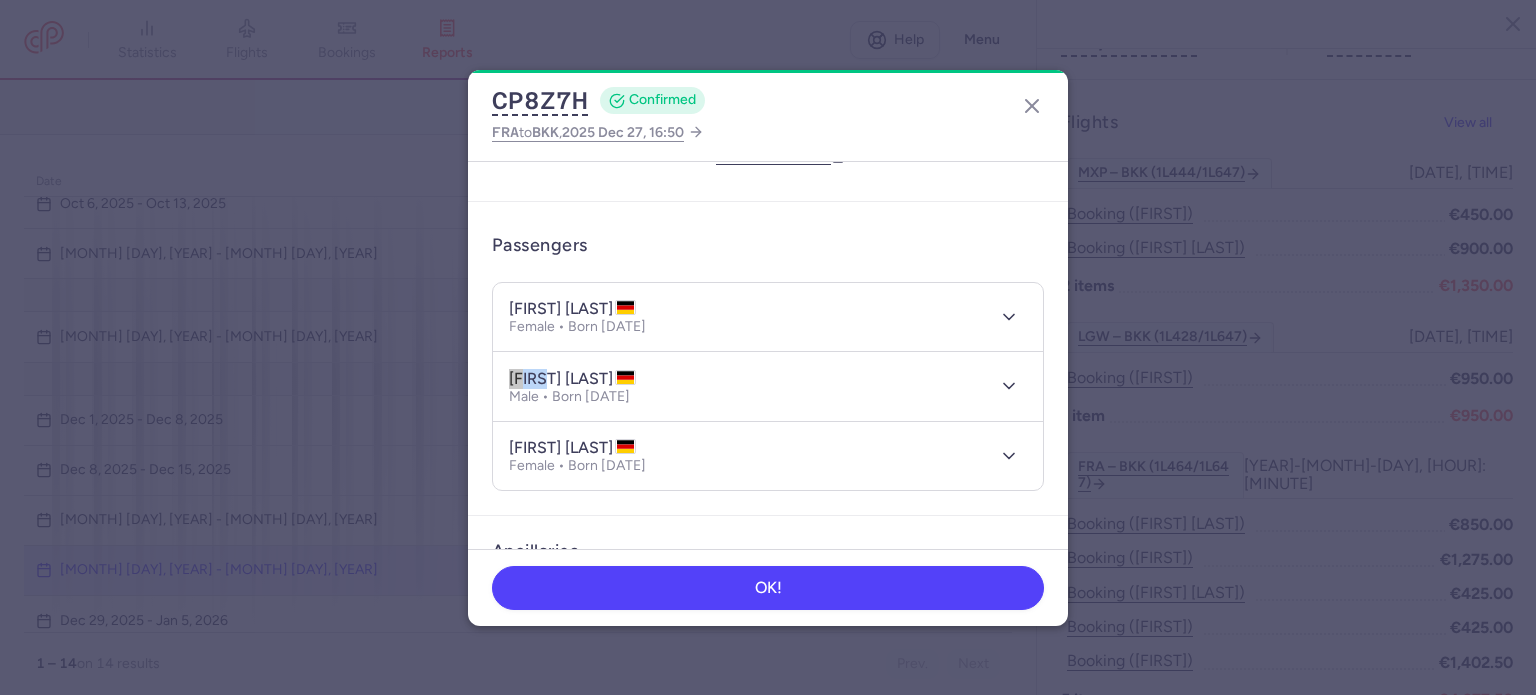 drag, startPoint x: 554, startPoint y: 375, endPoint x: 504, endPoint y: 379, distance: 50.159744 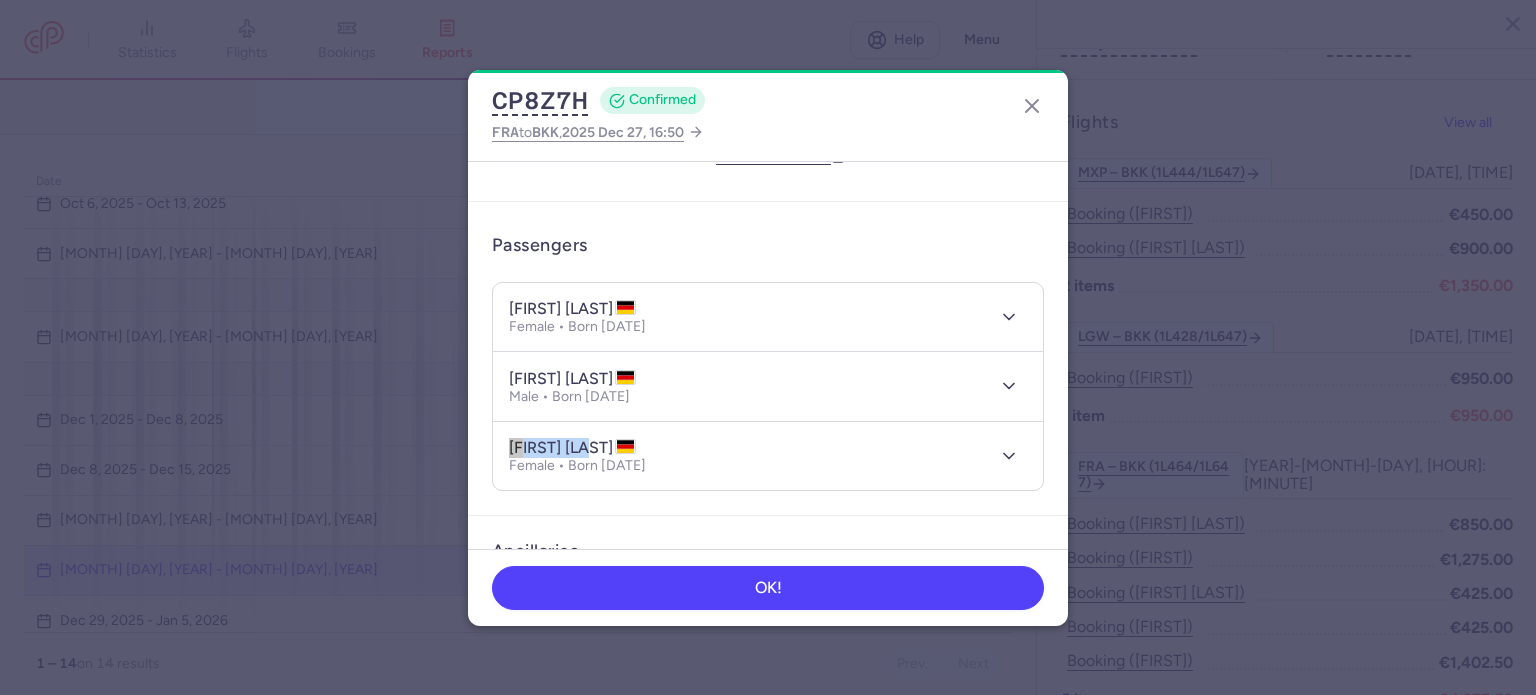 drag, startPoint x: 577, startPoint y: 446, endPoint x: 512, endPoint y: 444, distance: 65.03076 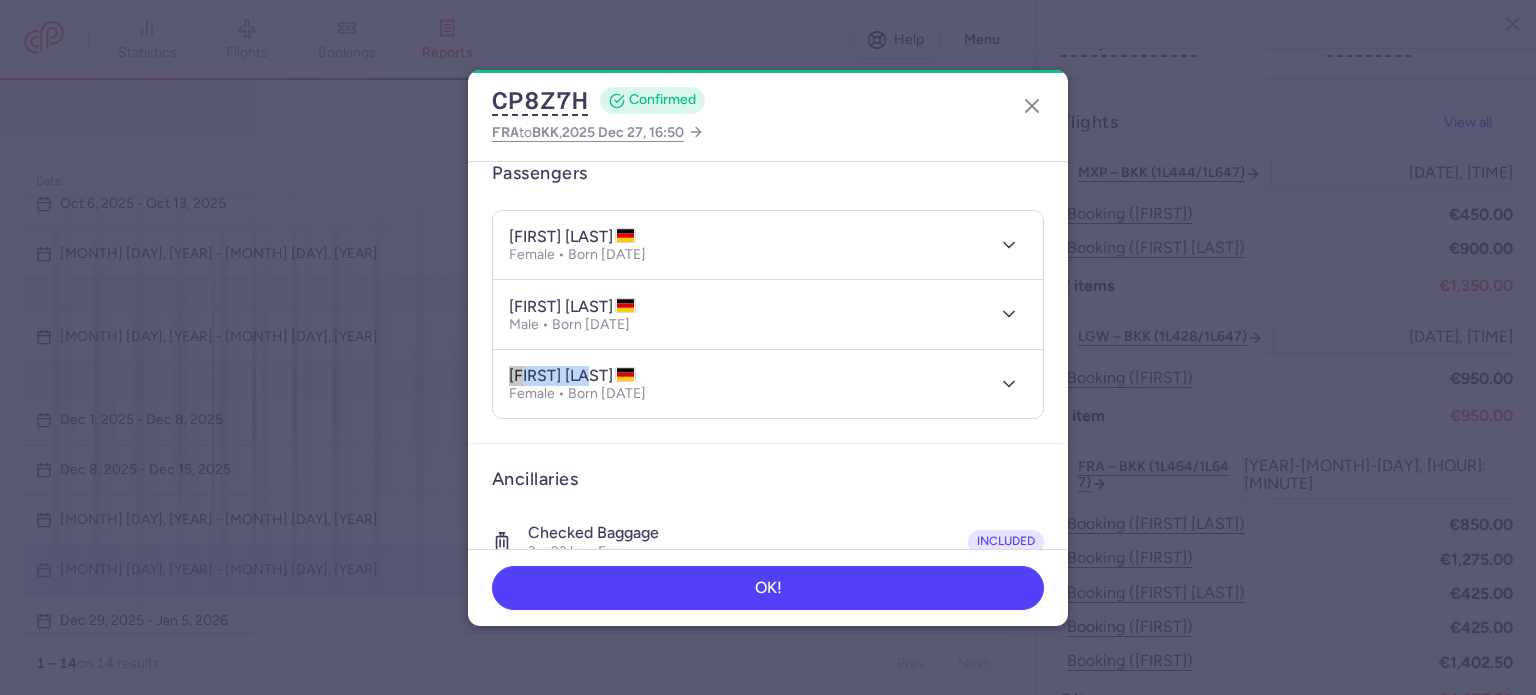 scroll, scrollTop: 0, scrollLeft: 0, axis: both 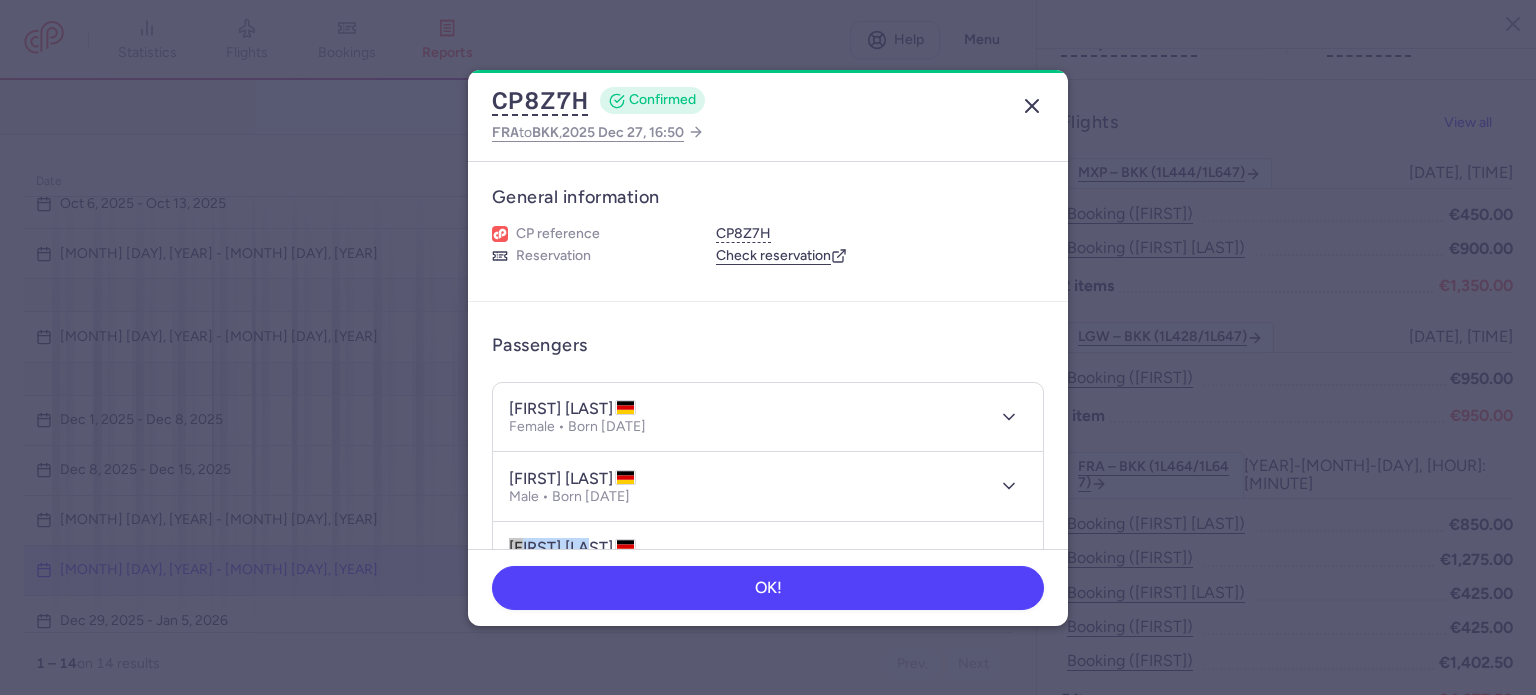 click 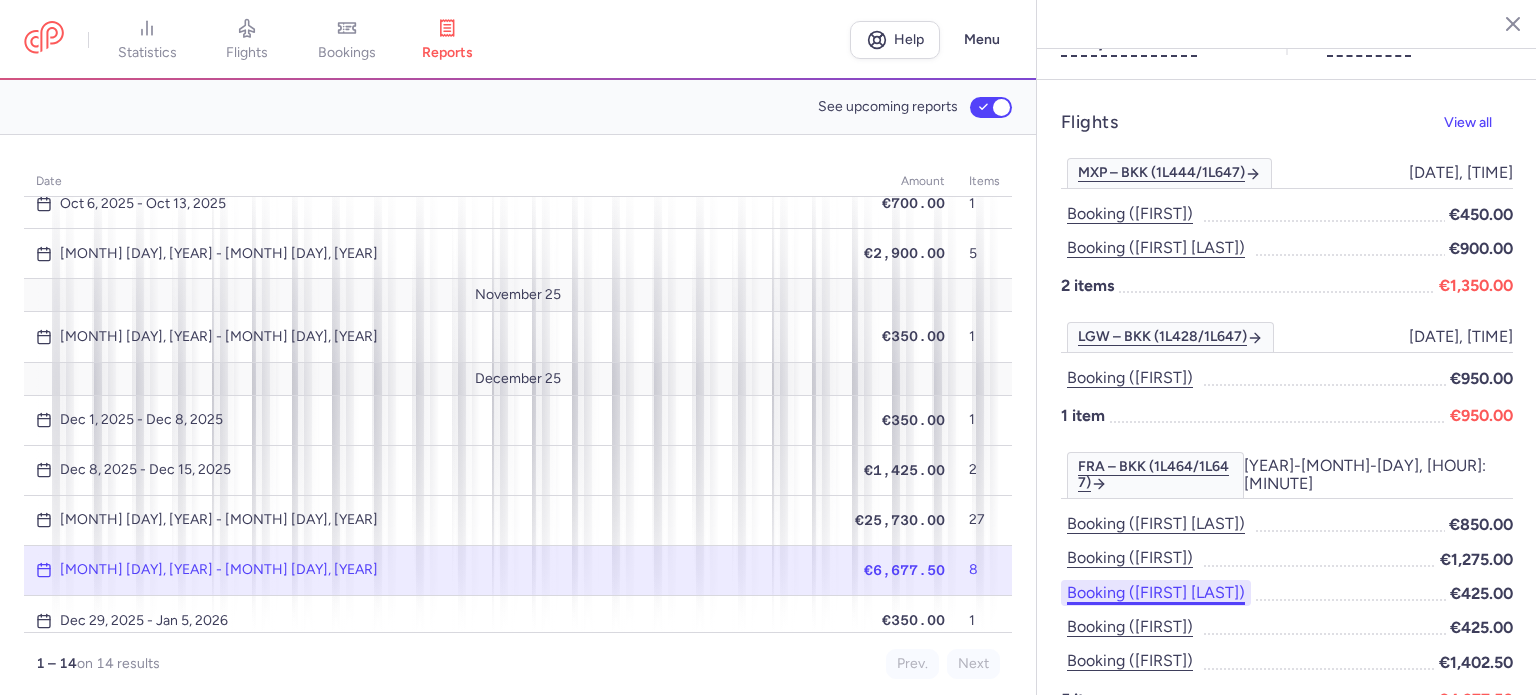 click on "Booking ([FIRST] [LAST])" at bounding box center [1156, 593] 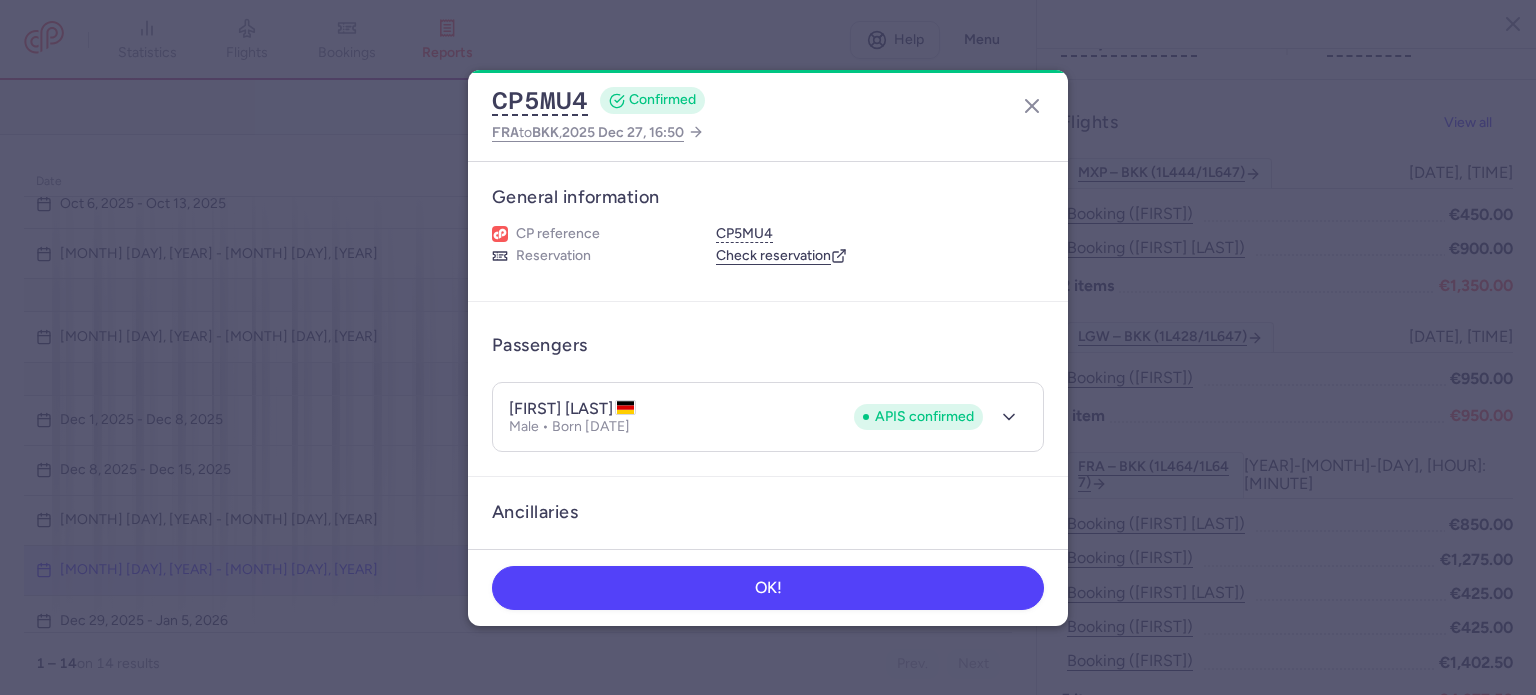 drag, startPoint x: 702, startPoint y: 408, endPoint x: 630, endPoint y: 406, distance: 72.02777 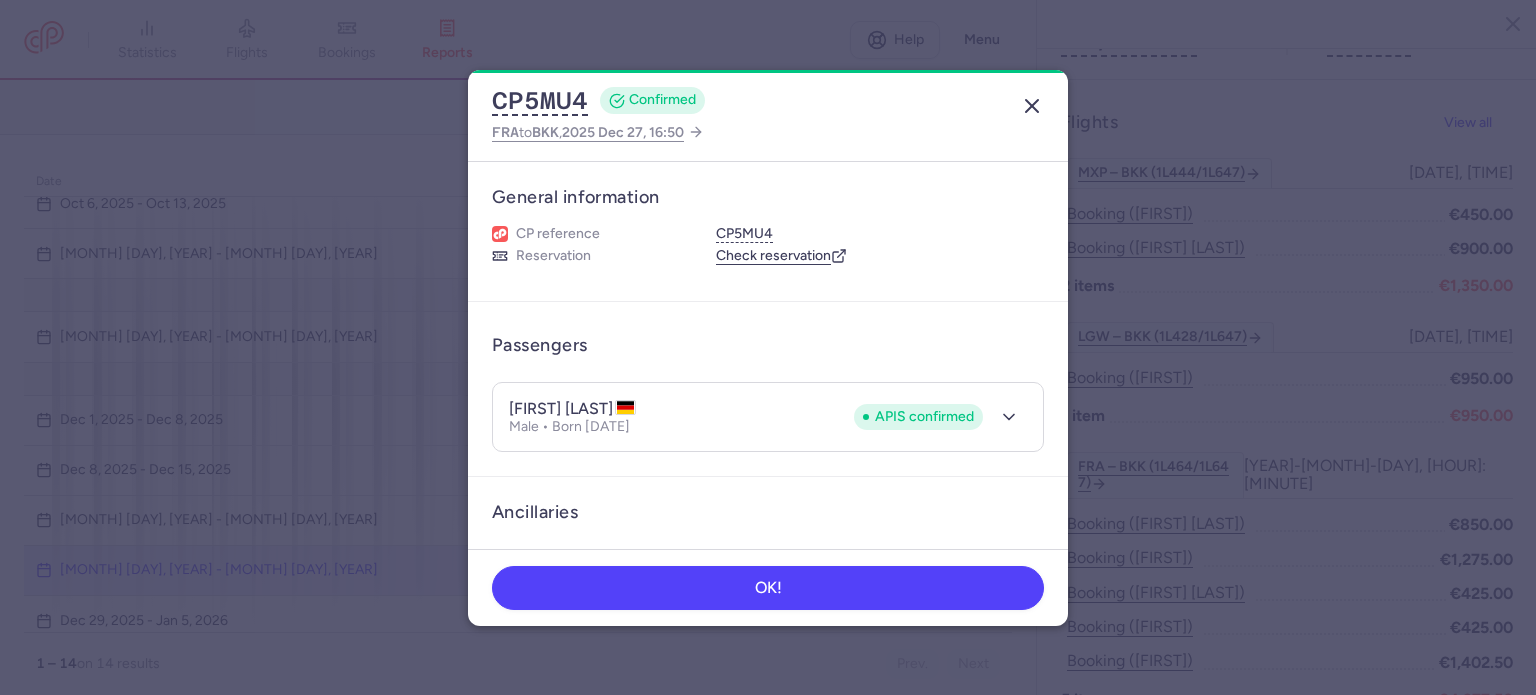 click 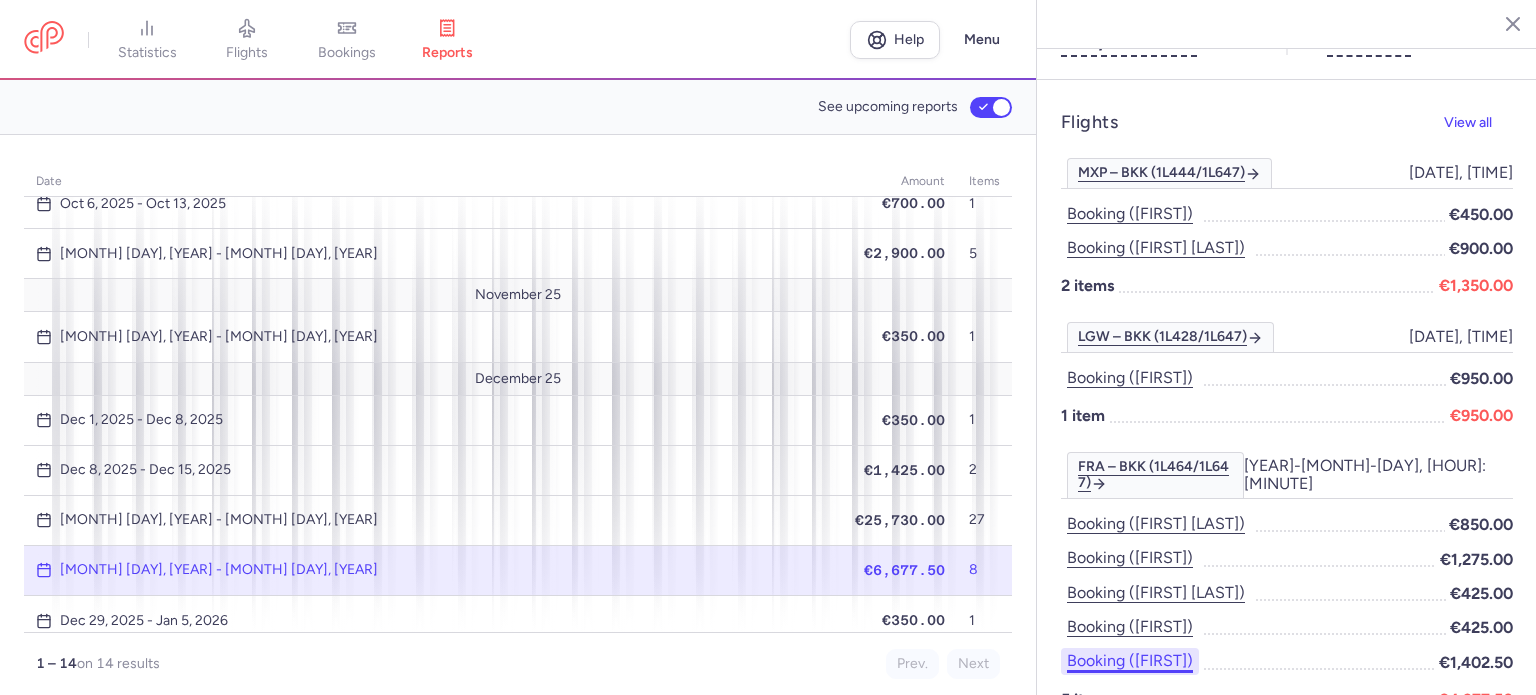 click on "Booking ([FIRST])" at bounding box center [1130, 661] 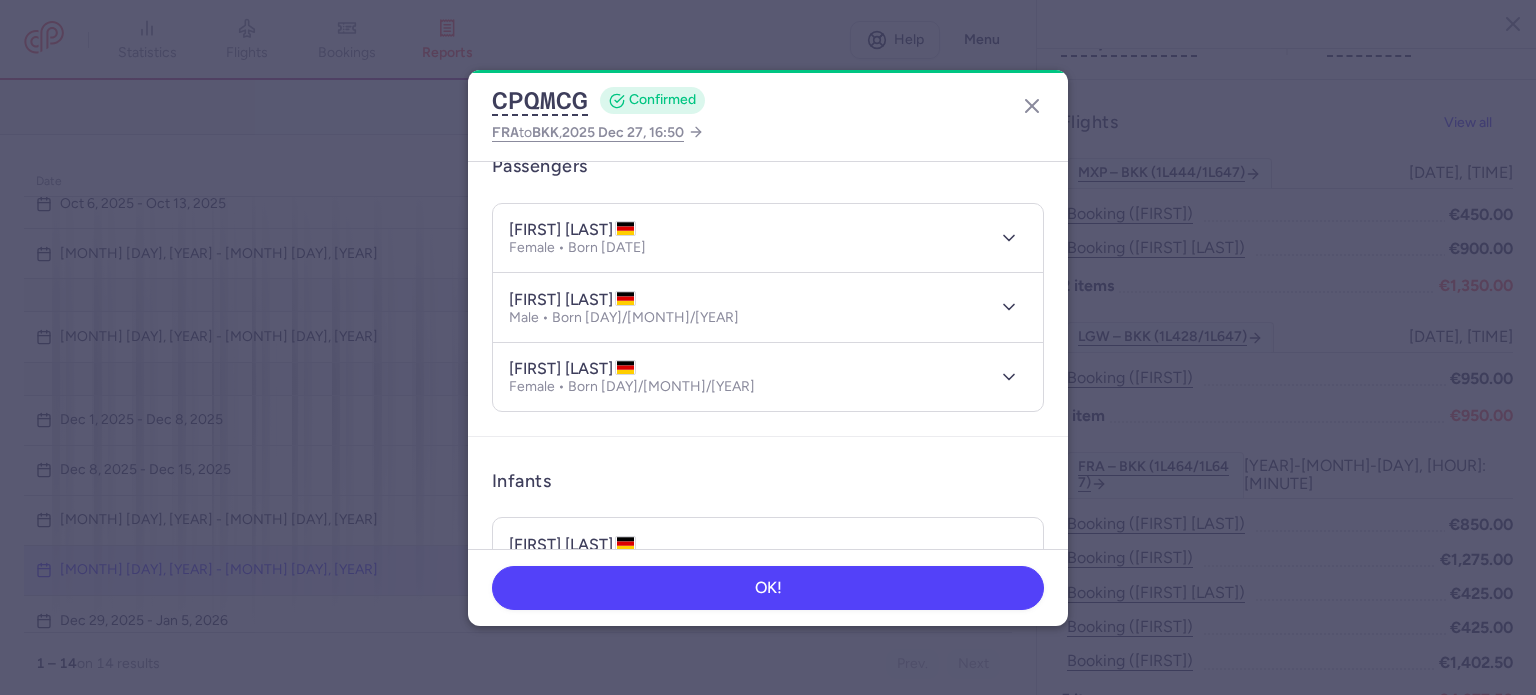scroll, scrollTop: 200, scrollLeft: 0, axis: vertical 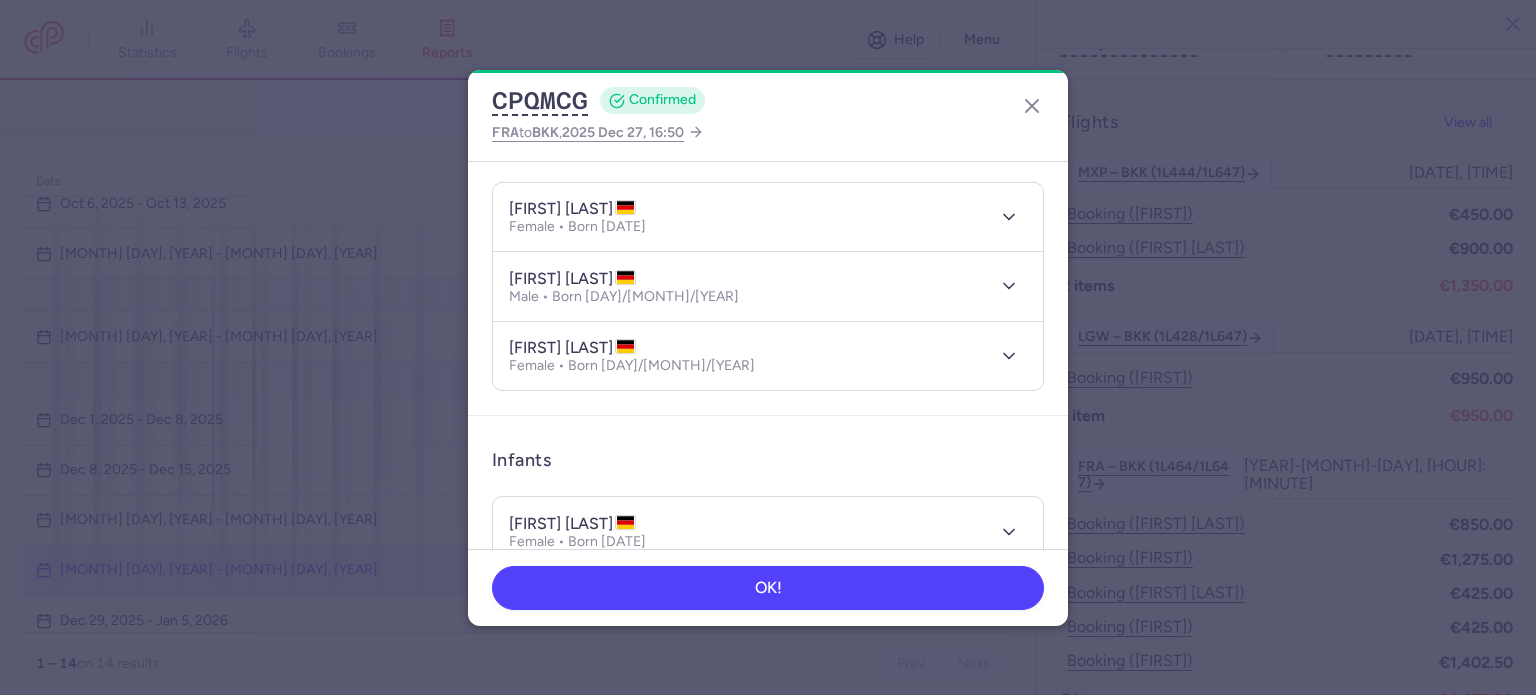 drag, startPoint x: 632, startPoint y: 205, endPoint x: 546, endPoint y: 212, distance: 86.28442 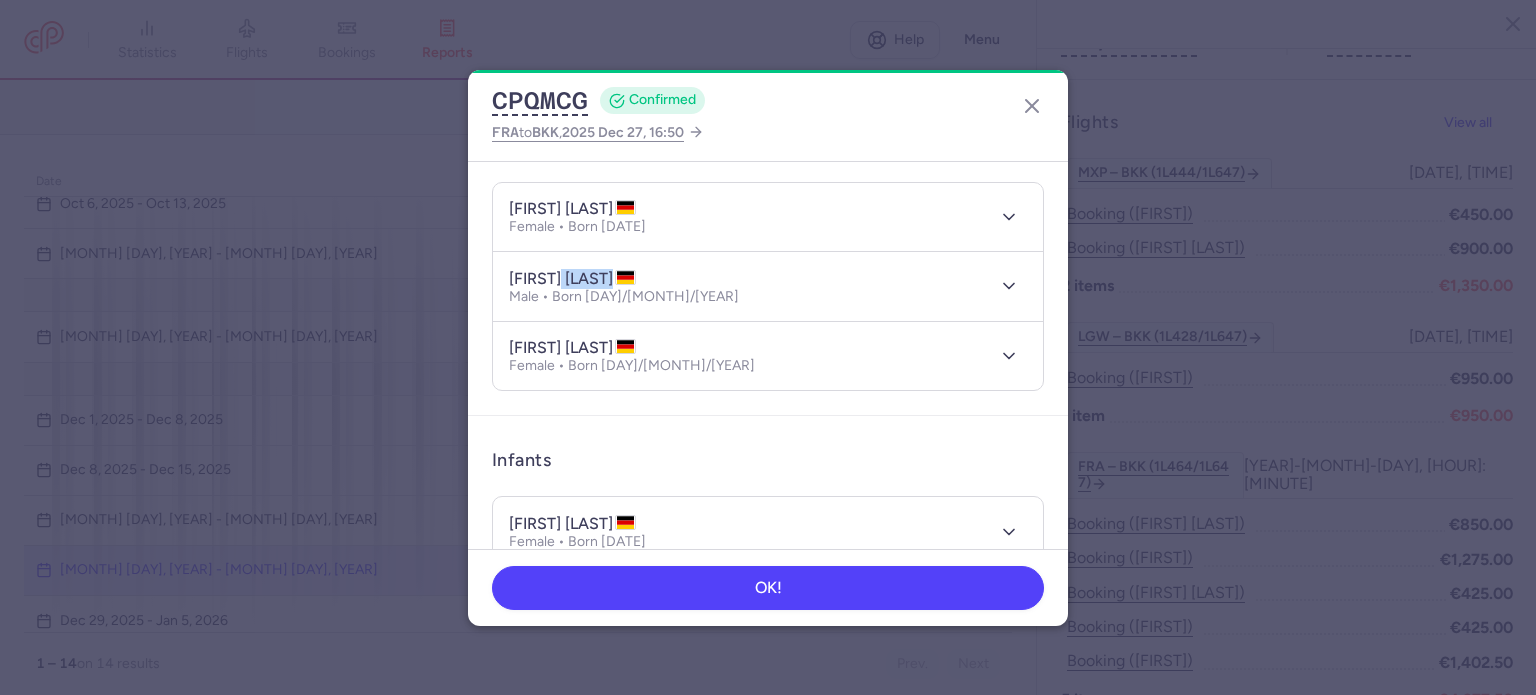drag, startPoint x: 622, startPoint y: 275, endPoint x: 560, endPoint y: 275, distance: 62 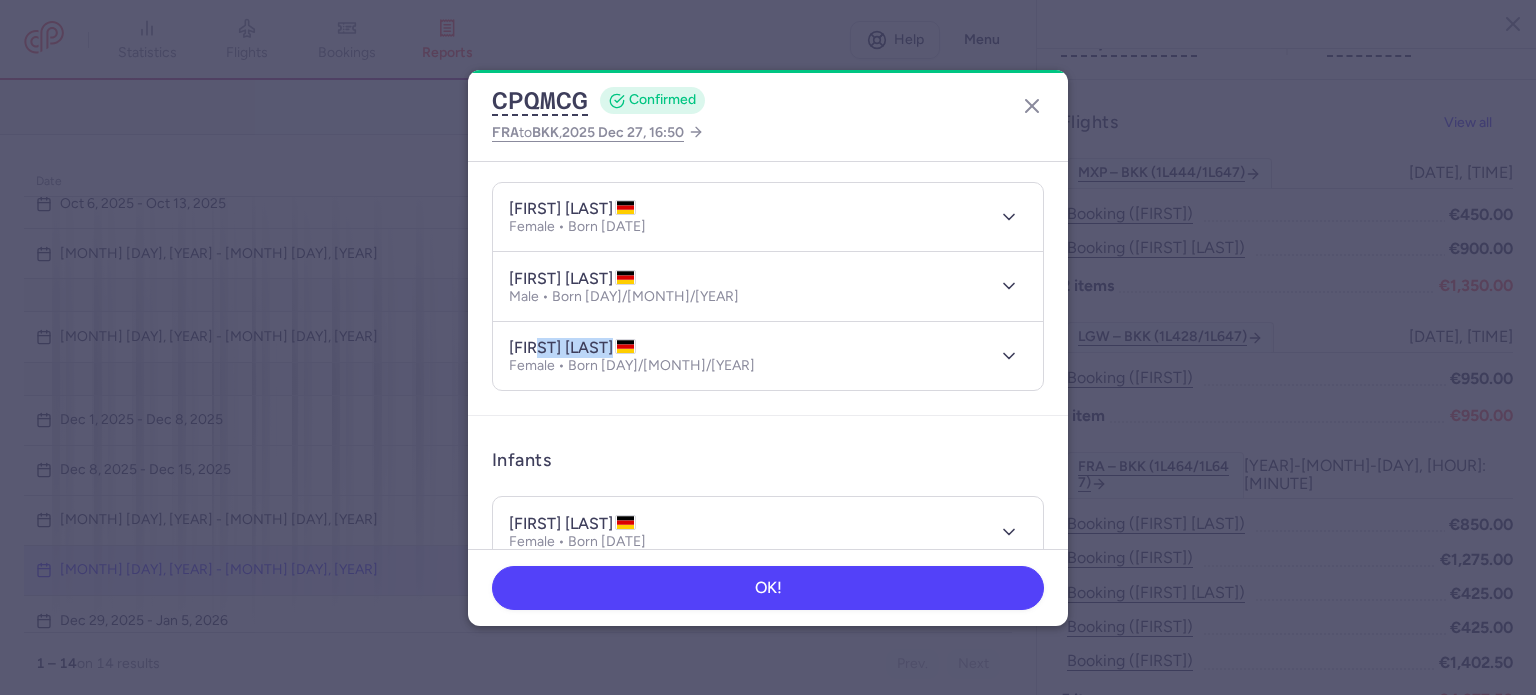 drag, startPoint x: 628, startPoint y: 343, endPoint x: 544, endPoint y: 346, distance: 84.05355 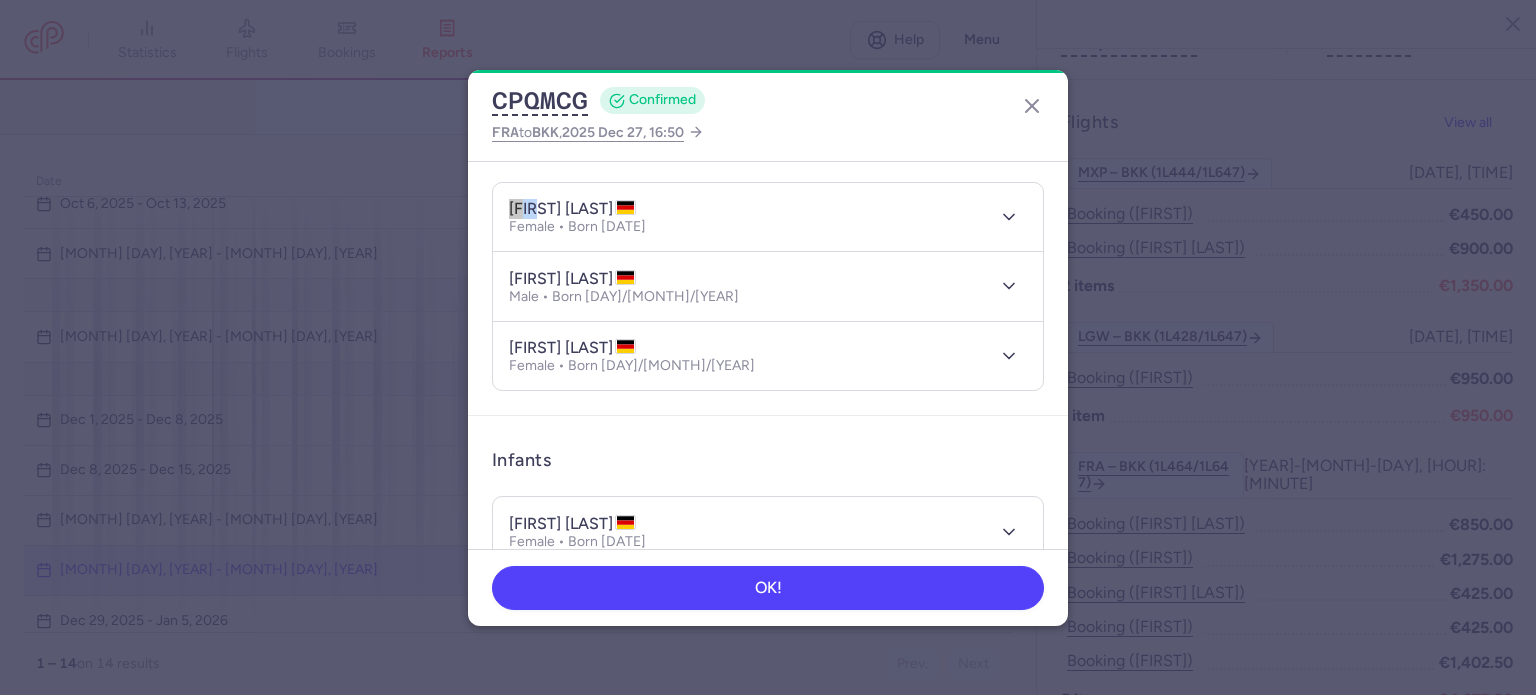 drag, startPoint x: 532, startPoint y: 209, endPoint x: 500, endPoint y: 217, distance: 32.984844 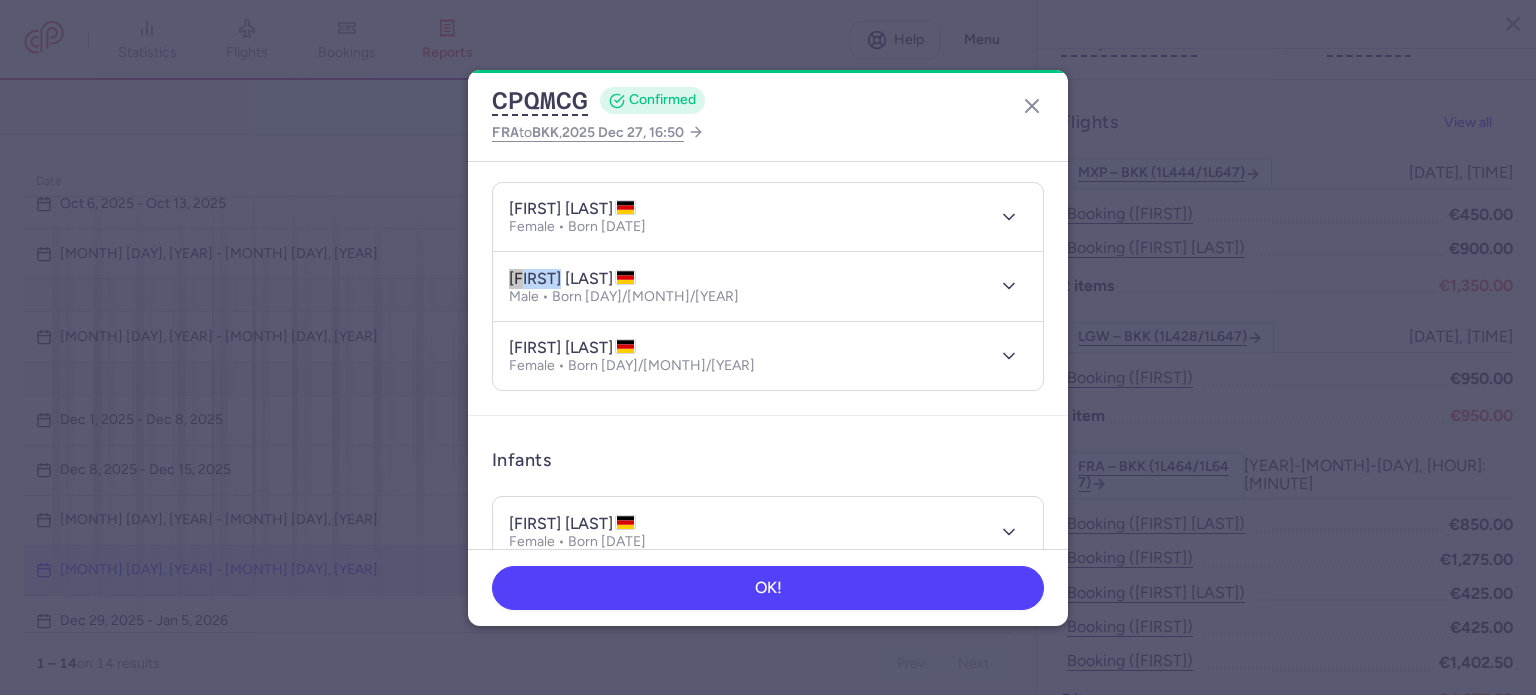 drag, startPoint x: 556, startPoint y: 275, endPoint x: 504, endPoint y: 282, distance: 52.46904 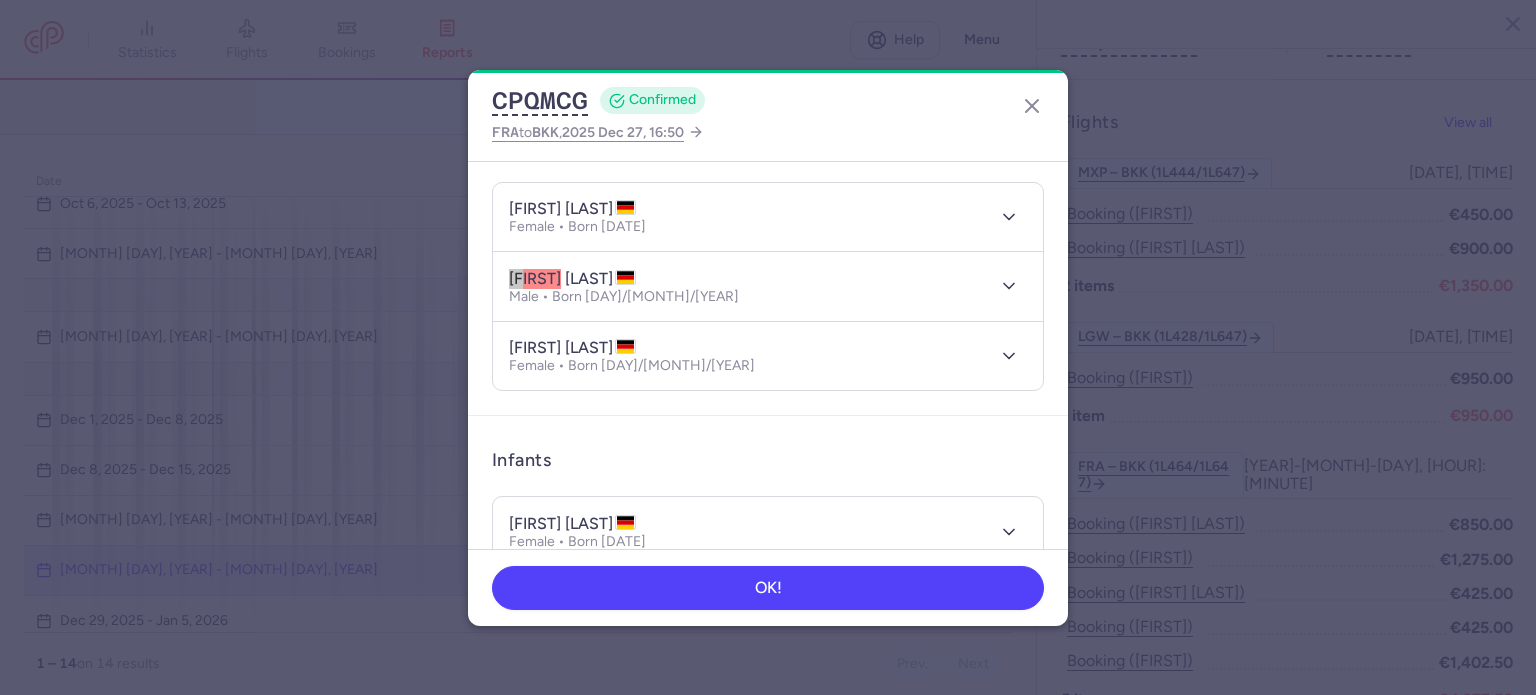 scroll, scrollTop: 300, scrollLeft: 0, axis: vertical 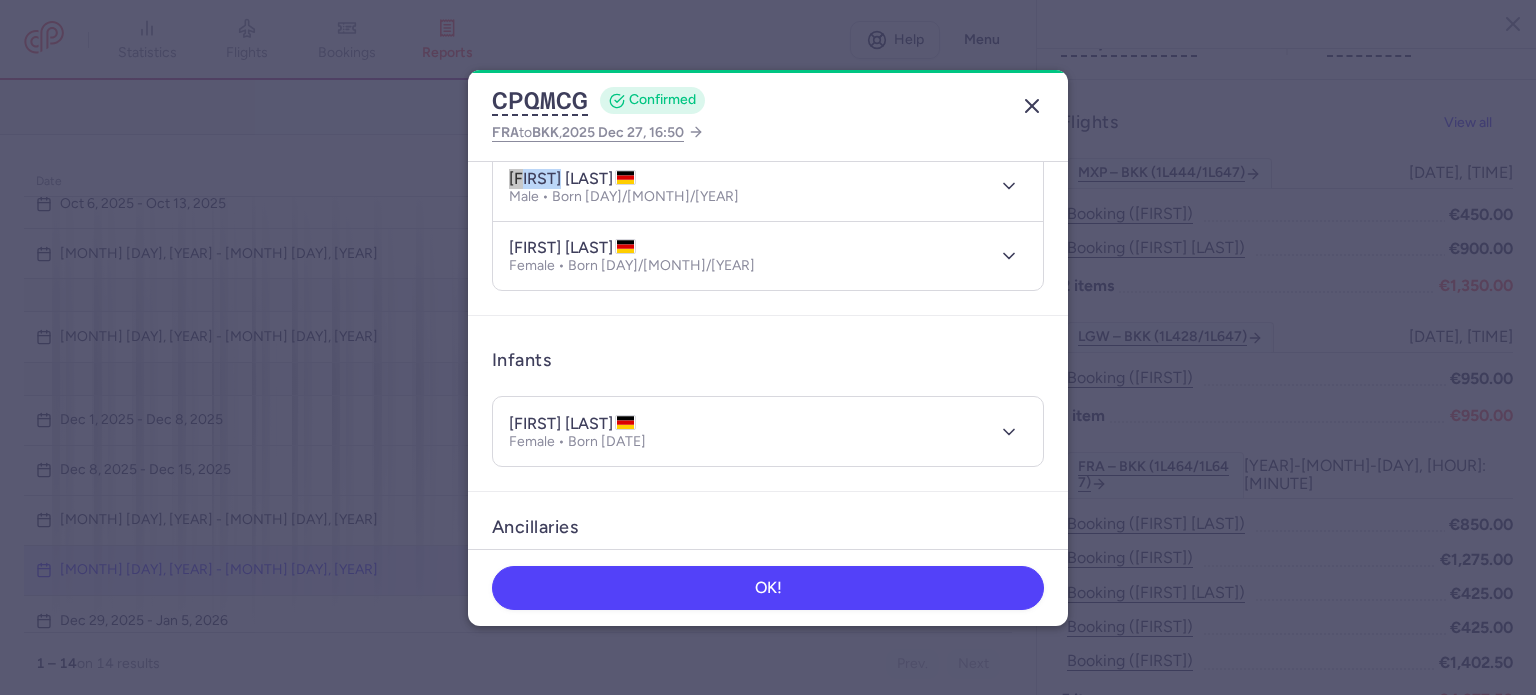 click 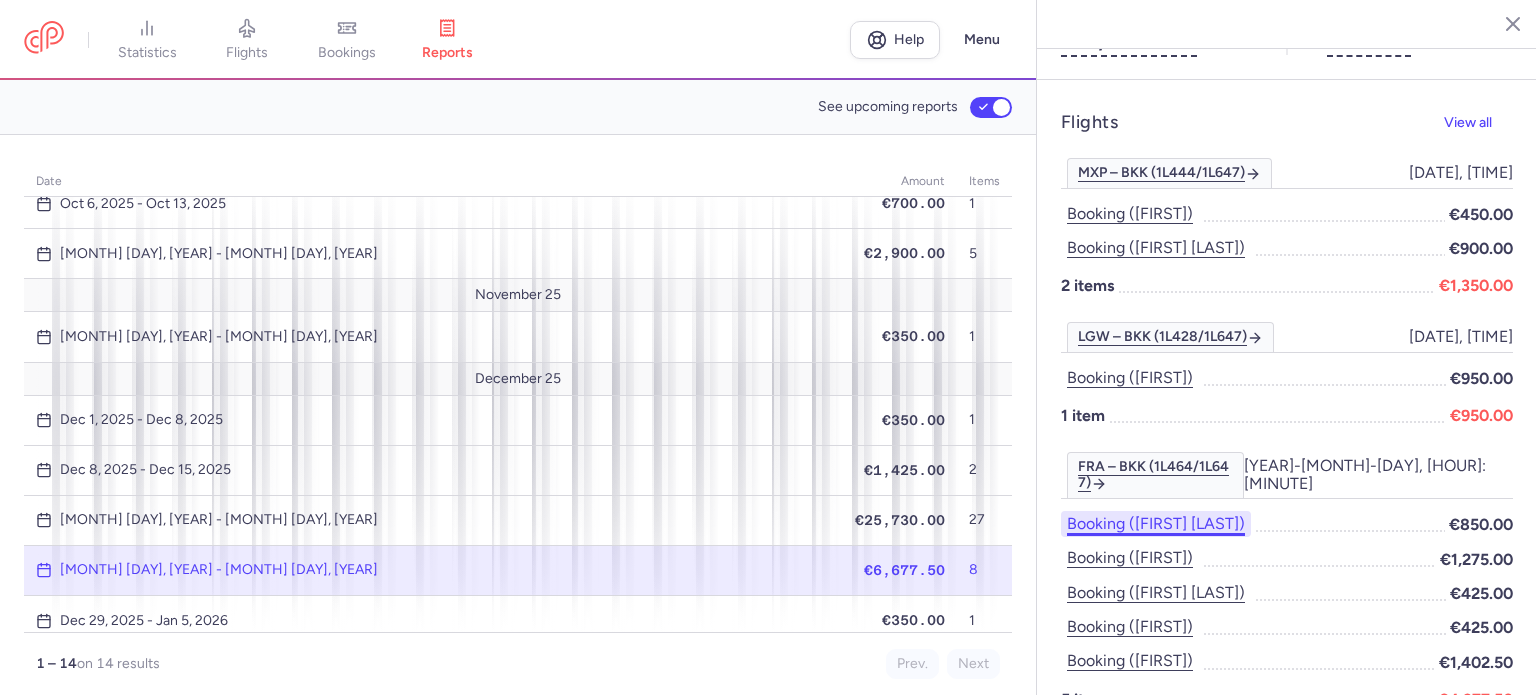 click on "Booking ([FIRST] [LAST])" at bounding box center [1156, 524] 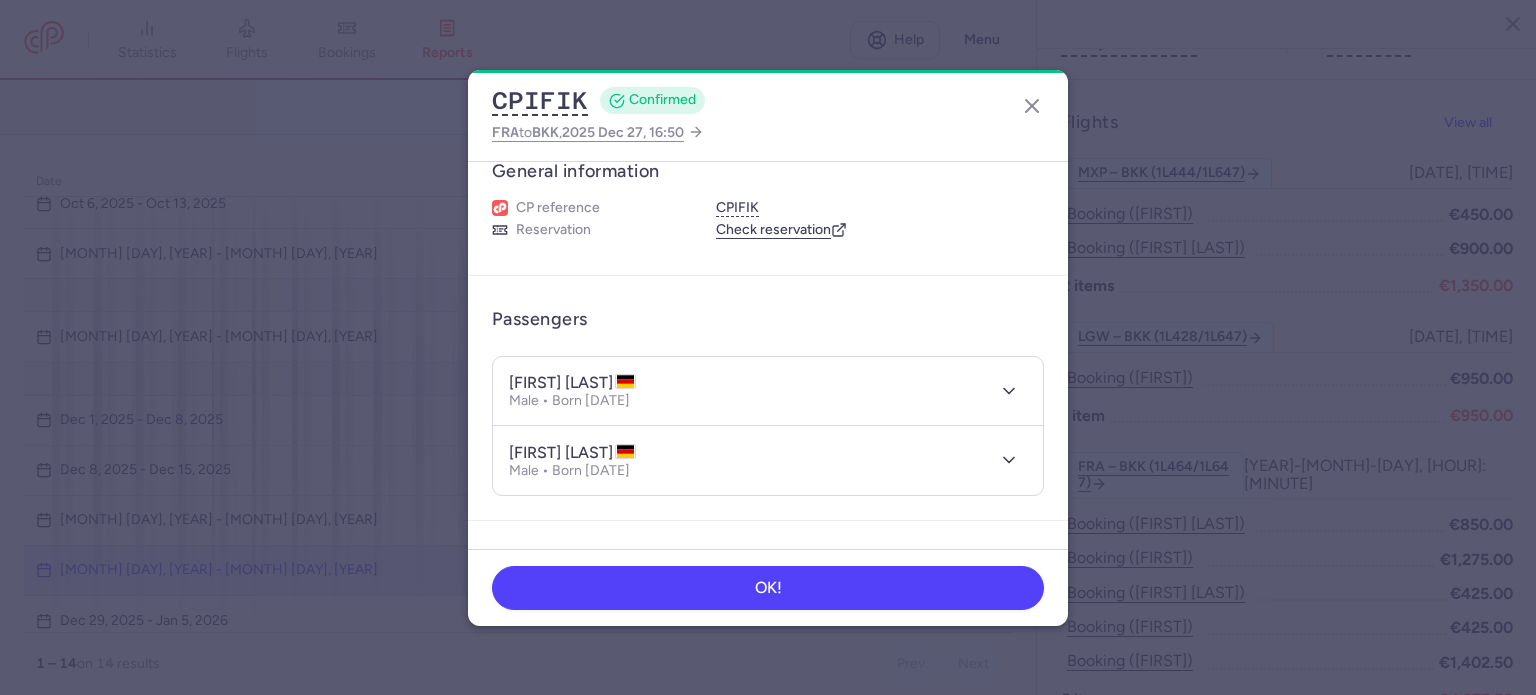 scroll, scrollTop: 100, scrollLeft: 0, axis: vertical 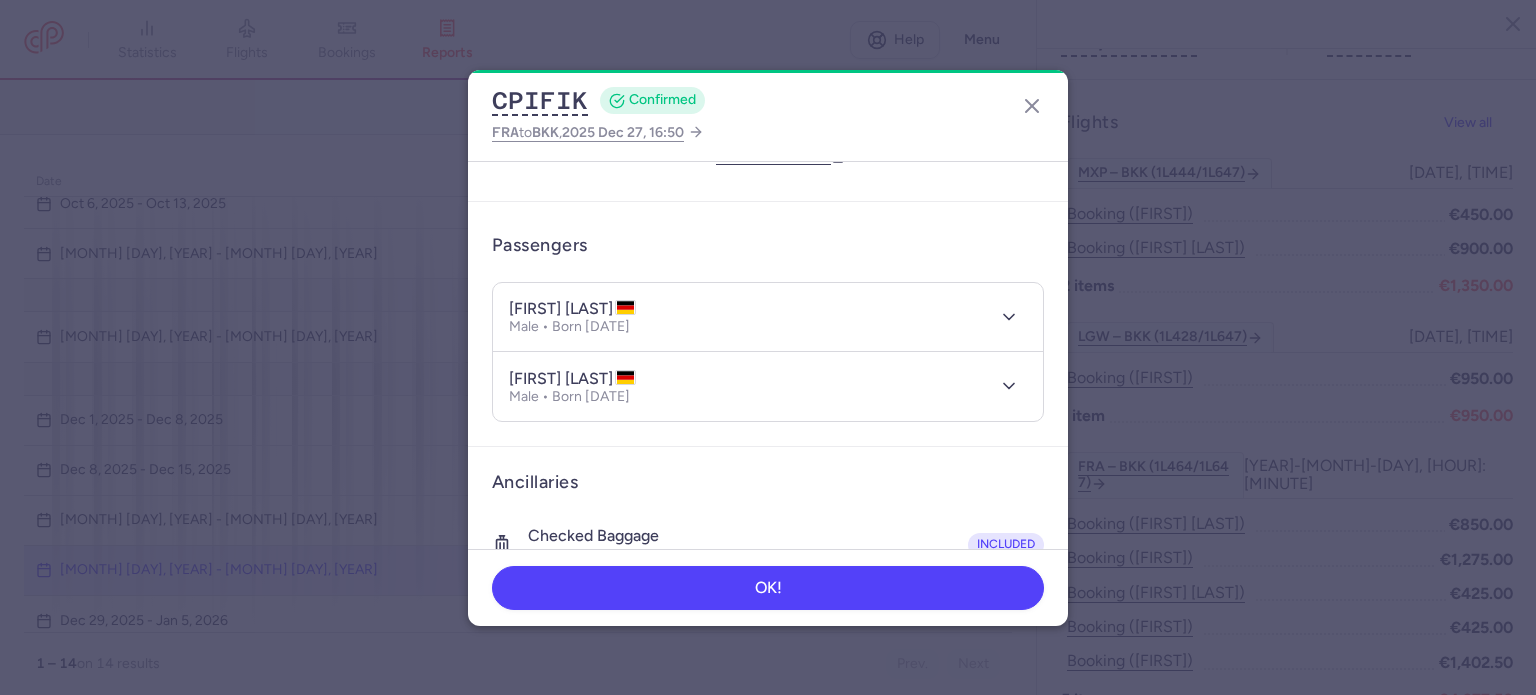 drag, startPoint x: 665, startPoint y: 311, endPoint x: 616, endPoint y: 313, distance: 49.0408 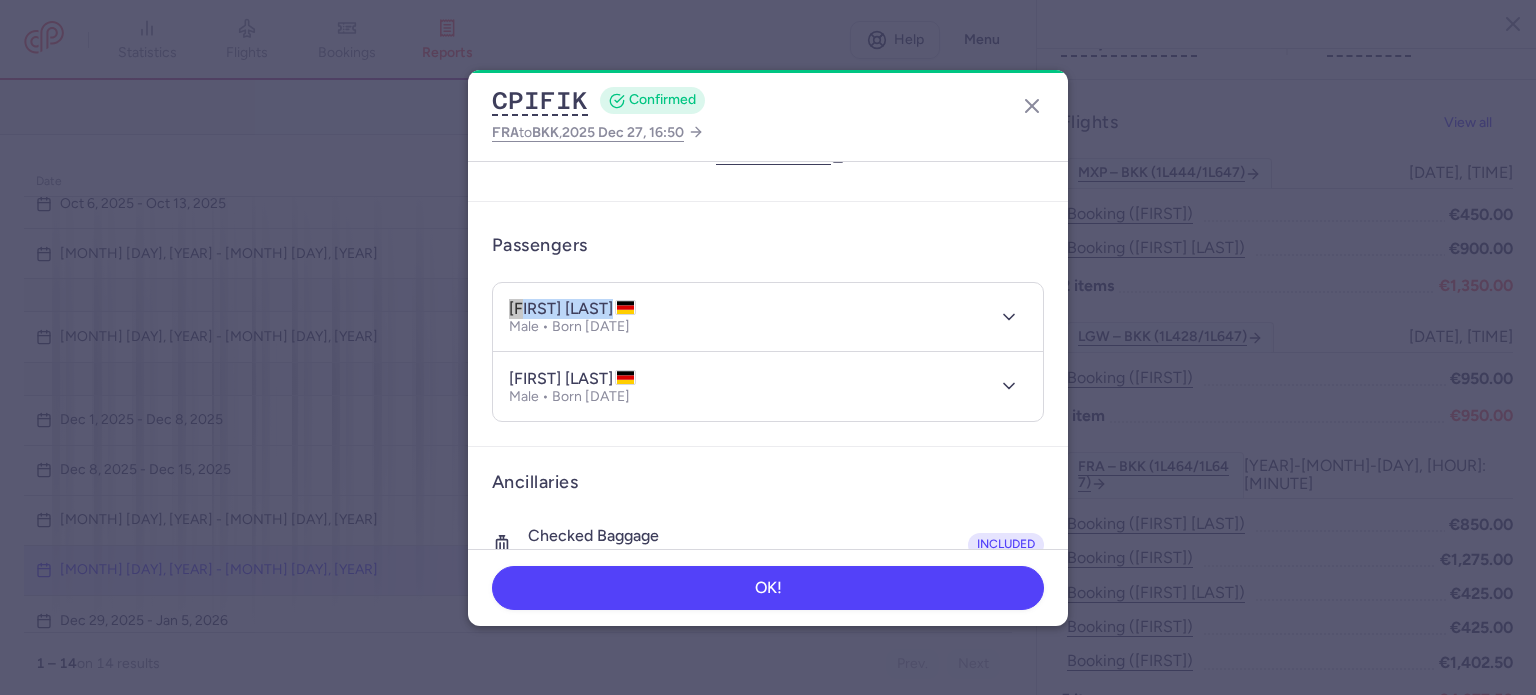 drag, startPoint x: 512, startPoint y: 303, endPoint x: 607, endPoint y: 309, distance: 95.189285 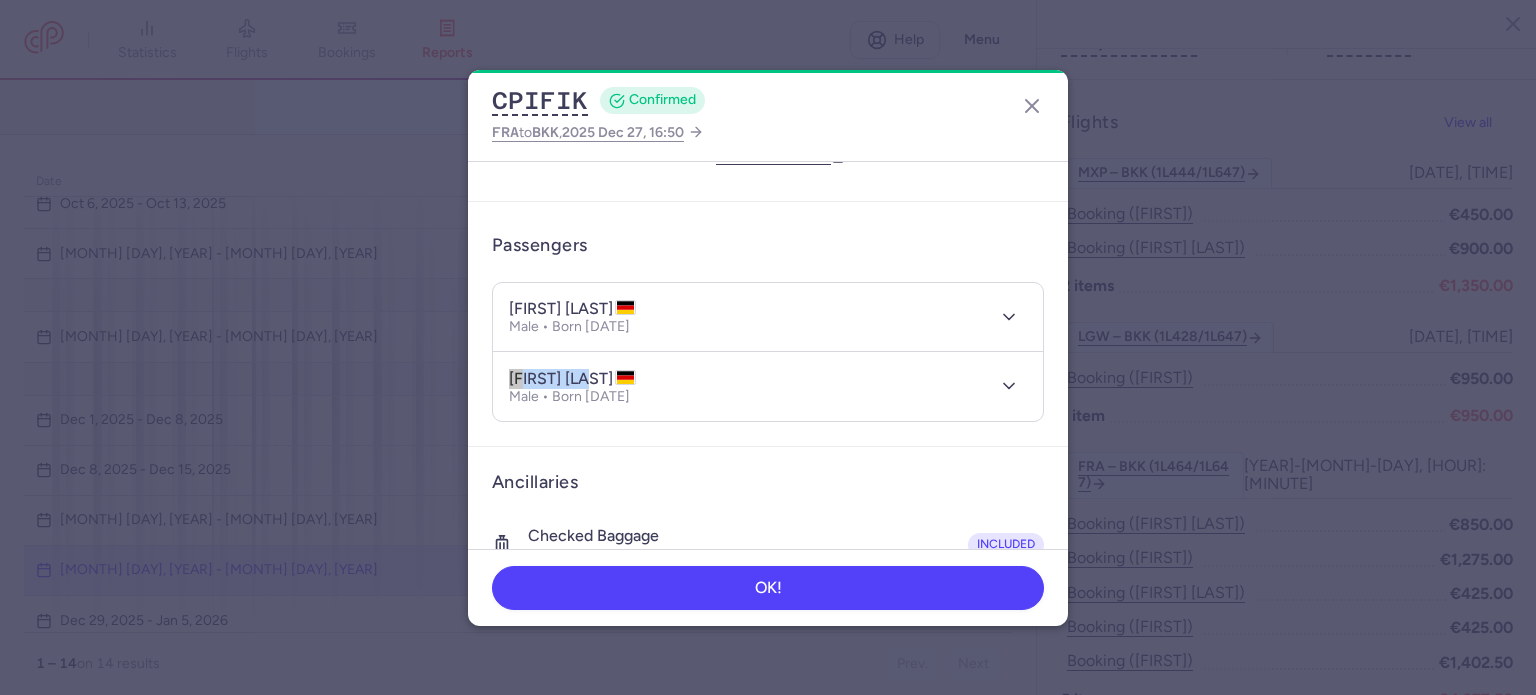 drag, startPoint x: 511, startPoint y: 371, endPoint x: 593, endPoint y: 380, distance: 82.492424 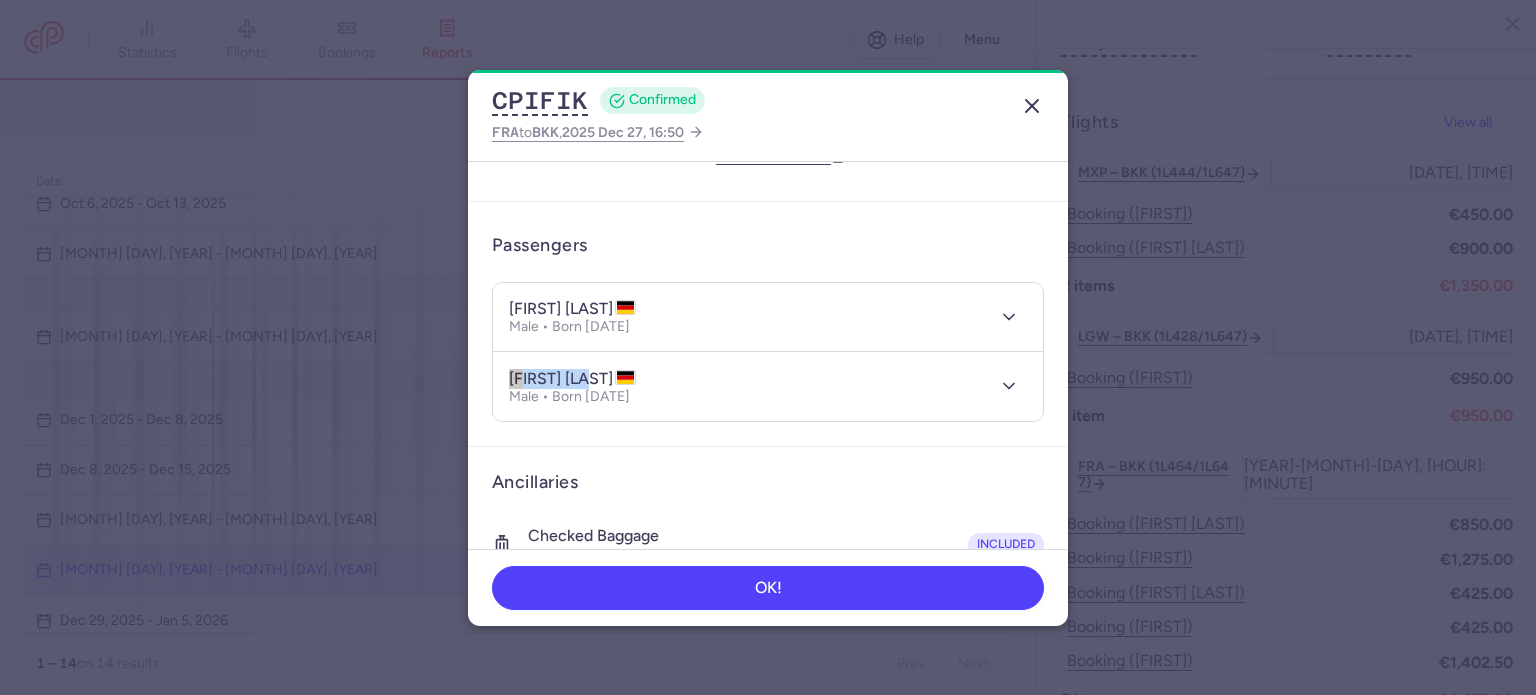 click 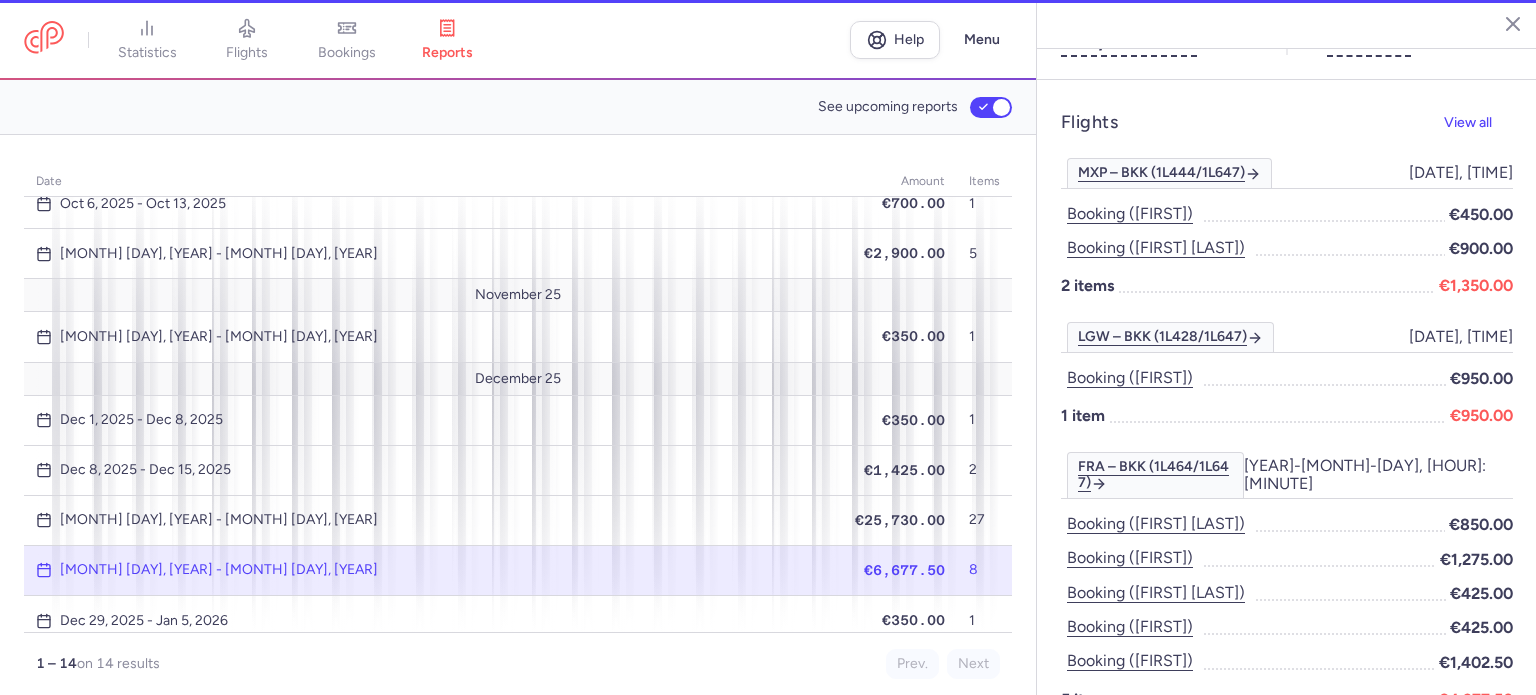type 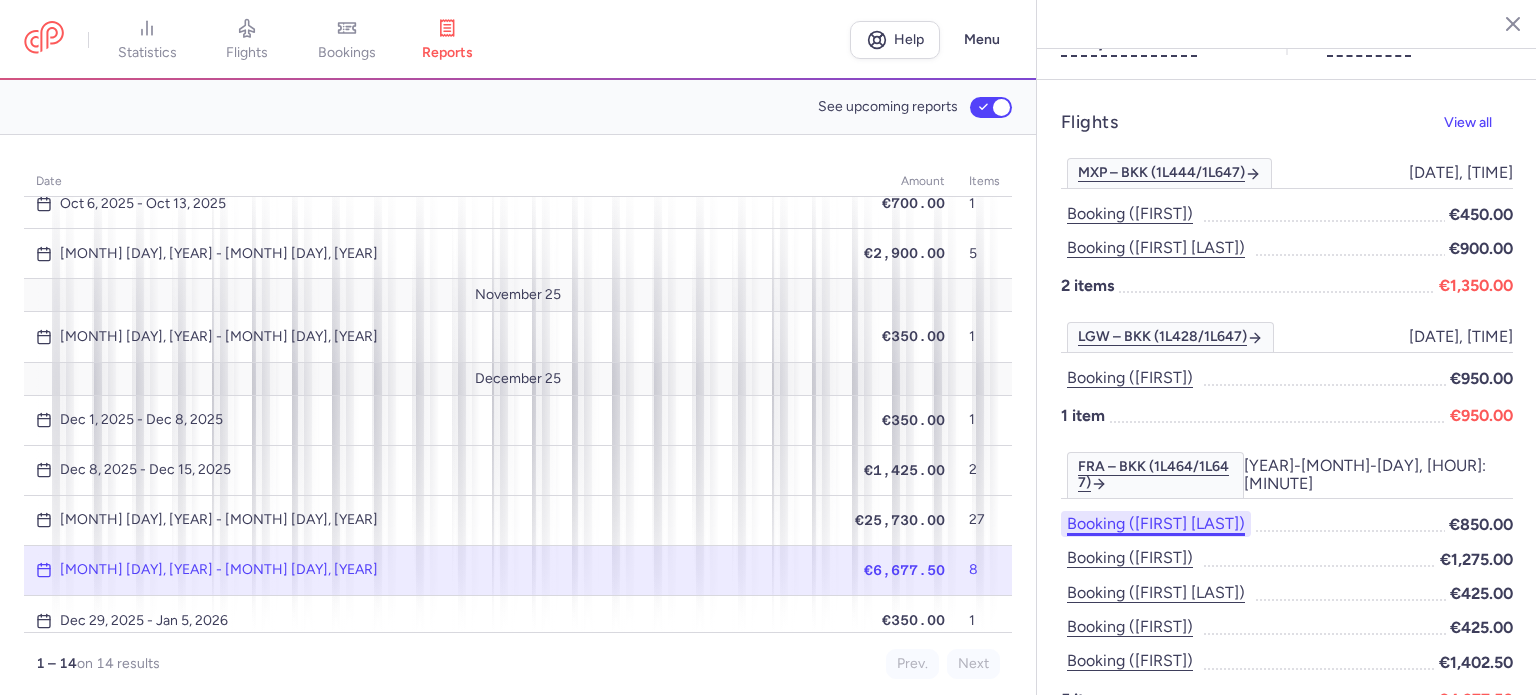 click on "Booking ([FIRST] [LAST])" at bounding box center (1156, 524) 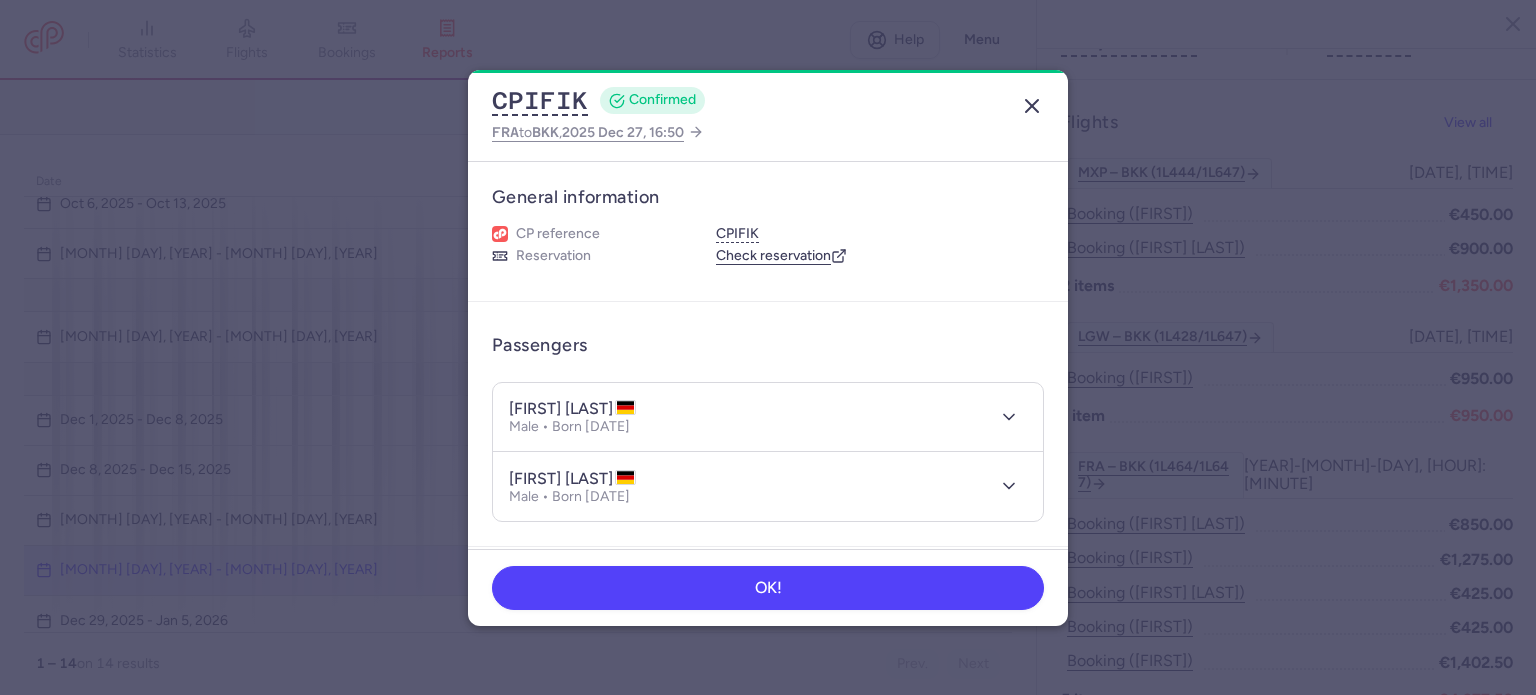 click 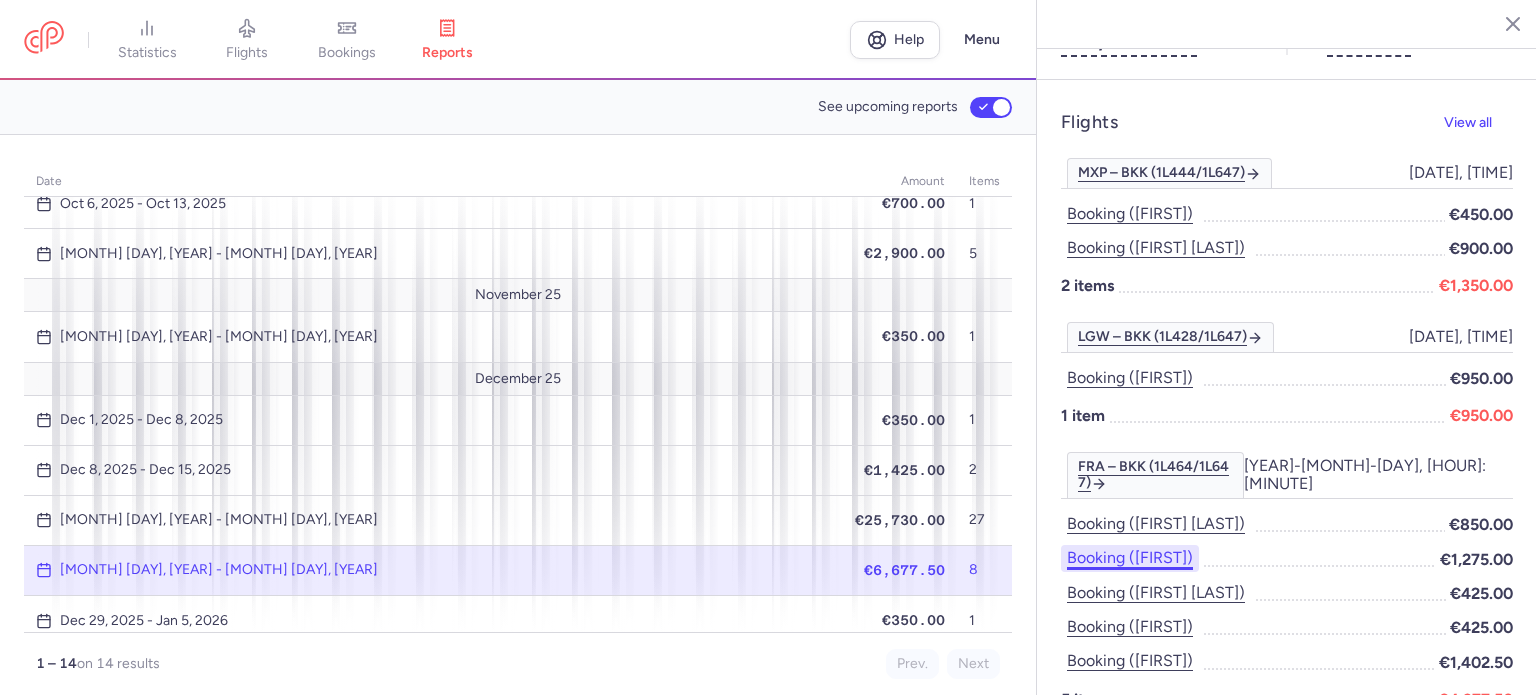 click on "Booking ([FIRST])" at bounding box center (1130, 558) 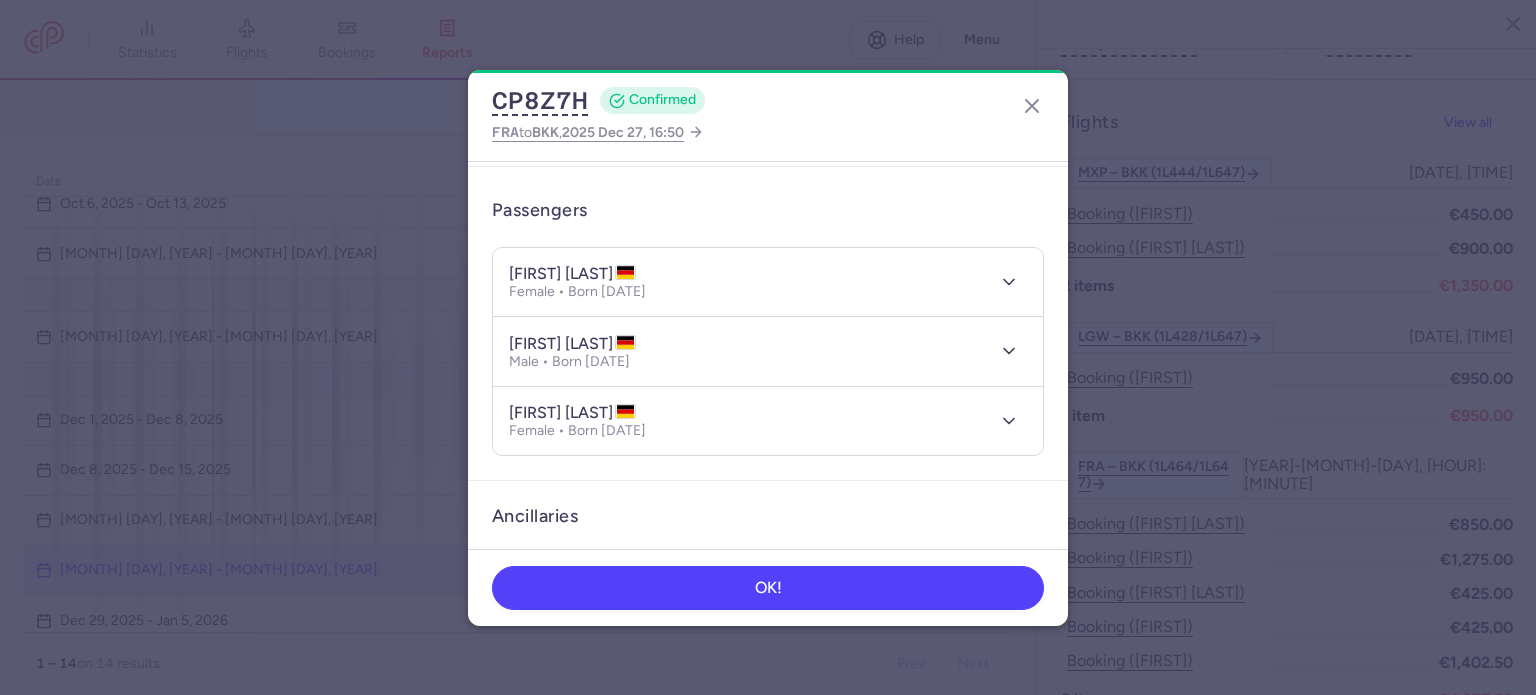 scroll, scrollTop: 100, scrollLeft: 0, axis: vertical 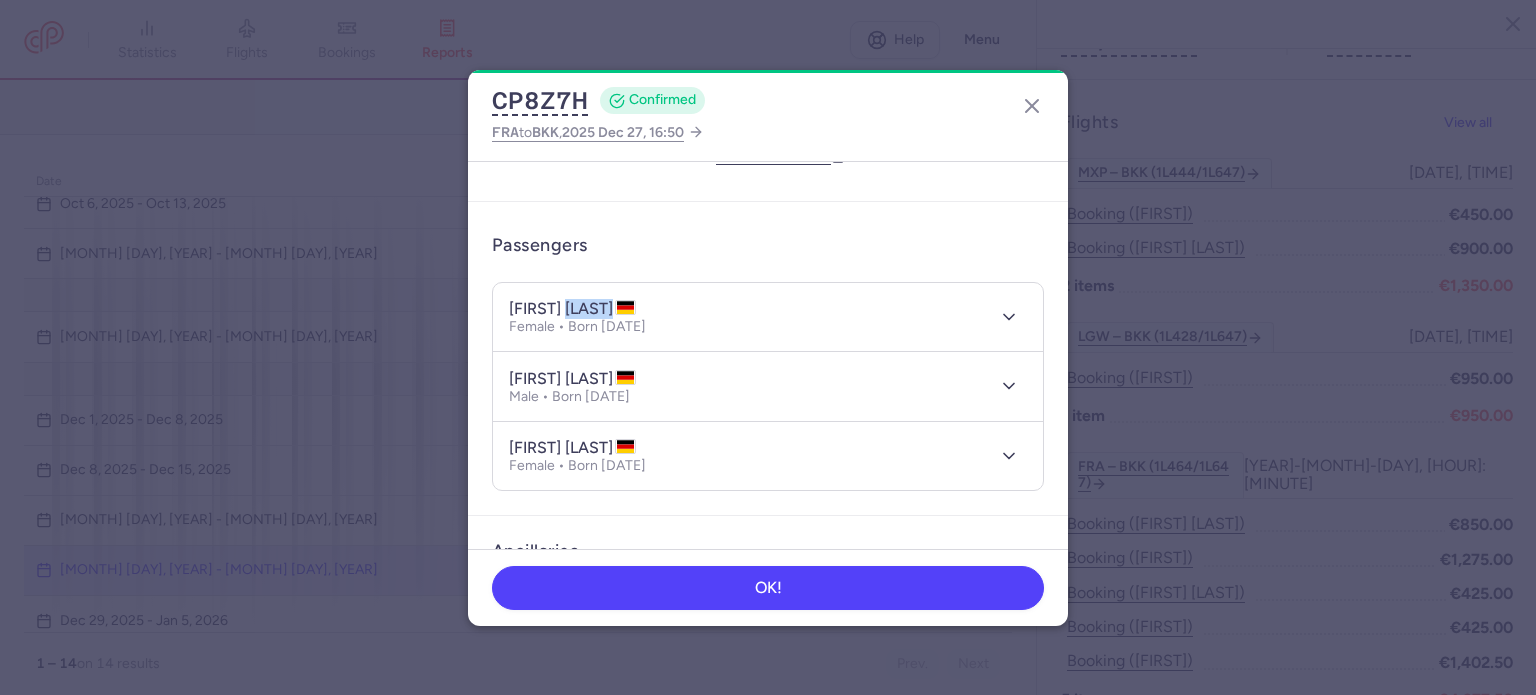 drag, startPoint x: 640, startPoint y: 309, endPoint x: 578, endPoint y: 308, distance: 62.008064 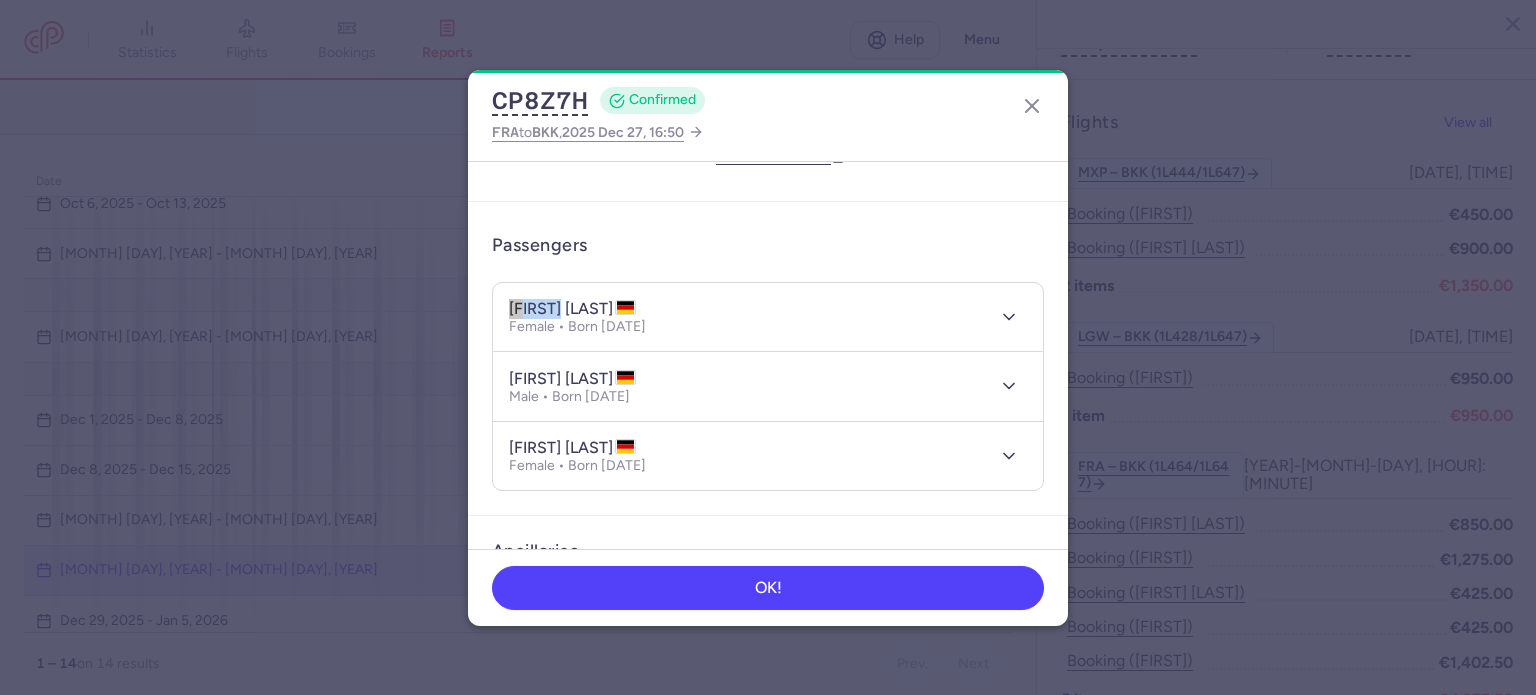 drag, startPoint x: 515, startPoint y: 307, endPoint x: 568, endPoint y: 305, distance: 53.037724 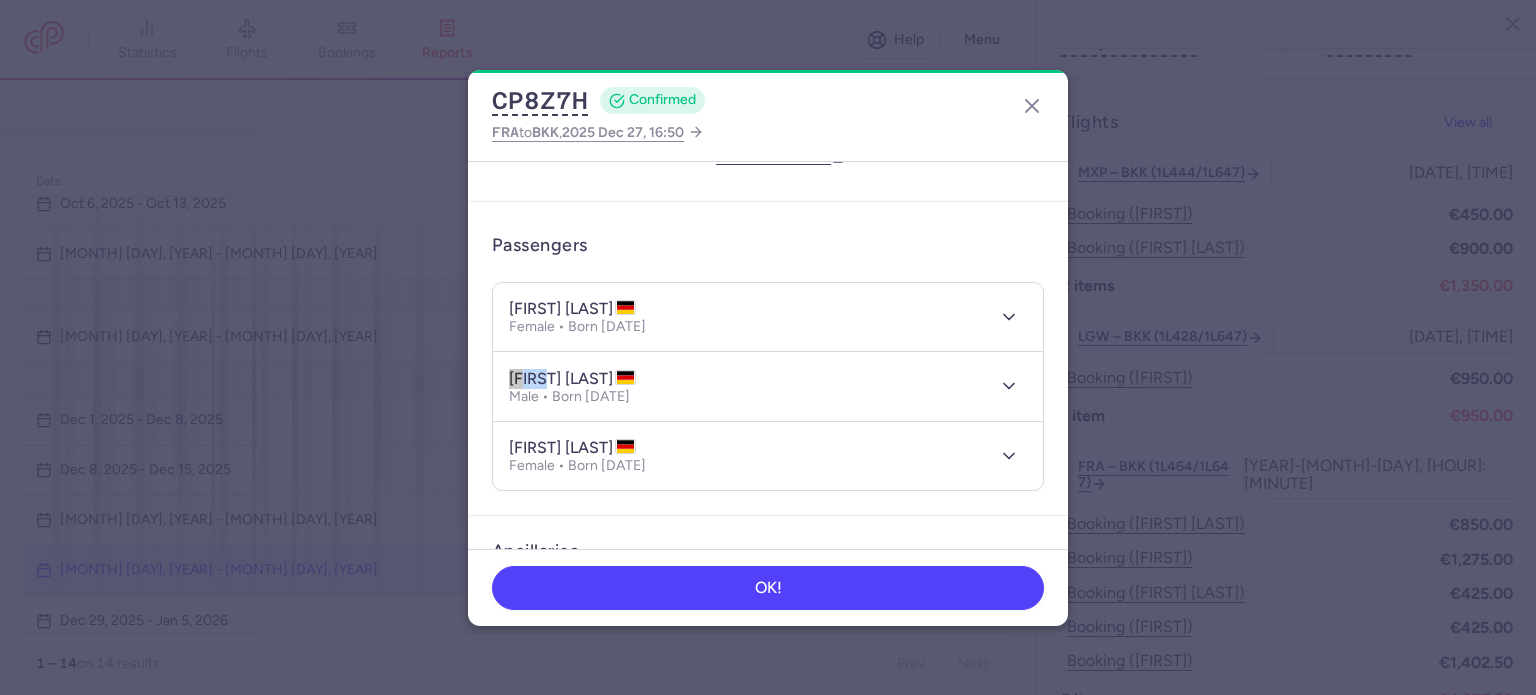 drag, startPoint x: 506, startPoint y: 375, endPoint x: 551, endPoint y: 374, distance: 45.01111 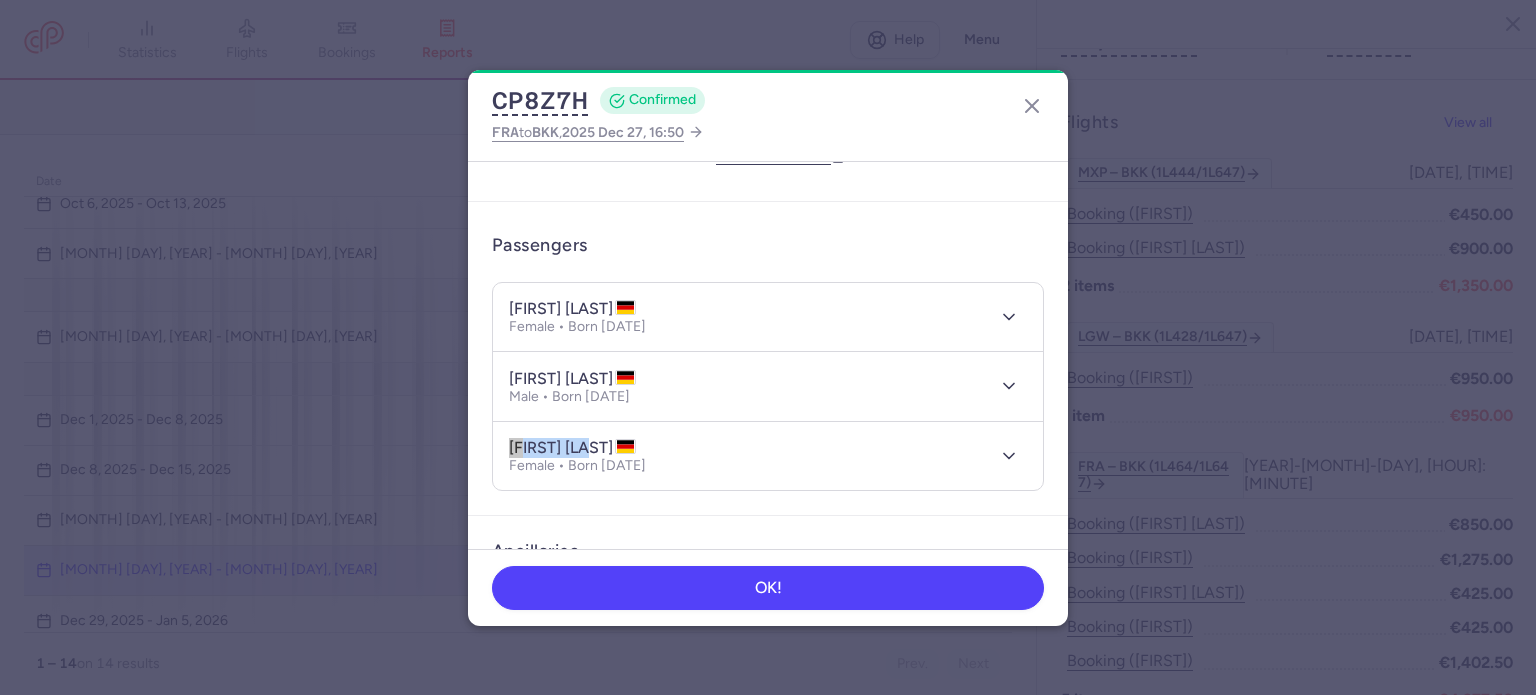 drag, startPoint x: 510, startPoint y: 446, endPoint x: 579, endPoint y: 443, distance: 69.065186 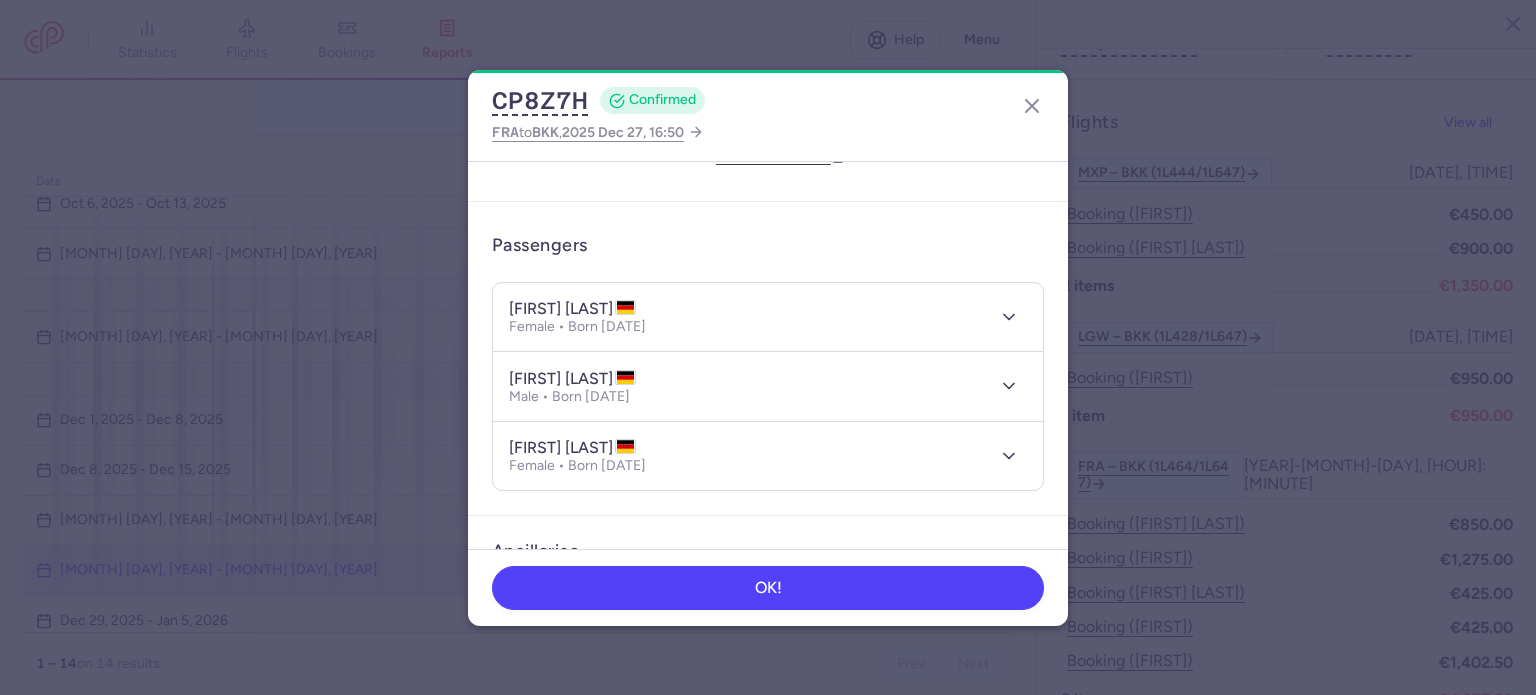 click on "Checked baggage 3 × 23 kg • Free included Cabin bag 3 × 7 kg, 50 × 40 × 20 cm • Free included" at bounding box center [768, 630] 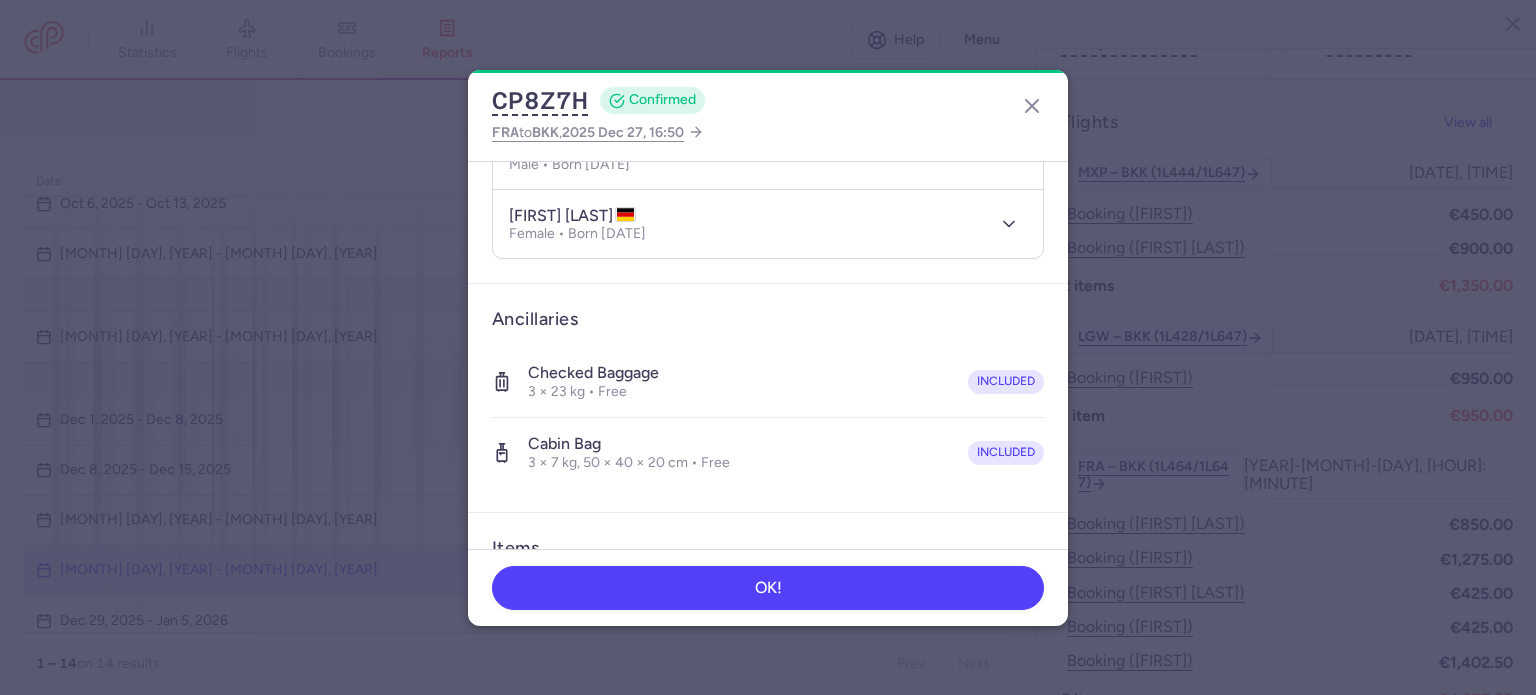 scroll, scrollTop: 300, scrollLeft: 0, axis: vertical 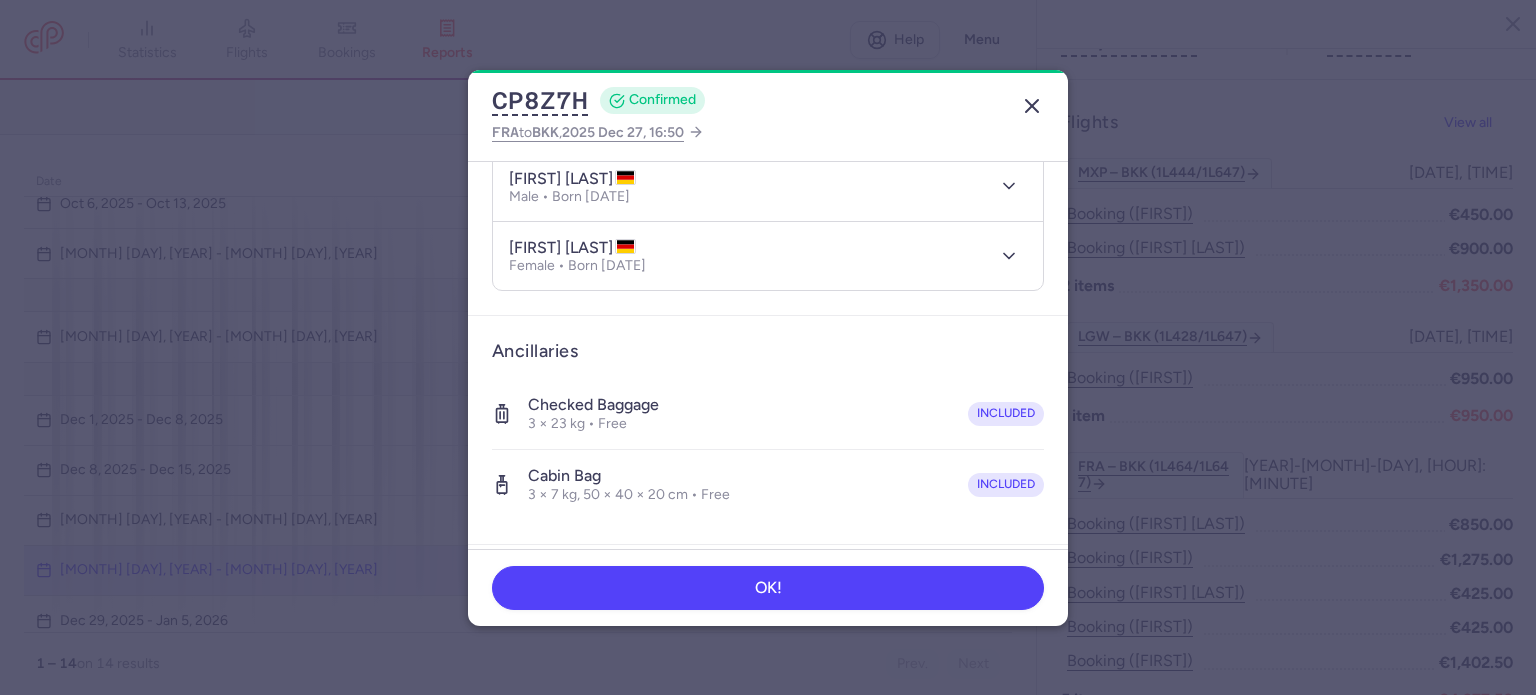 click 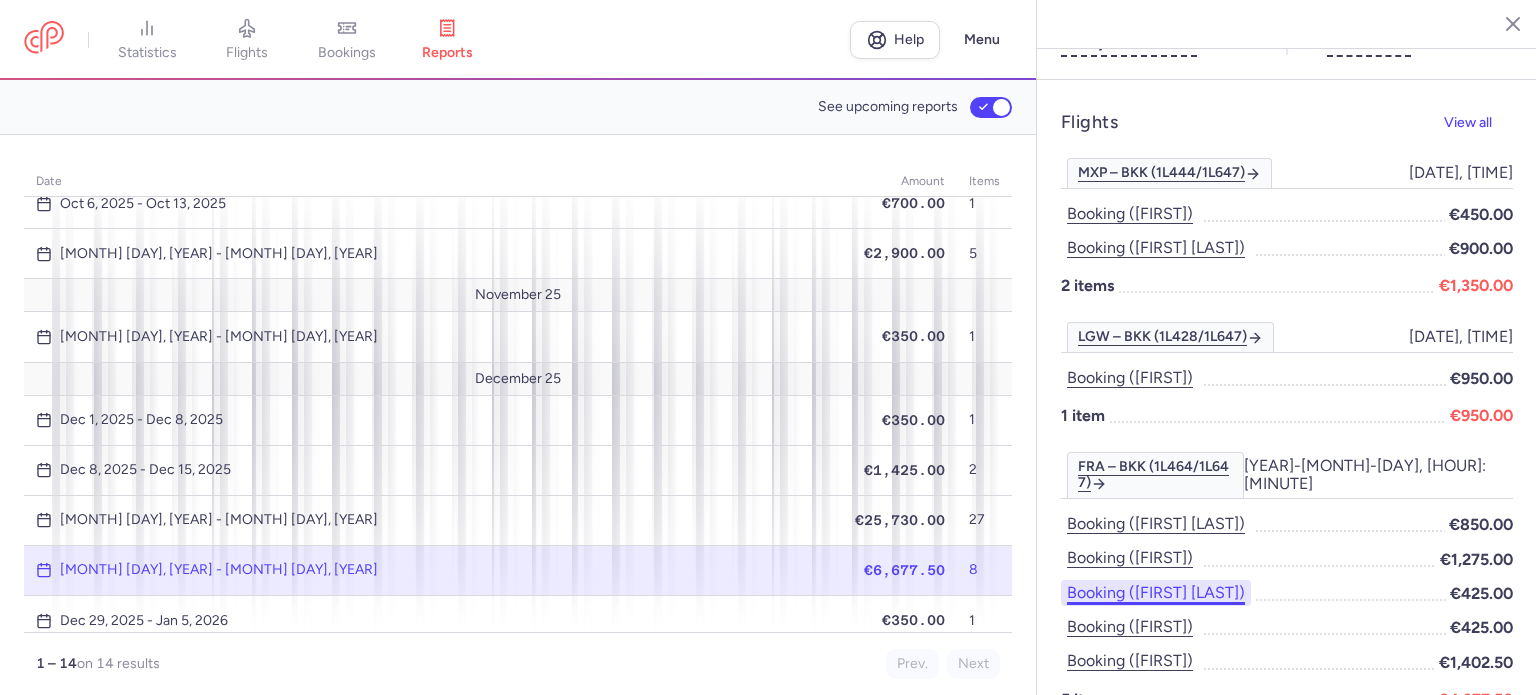 click on "Booking ([FIRST] [LAST])" at bounding box center [1156, 593] 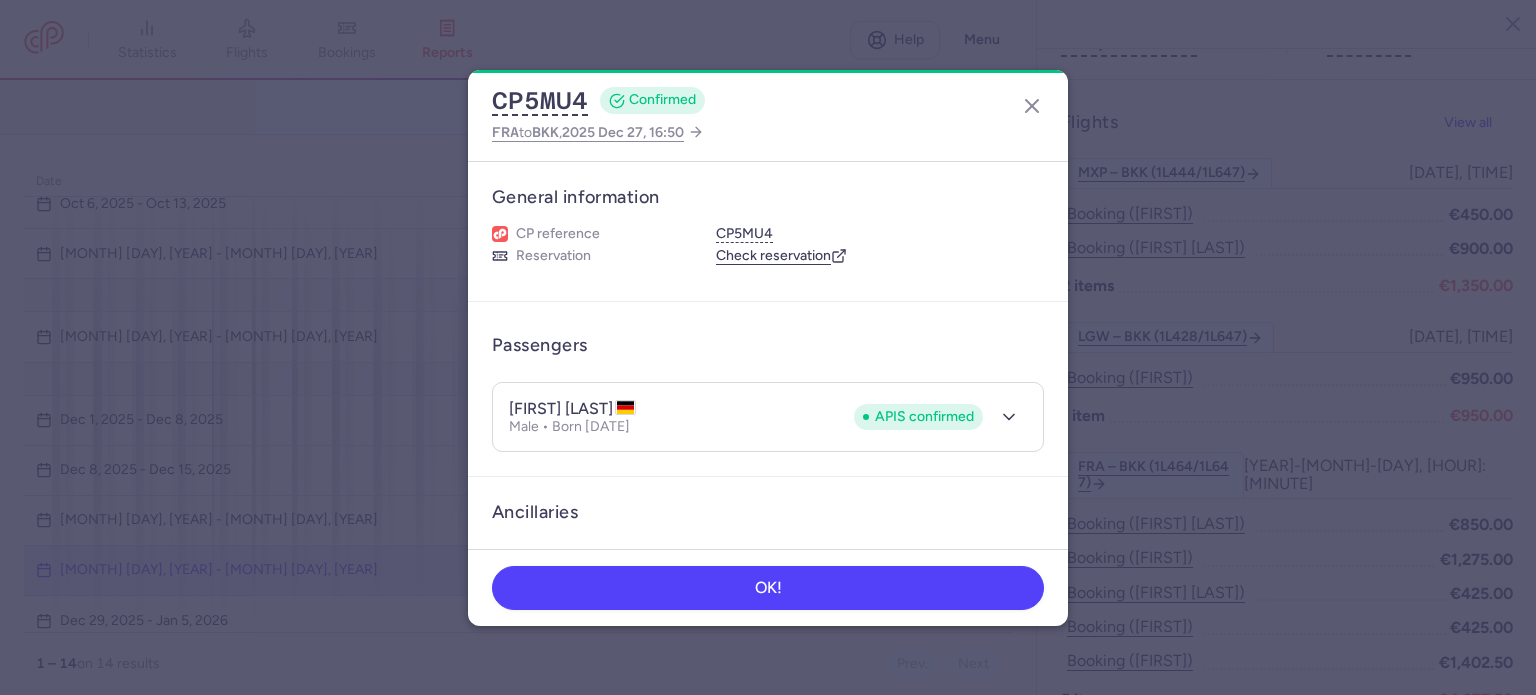 drag, startPoint x: 713, startPoint y: 408, endPoint x: 629, endPoint y: 413, distance: 84.14868 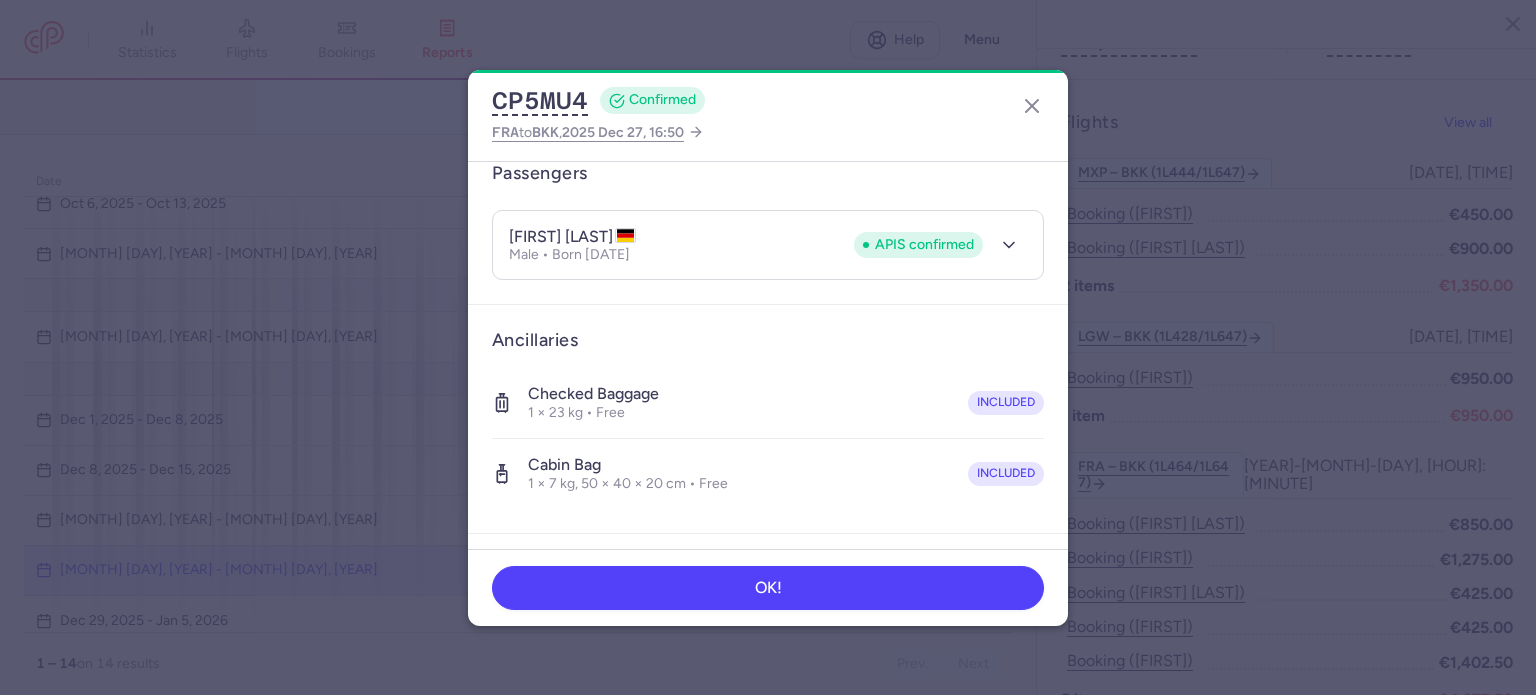 scroll, scrollTop: 0, scrollLeft: 0, axis: both 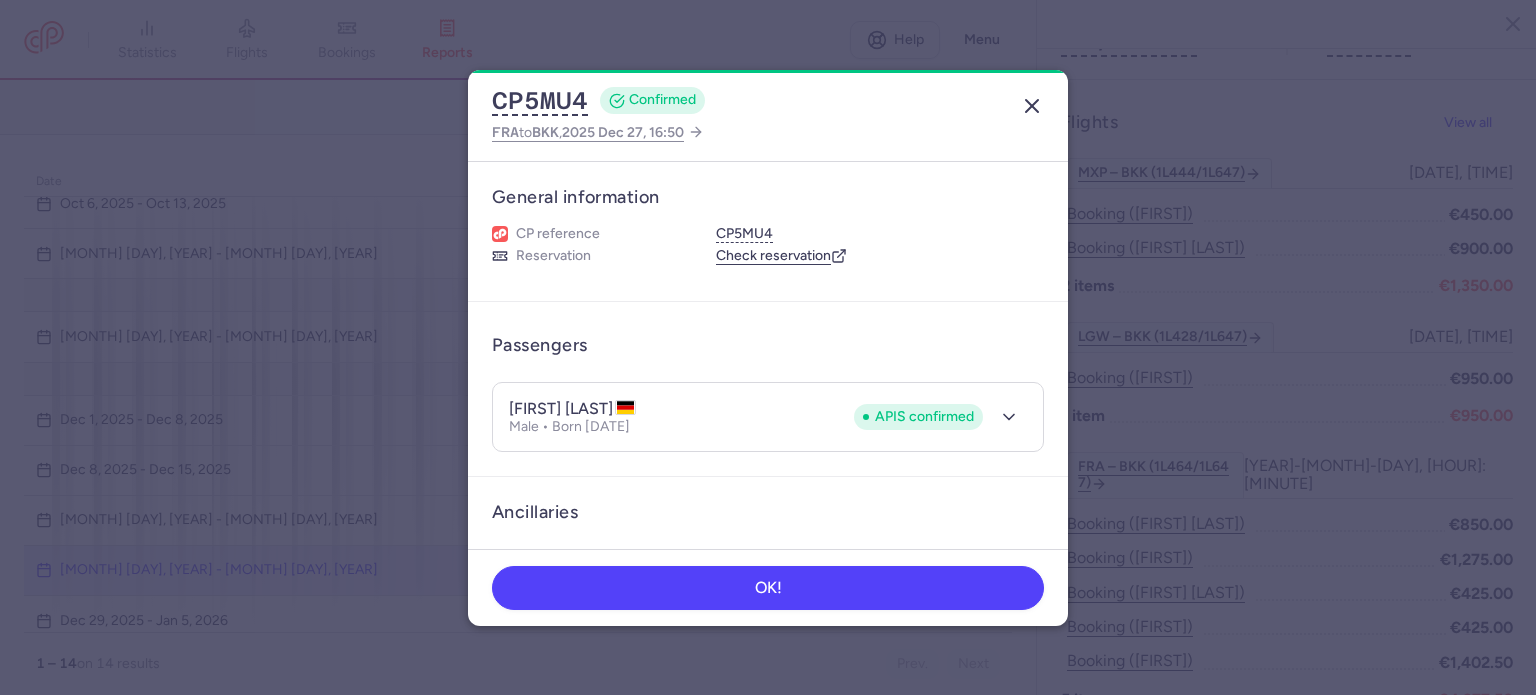 click 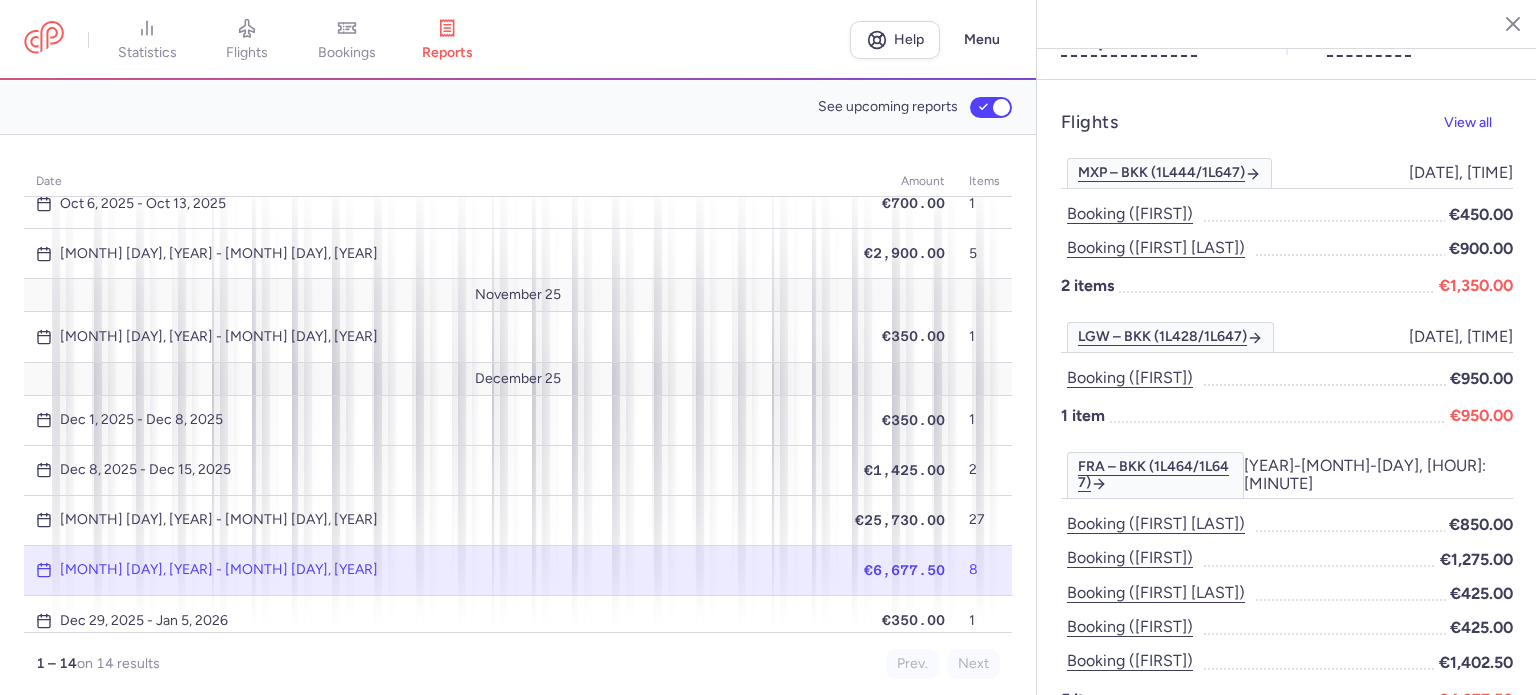type 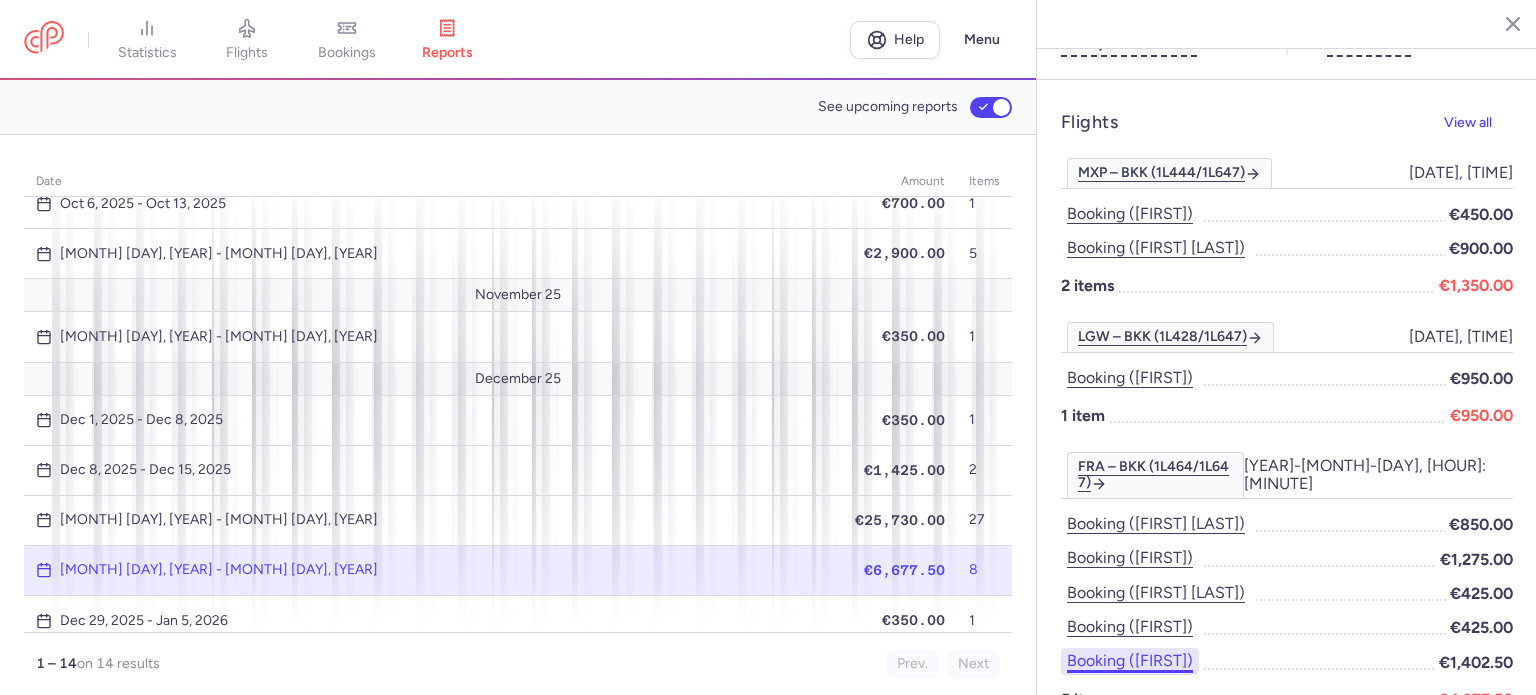 click on "Booking ([FIRST])" at bounding box center (1130, 661) 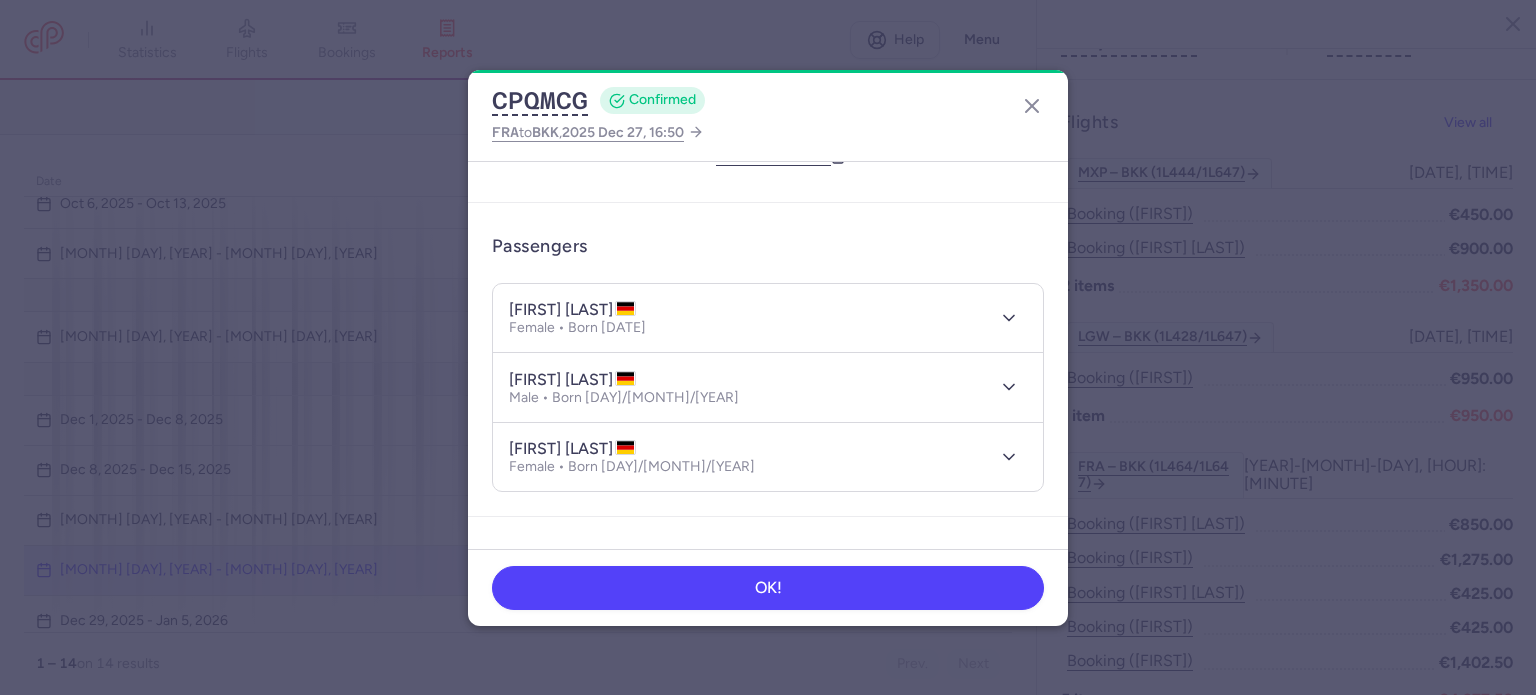 scroll, scrollTop: 200, scrollLeft: 0, axis: vertical 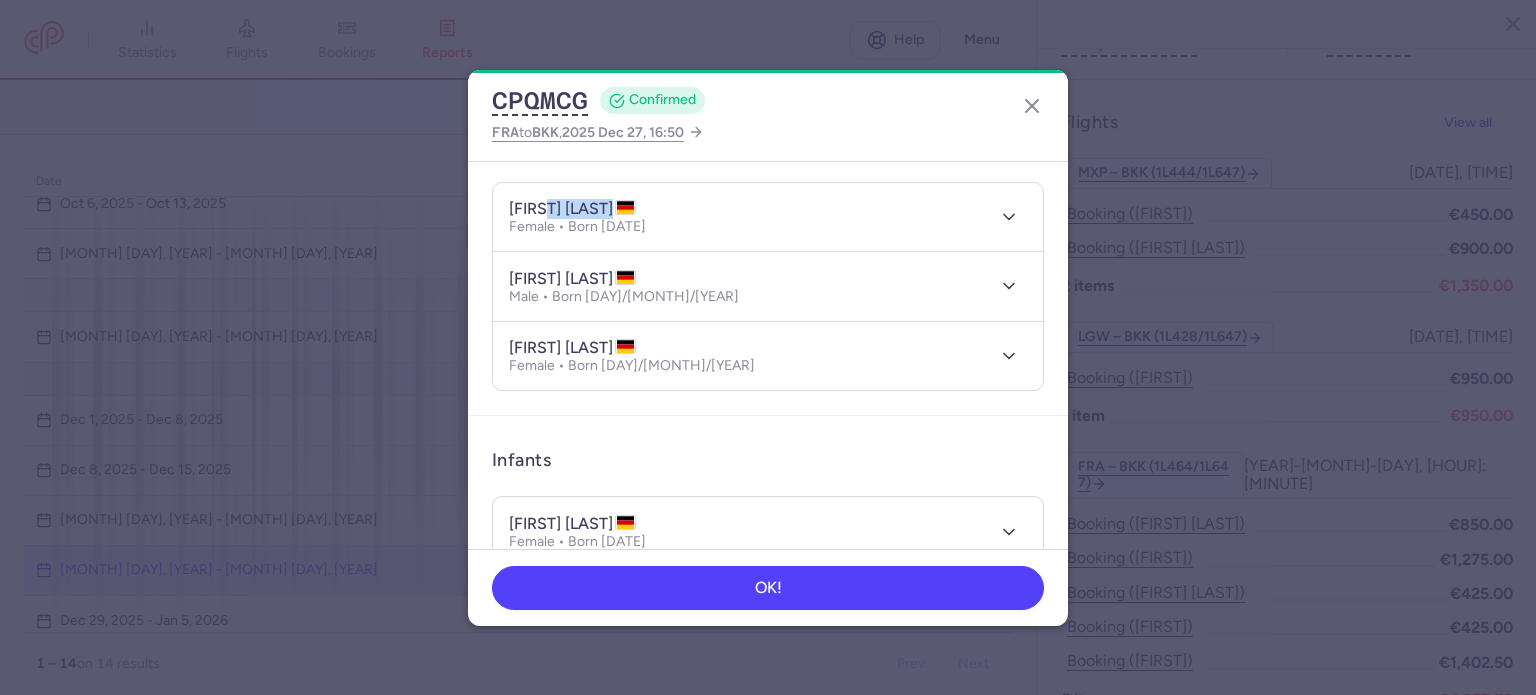 drag, startPoint x: 545, startPoint y: 208, endPoint x: 629, endPoint y: 207, distance: 84.00595 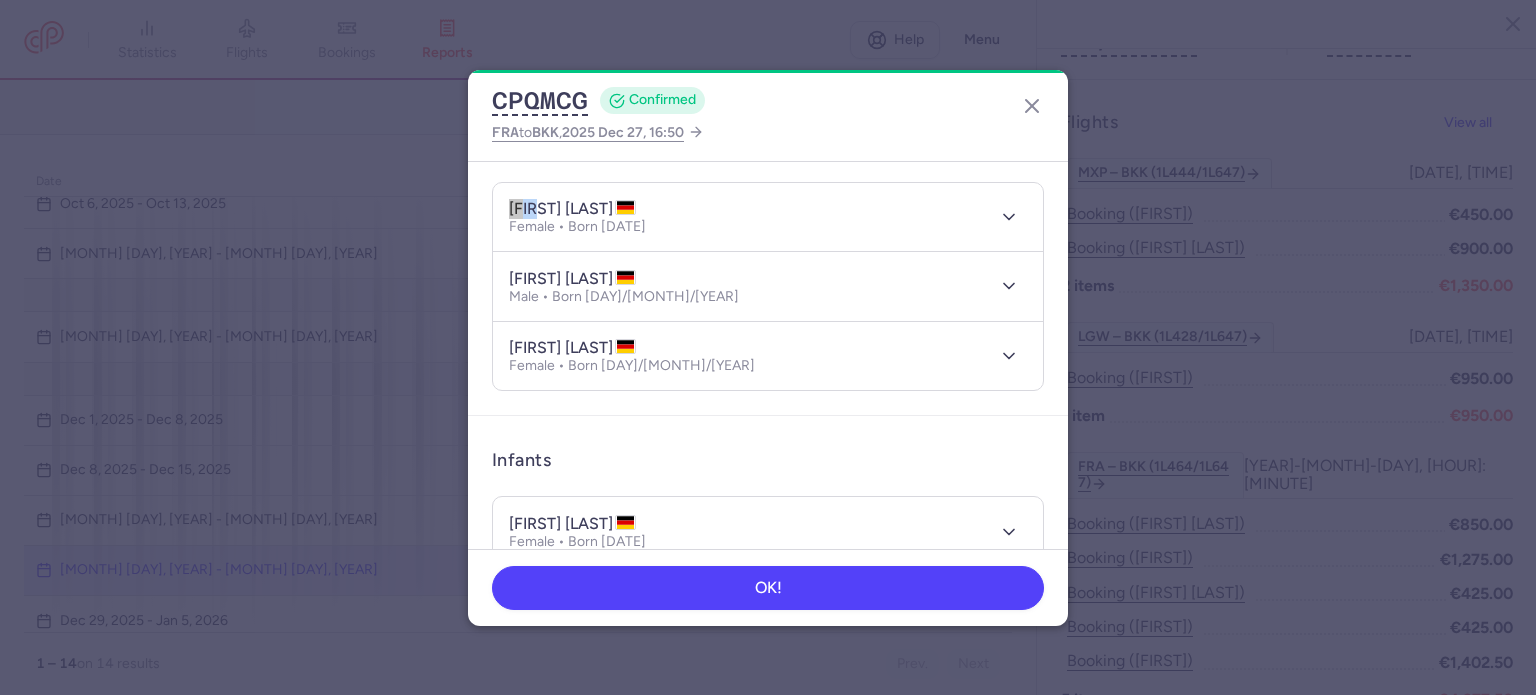 drag, startPoint x: 502, startPoint y: 211, endPoint x: 534, endPoint y: 215, distance: 32.24903 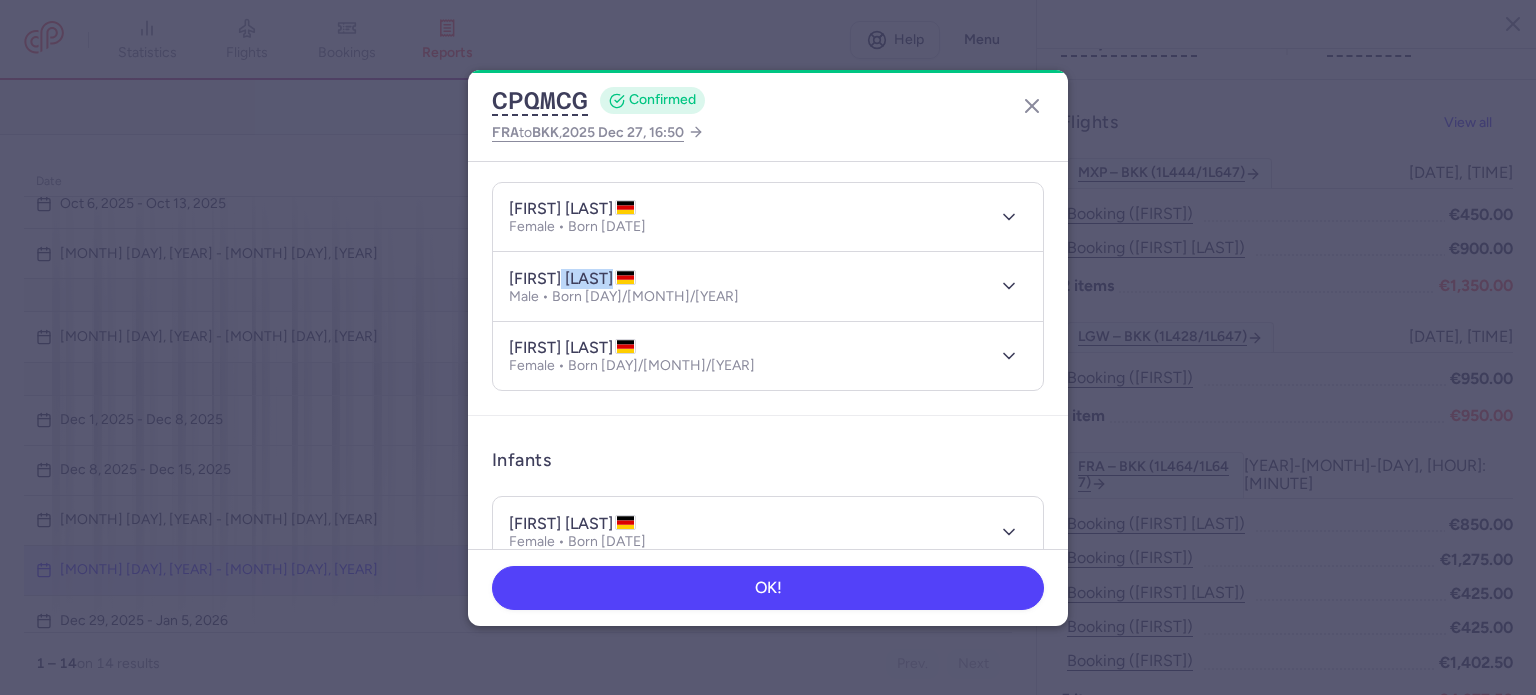 drag, startPoint x: 623, startPoint y: 278, endPoint x: 556, endPoint y: 279, distance: 67.00746 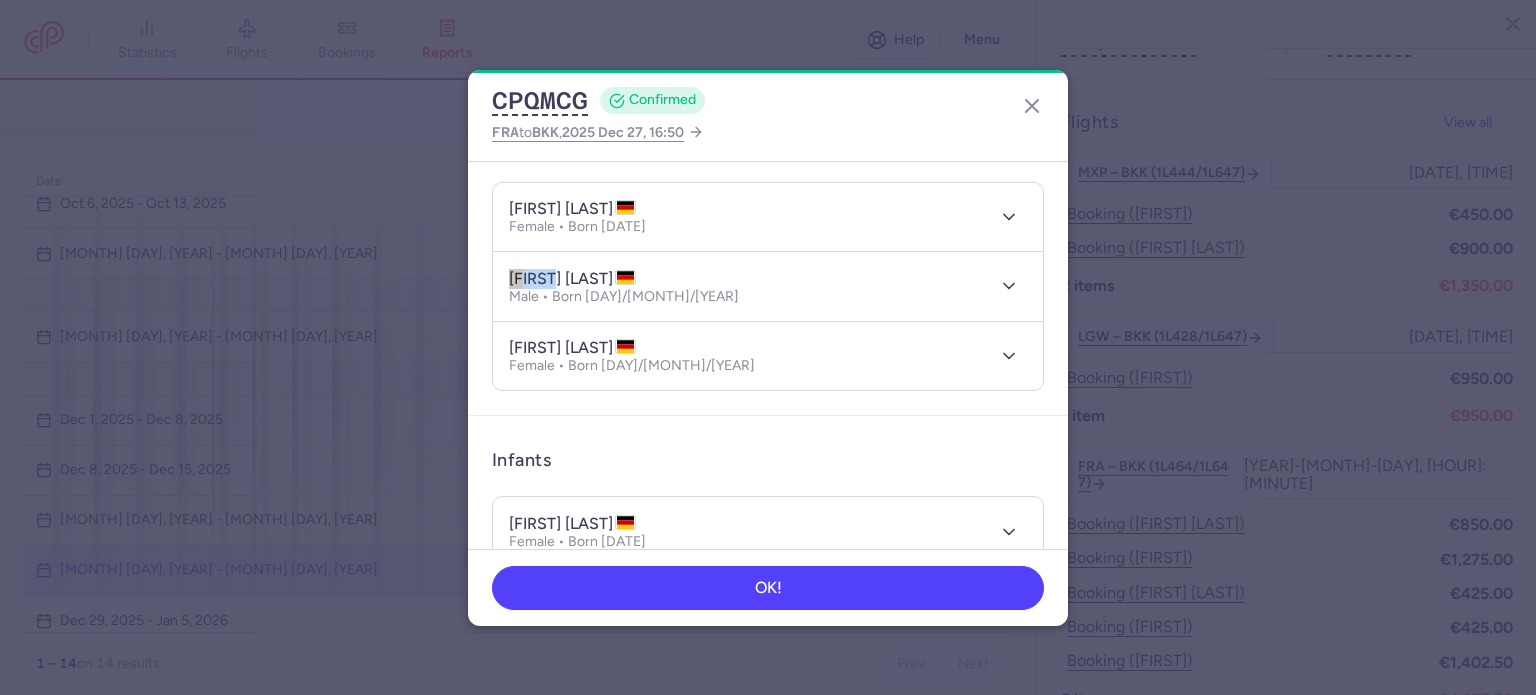 drag, startPoint x: 507, startPoint y: 280, endPoint x: 555, endPoint y: 279, distance: 48.010414 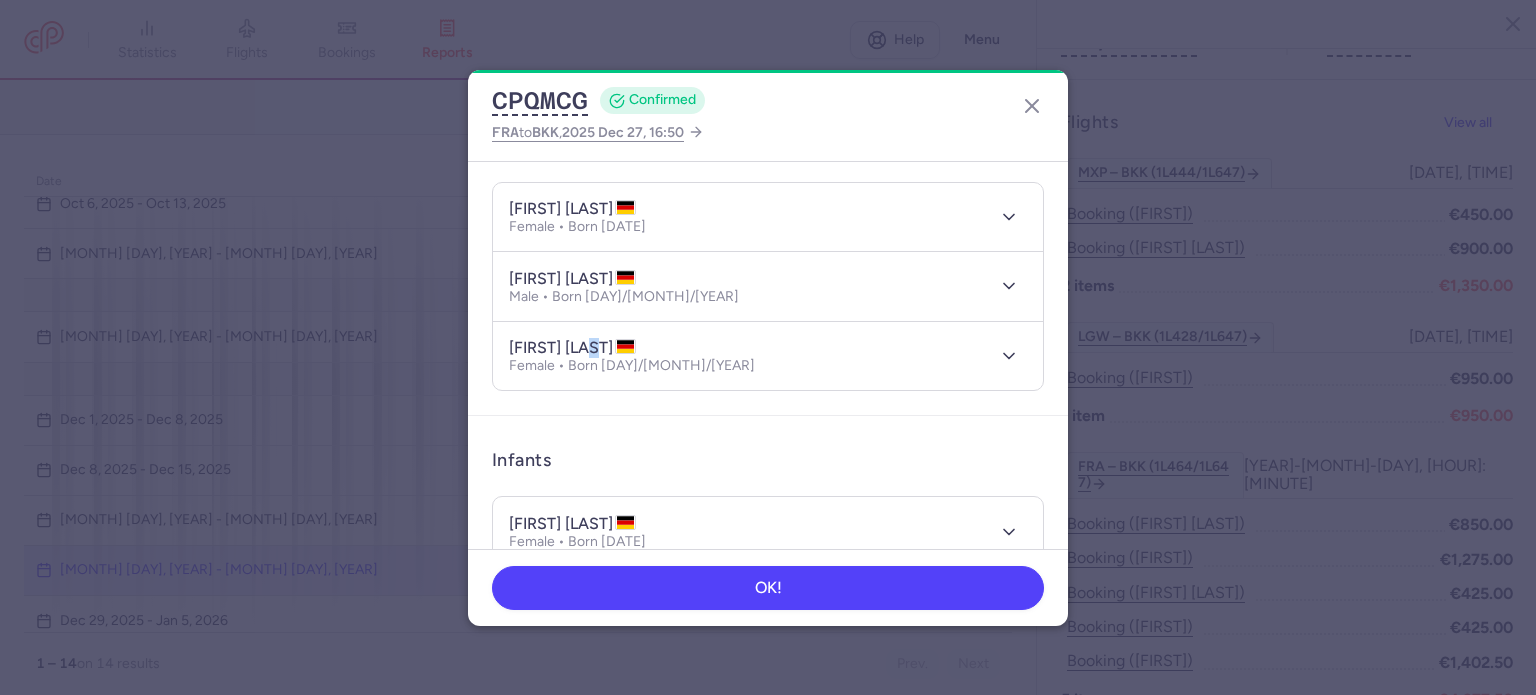 click on "[FIRST] [LAST]" at bounding box center [572, 348] 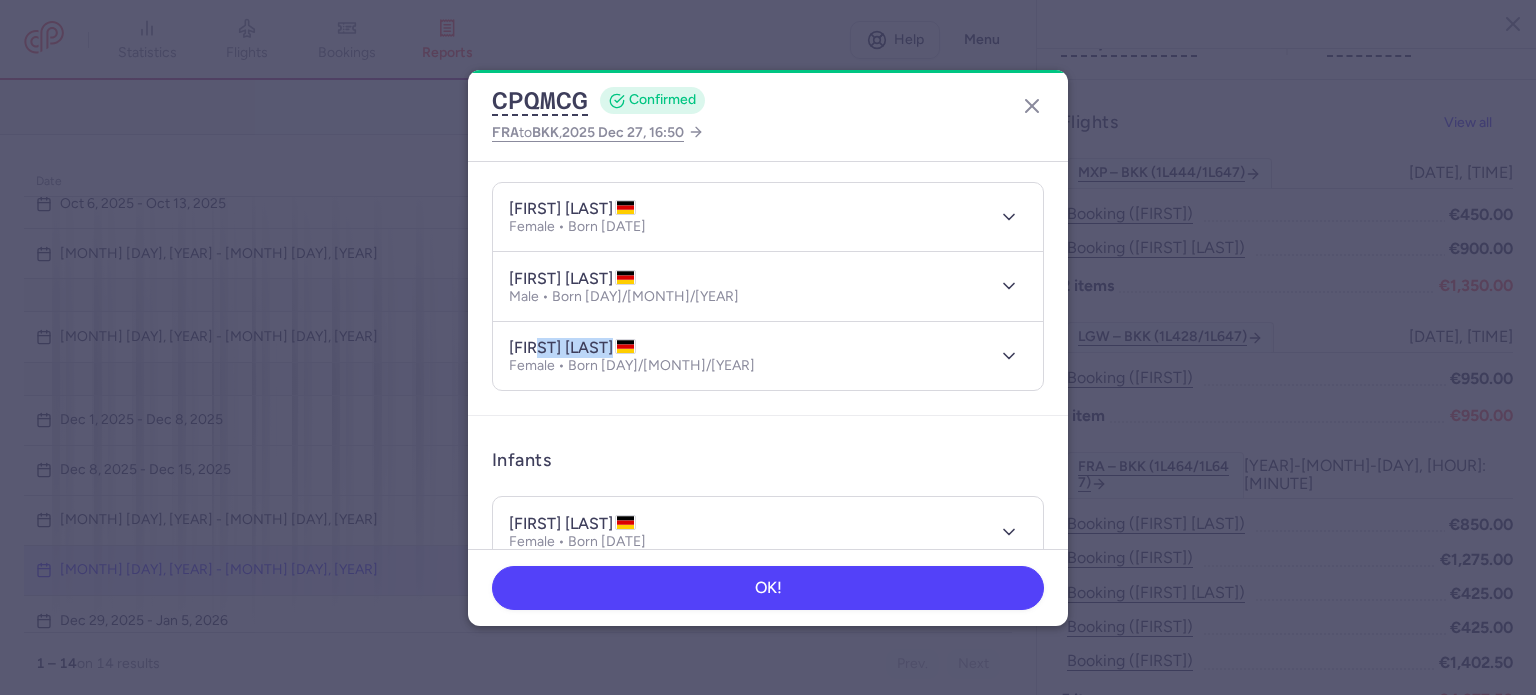 drag, startPoint x: 628, startPoint y: 341, endPoint x: 540, endPoint y: 354, distance: 88.95505 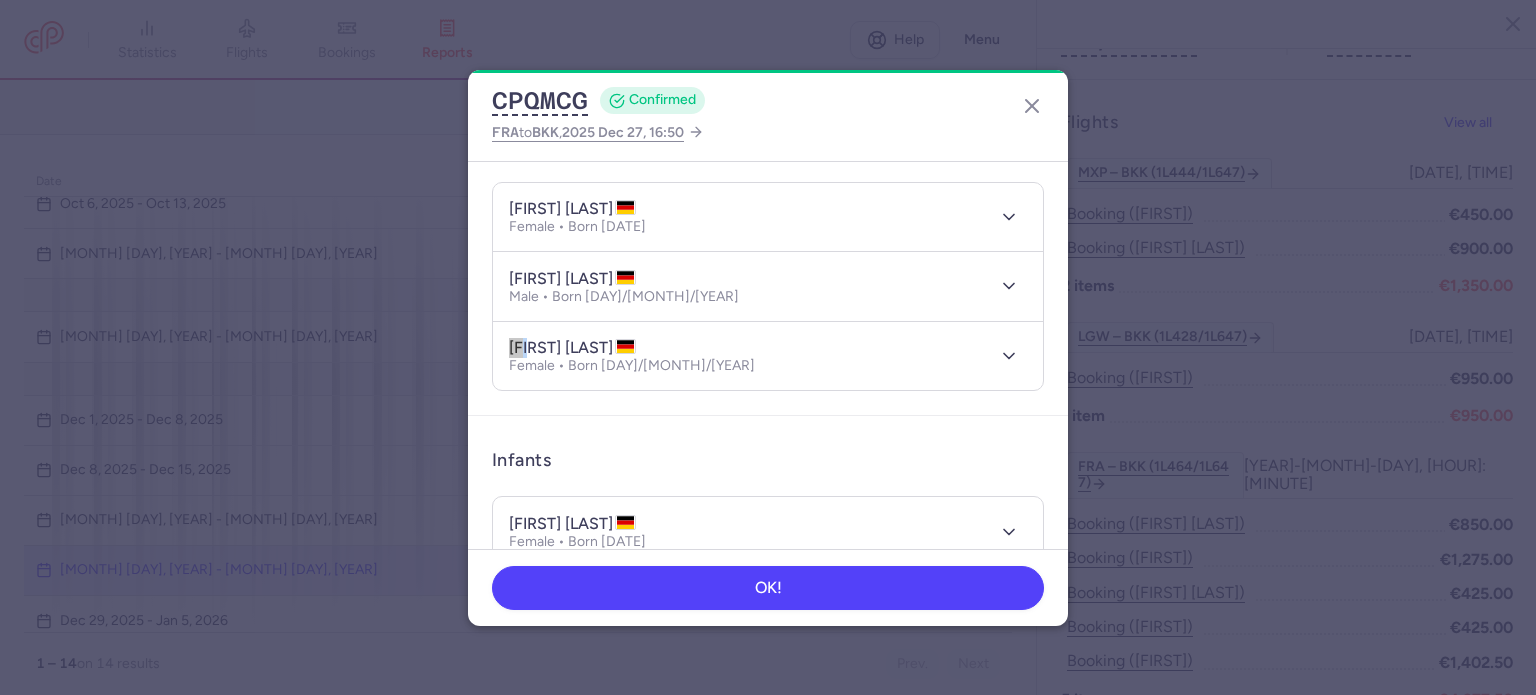 drag, startPoint x: 510, startPoint y: 347, endPoint x: 531, endPoint y: 351, distance: 21.377558 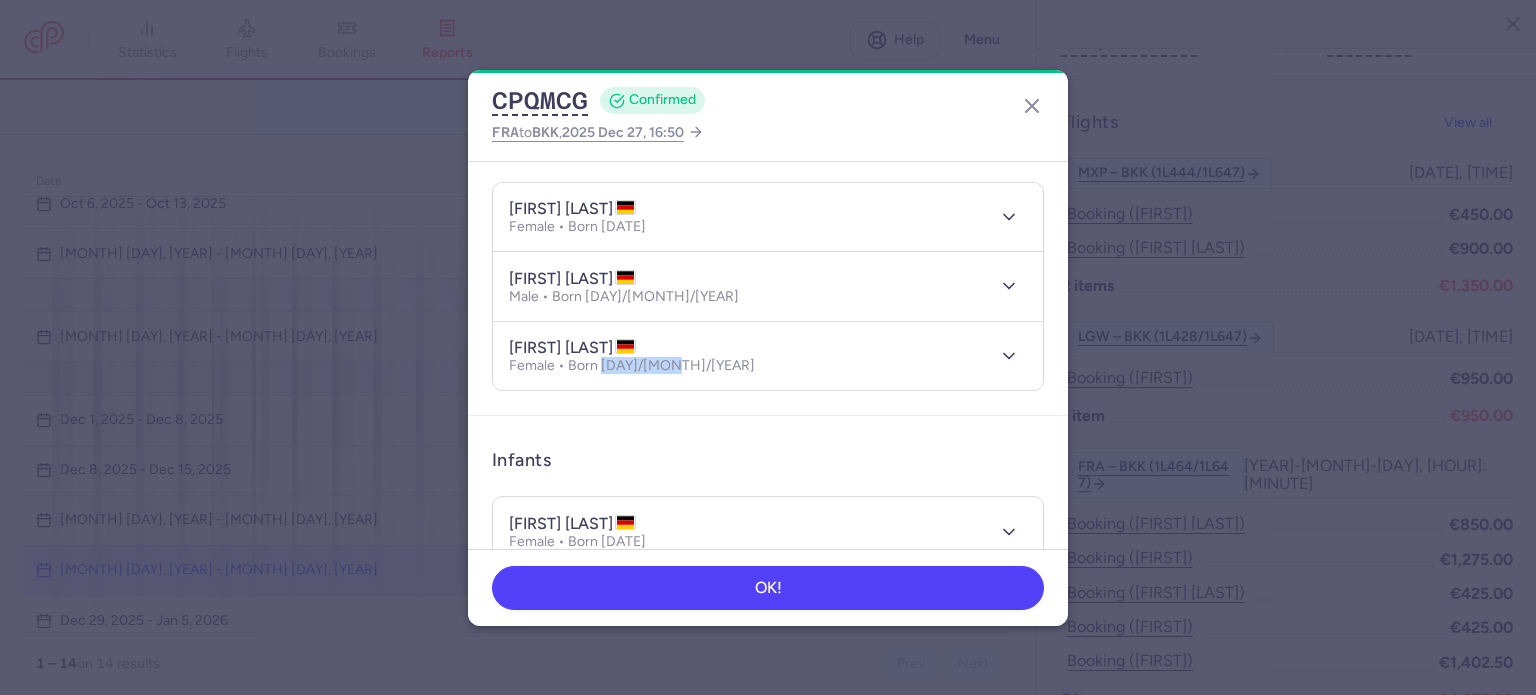 drag, startPoint x: 692, startPoint y: 363, endPoint x: 601, endPoint y: 363, distance: 91 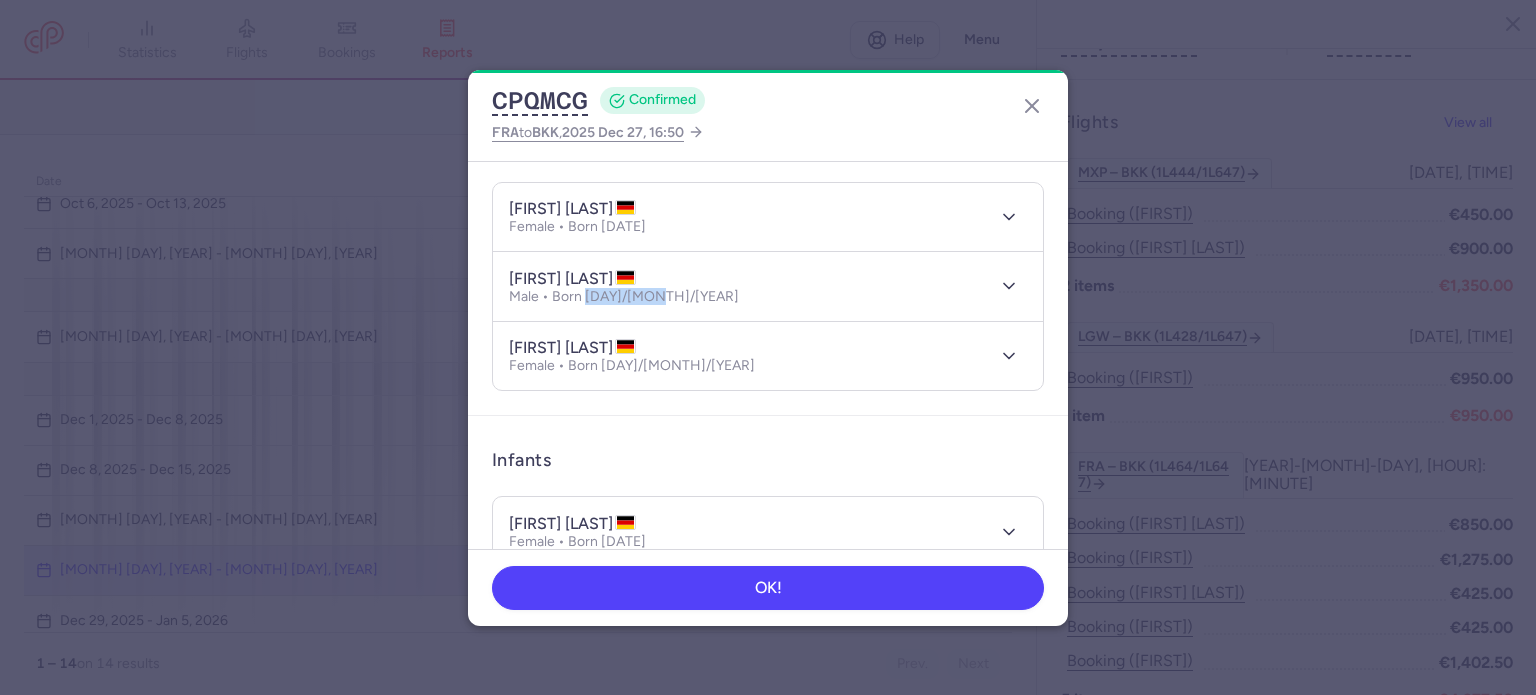 drag, startPoint x: 664, startPoint y: 295, endPoint x: 584, endPoint y: 303, distance: 80.399 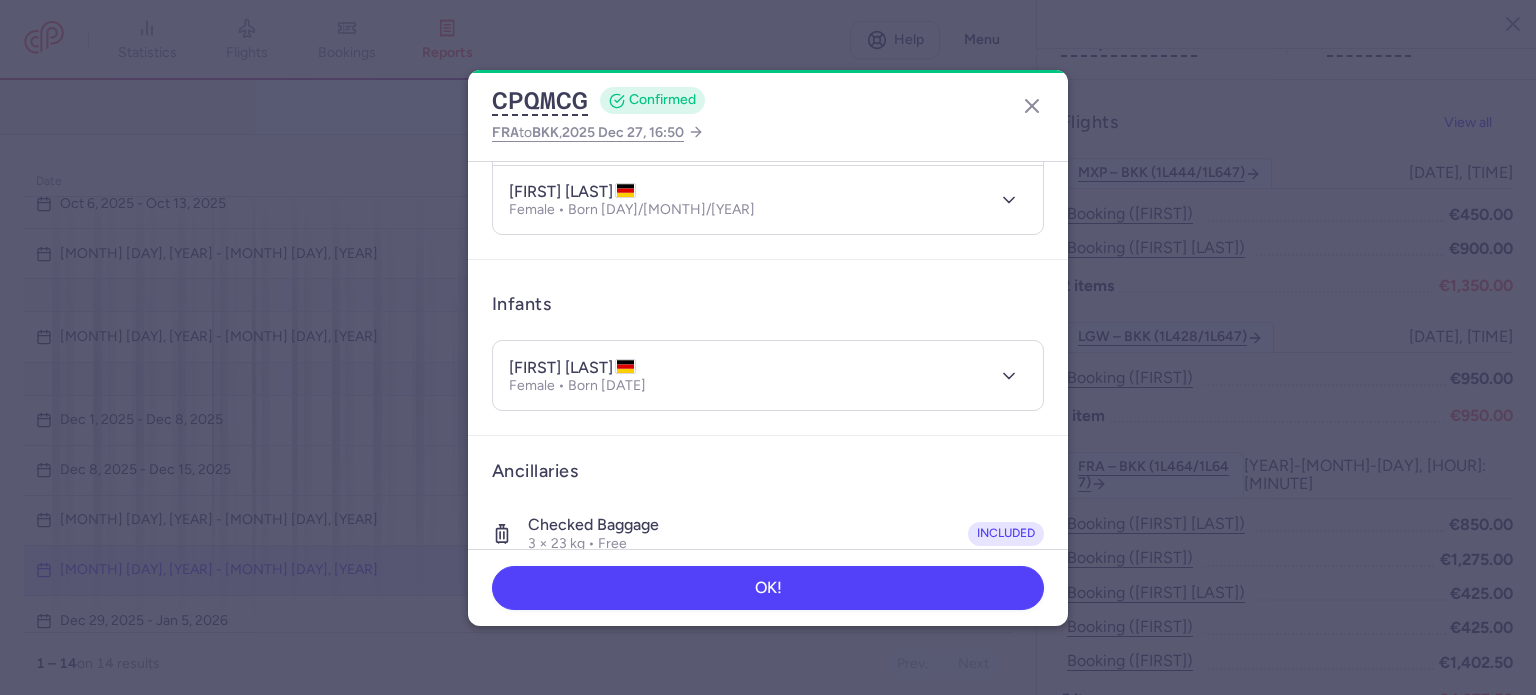 scroll, scrollTop: 400, scrollLeft: 0, axis: vertical 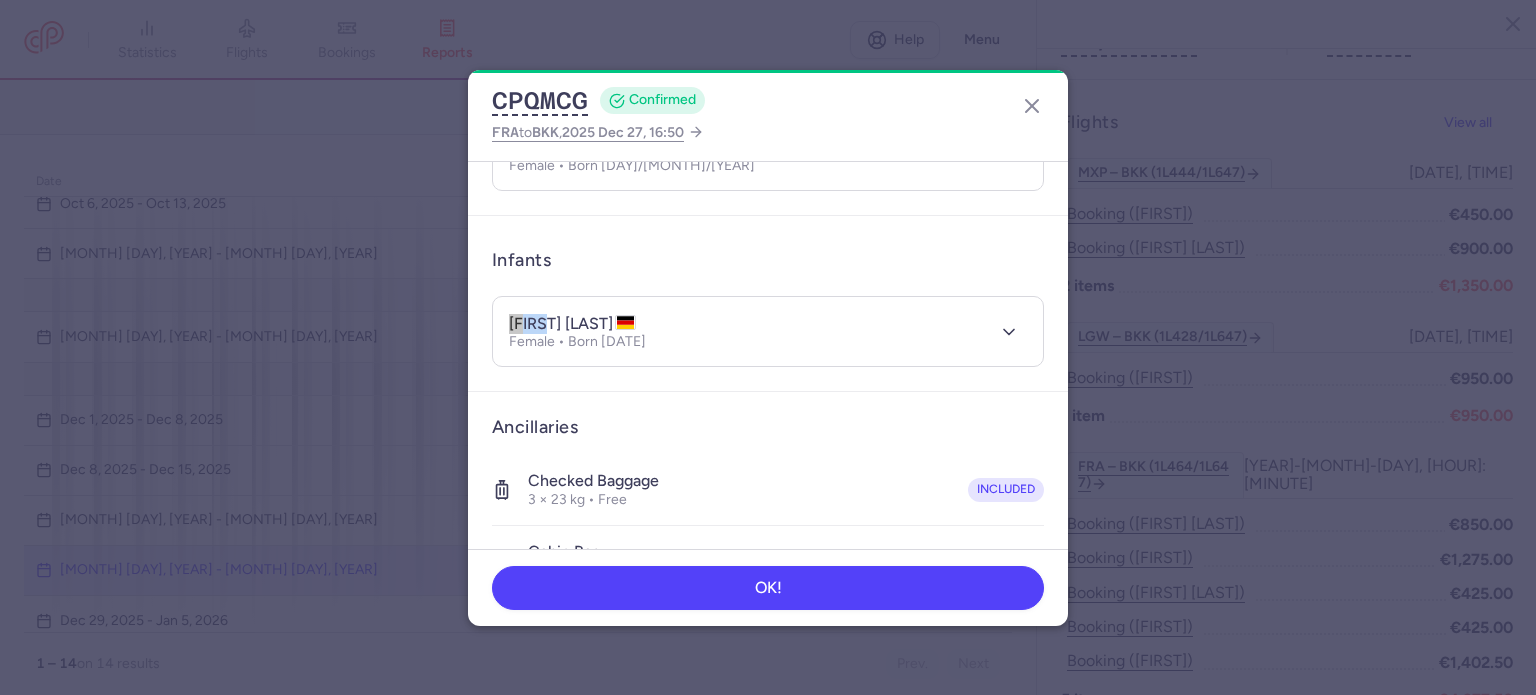 drag, startPoint x: 505, startPoint y: 319, endPoint x: 548, endPoint y: 317, distance: 43.046486 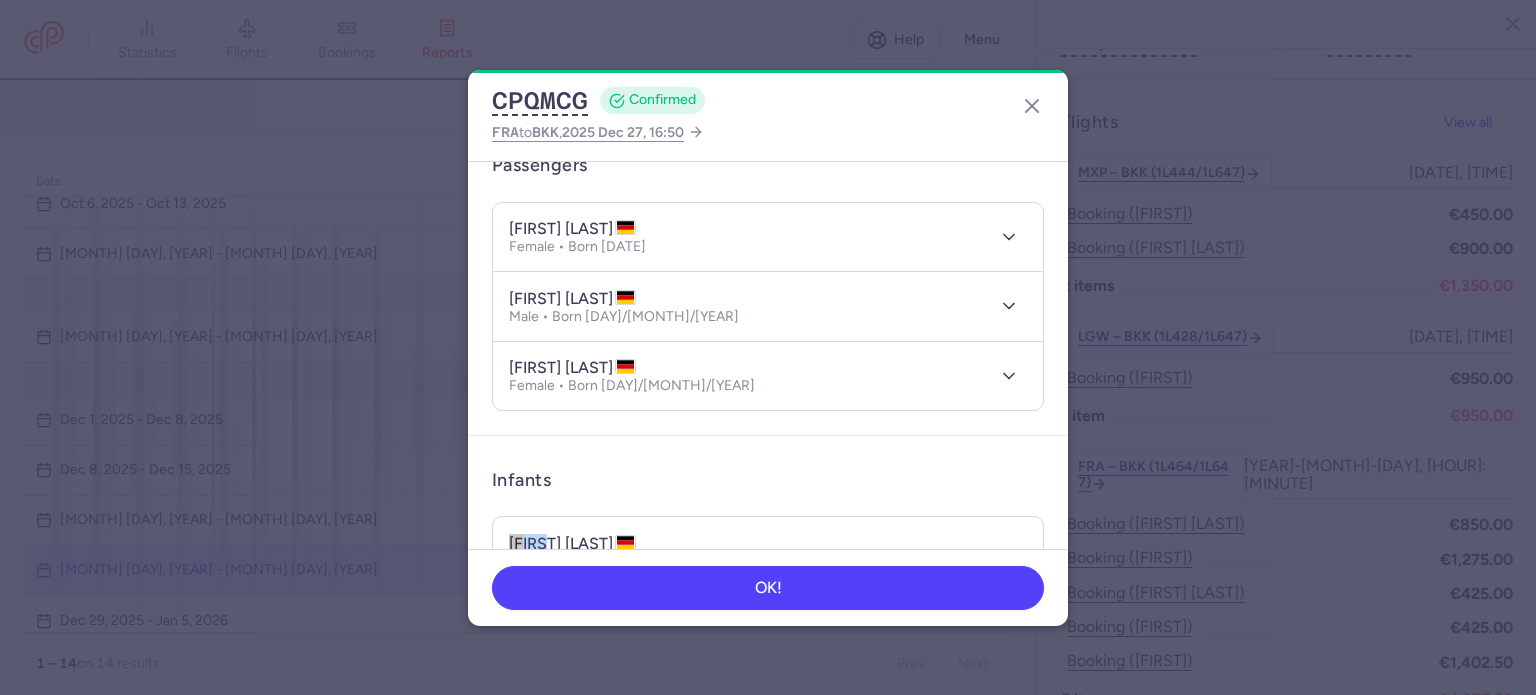 scroll, scrollTop: 100, scrollLeft: 0, axis: vertical 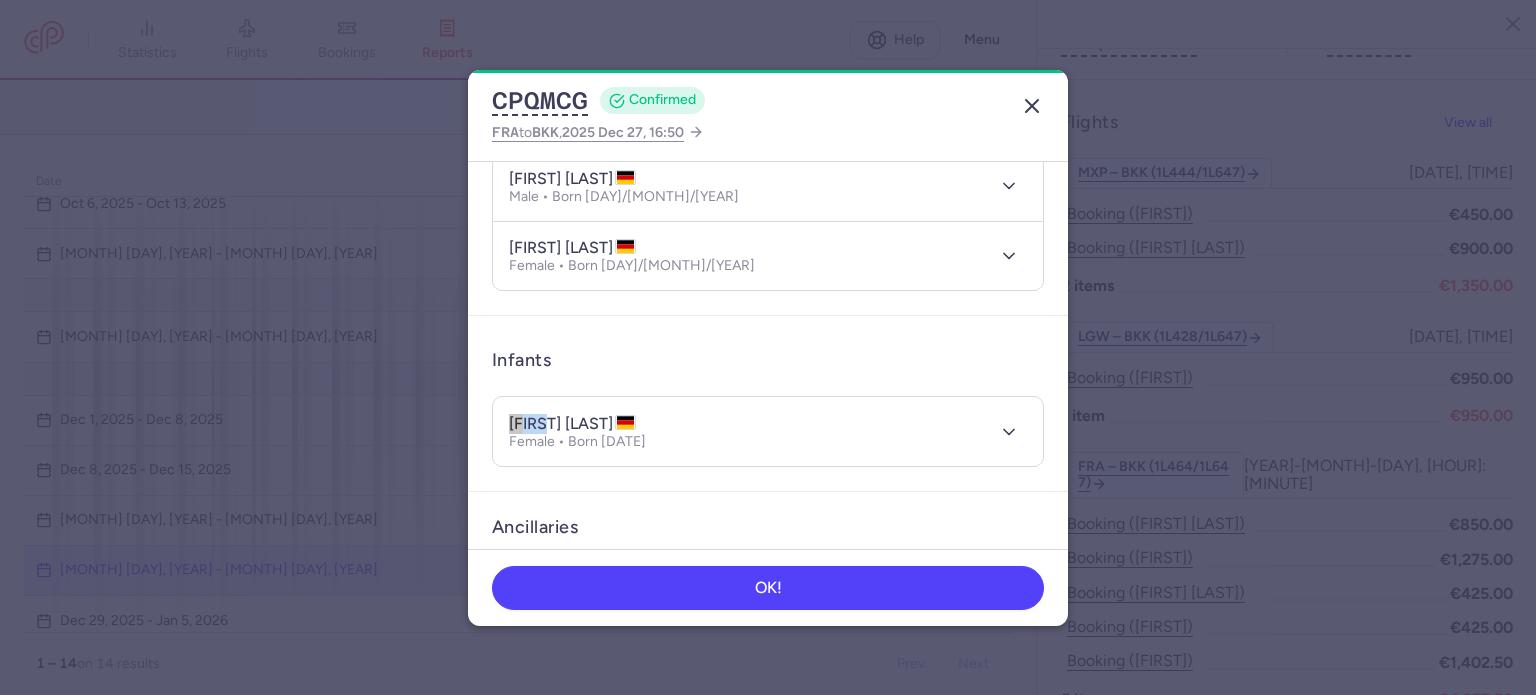 click 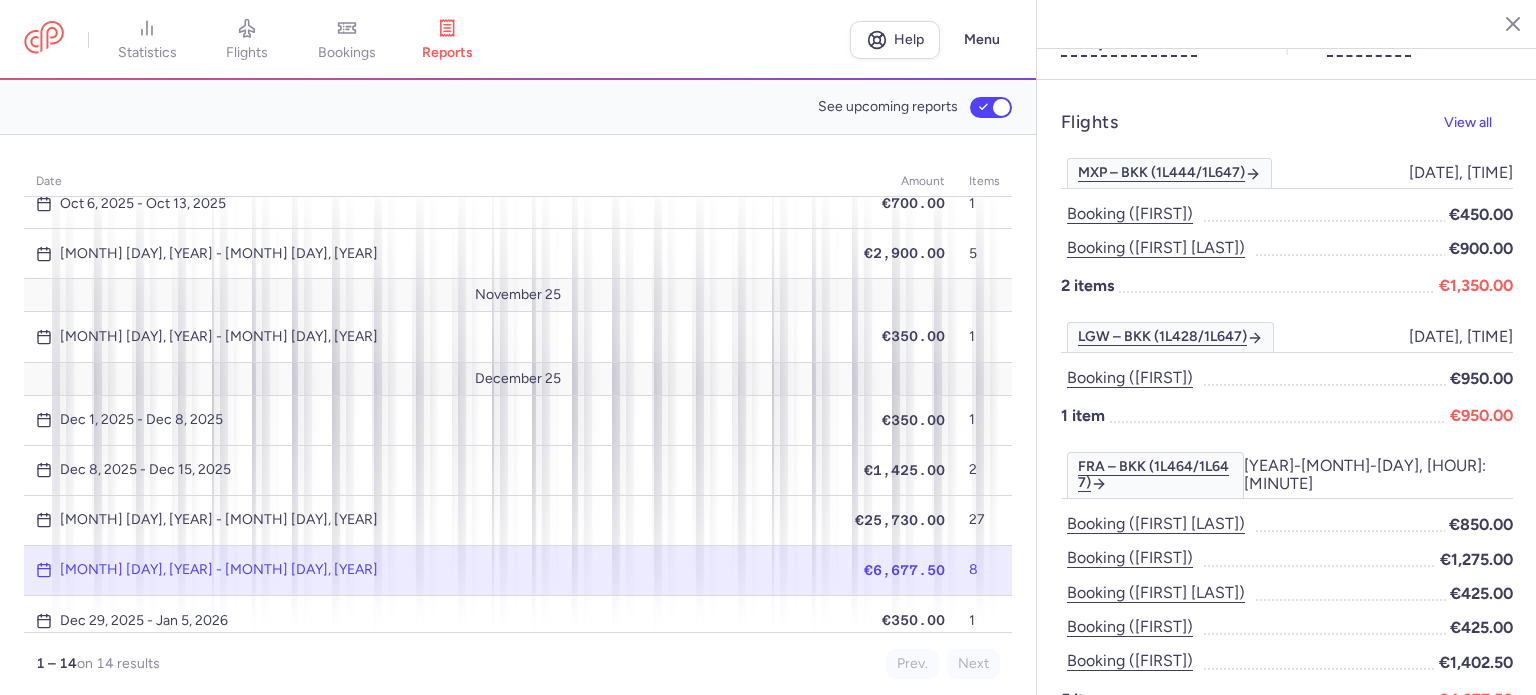 click on "Booking ([FIRST]) €850.00 Booking ([FIRST]) €1,275.00 Booking ([FIRST]) €425.00 Booking ([FIRST]) €425.00 Booking ([FIRST]) €1,402.50" at bounding box center (1287, 593) 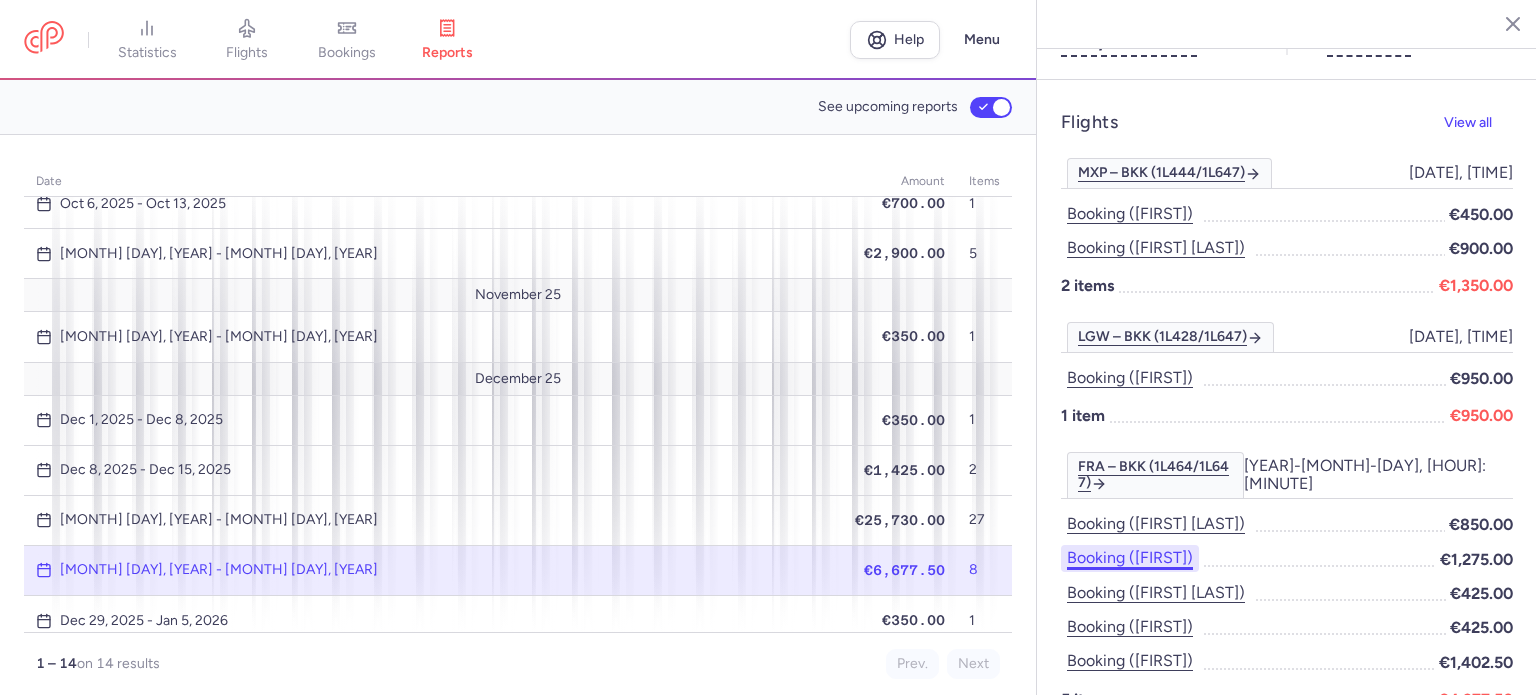 click on "Booking ([FIRST])" at bounding box center (1130, 558) 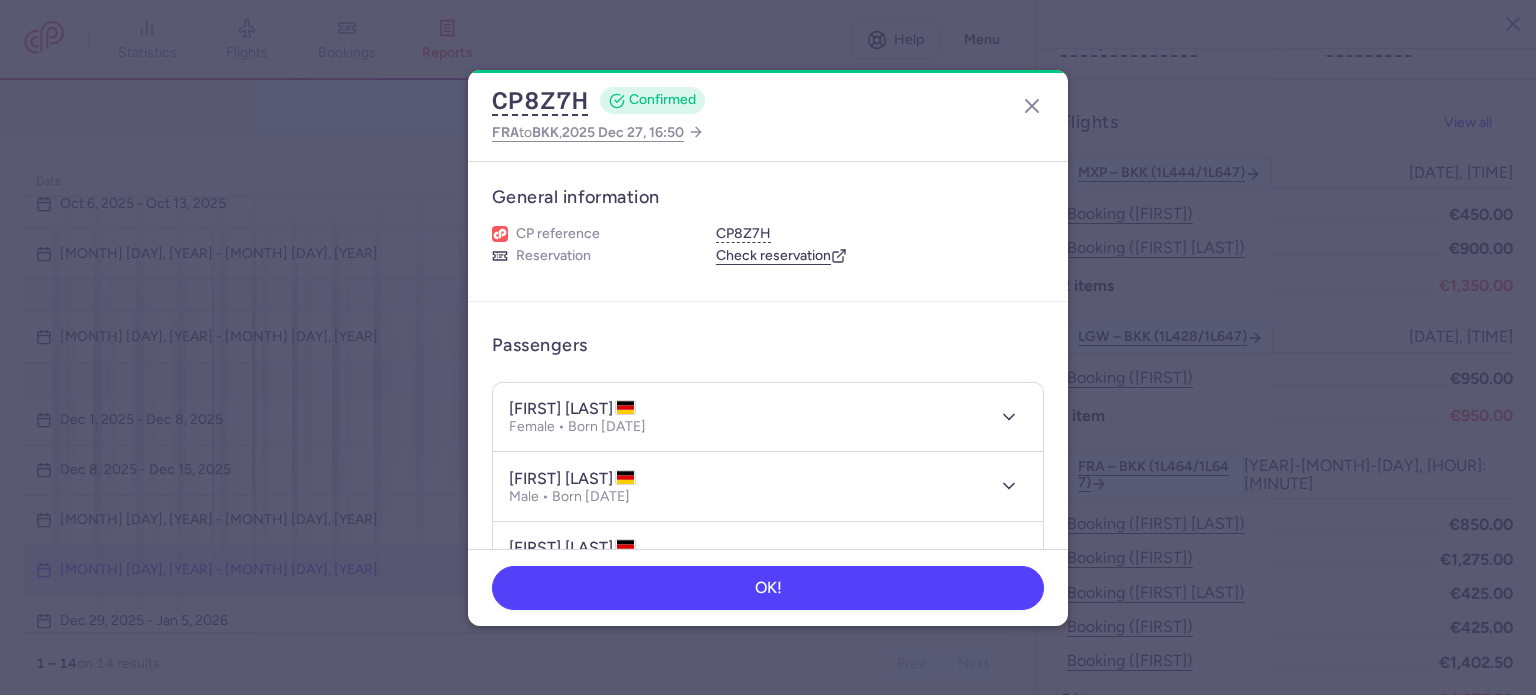 scroll, scrollTop: 100, scrollLeft: 0, axis: vertical 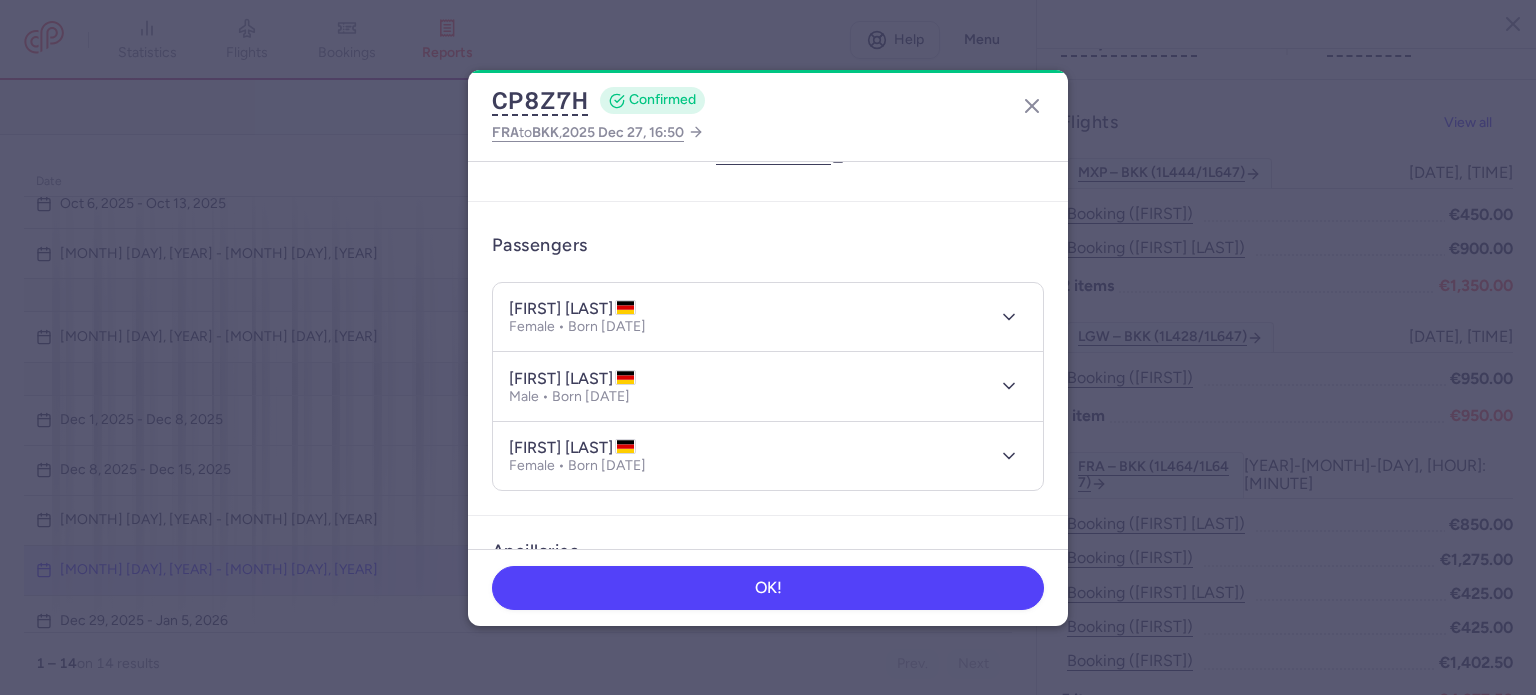 type 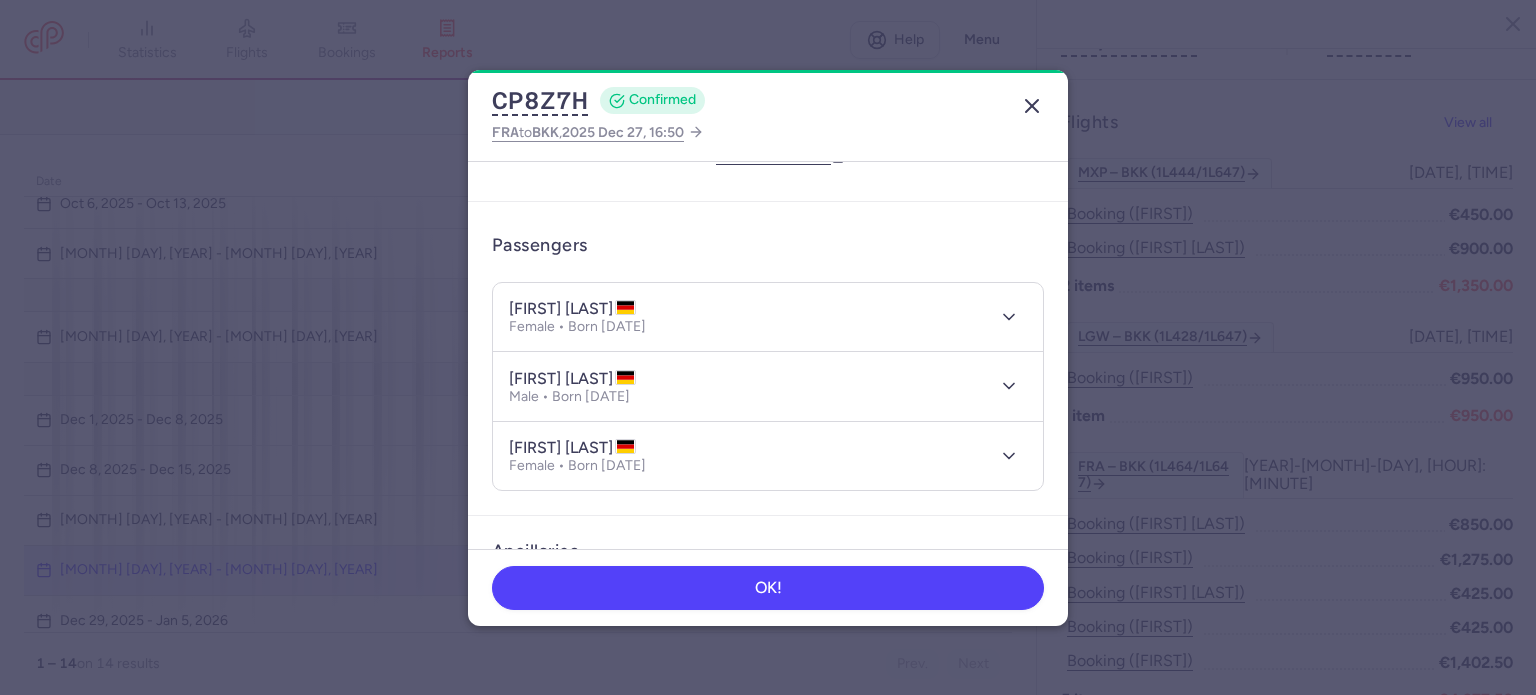 click 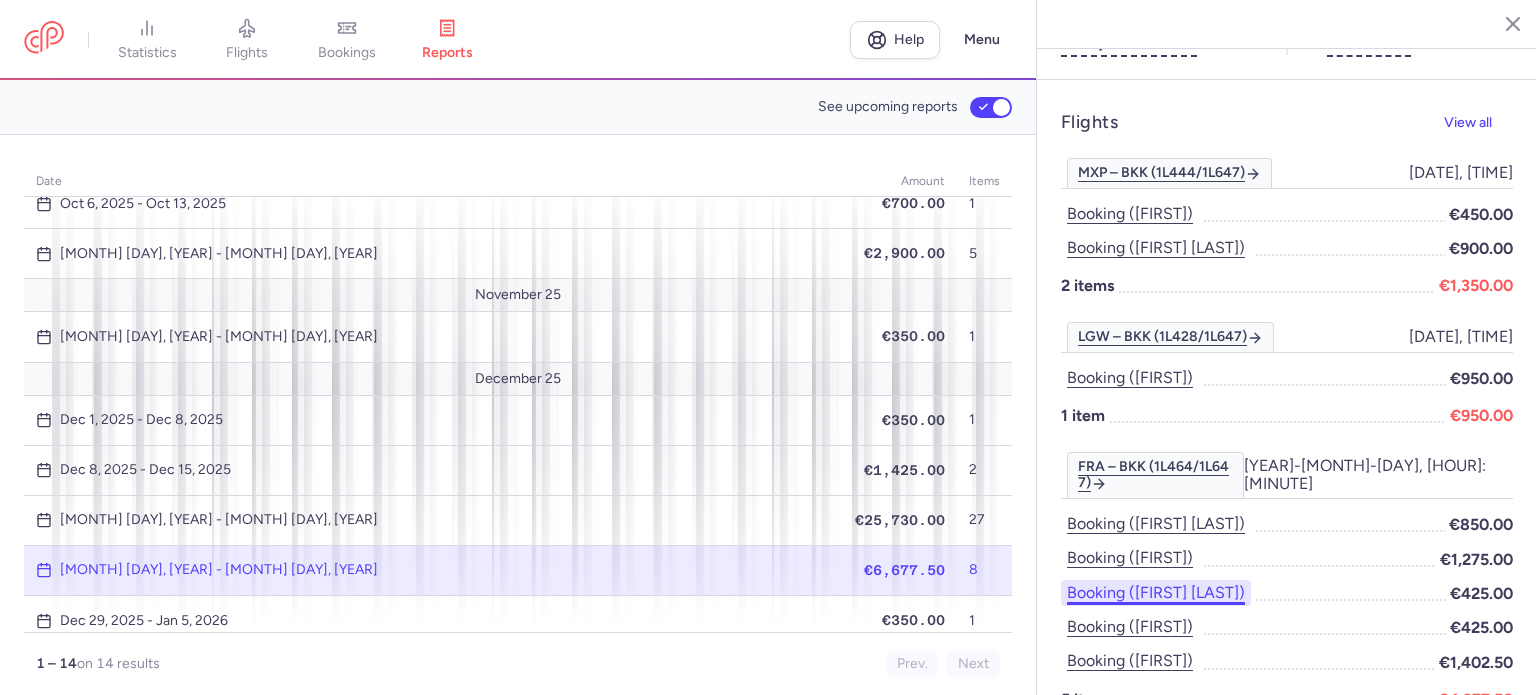 type 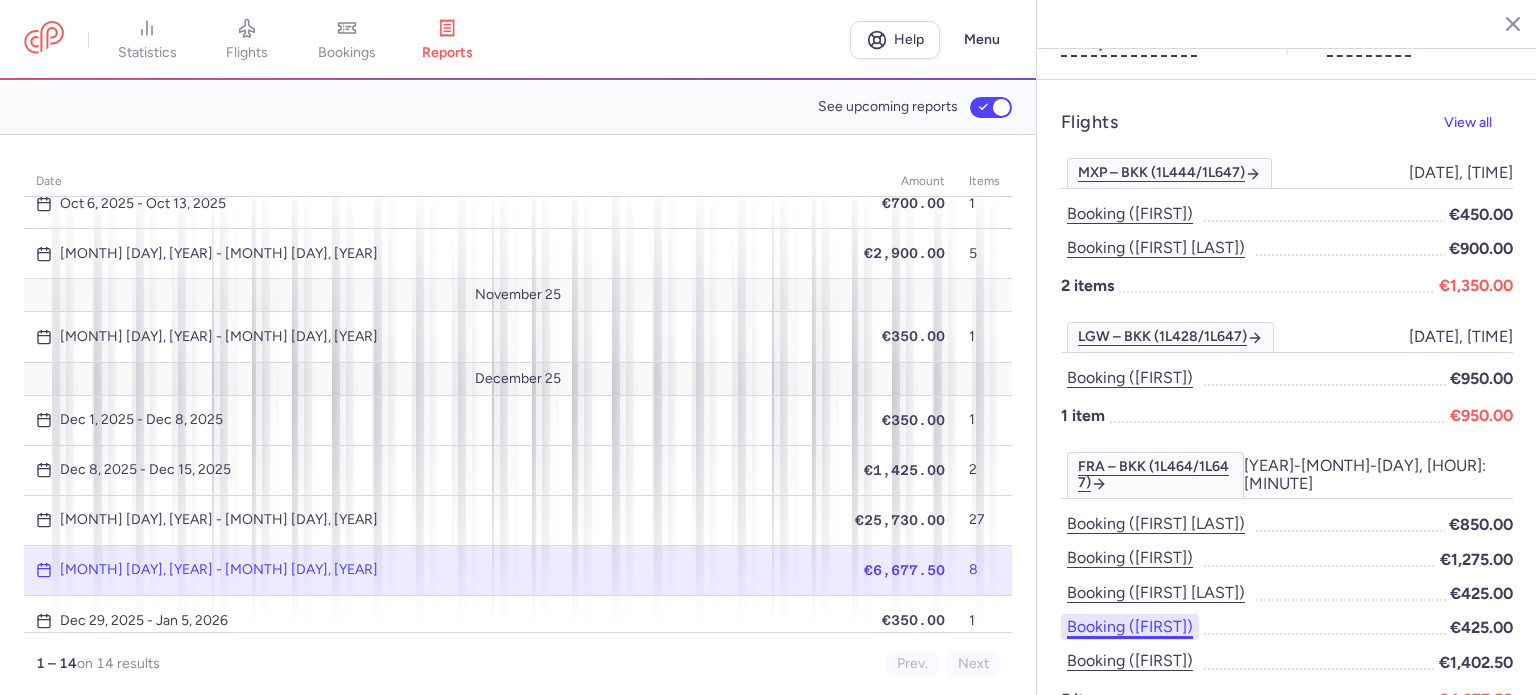 click on "Booking ([FIRST])" at bounding box center (1130, 627) 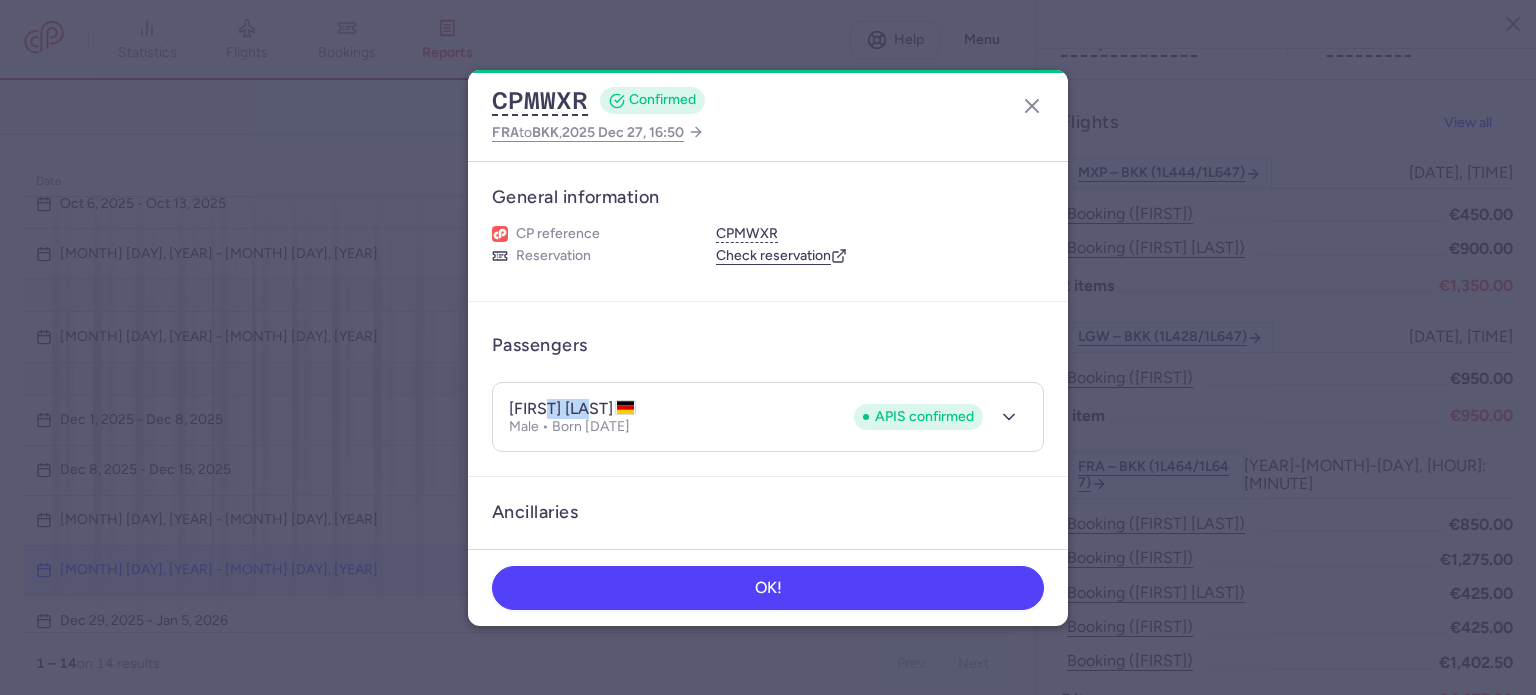 drag, startPoint x: 549, startPoint y: 403, endPoint x: 597, endPoint y: 402, distance: 48.010414 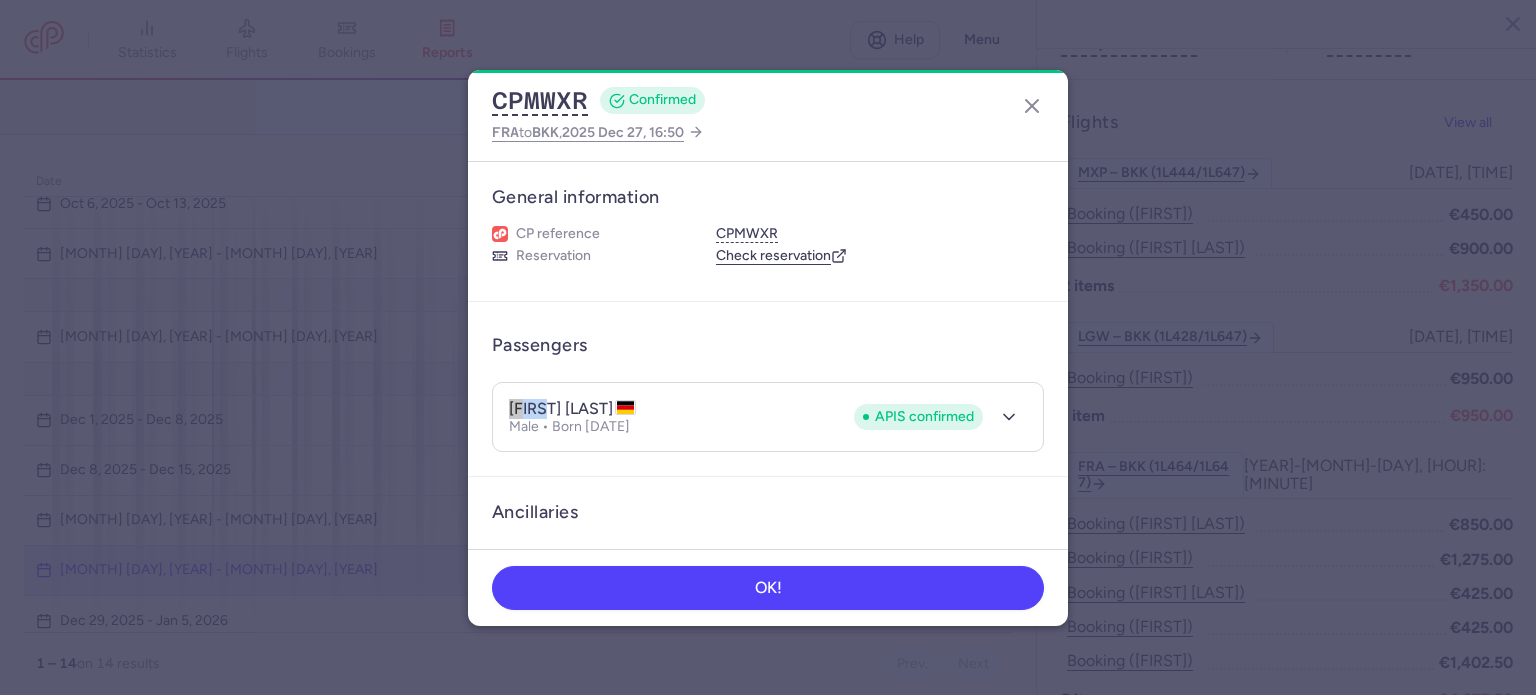drag, startPoint x: 508, startPoint y: 406, endPoint x: 546, endPoint y: 405, distance: 38.013157 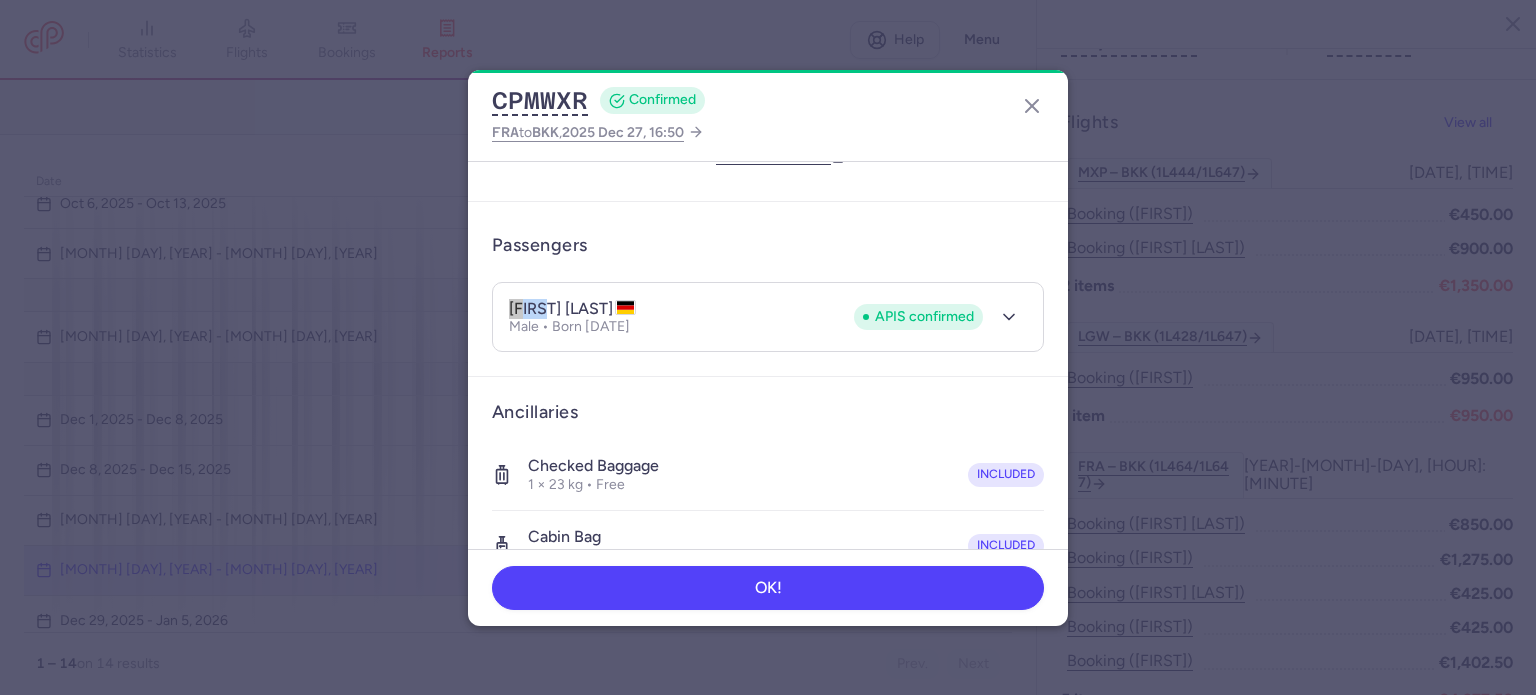 scroll, scrollTop: 0, scrollLeft: 0, axis: both 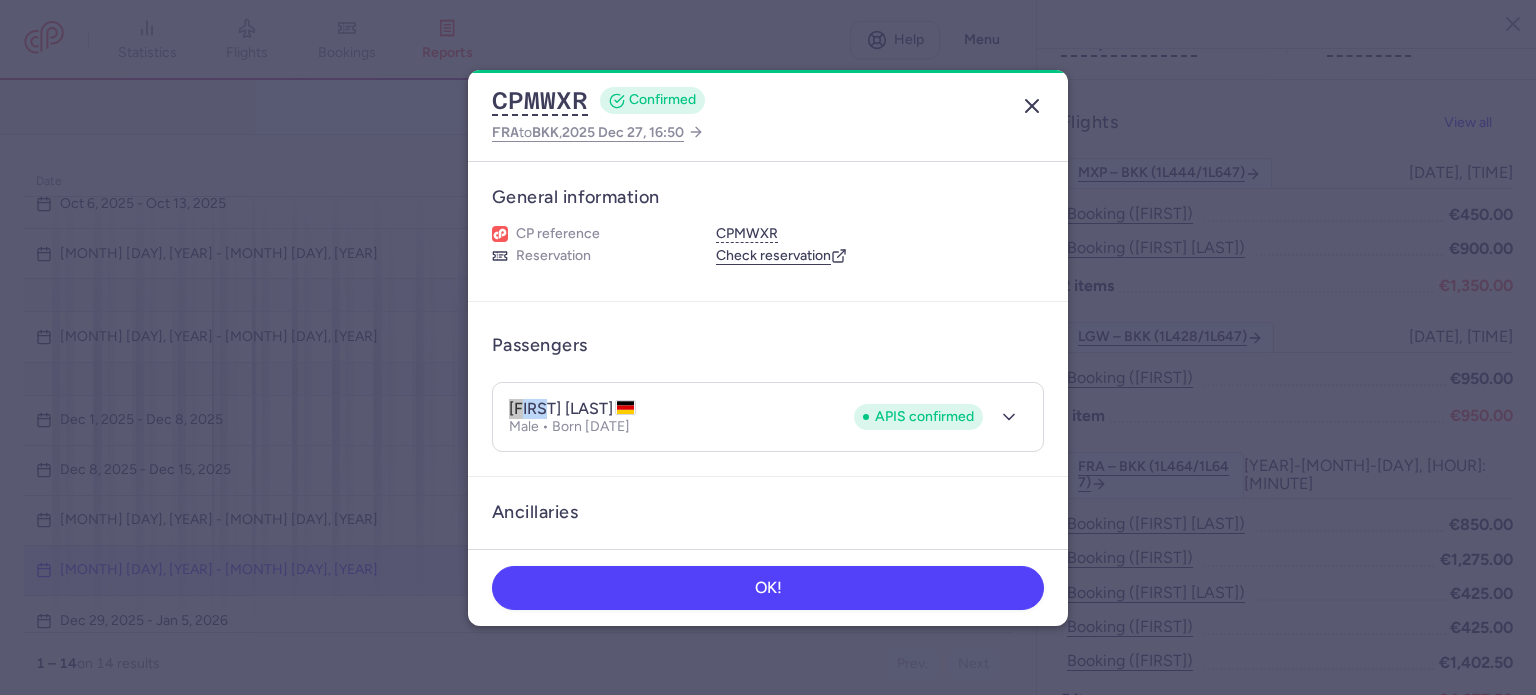 click 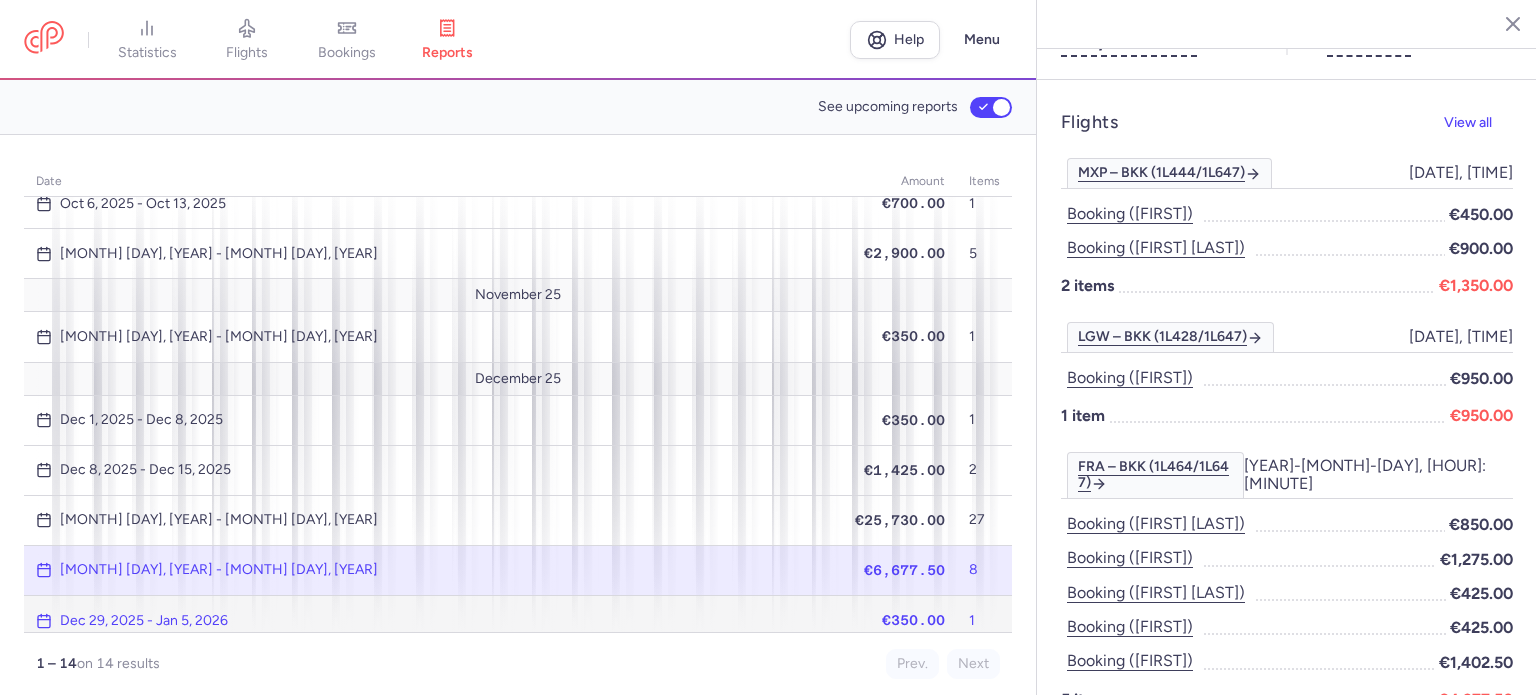 click on "Dec 29, 2025 - Jan 5, 2026" 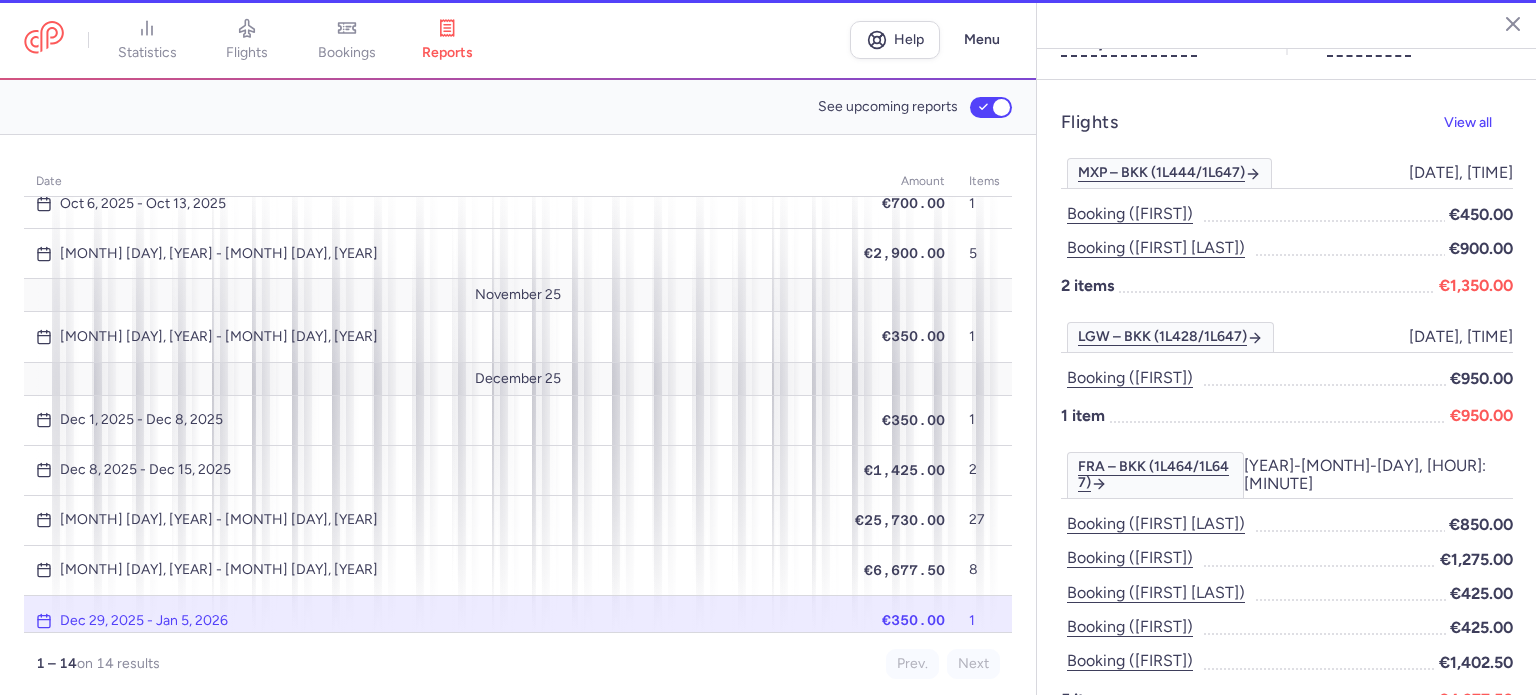 scroll, scrollTop: 0, scrollLeft: 0, axis: both 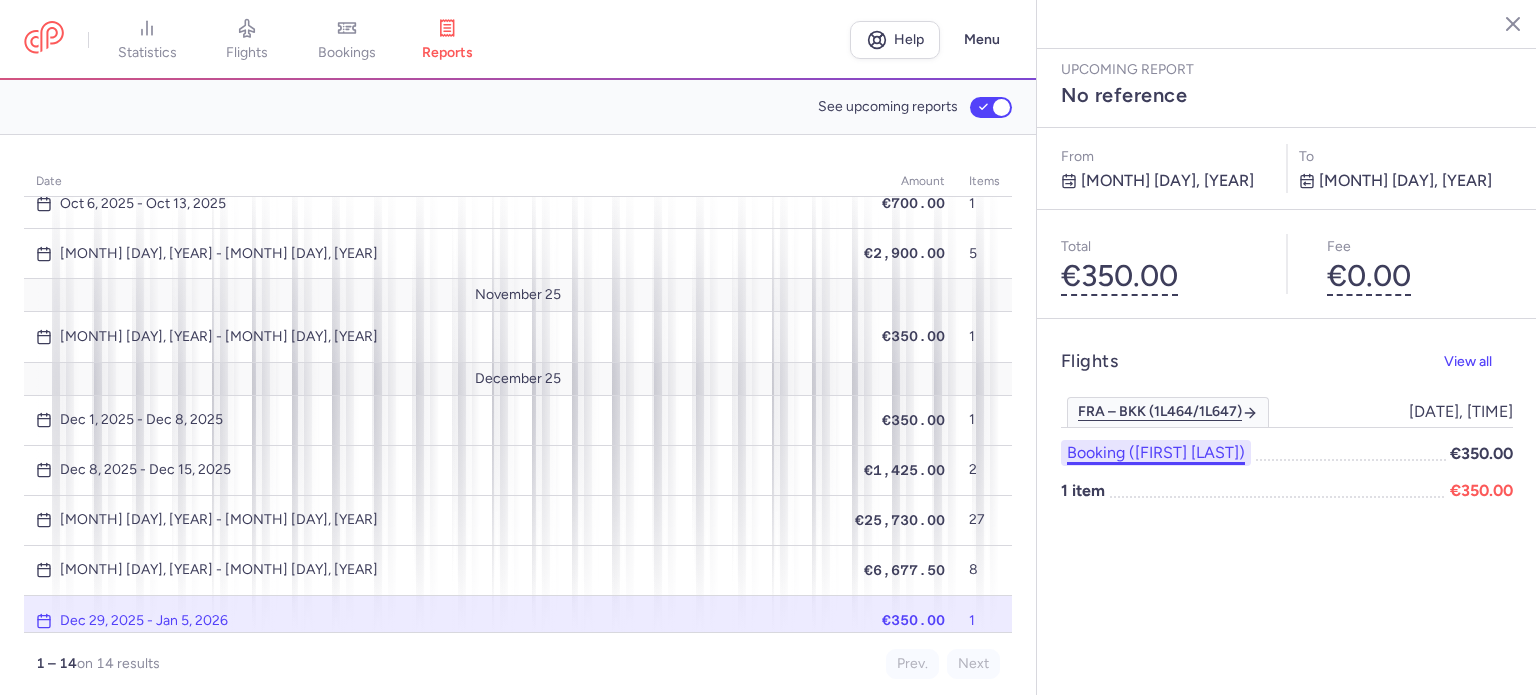 click on "Booking ([FIRST] [LAST])" at bounding box center [1156, 453] 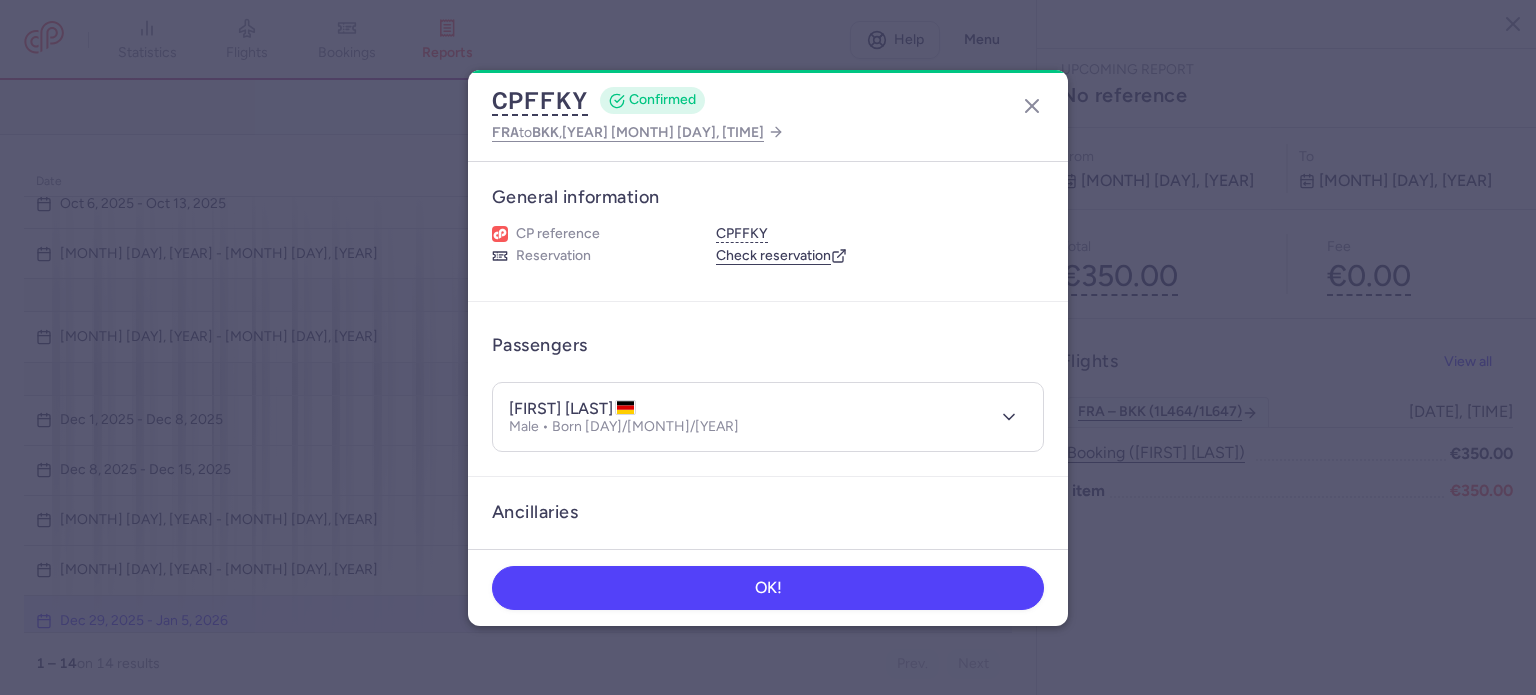 drag, startPoint x: 672, startPoint y: 403, endPoint x: 633, endPoint y: 413, distance: 40.261642 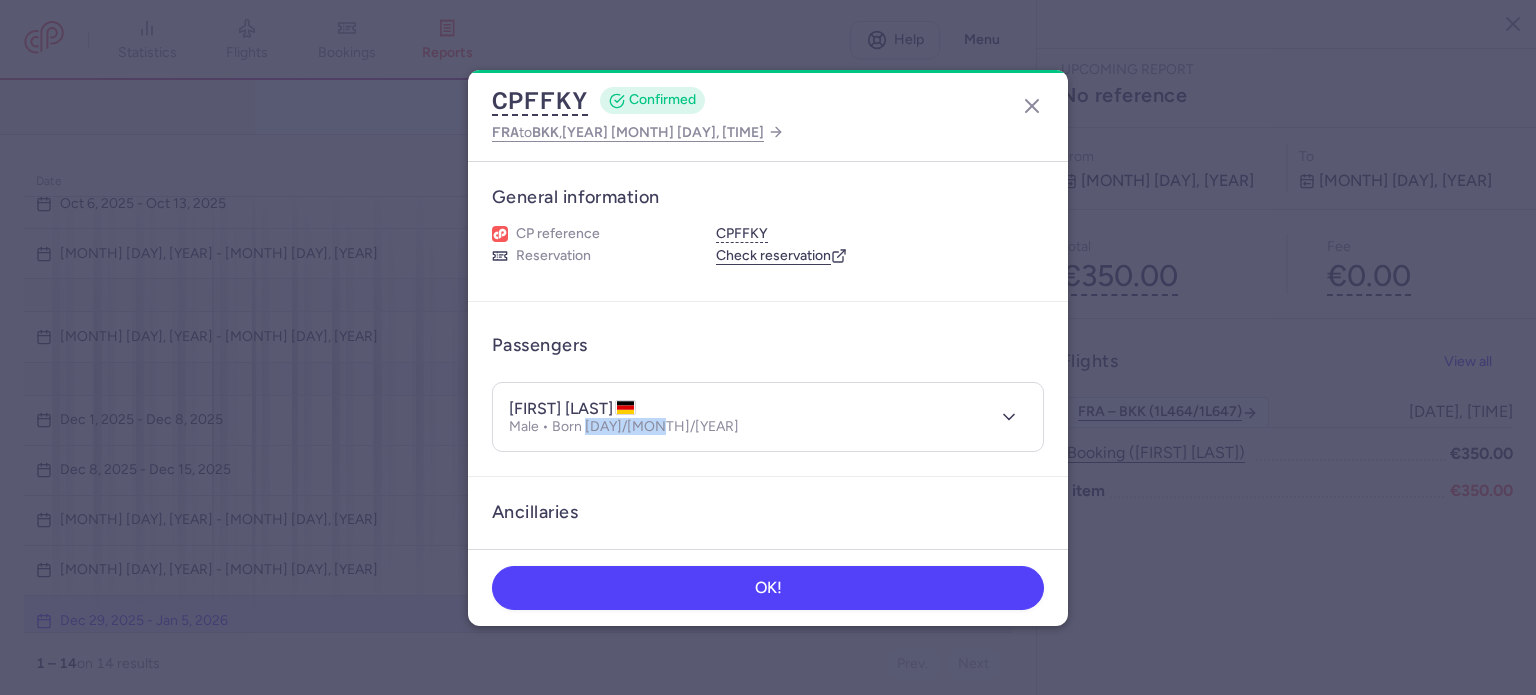 drag, startPoint x: 678, startPoint y: 422, endPoint x: 588, endPoint y: 427, distance: 90.13878 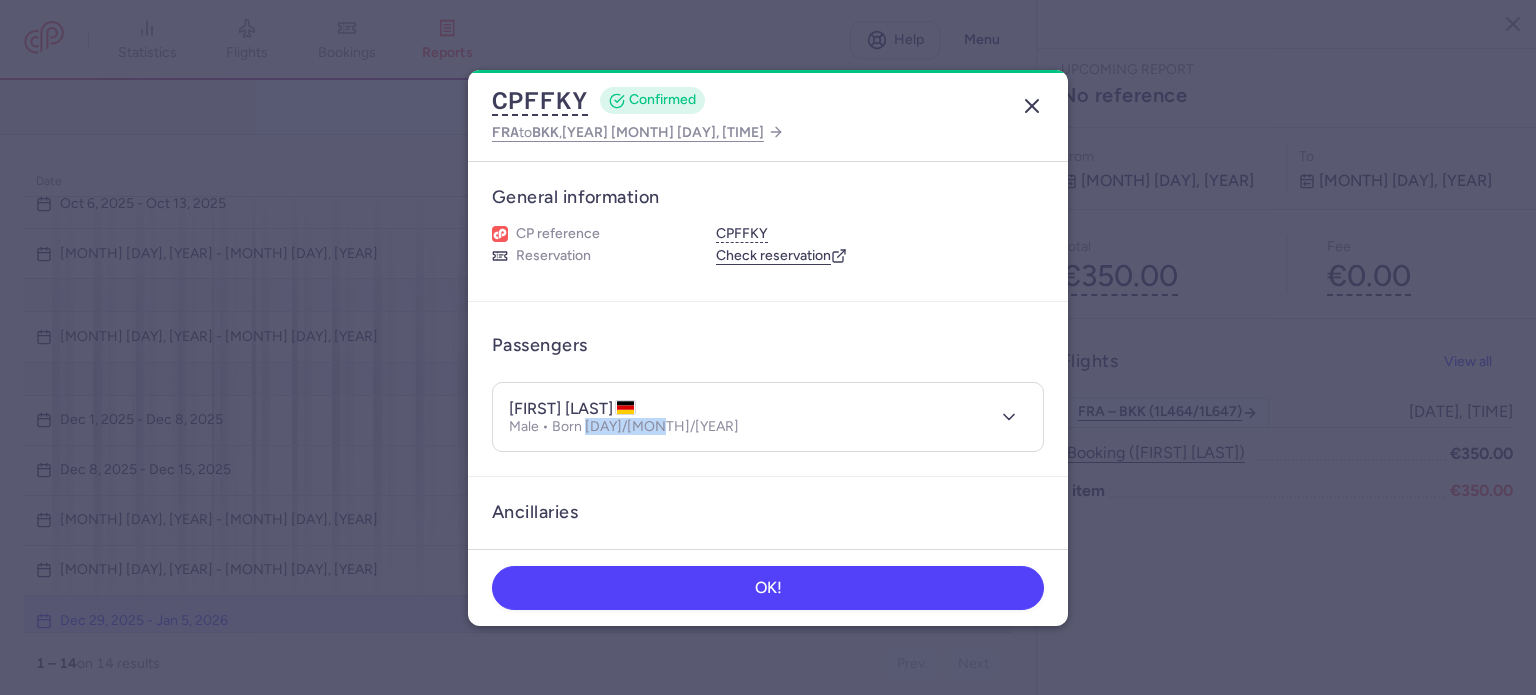click 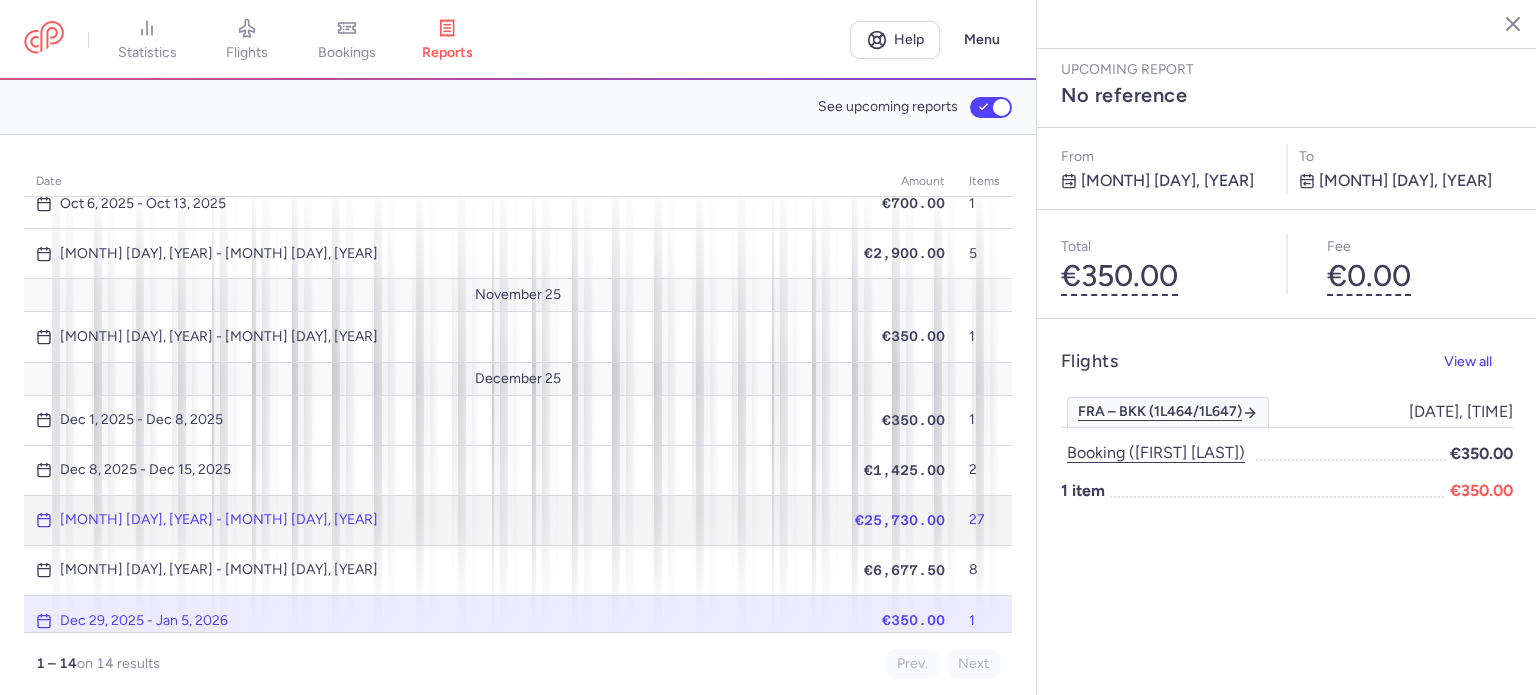 click on "[MONTH] [DAY], [YEAR] - [MONTH] [DAY], [YEAR]" 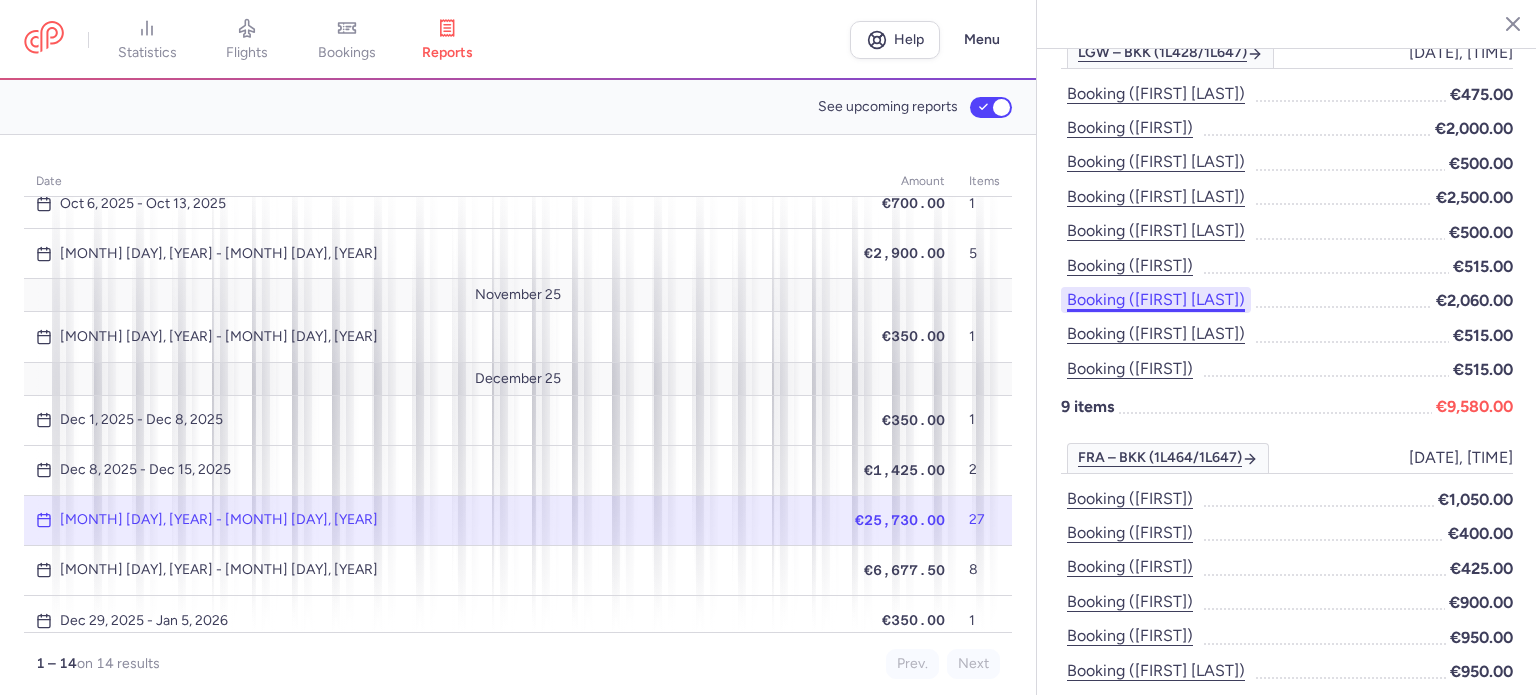 scroll, scrollTop: 892, scrollLeft: 0, axis: vertical 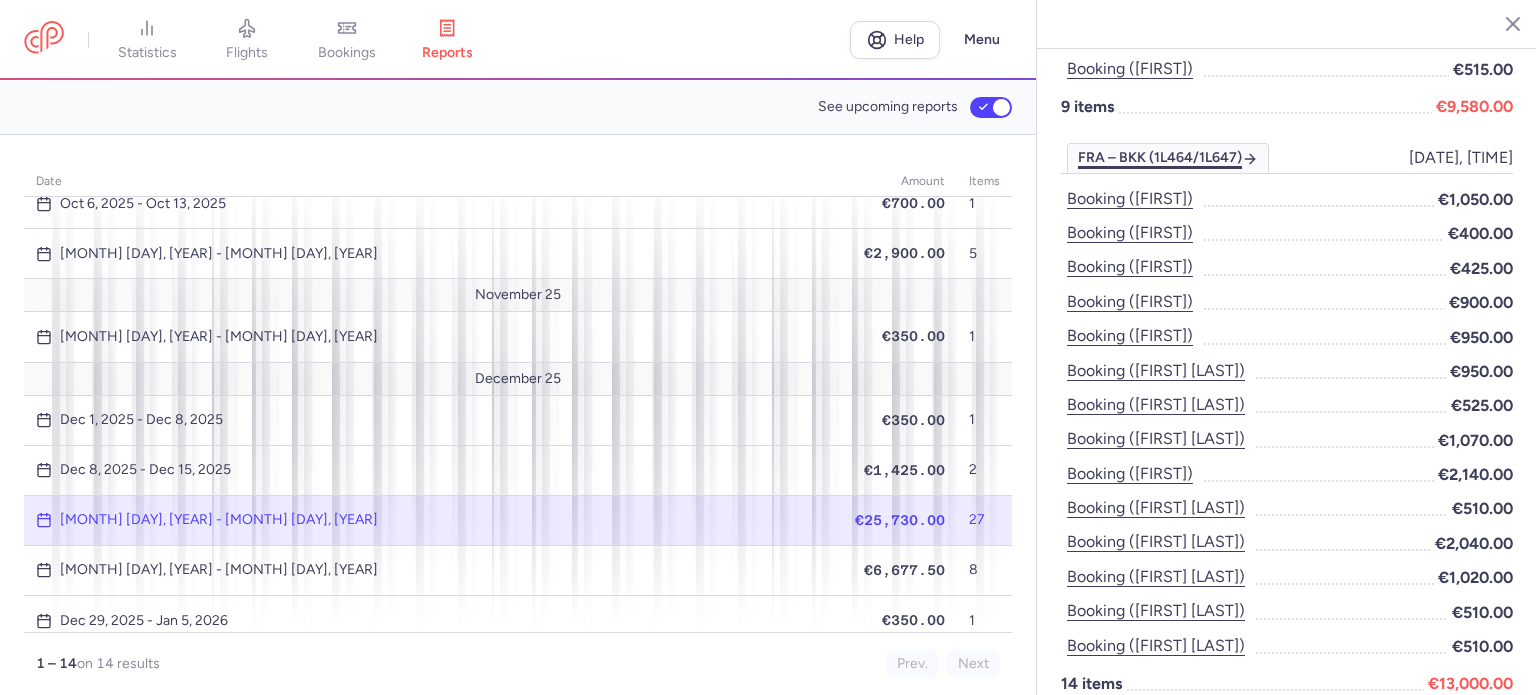 click on "FRA – BKK (1L464/1L647)" at bounding box center (1168, 158) 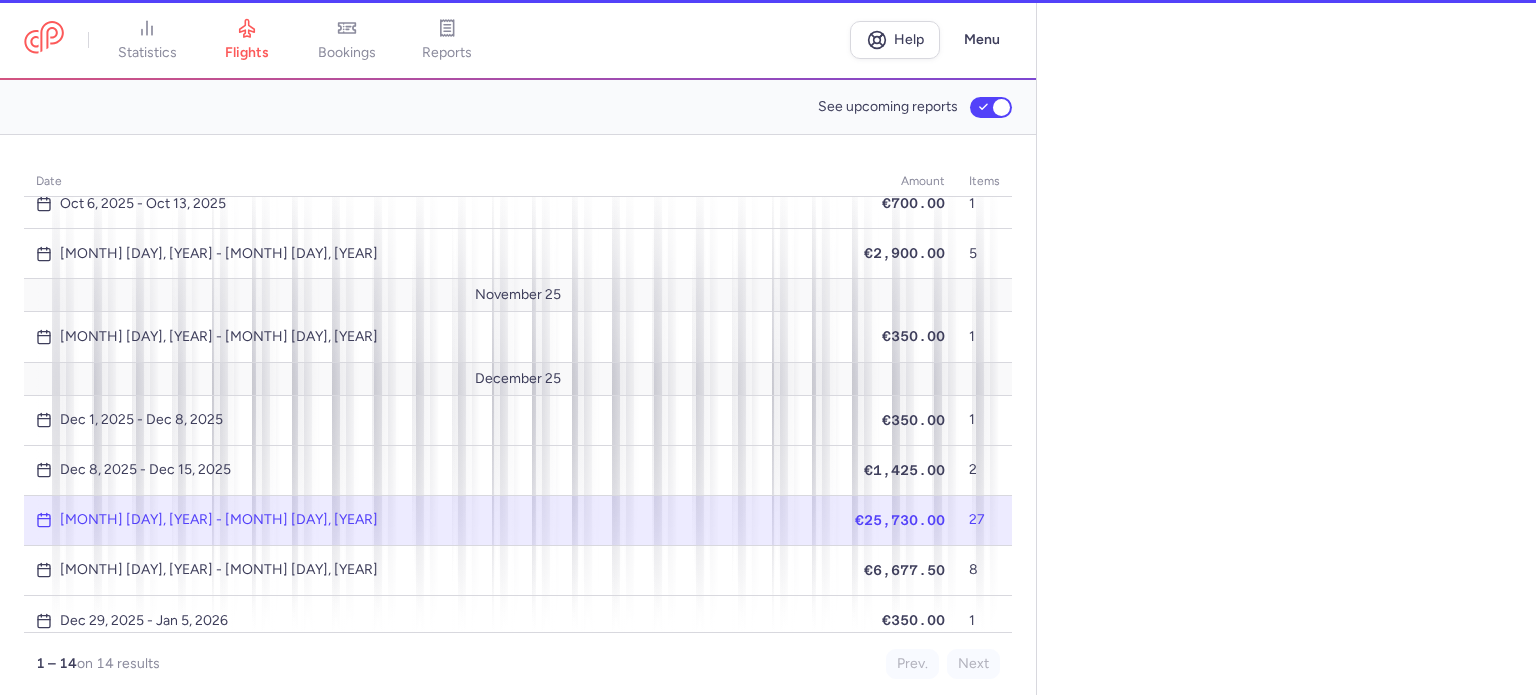 select on "days" 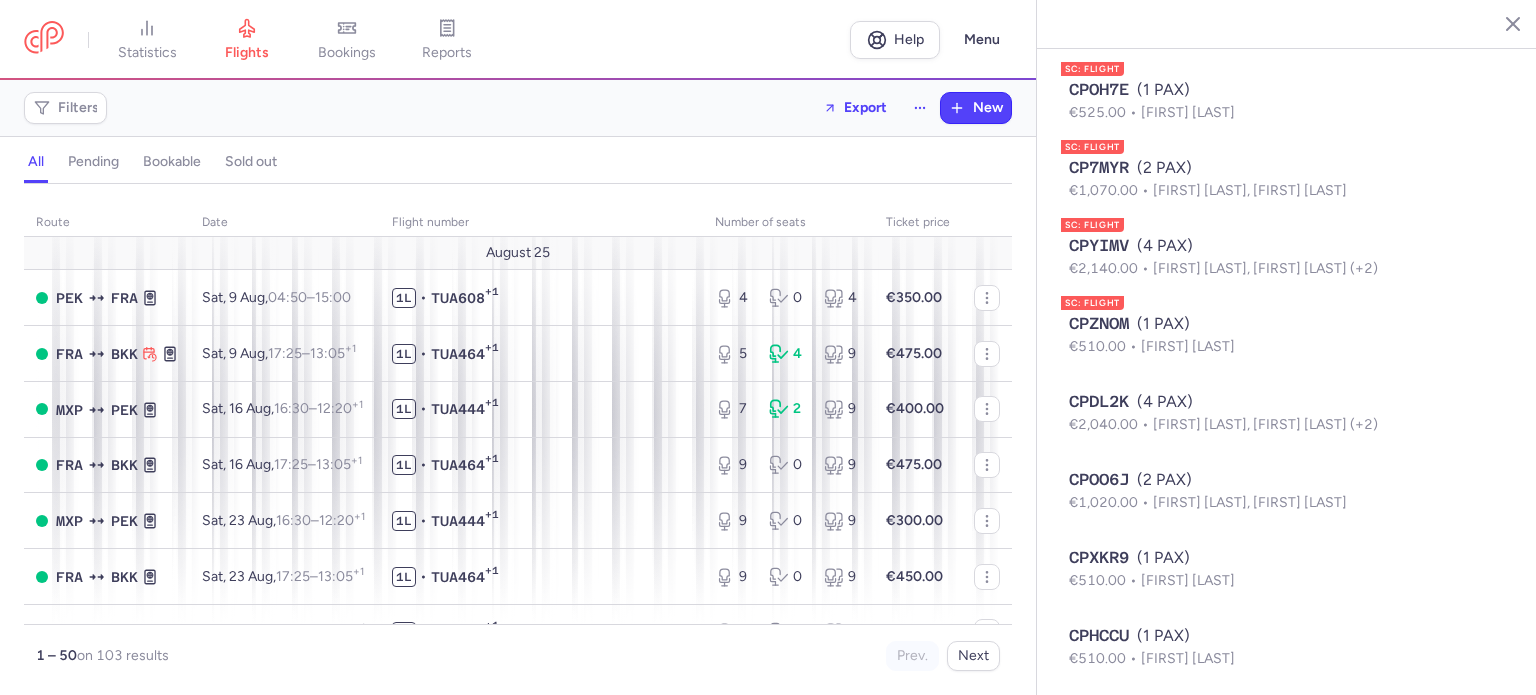 scroll, scrollTop: 1749, scrollLeft: 0, axis: vertical 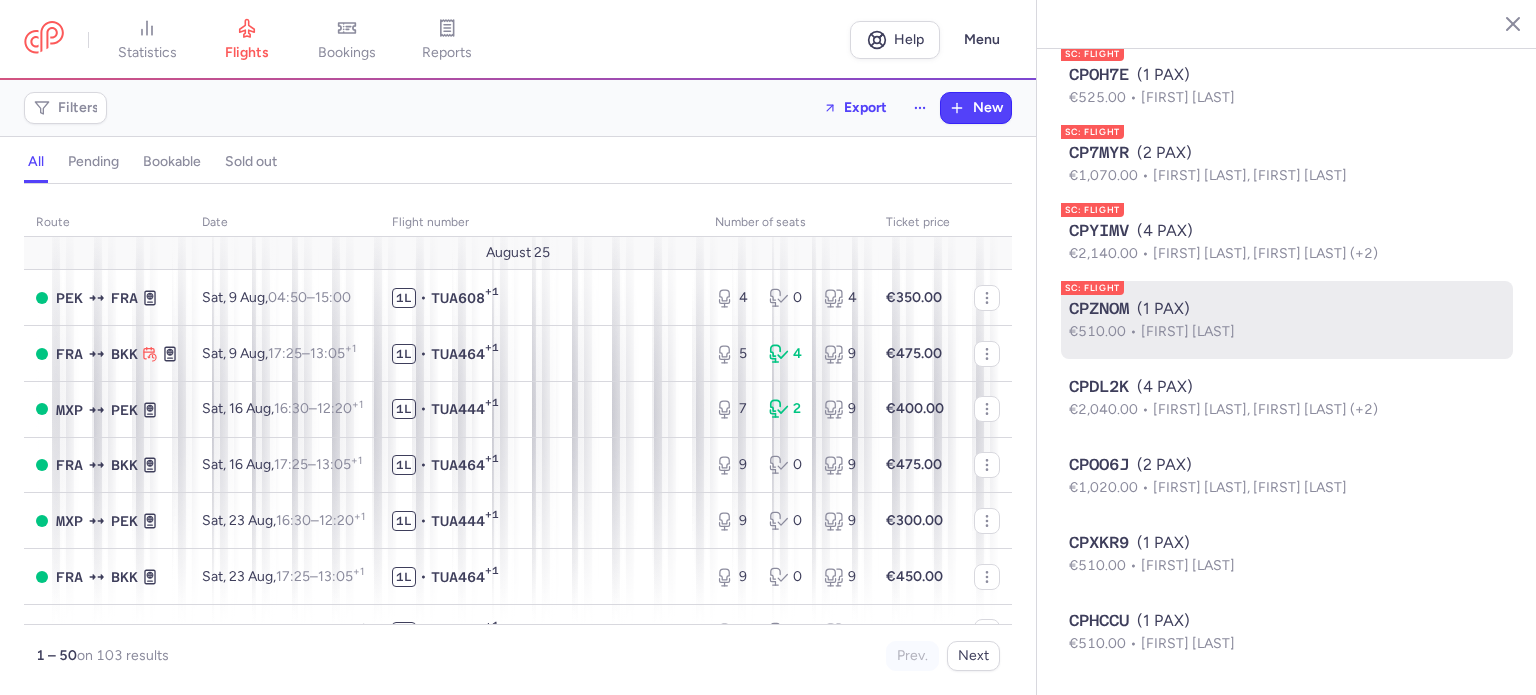 click on "€510.00 [FIRST] [LAST]" at bounding box center (1287, 332) 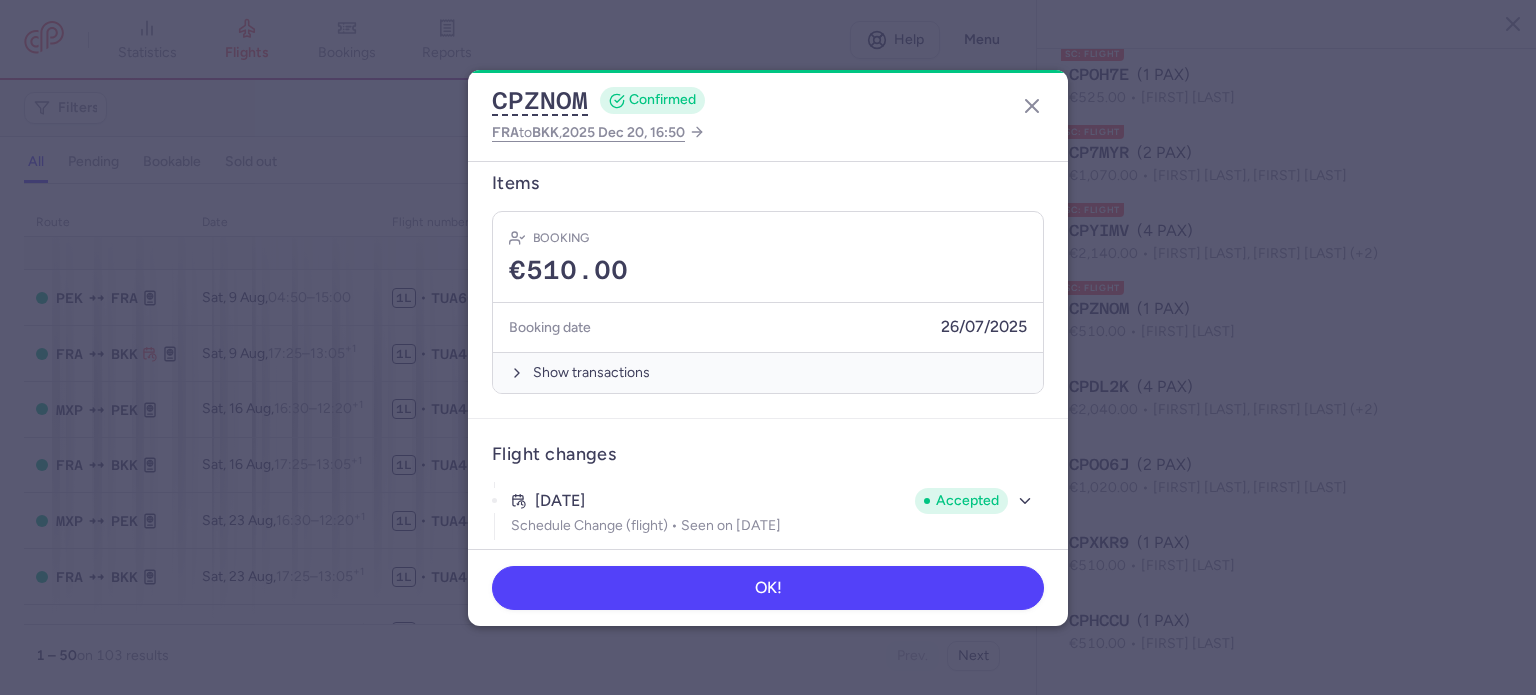 scroll, scrollTop: 569, scrollLeft: 0, axis: vertical 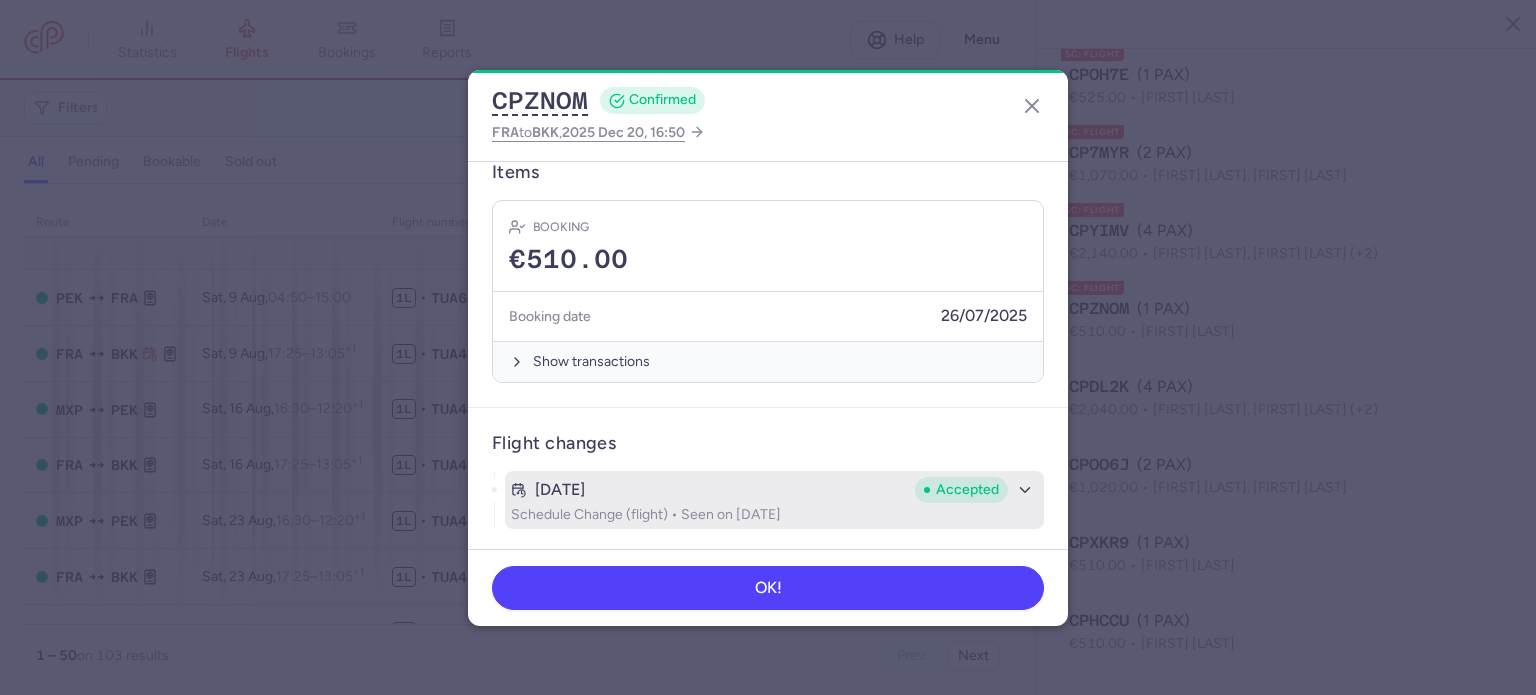 click 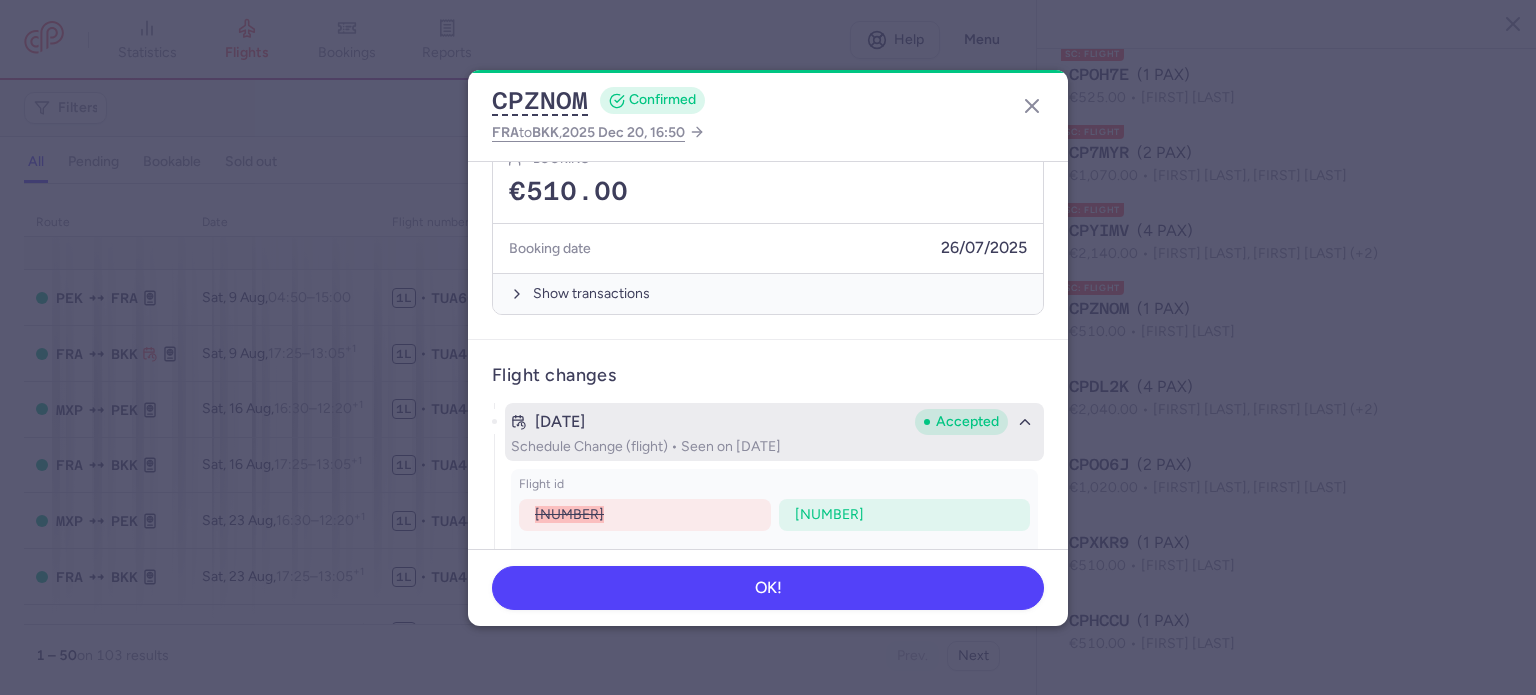 scroll, scrollTop: 717, scrollLeft: 0, axis: vertical 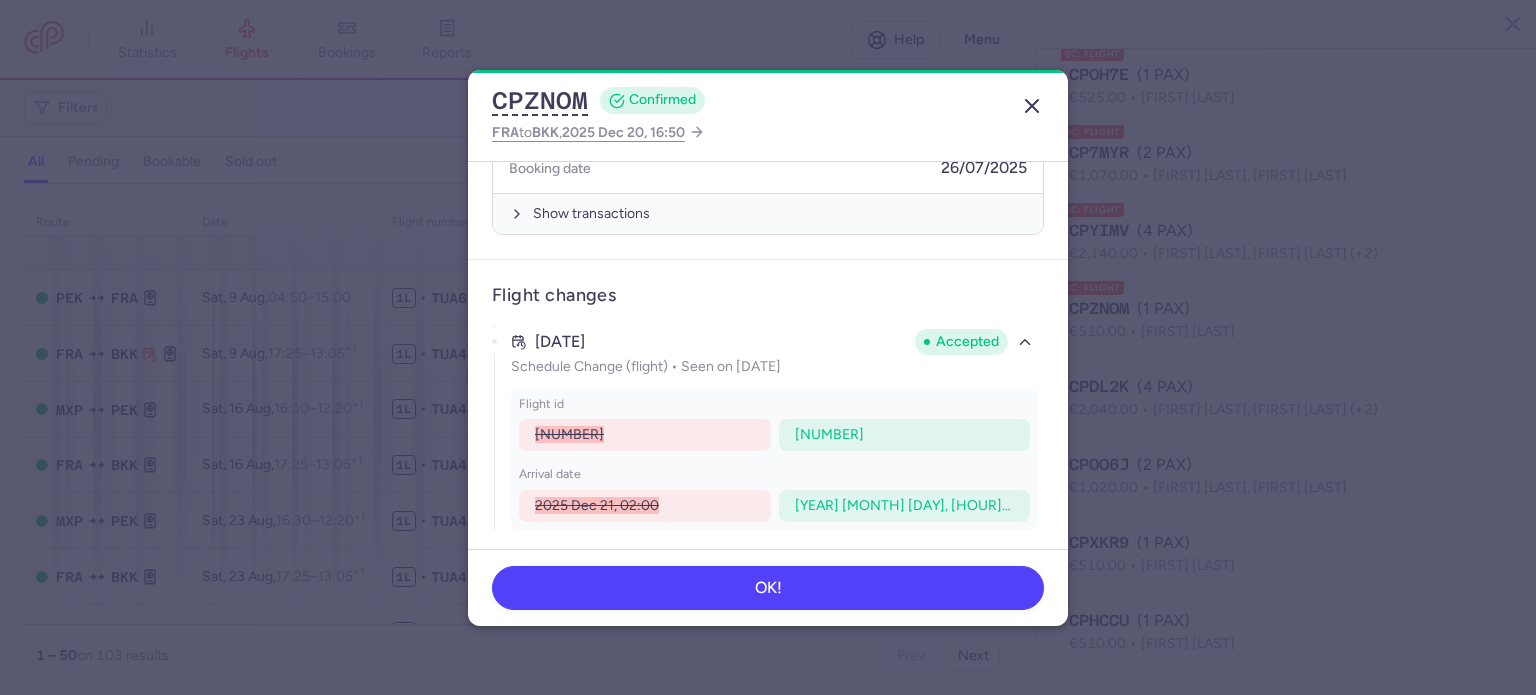 click 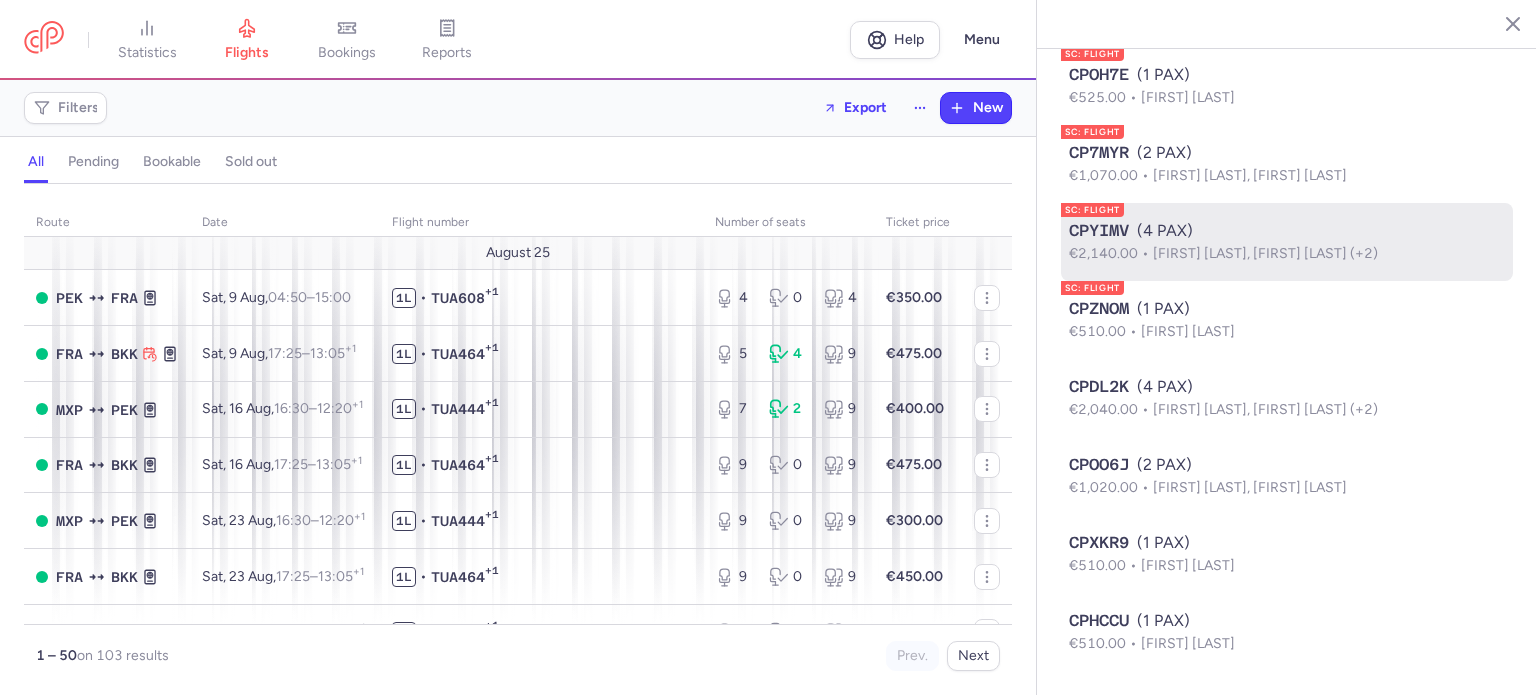 click on "CPYIMV" at bounding box center (1099, 231) 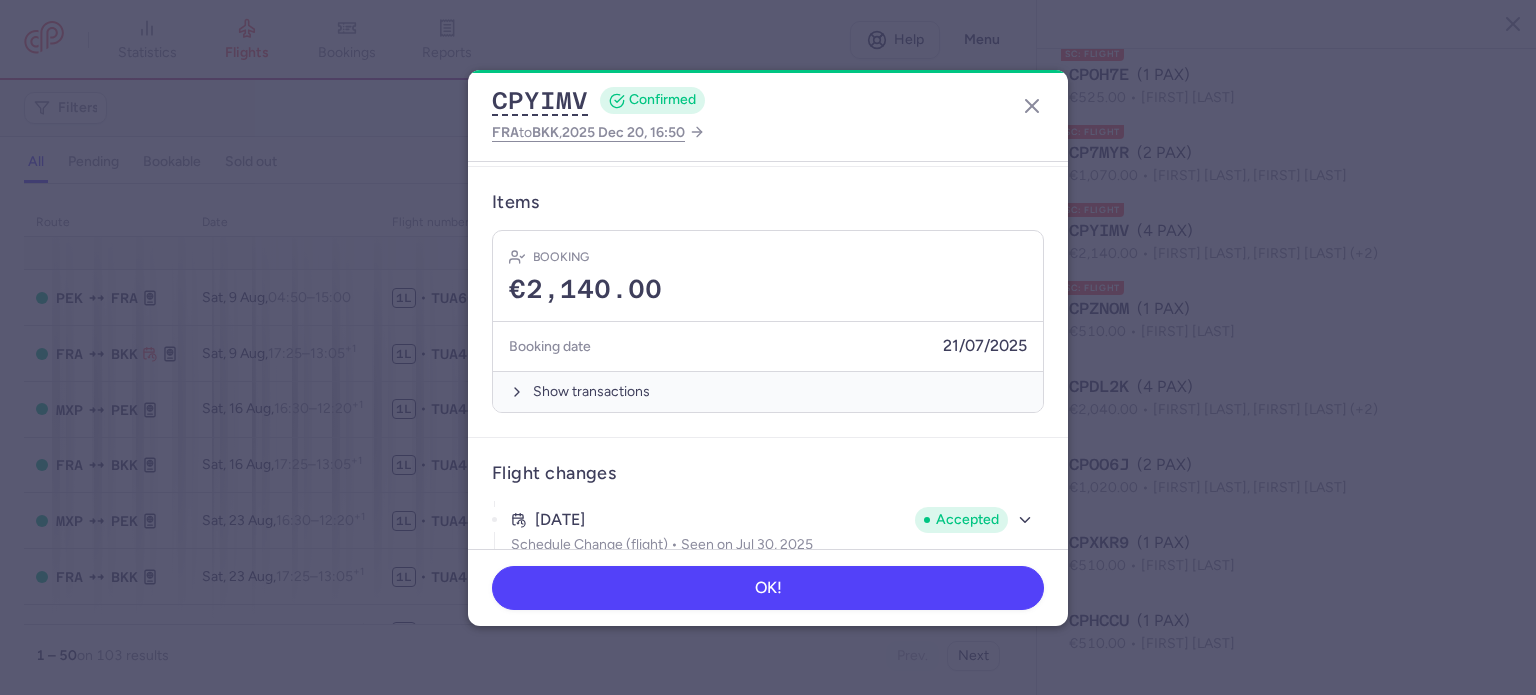 scroll, scrollTop: 776, scrollLeft: 0, axis: vertical 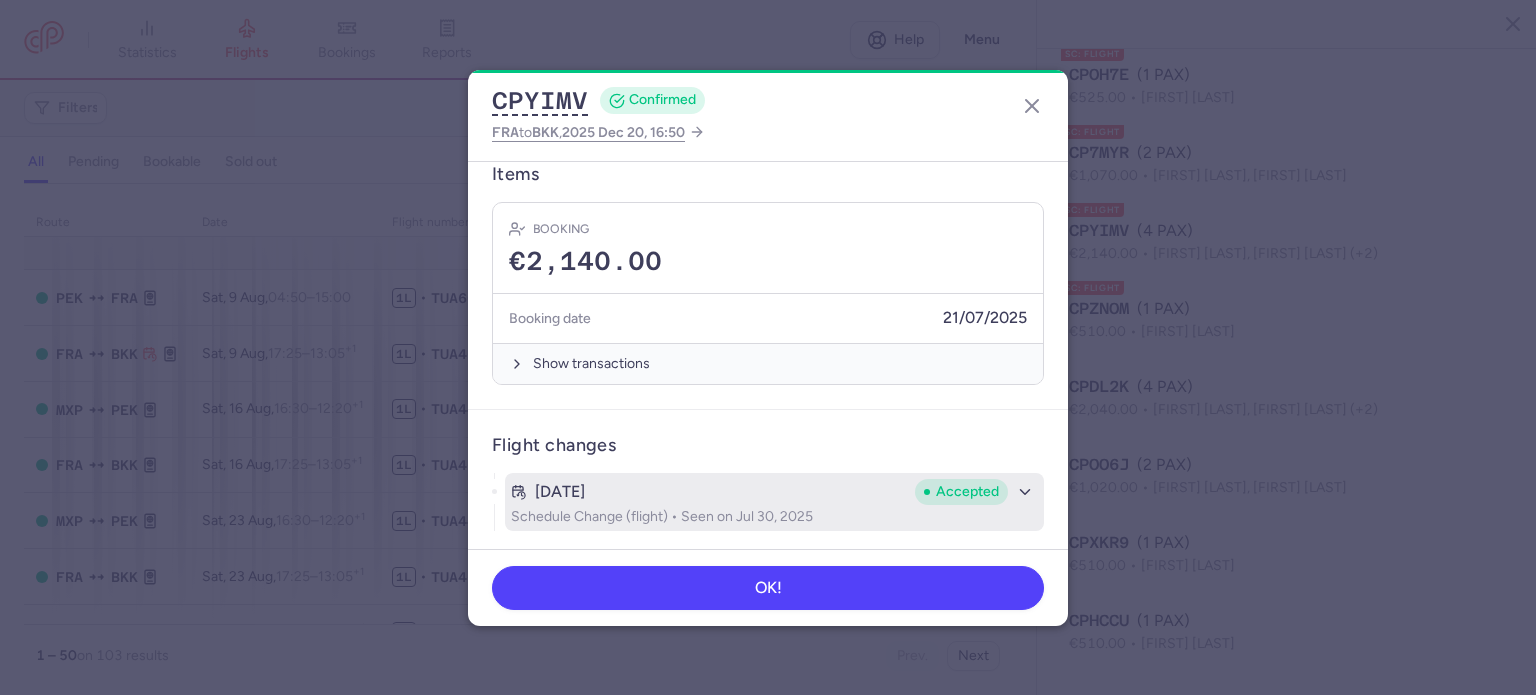 click on "Accepted" at bounding box center (967, 492) 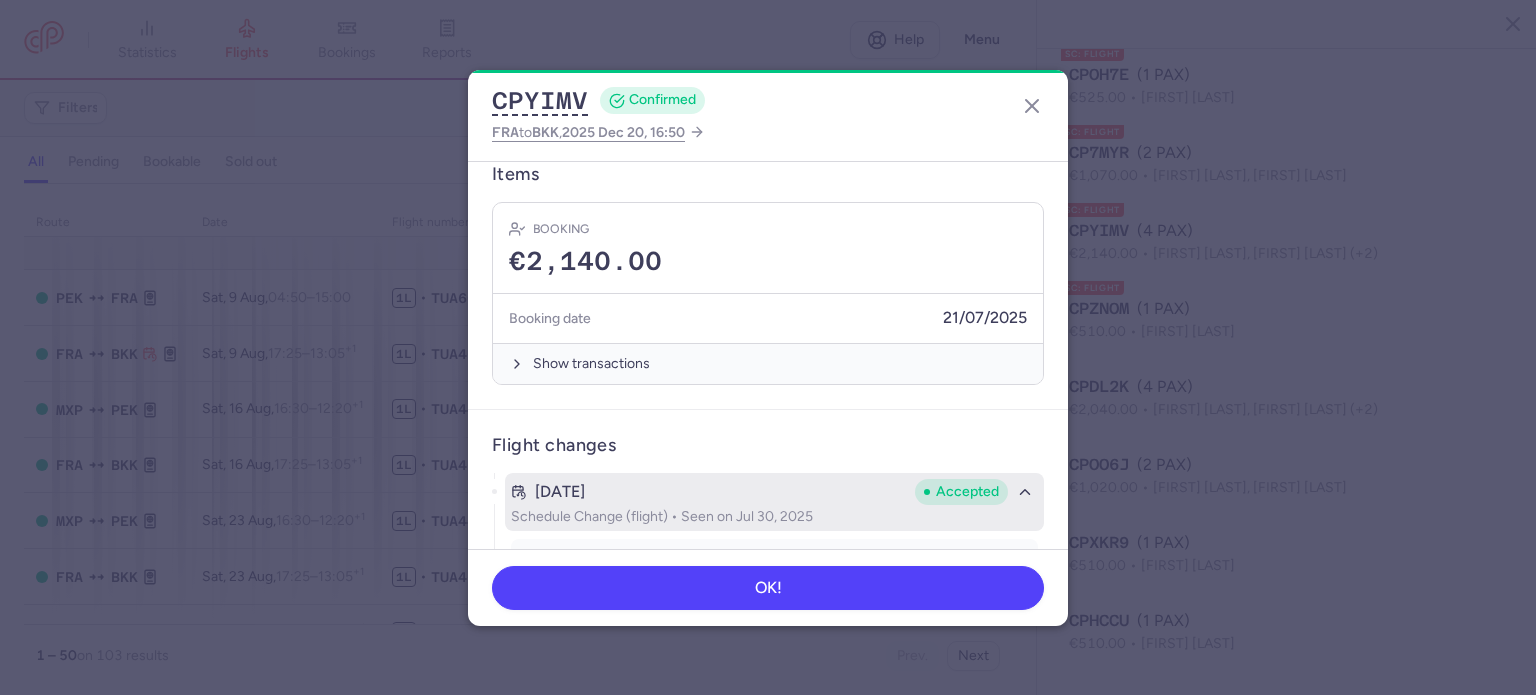 scroll, scrollTop: 924, scrollLeft: 0, axis: vertical 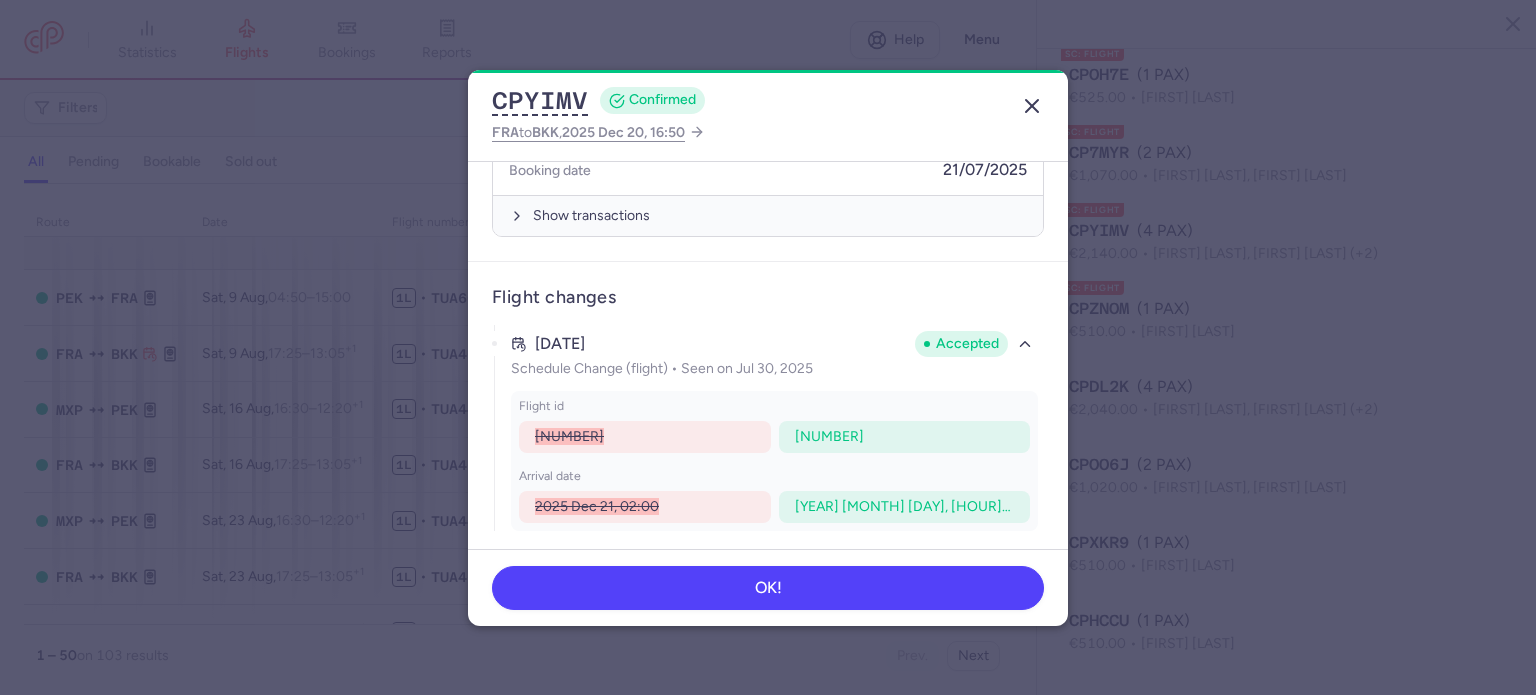 click 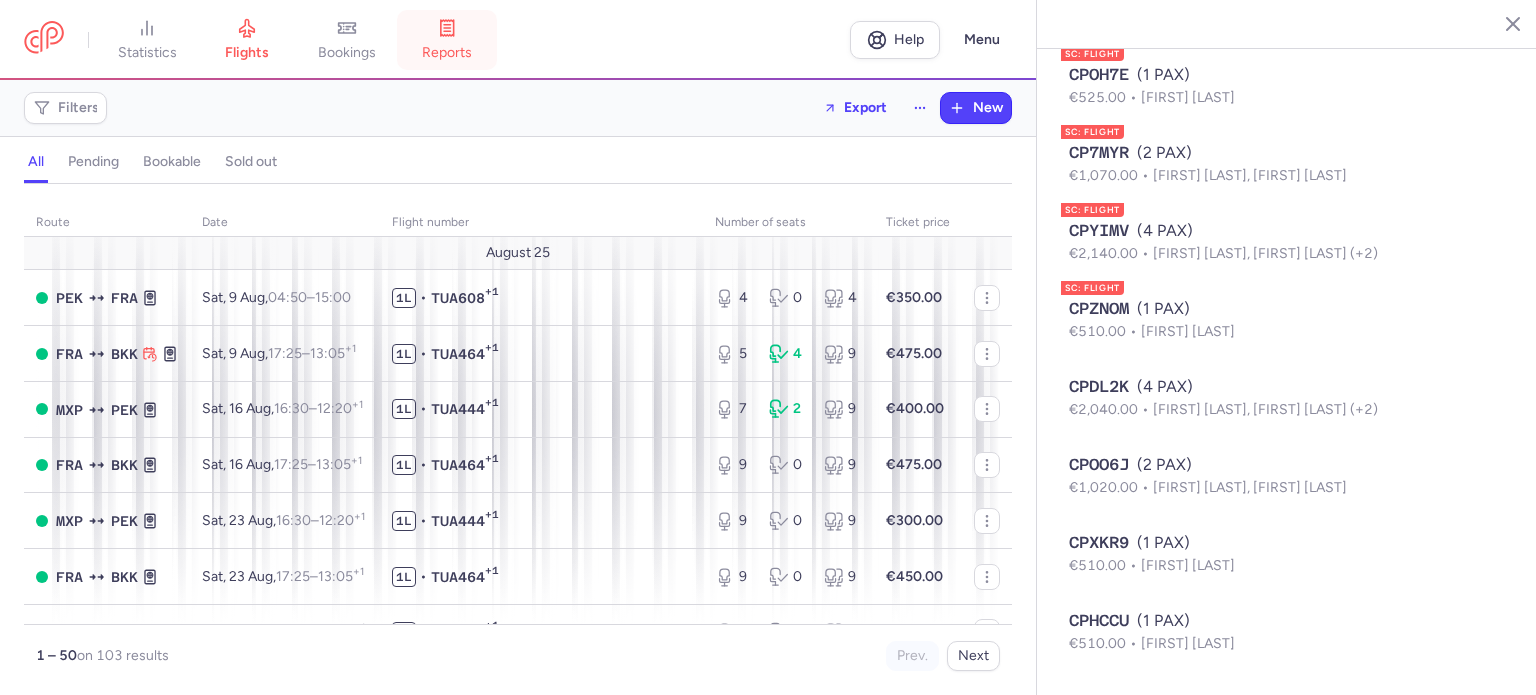 click on "reports" at bounding box center [447, 53] 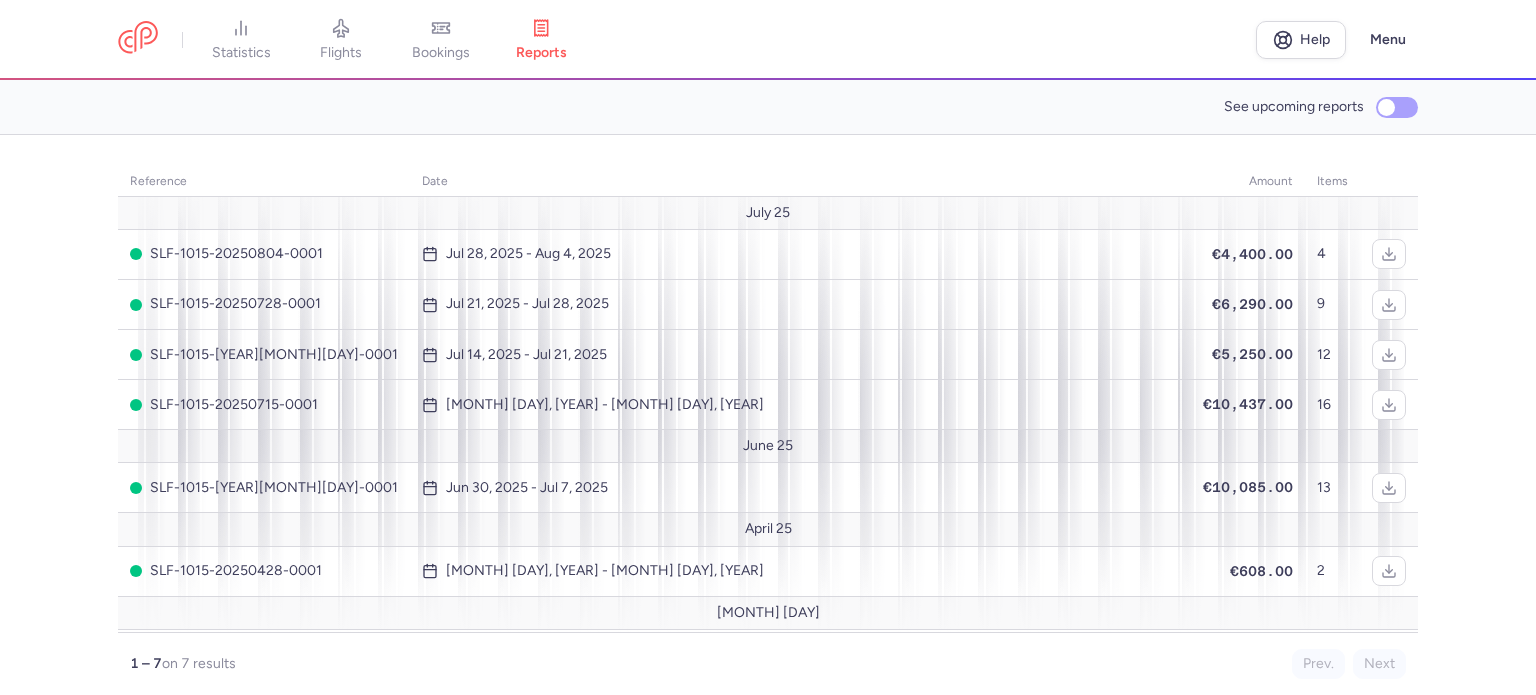 click on "See upcoming reports" 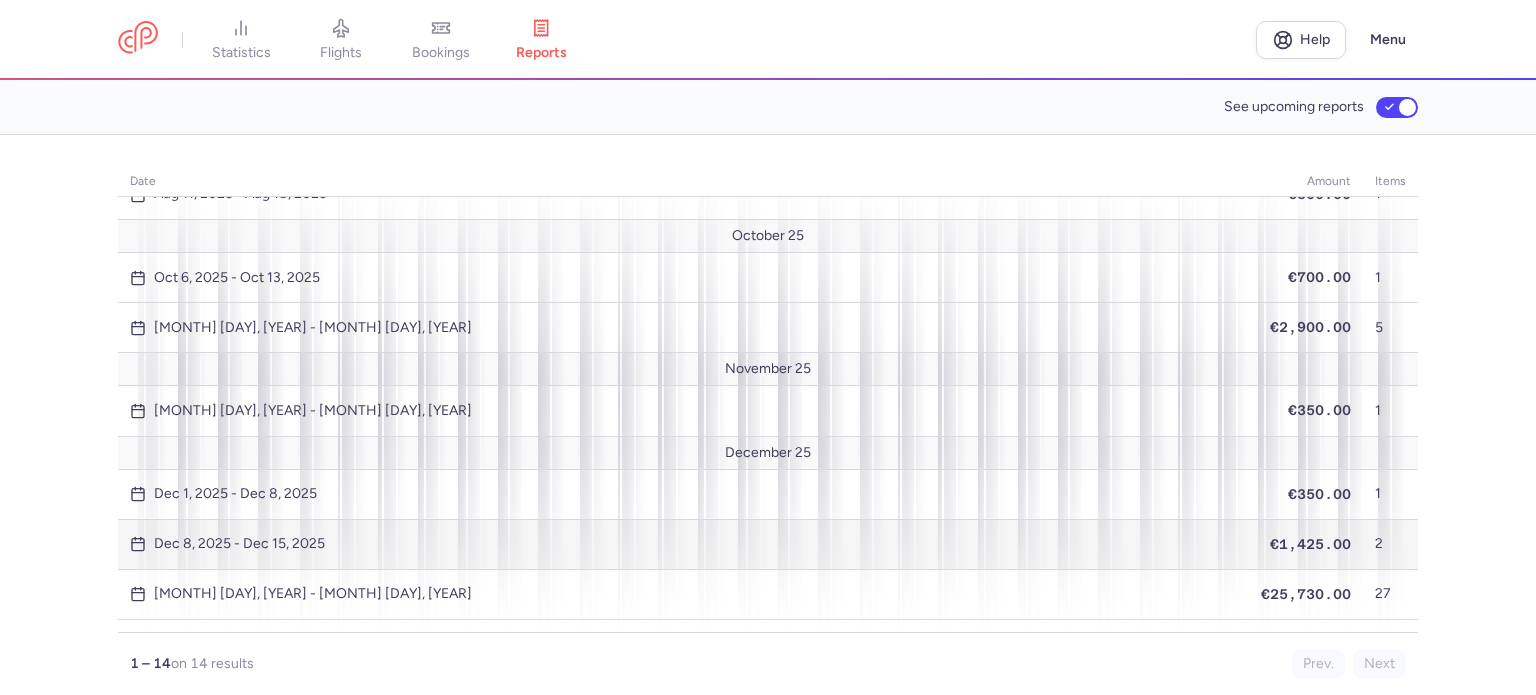 scroll, scrollTop: 184, scrollLeft: 0, axis: vertical 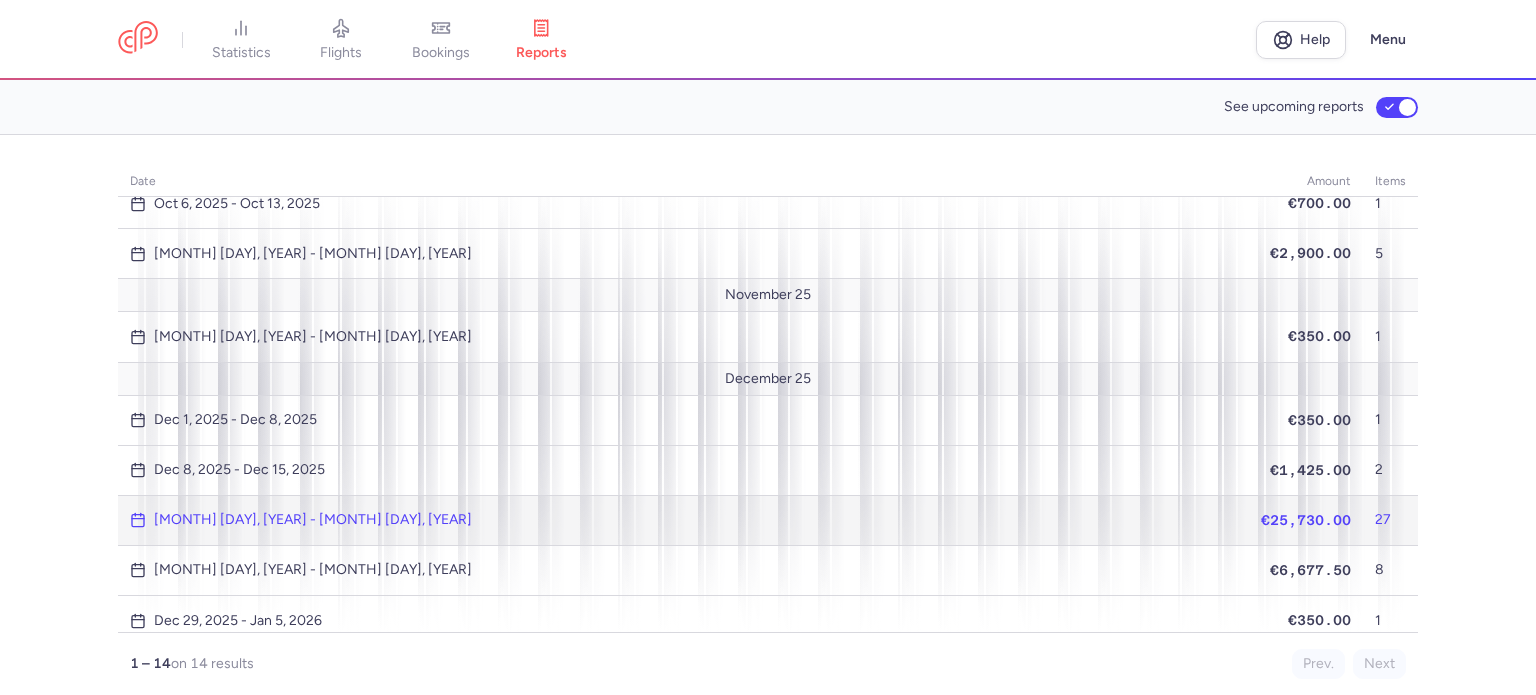click on "[MONTH] [DAY], [YEAR] - [MONTH] [DAY], [YEAR]" 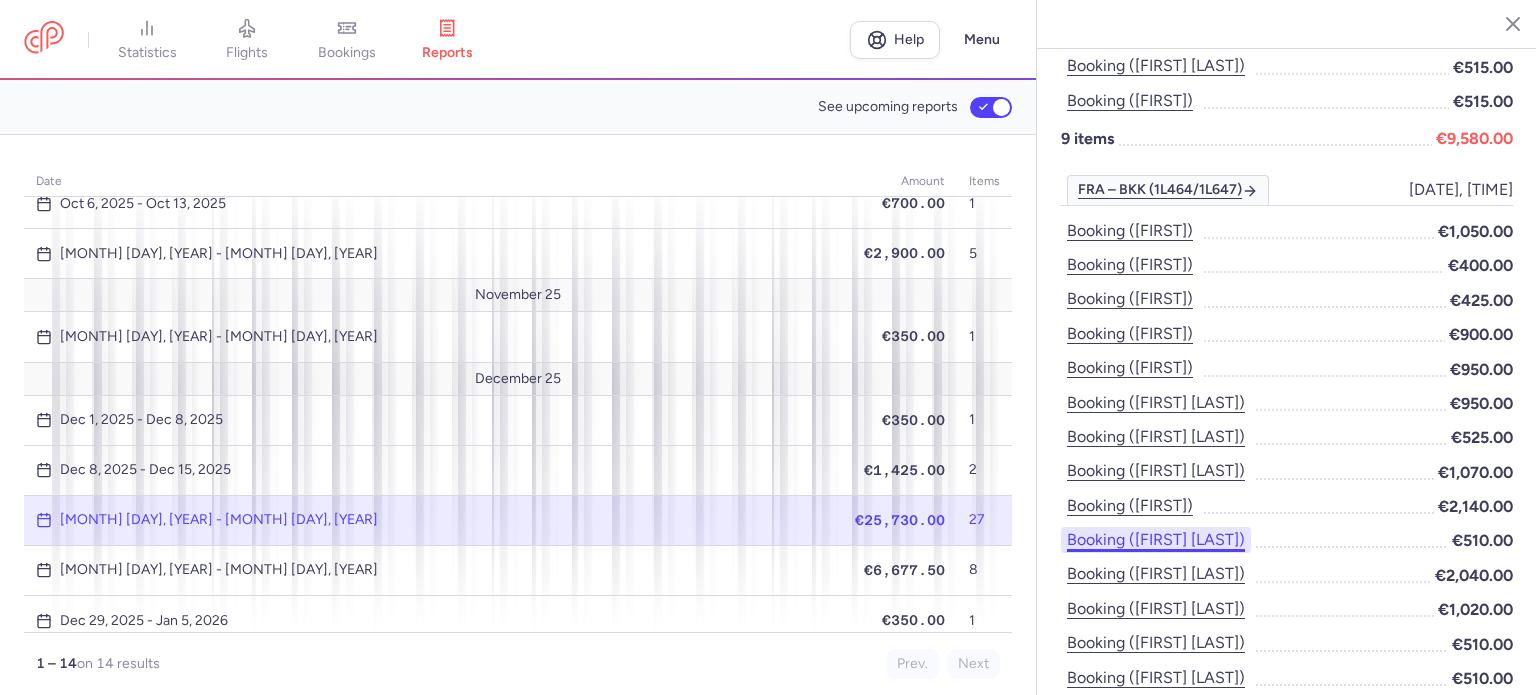 scroll, scrollTop: 892, scrollLeft: 0, axis: vertical 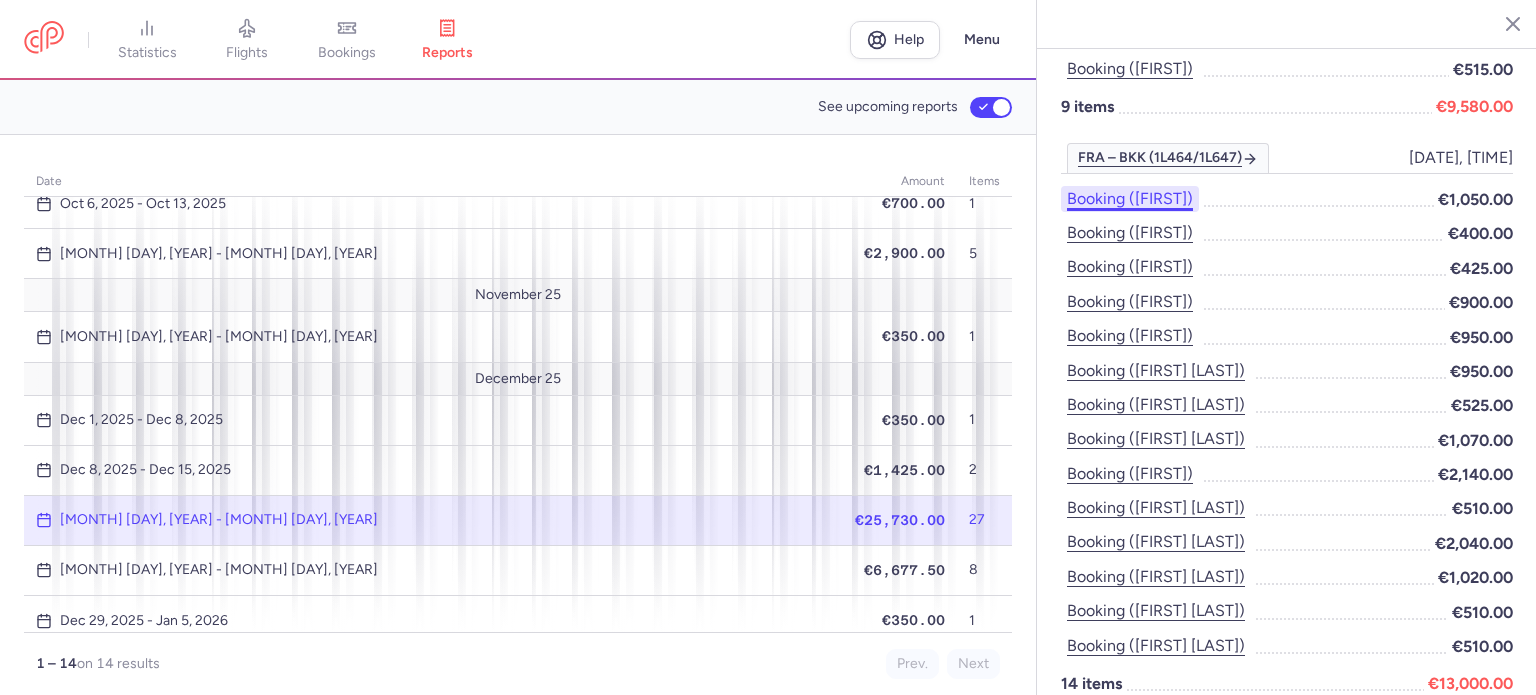 click on "Booking ([FIRST])" at bounding box center [1130, 199] 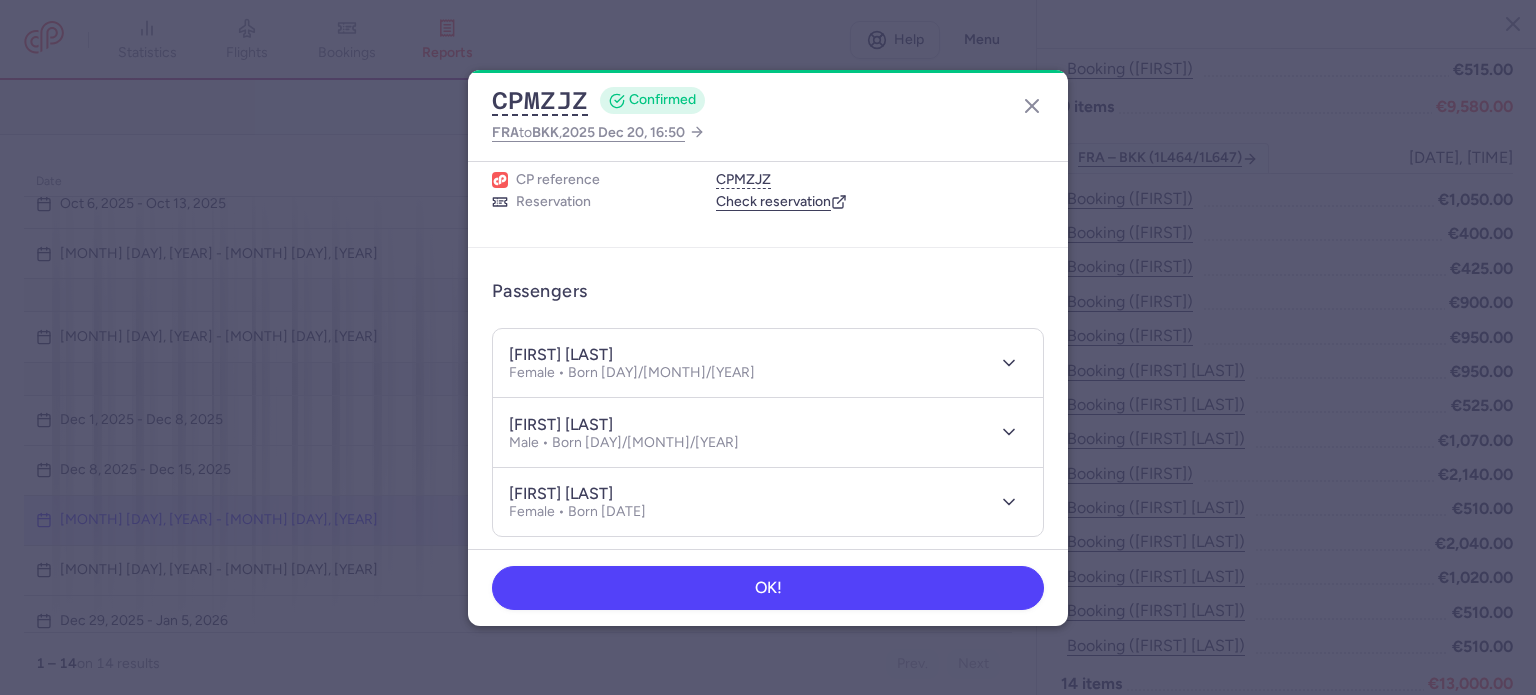 scroll, scrollTop: 100, scrollLeft: 0, axis: vertical 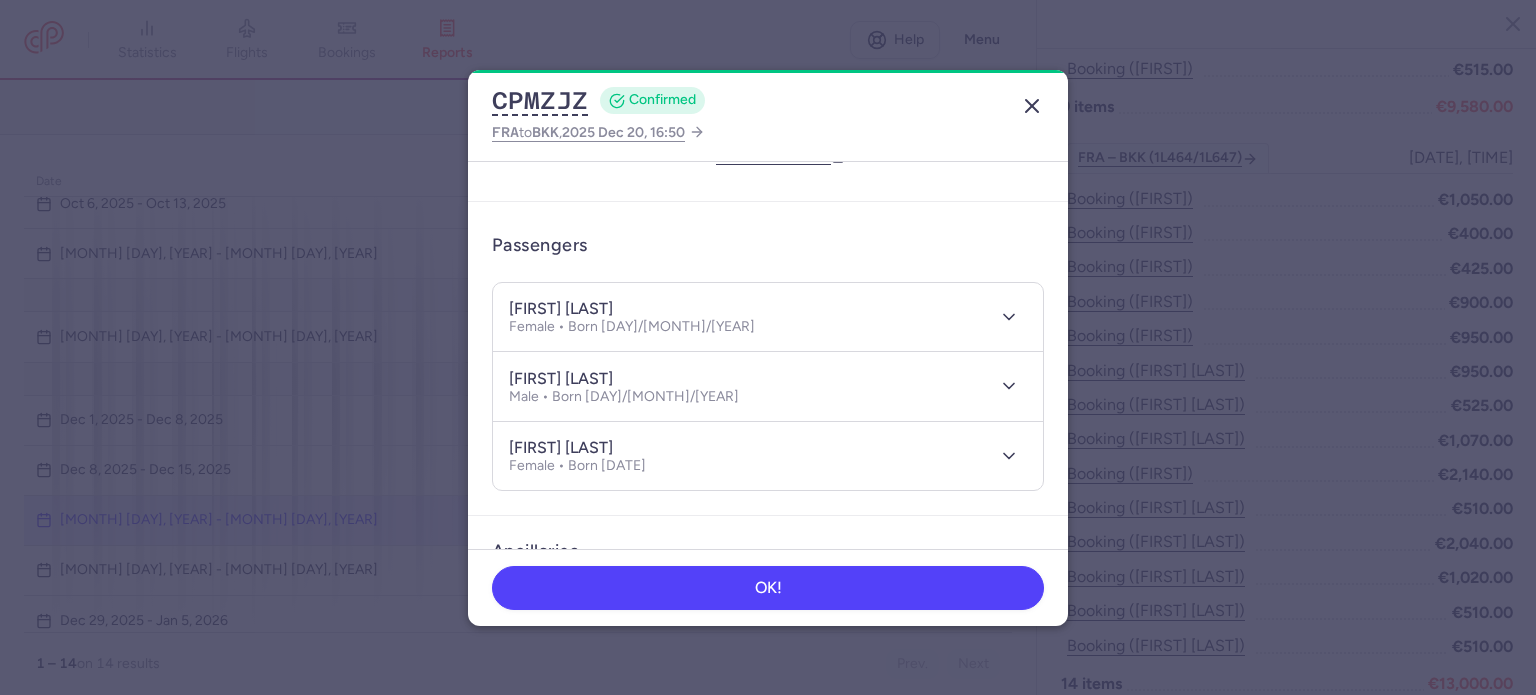 click 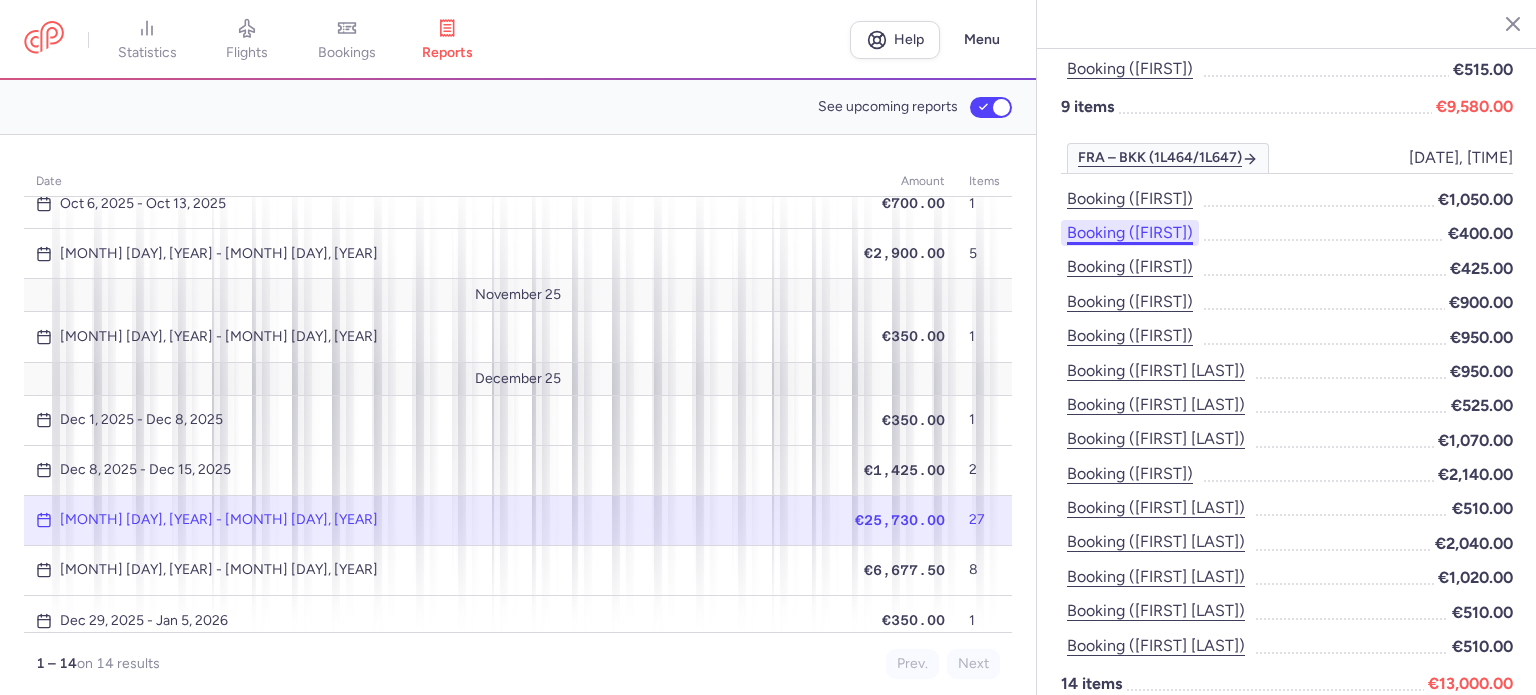 click on "Booking ([FIRST])" at bounding box center (1130, 233) 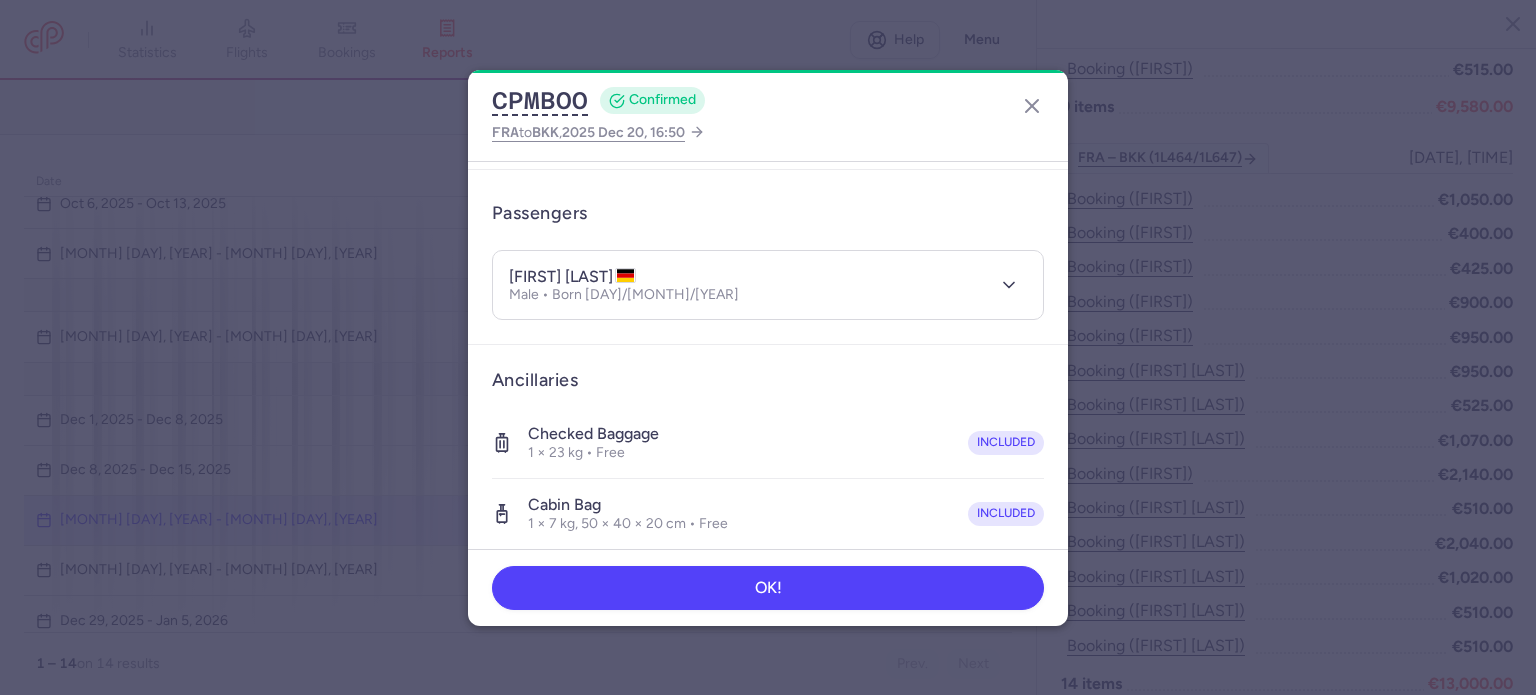 scroll, scrollTop: 0, scrollLeft: 0, axis: both 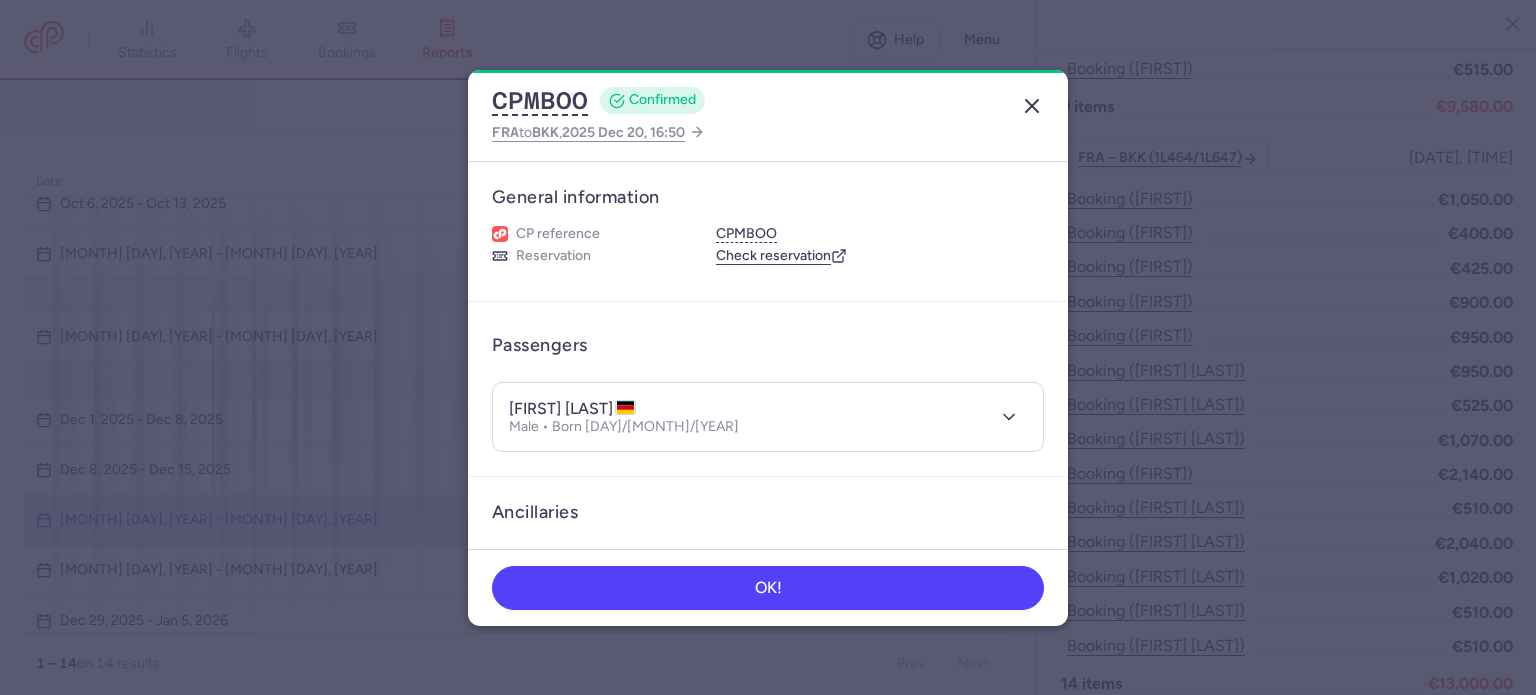 click 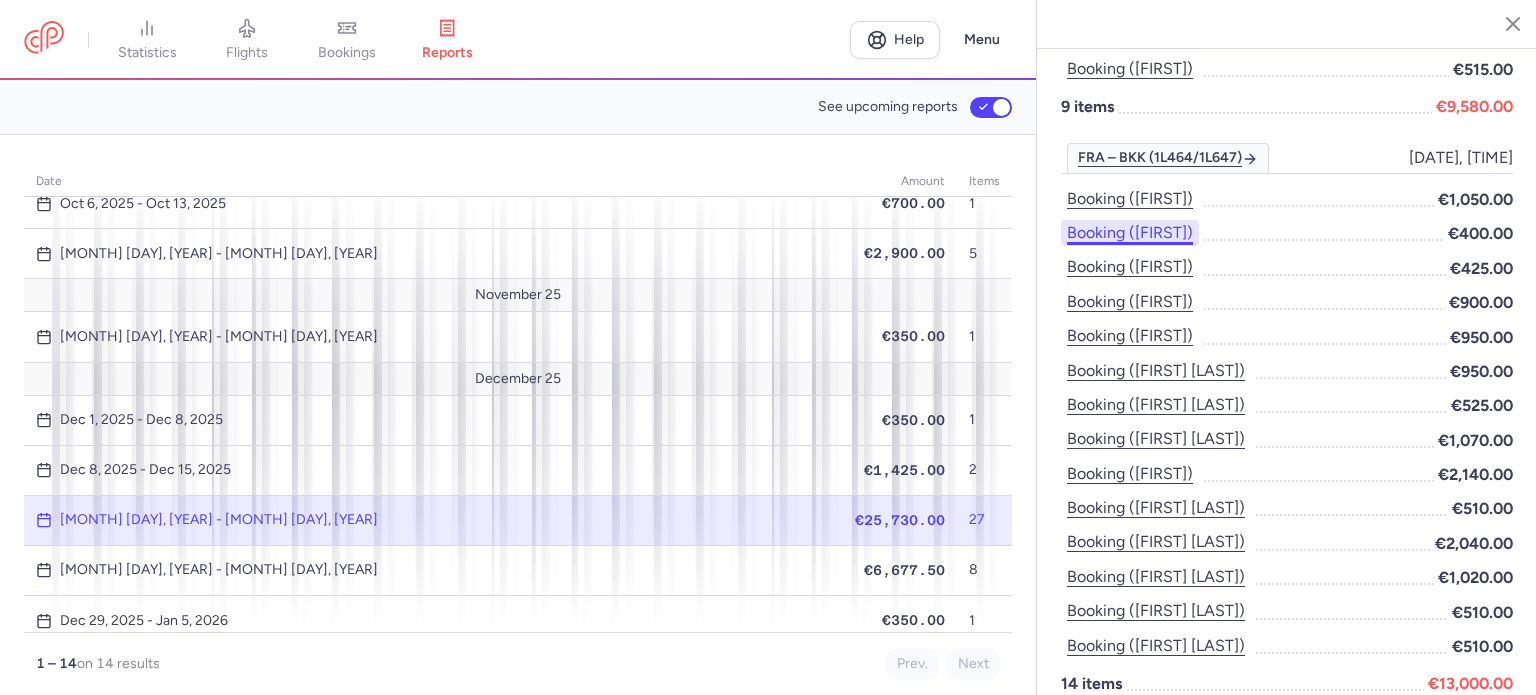 click on "Booking ([FIRST])" at bounding box center (1130, 233) 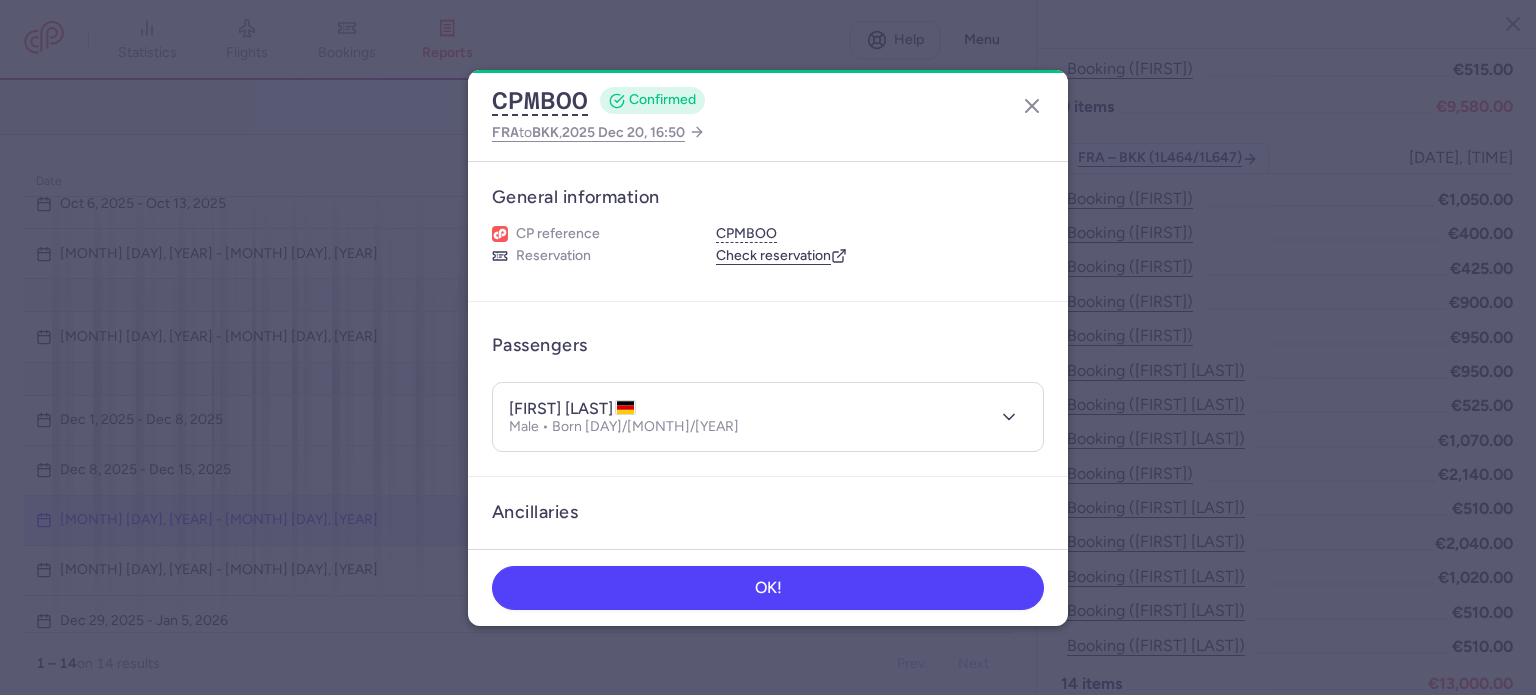drag, startPoint x: 1036, startPoint y: 98, endPoint x: 1042, endPoint y: 110, distance: 13.416408 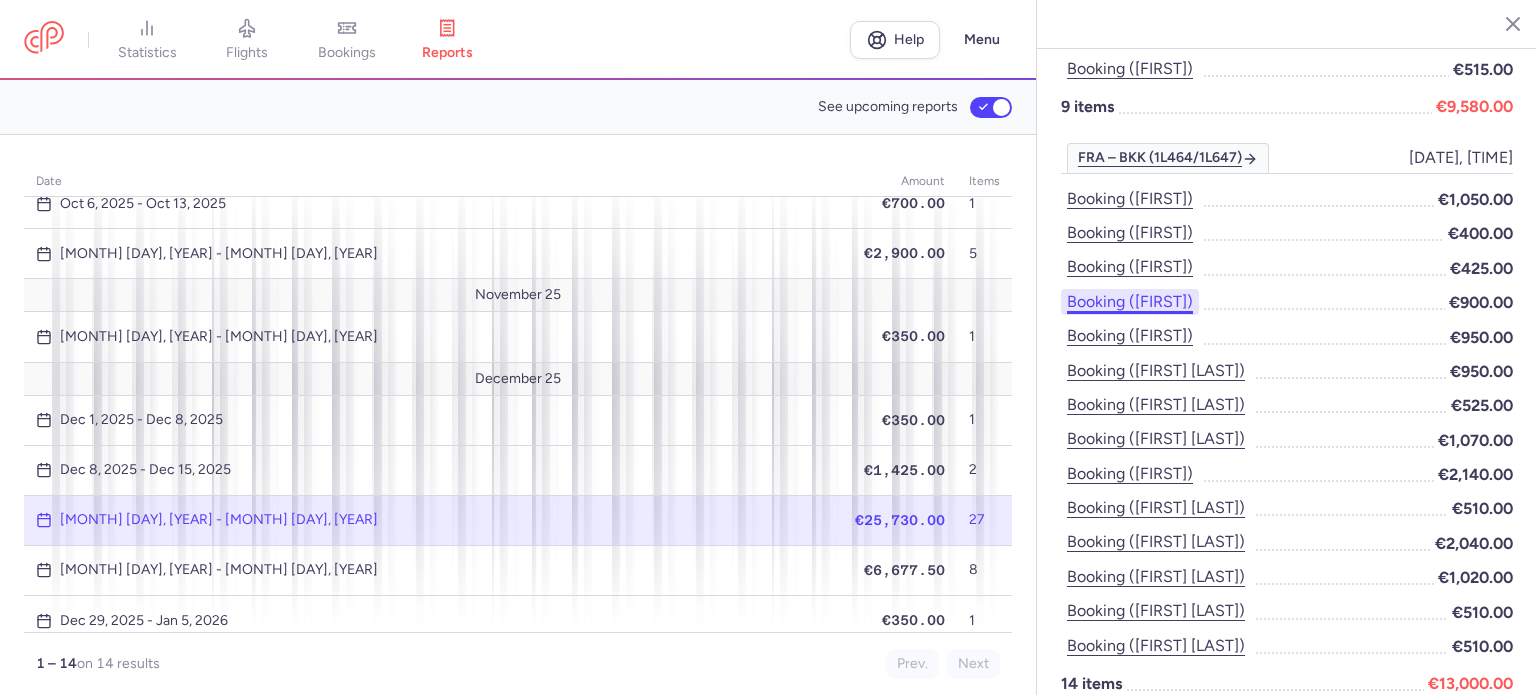 click on "Booking ([FIRST])" at bounding box center [1130, 302] 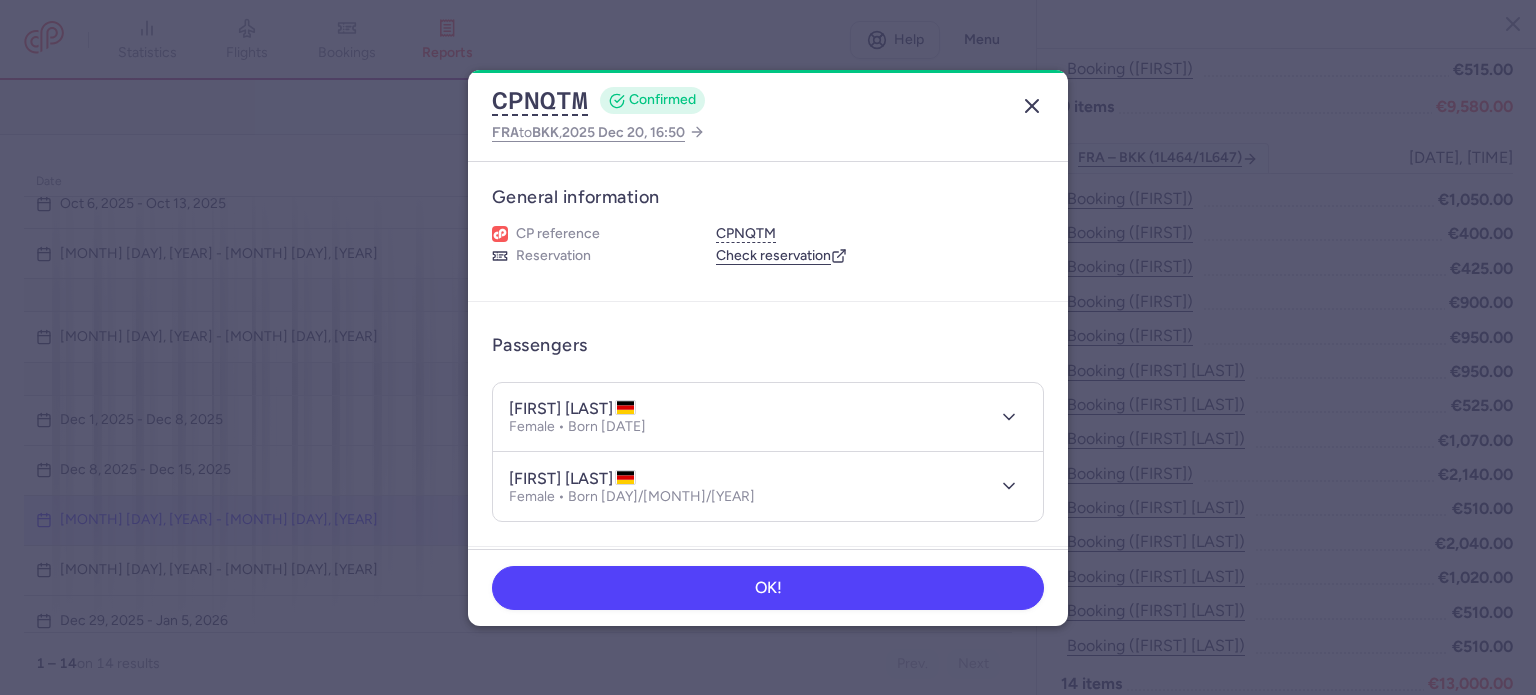 click 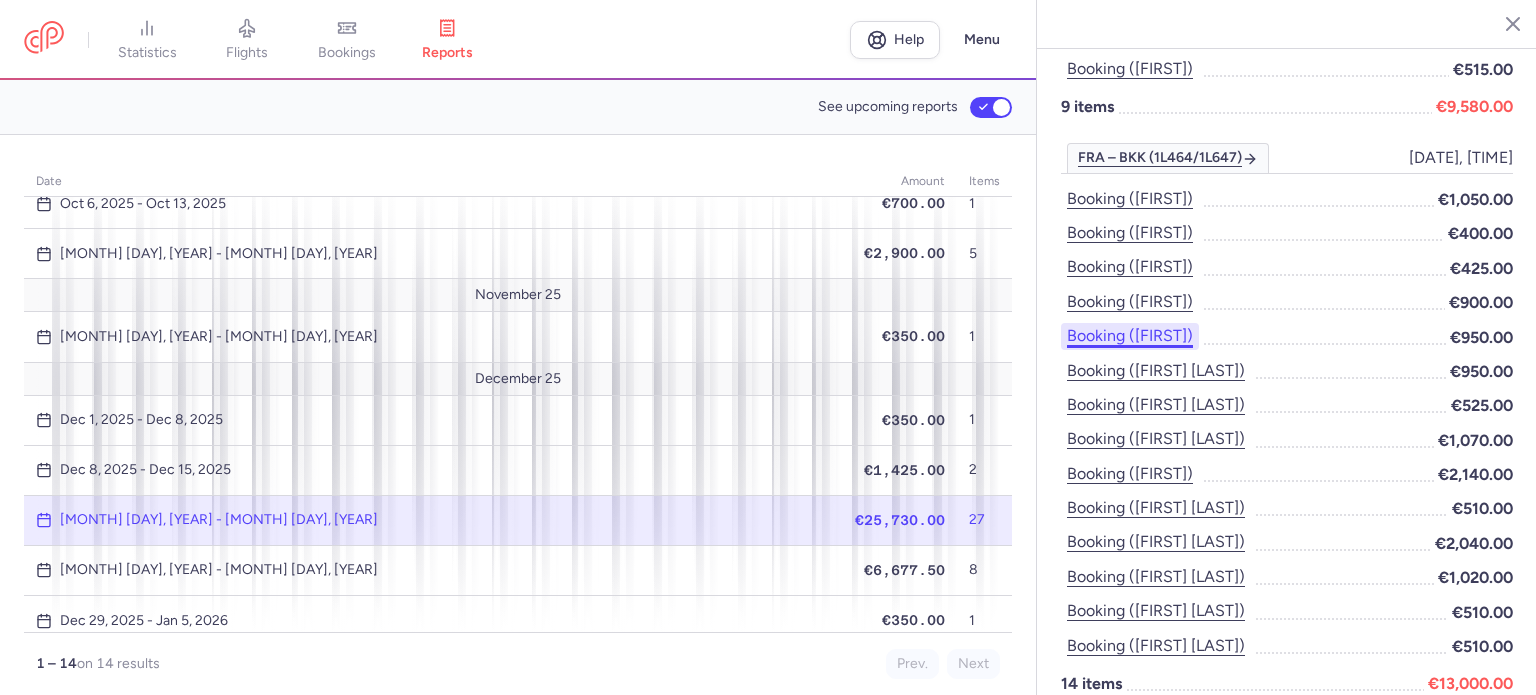click on "Booking ([FIRST])" at bounding box center [1130, 336] 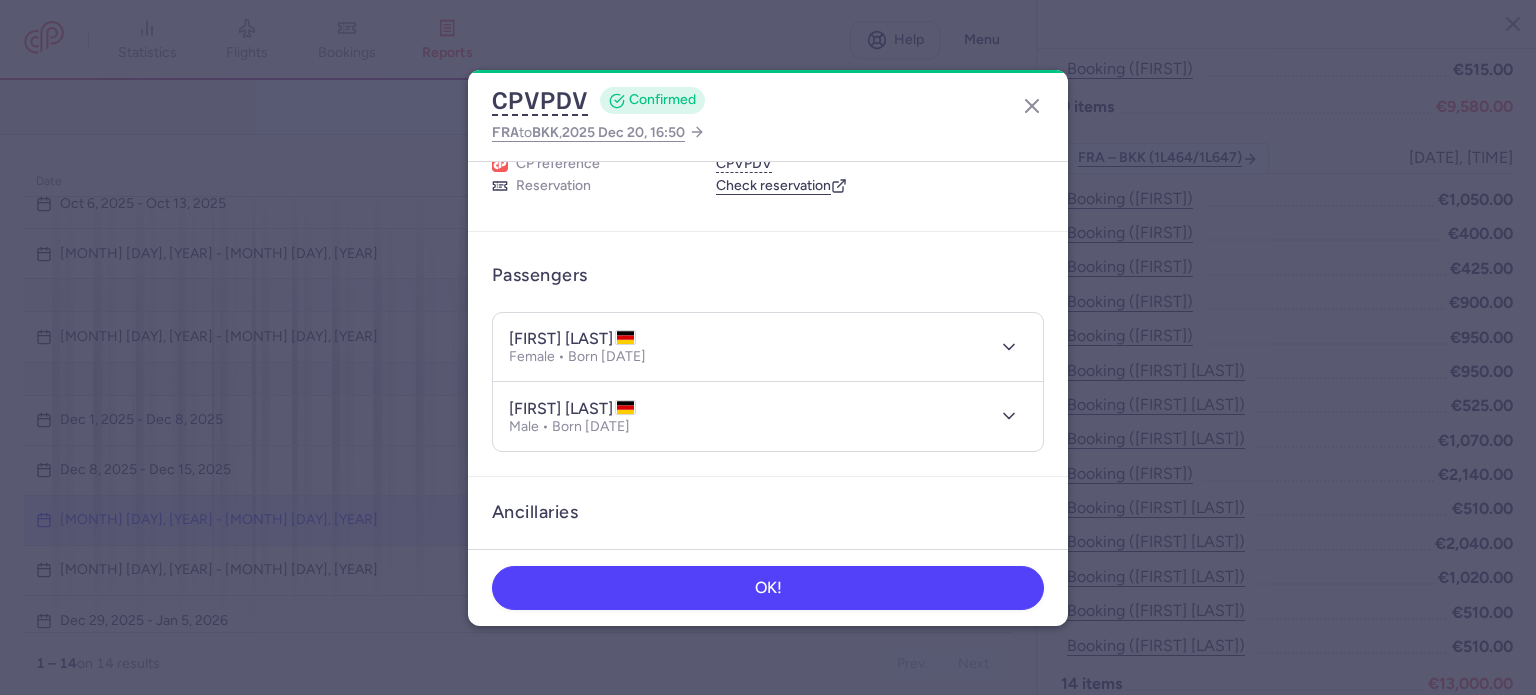 scroll, scrollTop: 0, scrollLeft: 0, axis: both 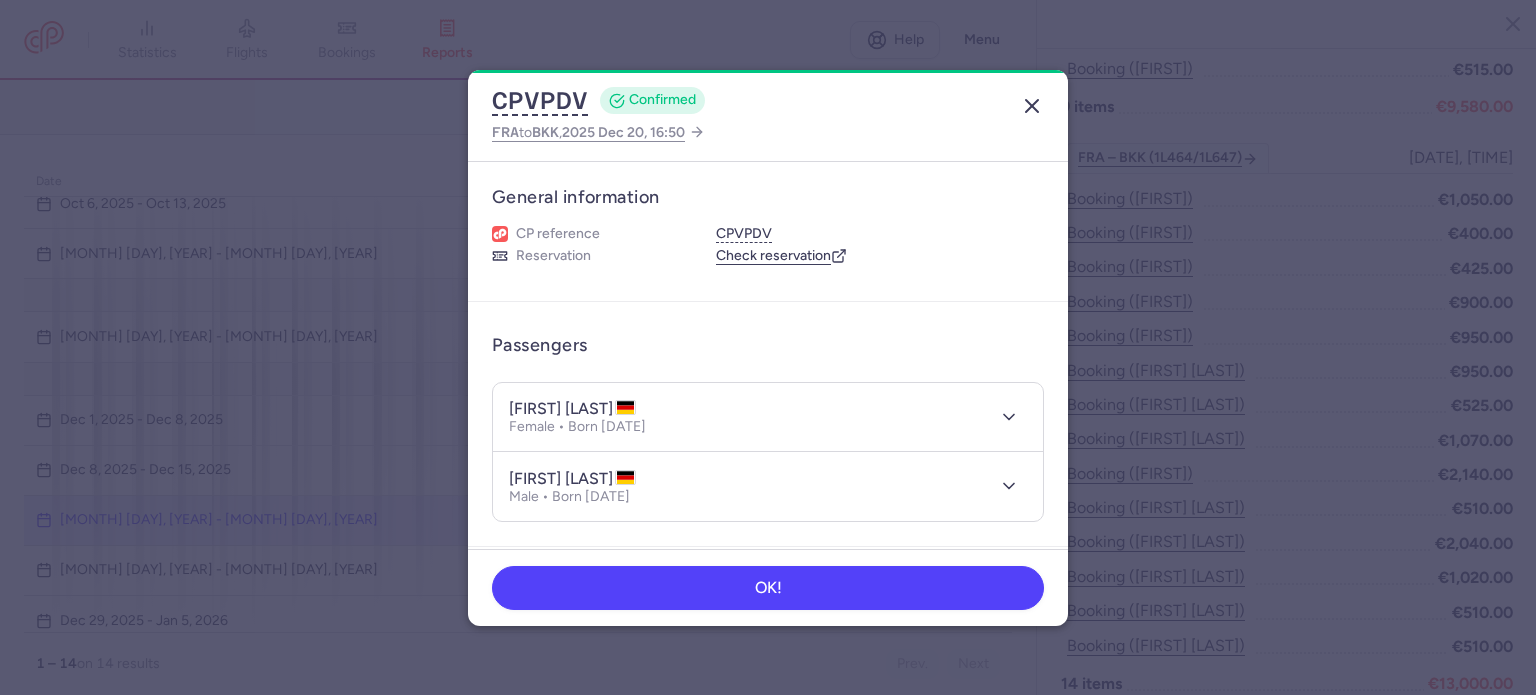 click 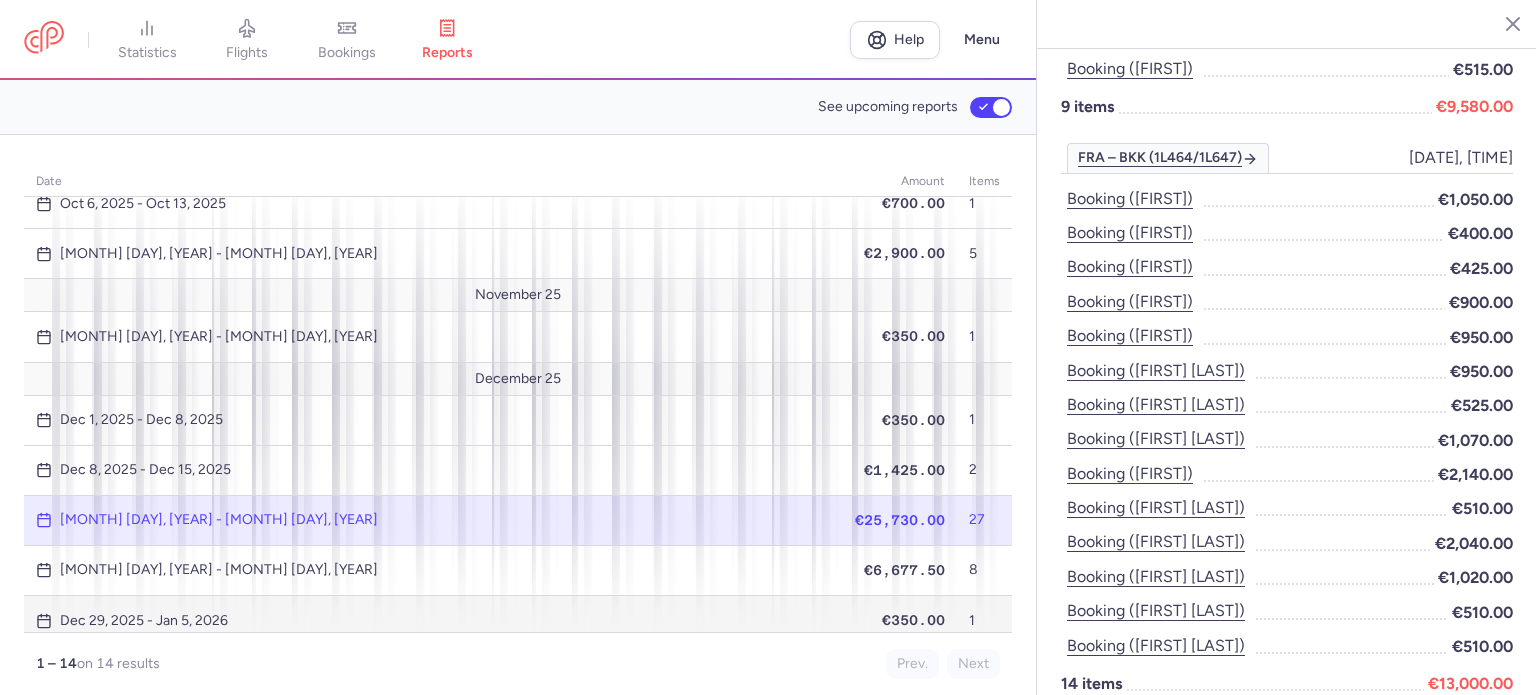 type 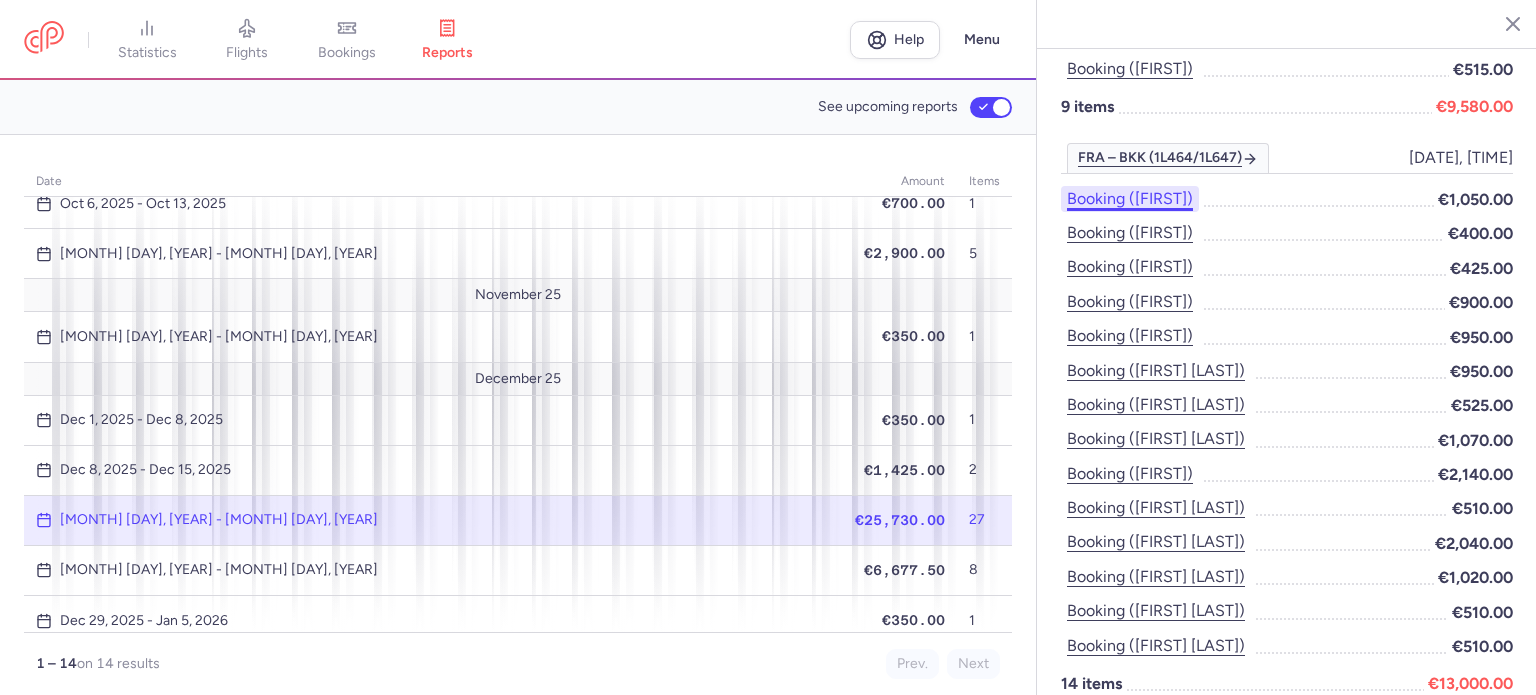 click on "Booking ([FIRST])" at bounding box center [1130, 199] 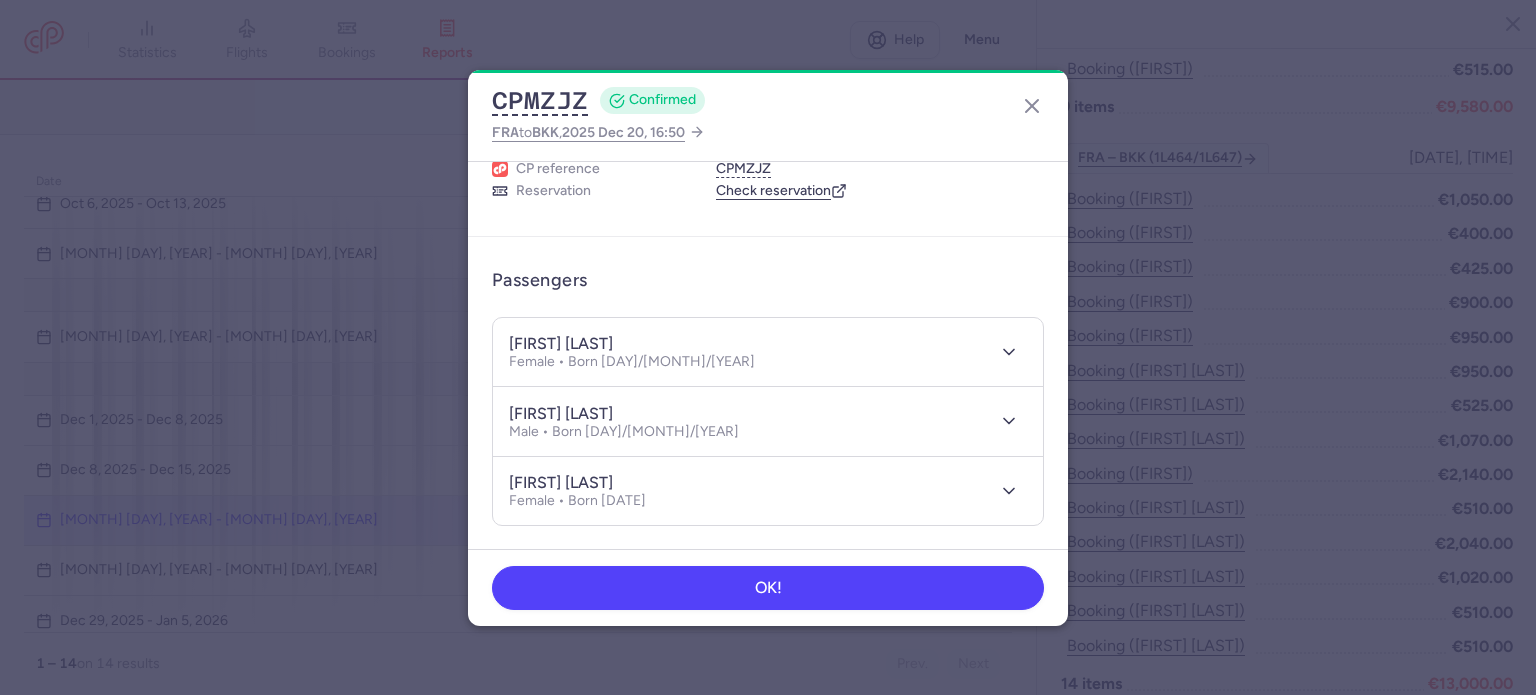 scroll, scrollTop: 100, scrollLeft: 0, axis: vertical 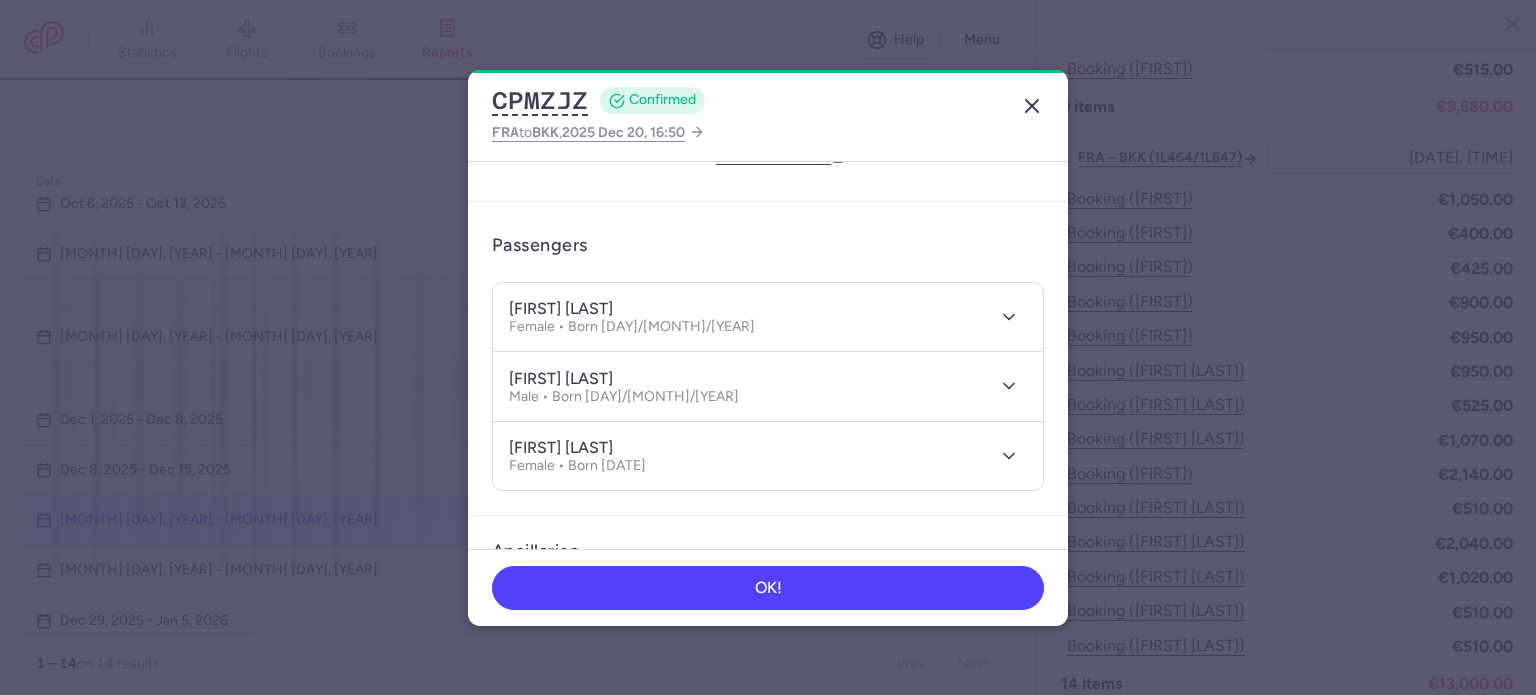 click 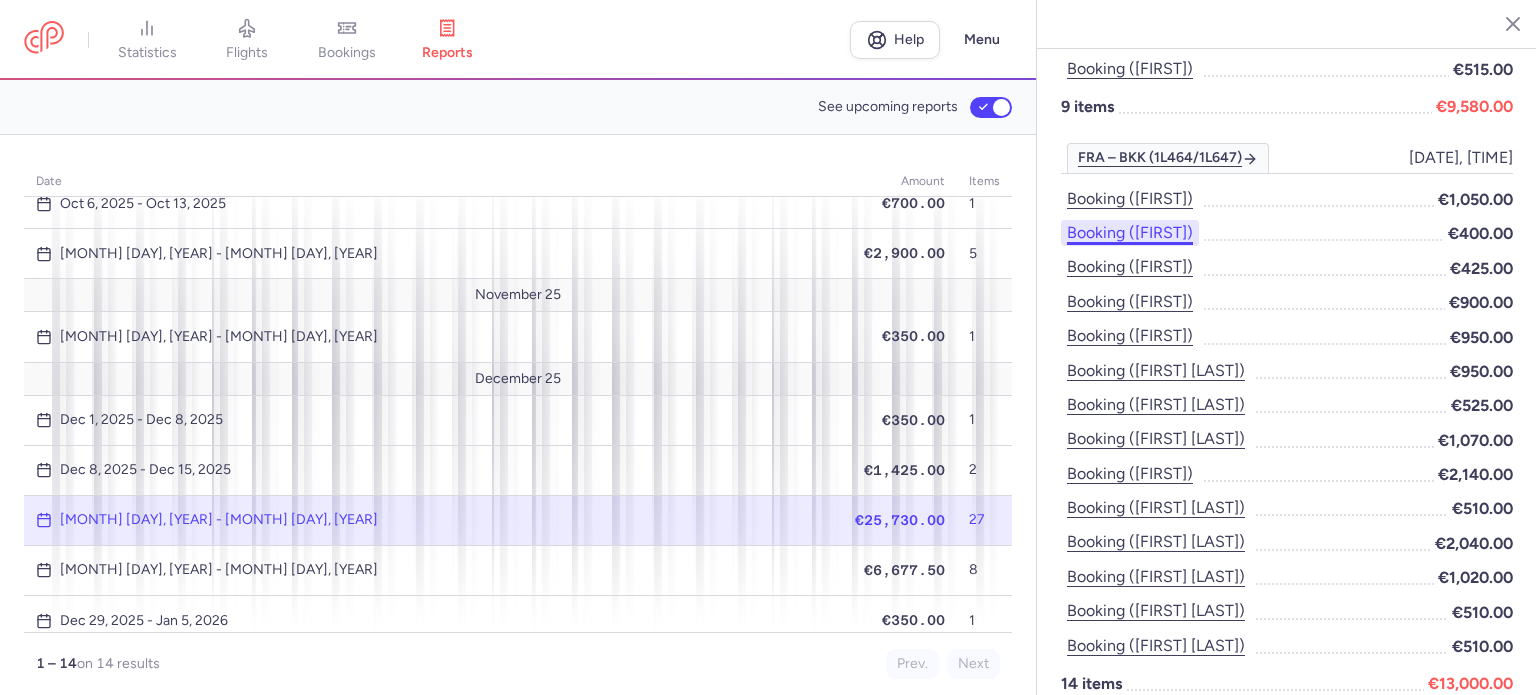 click on "Booking ([FIRST])" at bounding box center (1130, 233) 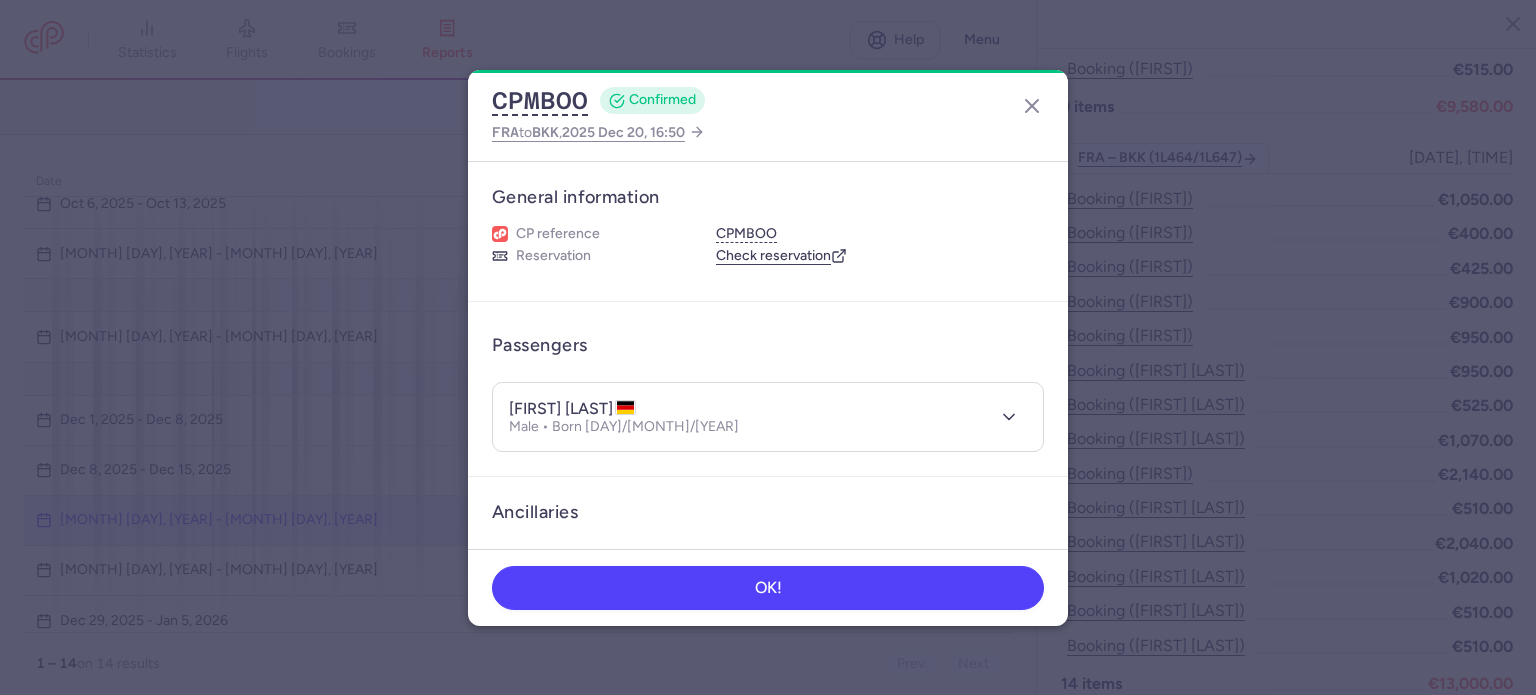 click on "CPMBOO CONFIRMED FRA to BKK , 2025 Dec 20, 16:50 General information CP reference CPMBOO Reservation Check reservation Passengers [FIRST] [LAST] Male • Born [DATE] Ancillaries Checked baggage 1 × 23 kg • Free included Cabin bag 1 × 7 kg, 50 × 40 × 20 cm • Free included Items Booking €400.00 Booking date 25/06/2025 Show transactions Flight changes Jul 28, 2025 Accepted Schedule Change (flight) • Seen on Jul 30, 2025 OK!" at bounding box center [768, 348] 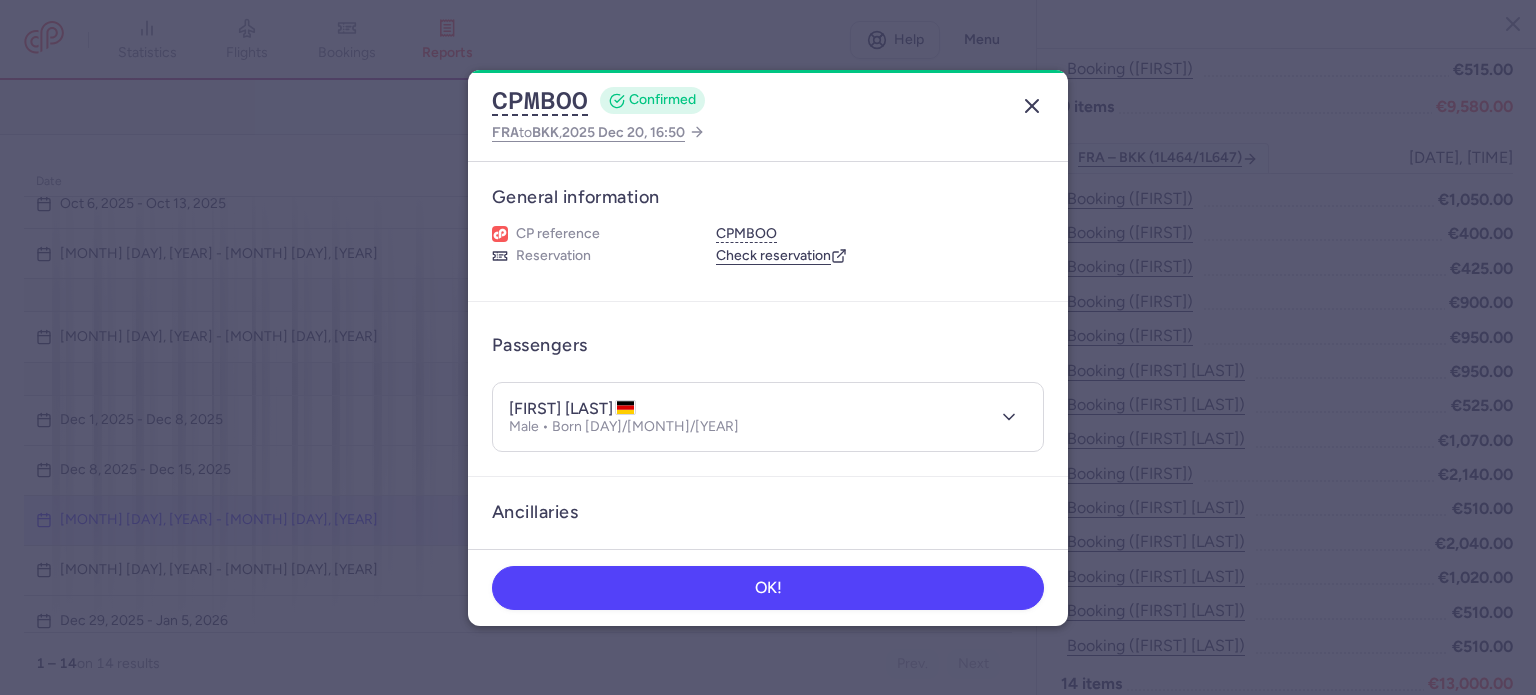 click 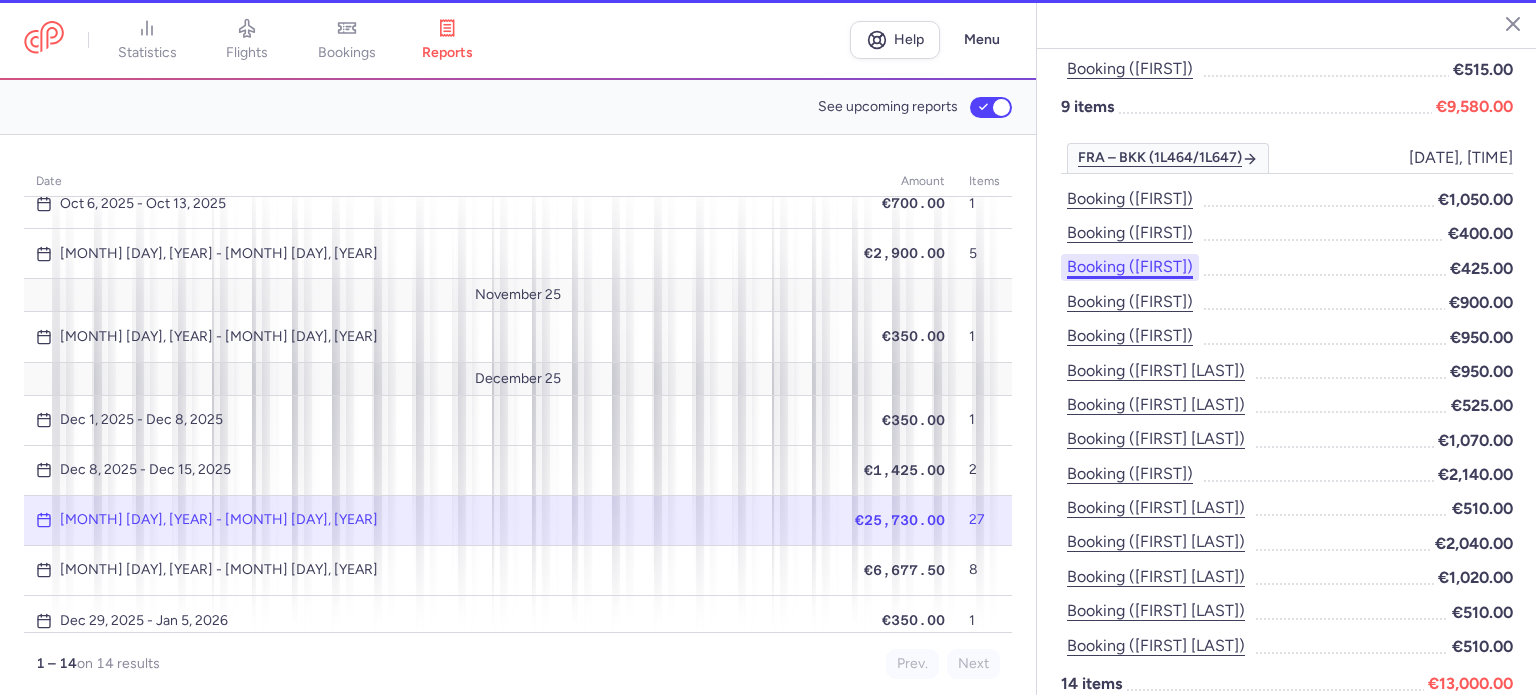 click on "Booking ([FIRST])" at bounding box center [1130, 267] 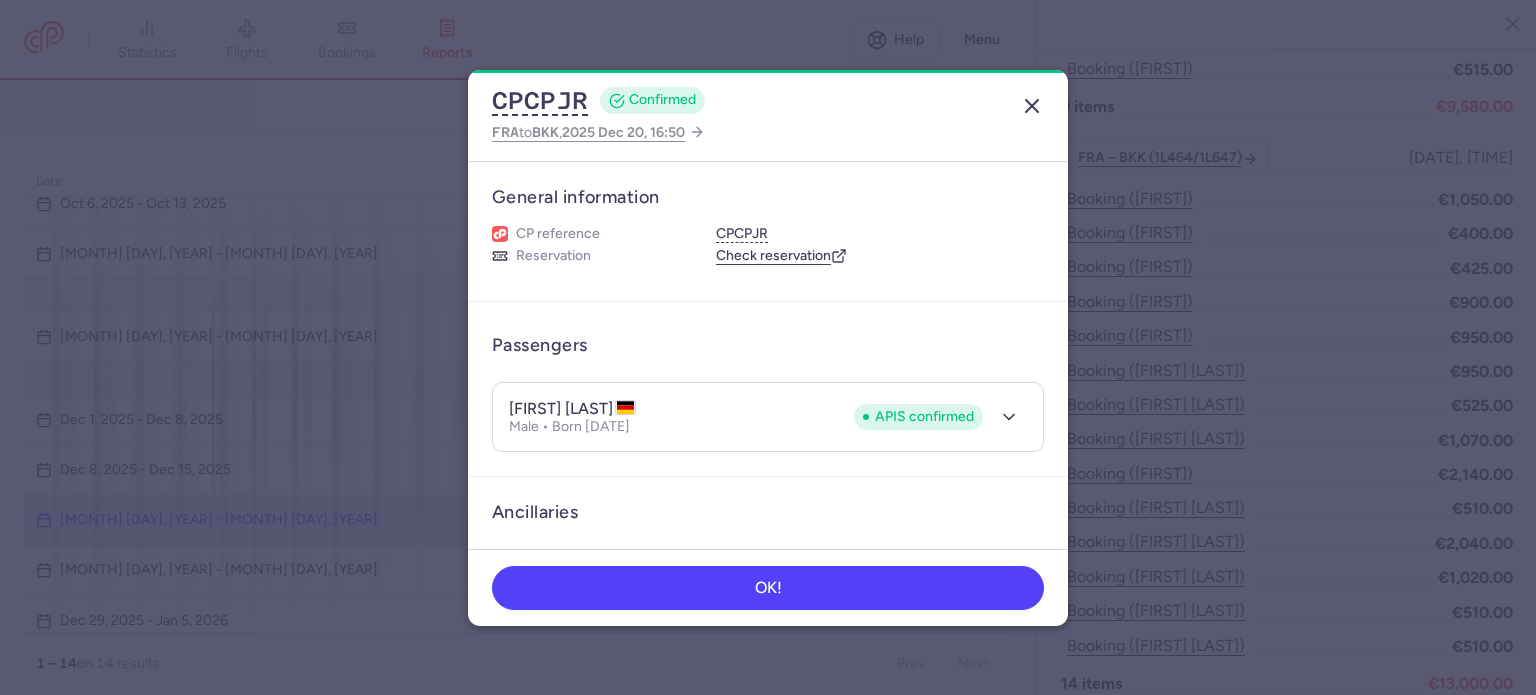 click 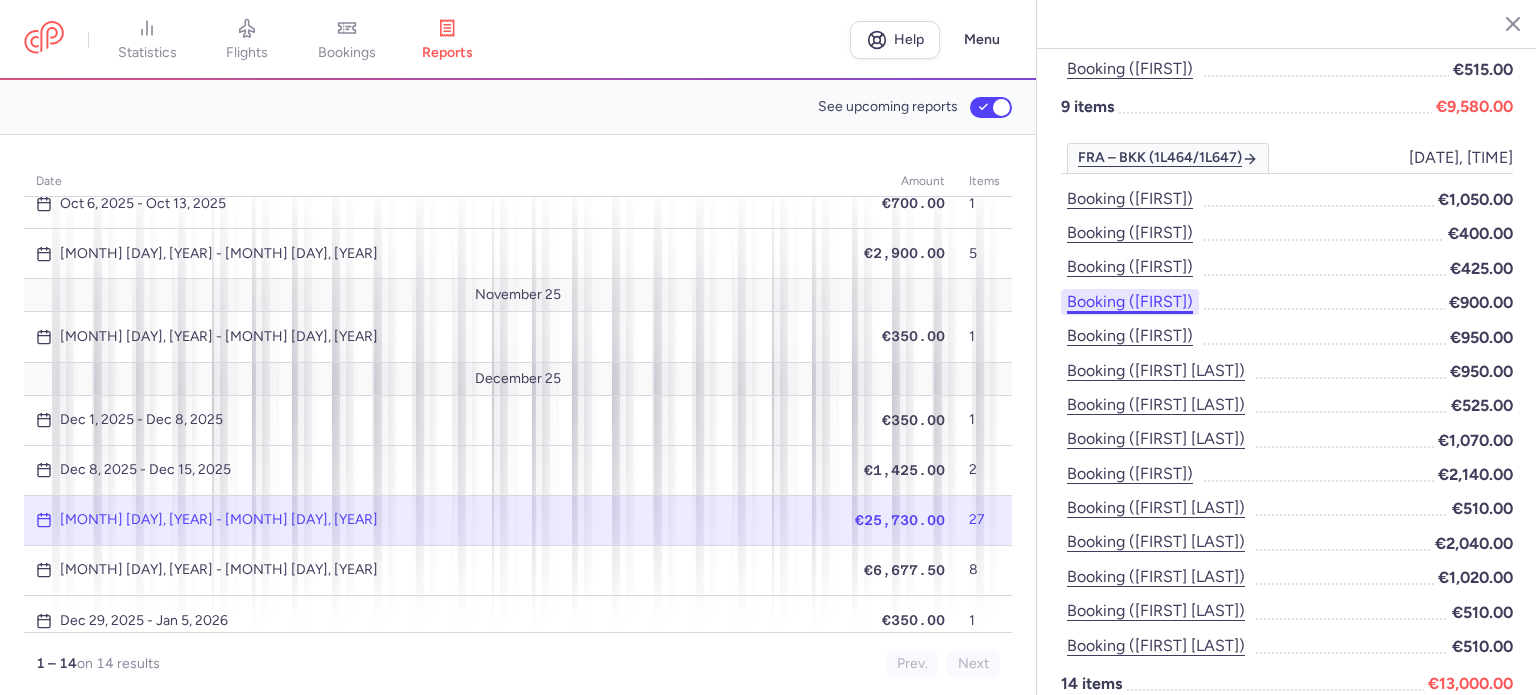 click on "Booking ([FIRST])" at bounding box center [1130, 302] 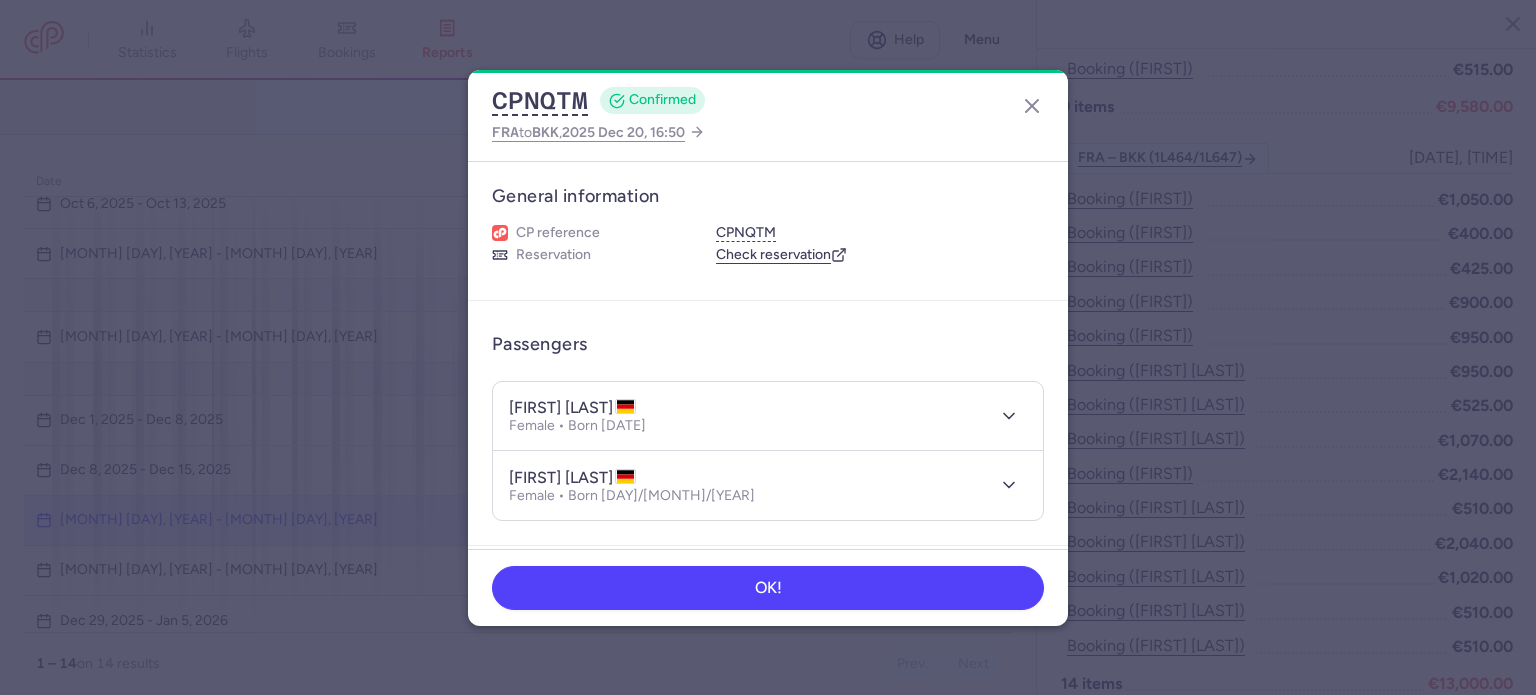 scroll, scrollTop: 0, scrollLeft: 0, axis: both 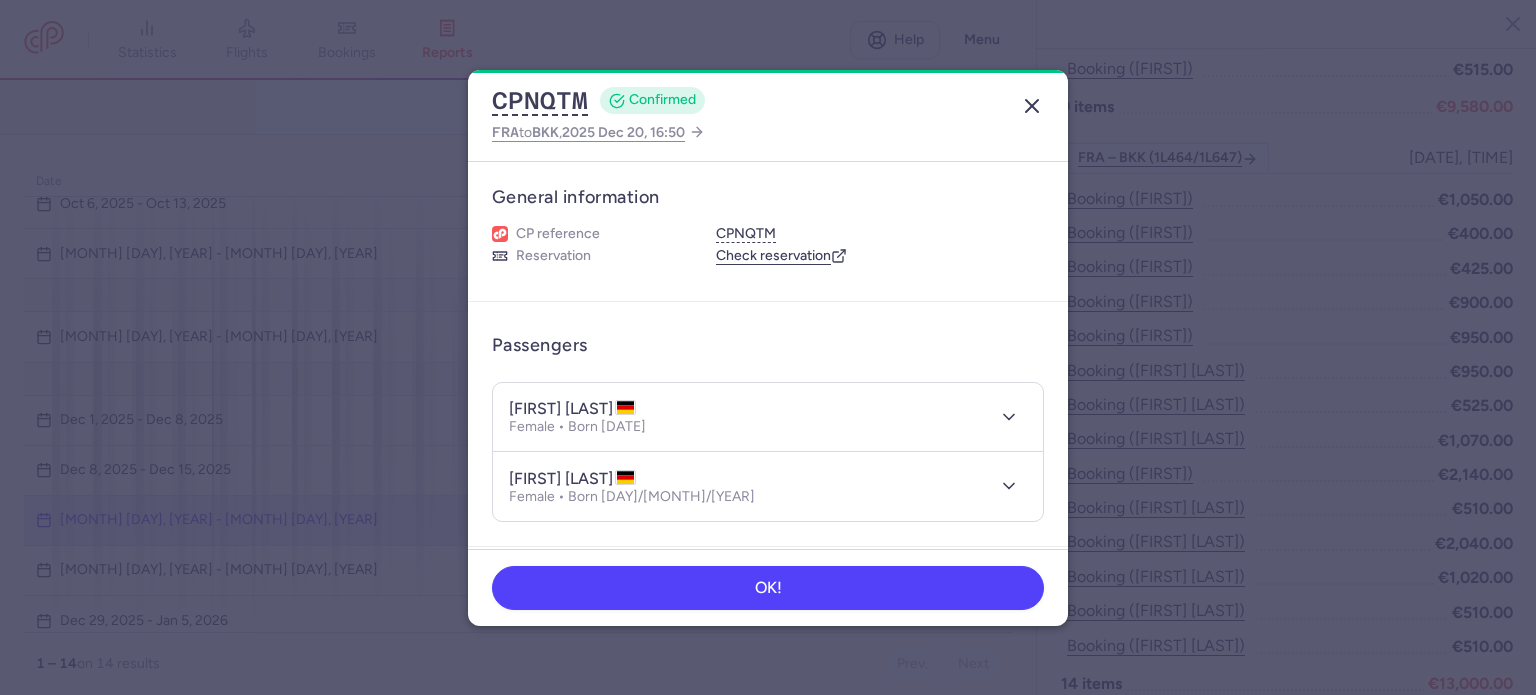 click 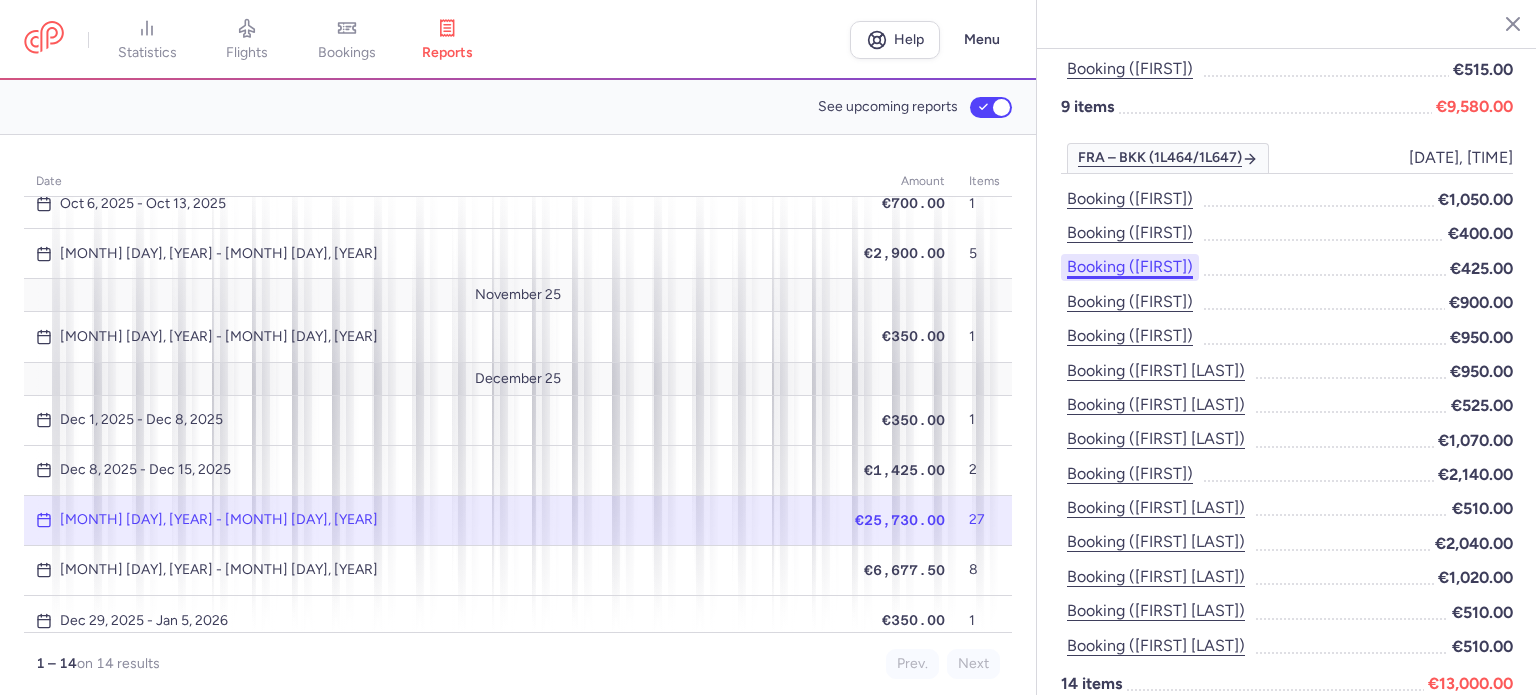 click on "Booking ([FIRST])" at bounding box center [1130, 267] 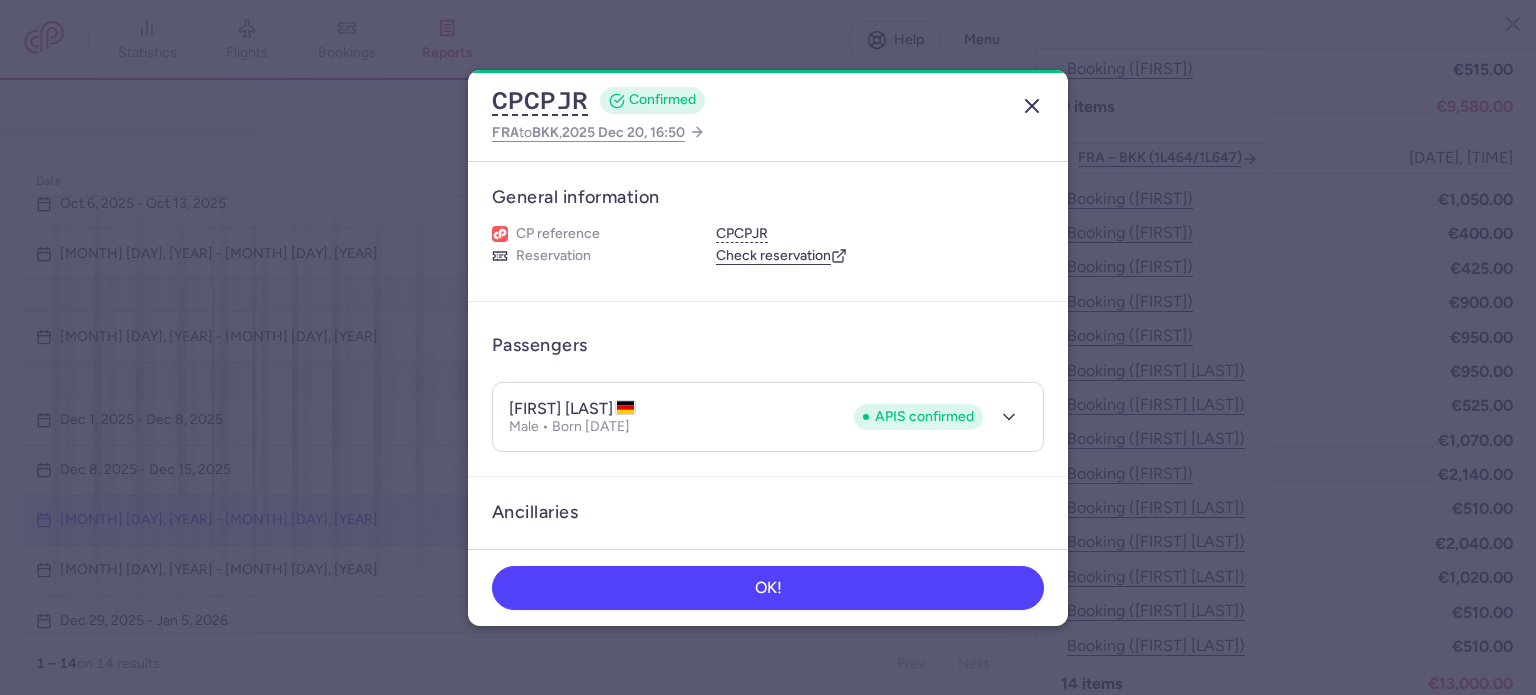 click 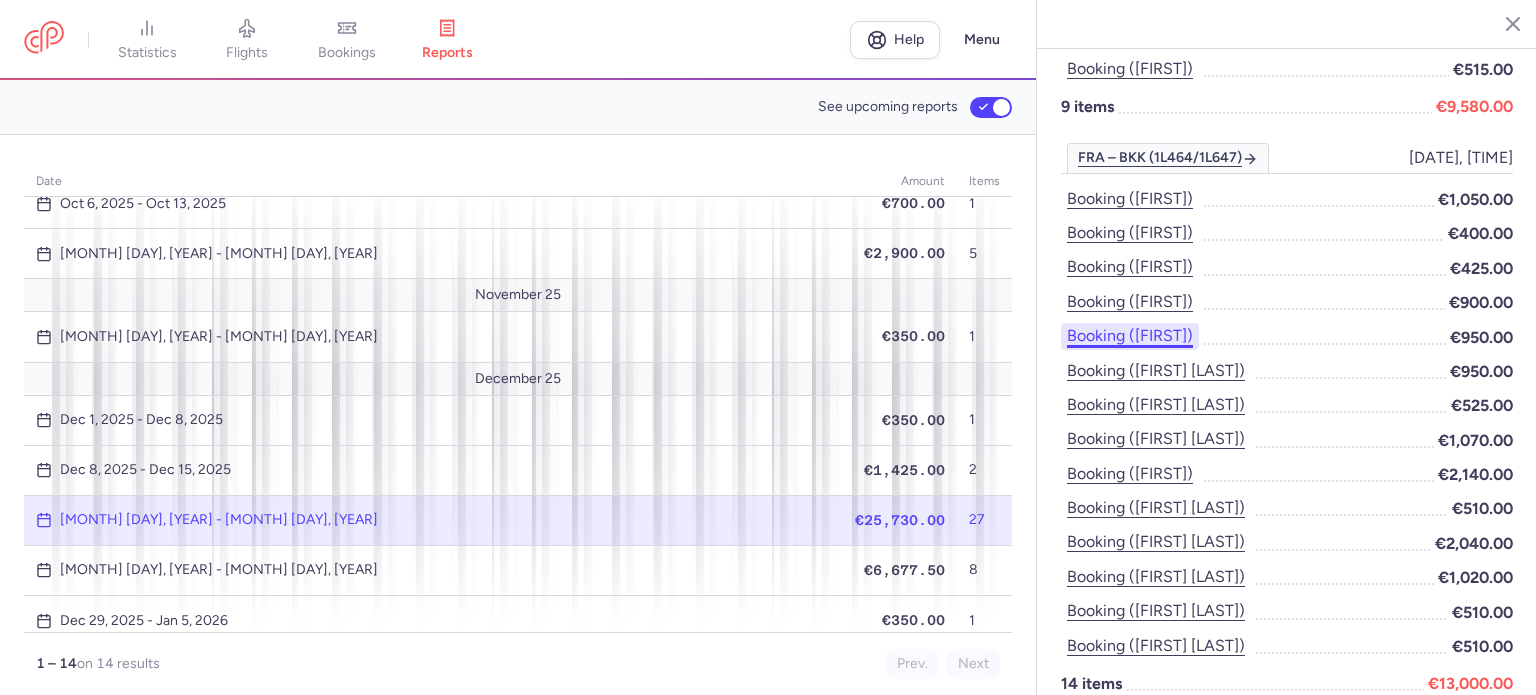 click on "Booking ([FIRST])" at bounding box center (1130, 336) 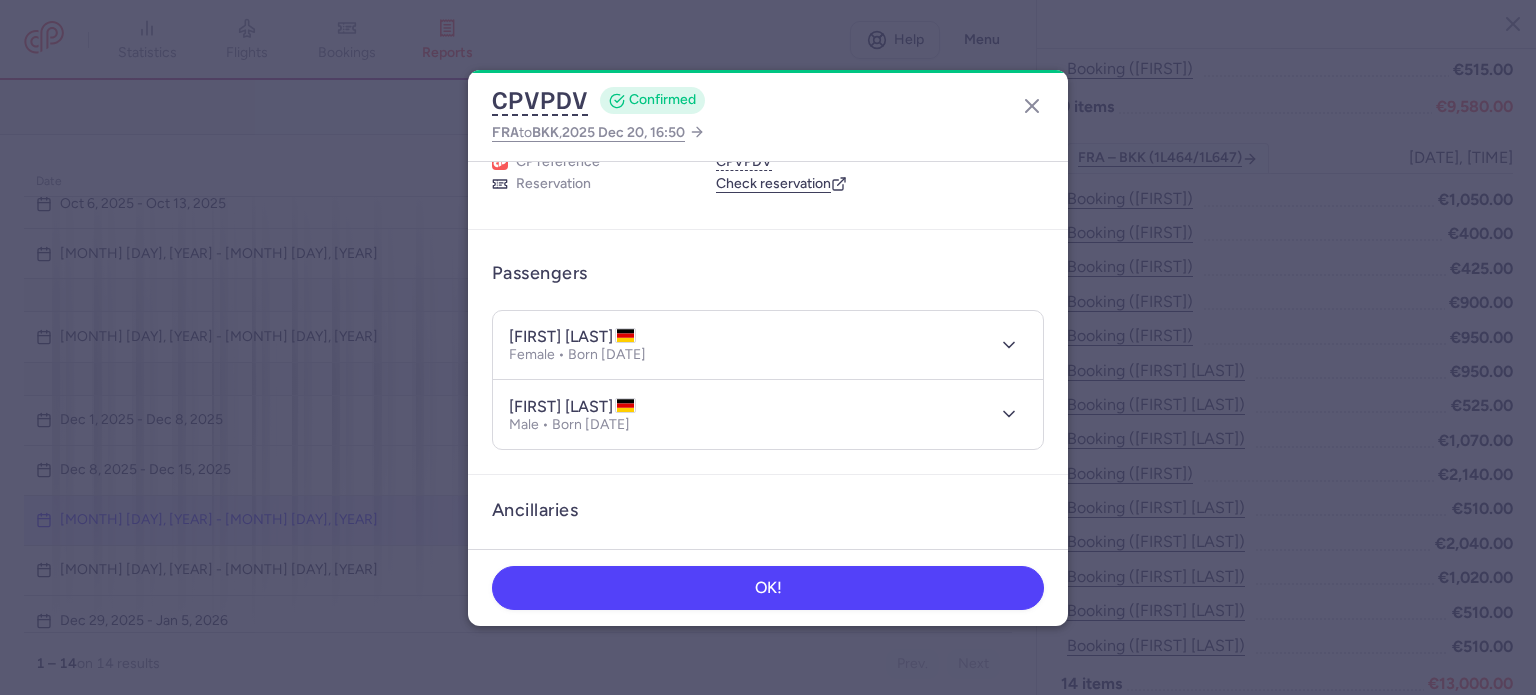 scroll, scrollTop: 300, scrollLeft: 0, axis: vertical 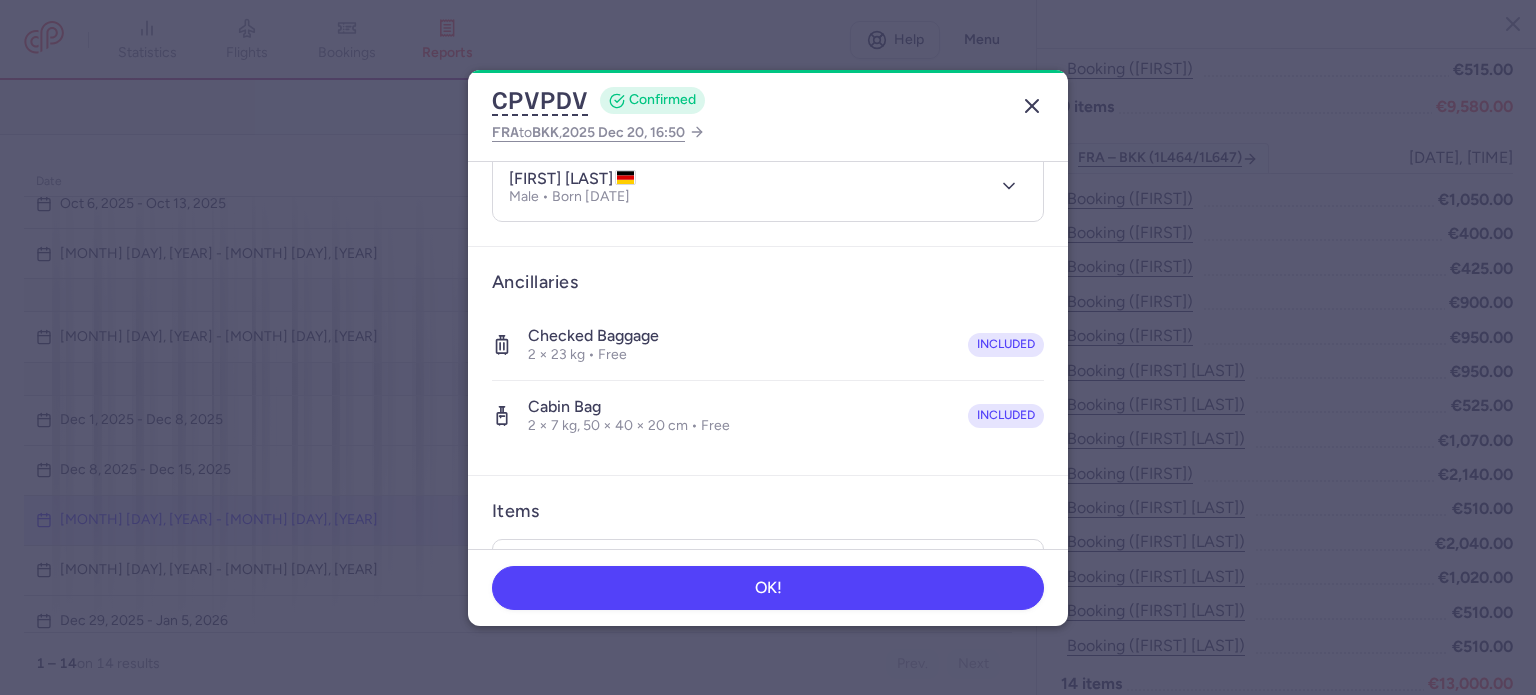 click 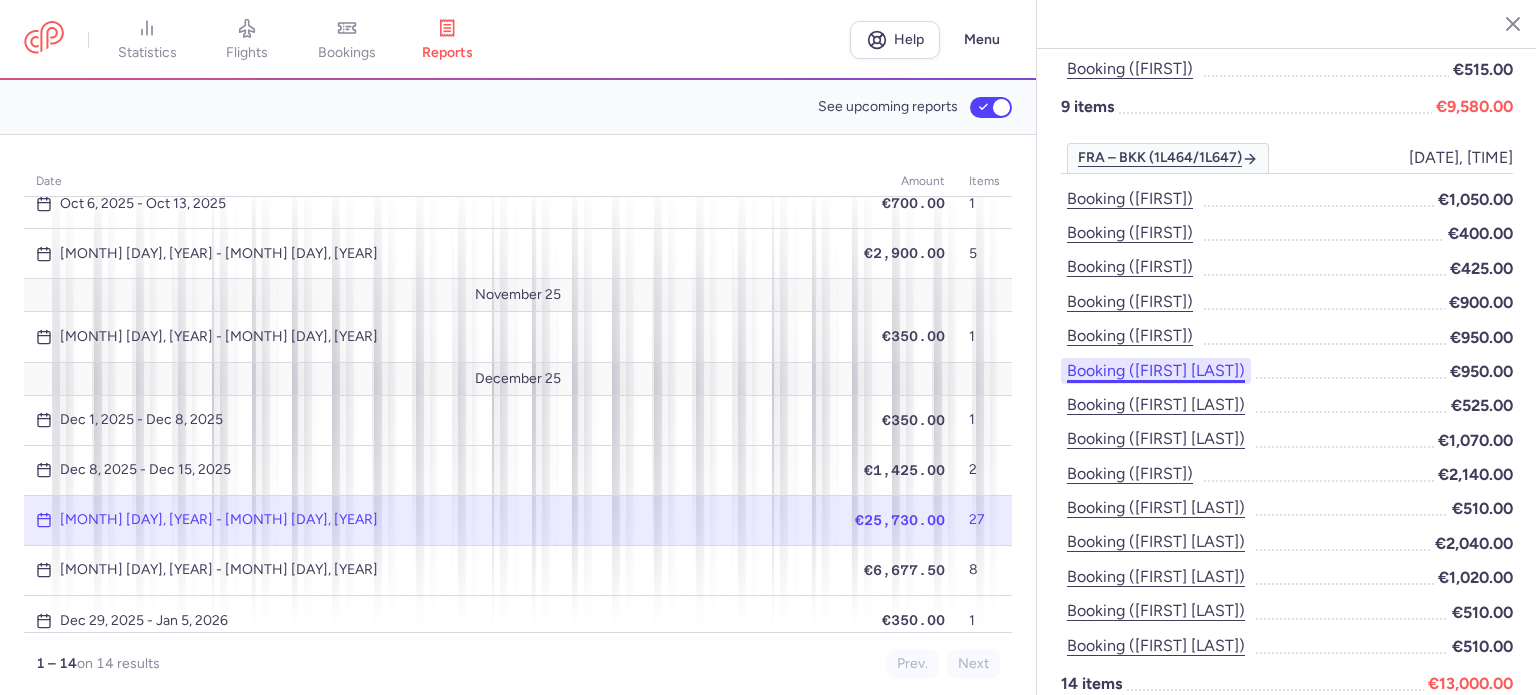 click on "Booking ([FIRST] [LAST])" at bounding box center [1156, 371] 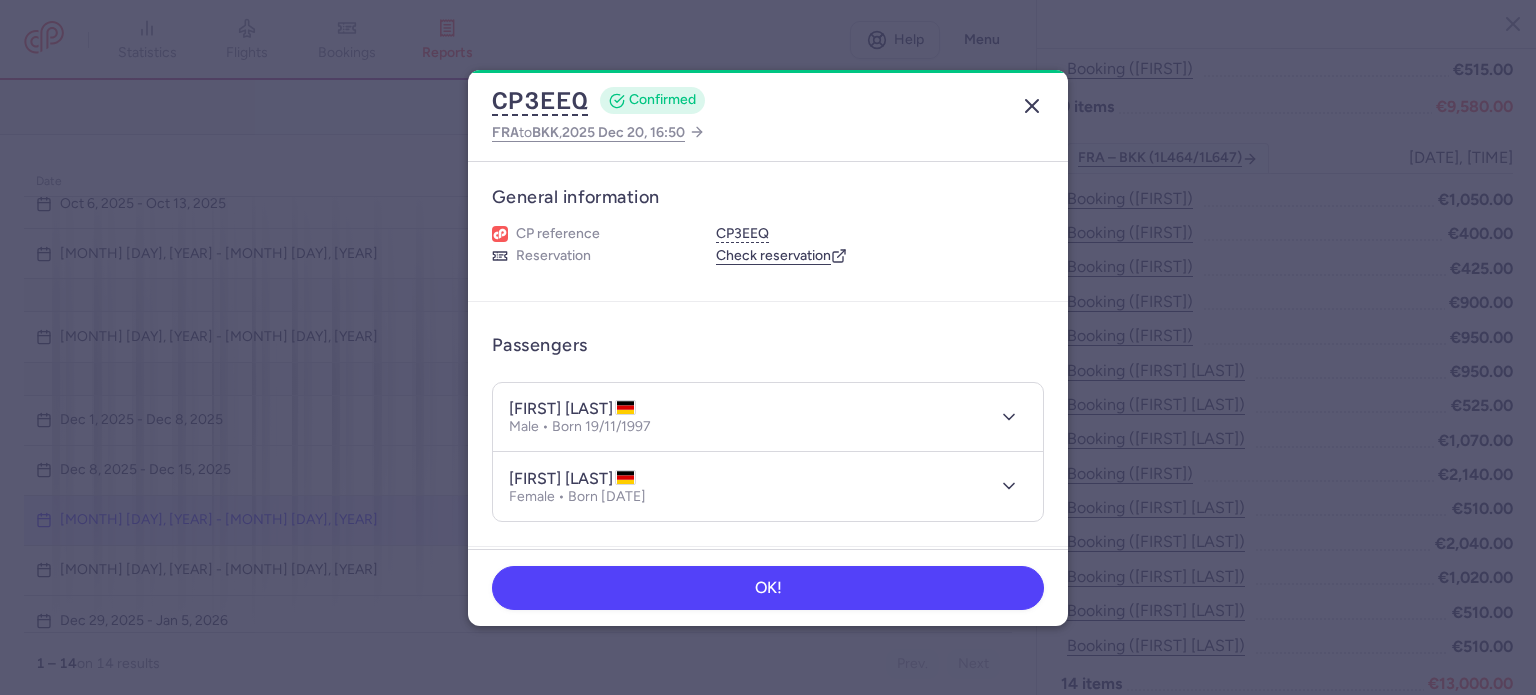 click 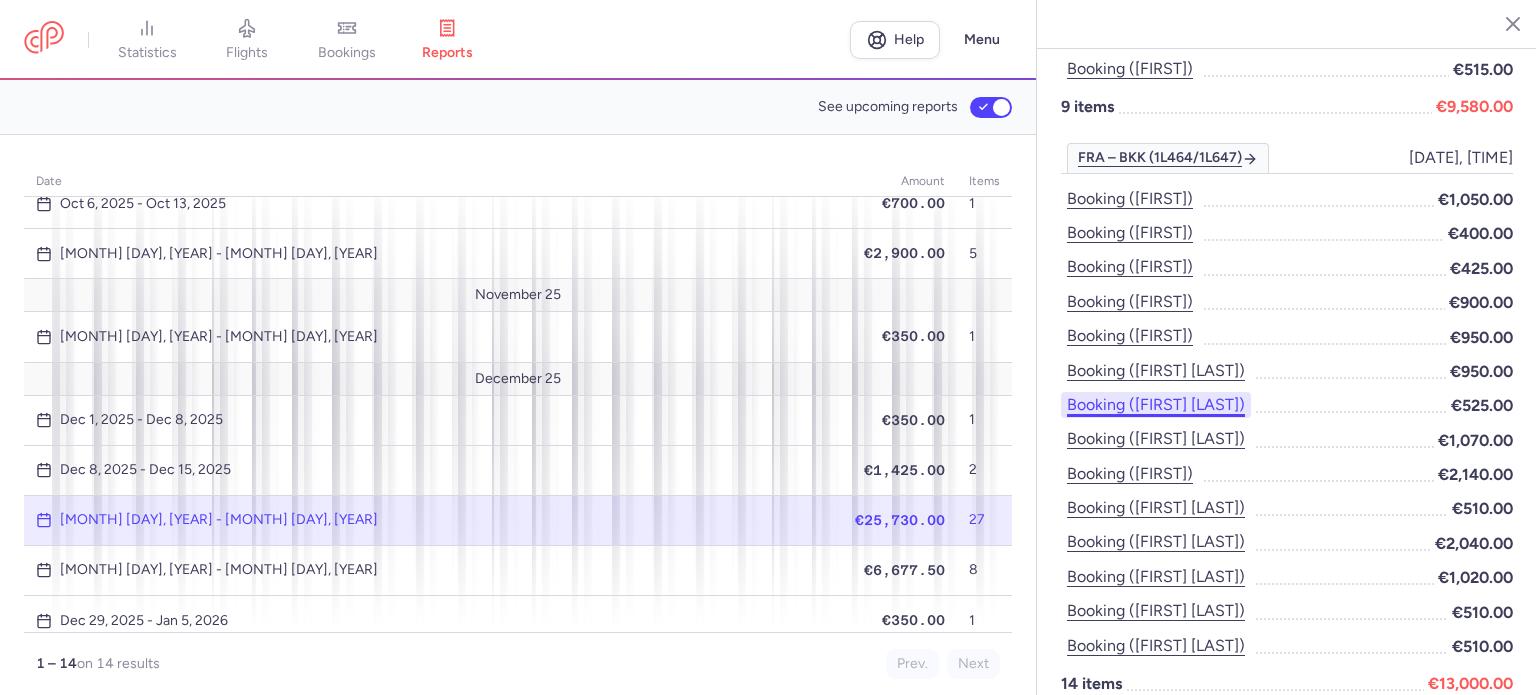 click on "Booking ([FIRST] [LAST])" at bounding box center [1156, 405] 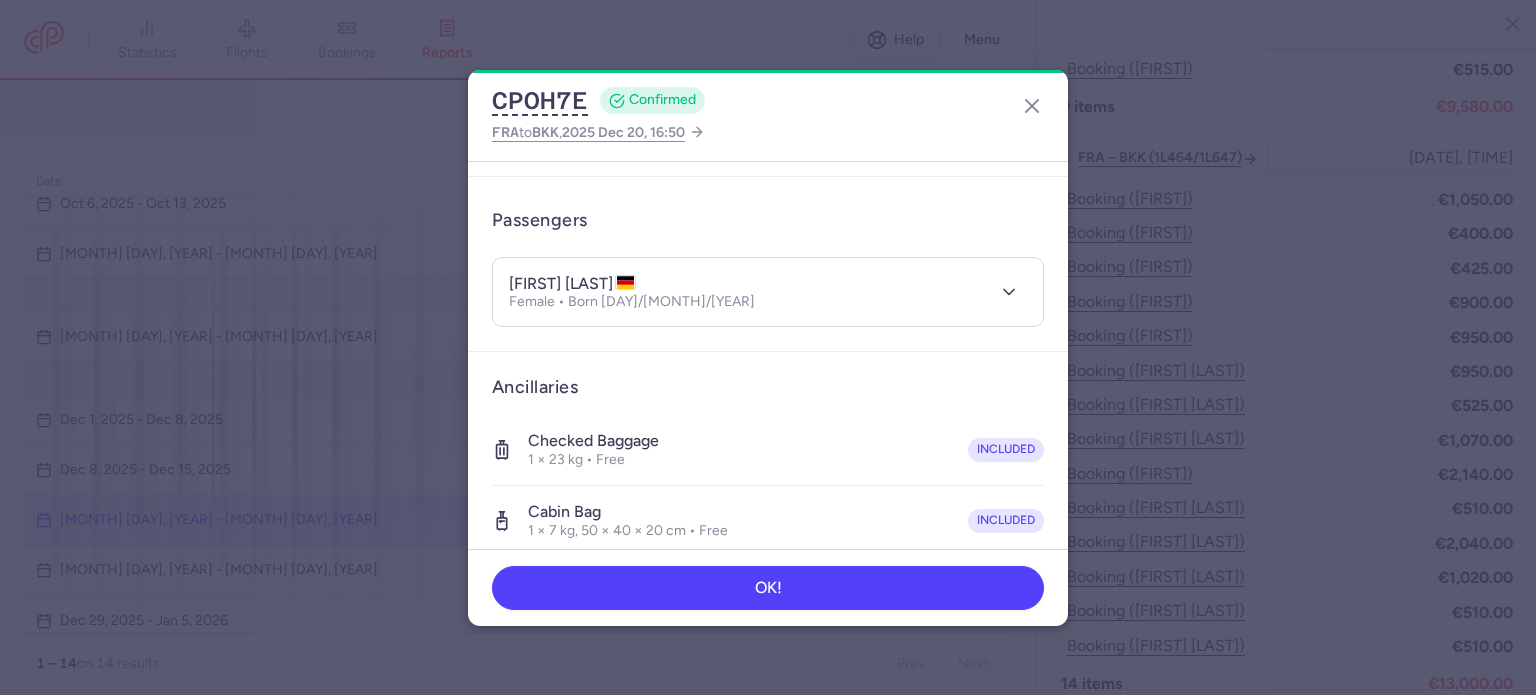 scroll, scrollTop: 0, scrollLeft: 0, axis: both 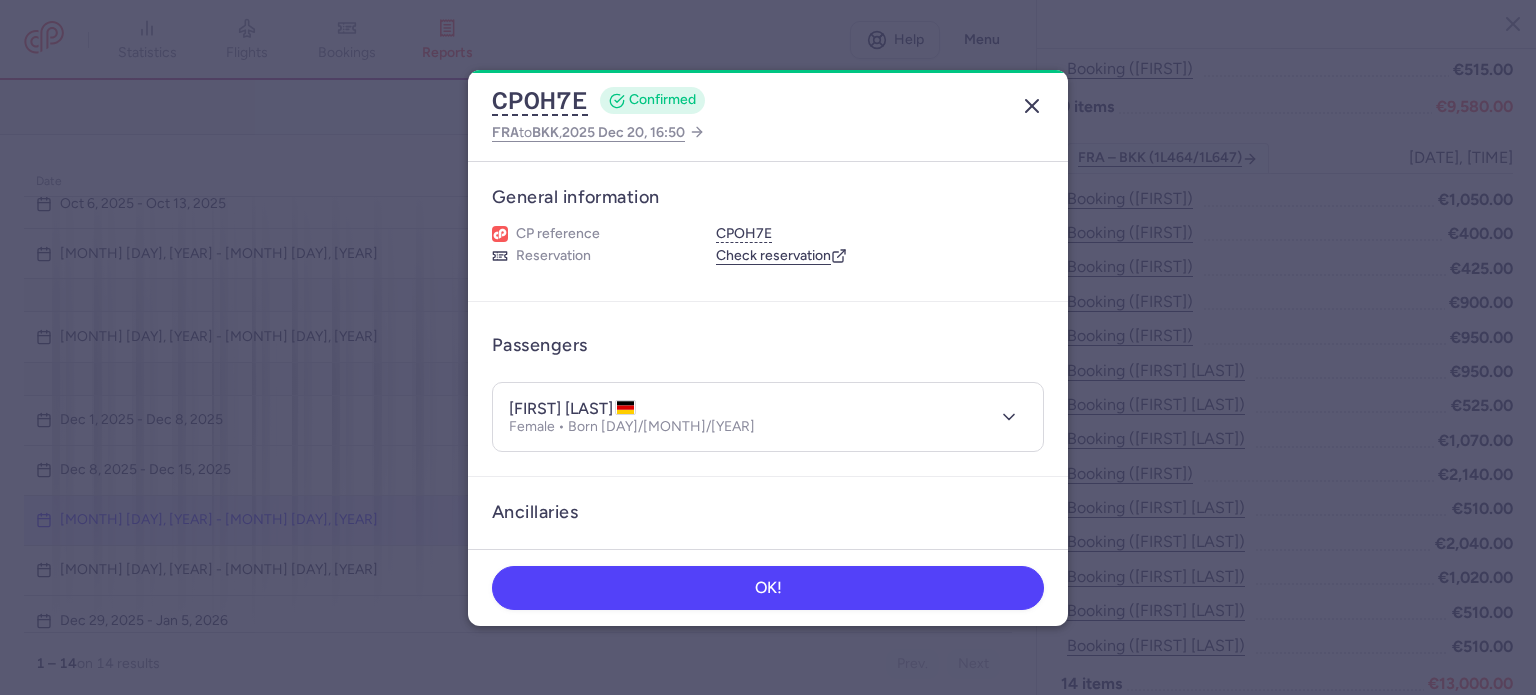 click 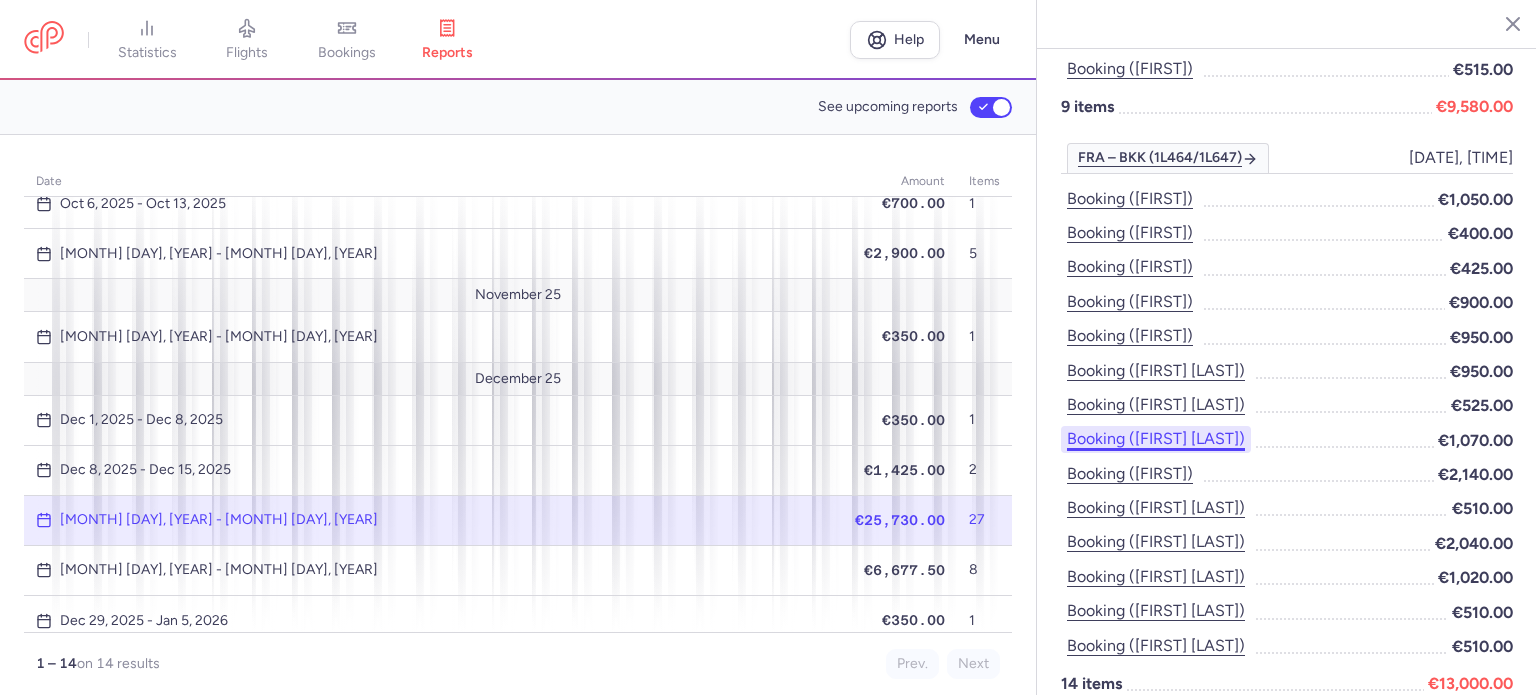 click on "Booking ([FIRST] [LAST])" at bounding box center [1156, 439] 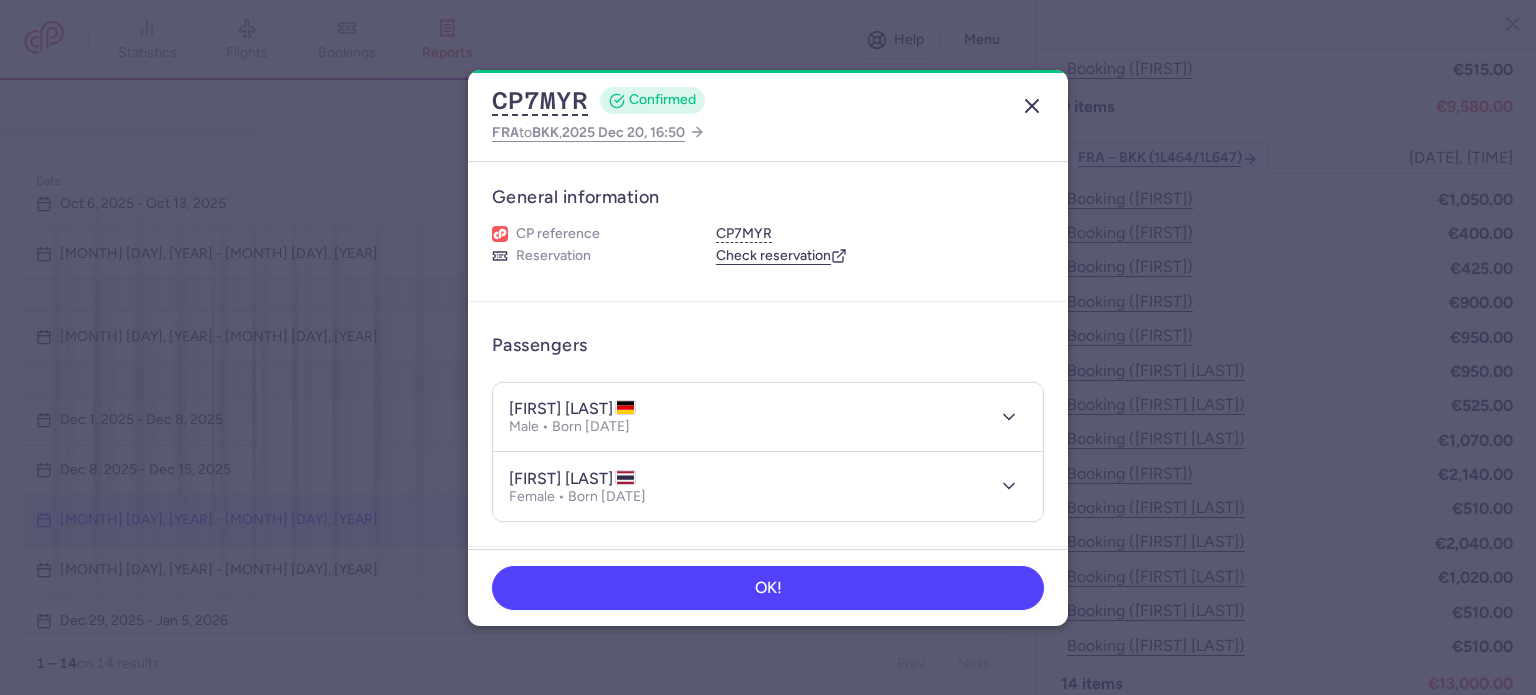 click 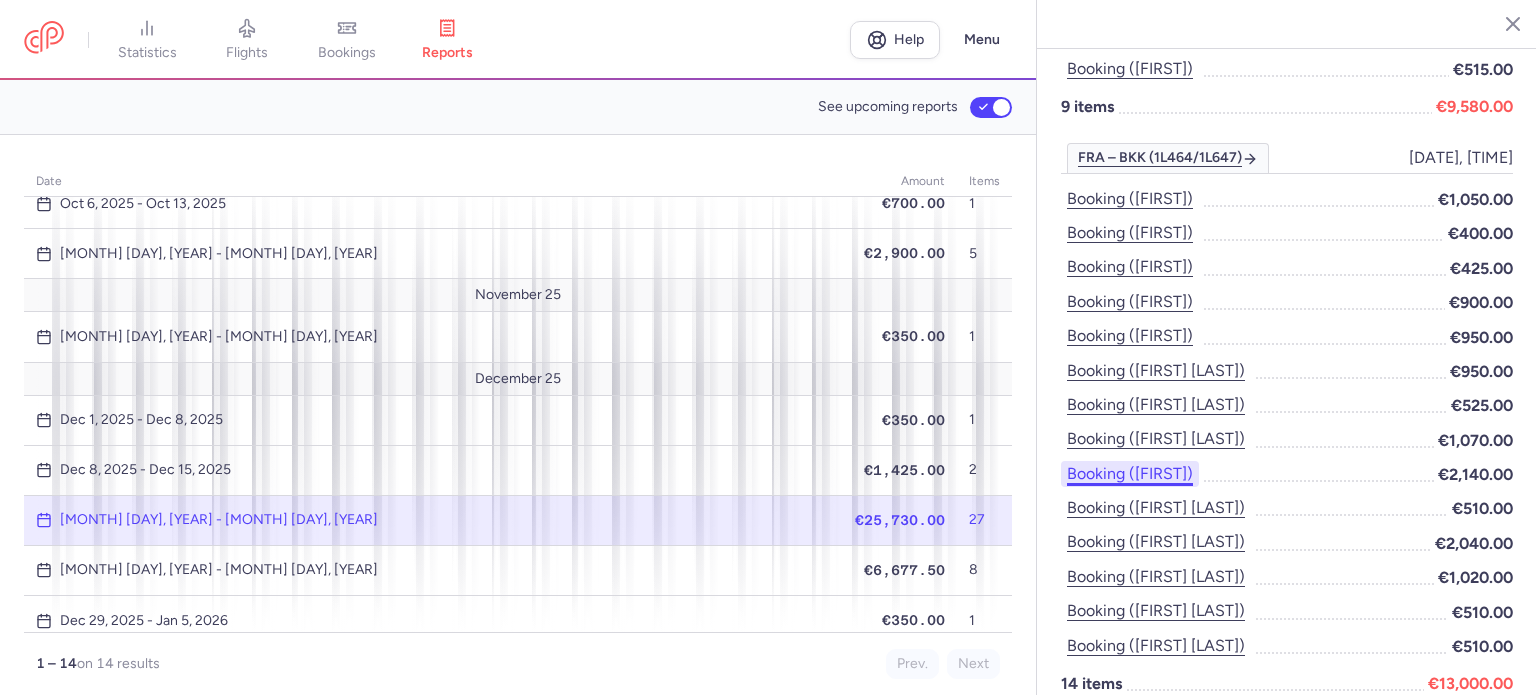 click on "Booking ([FIRST])" at bounding box center [1130, 474] 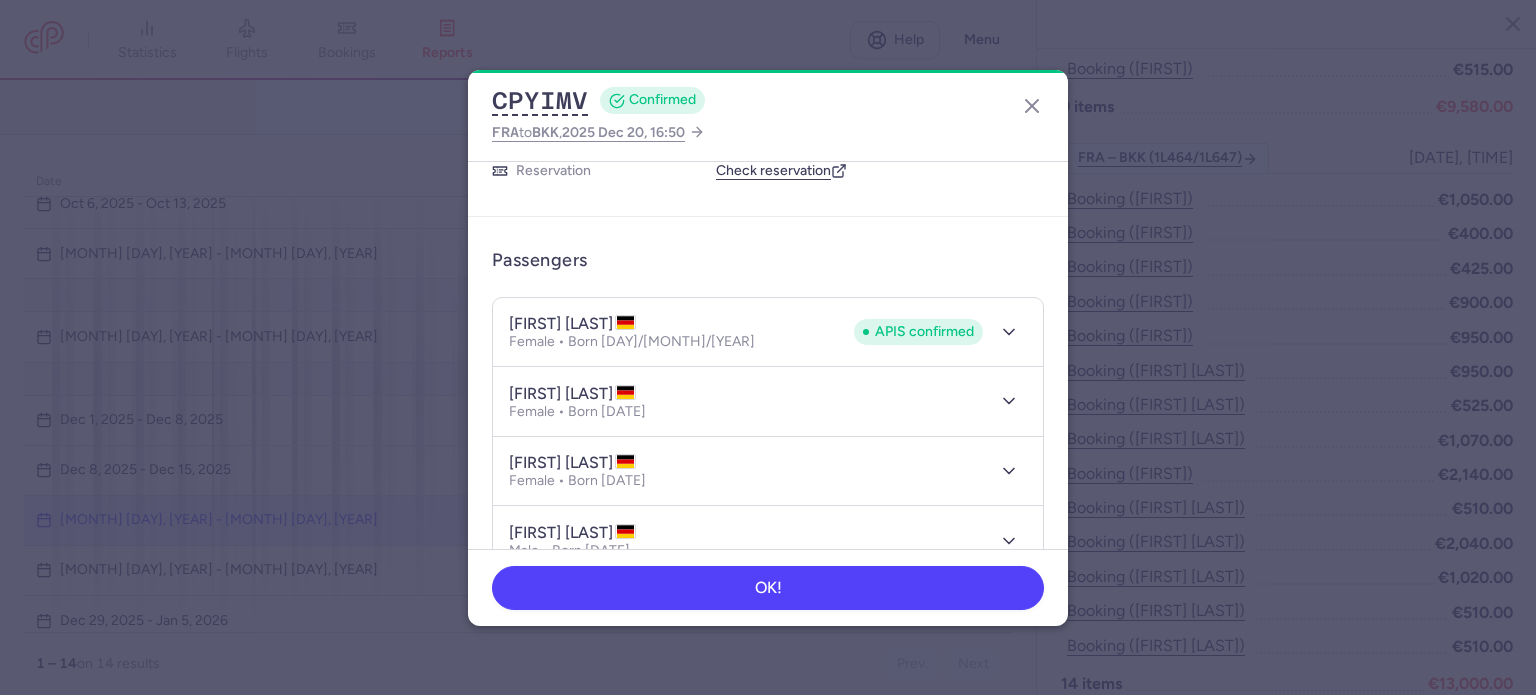 scroll, scrollTop: 200, scrollLeft: 0, axis: vertical 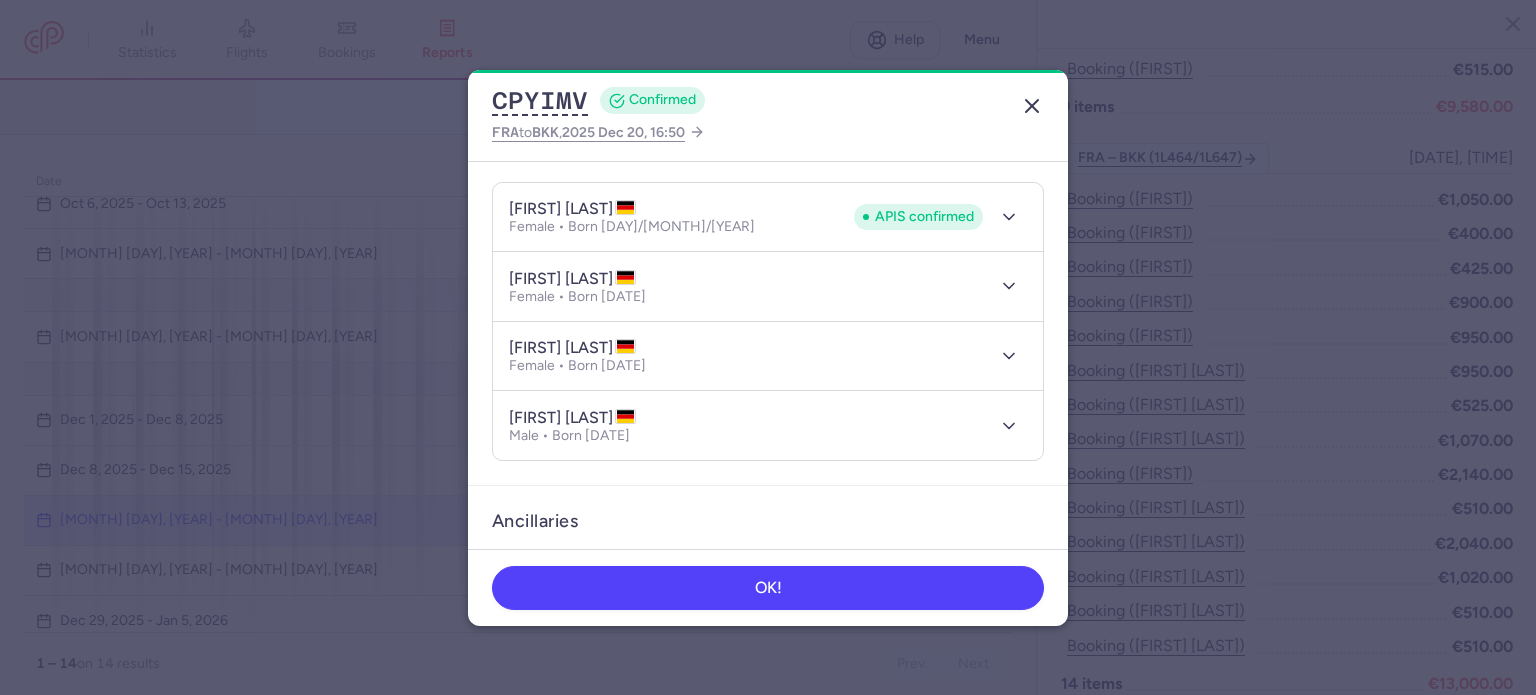 click 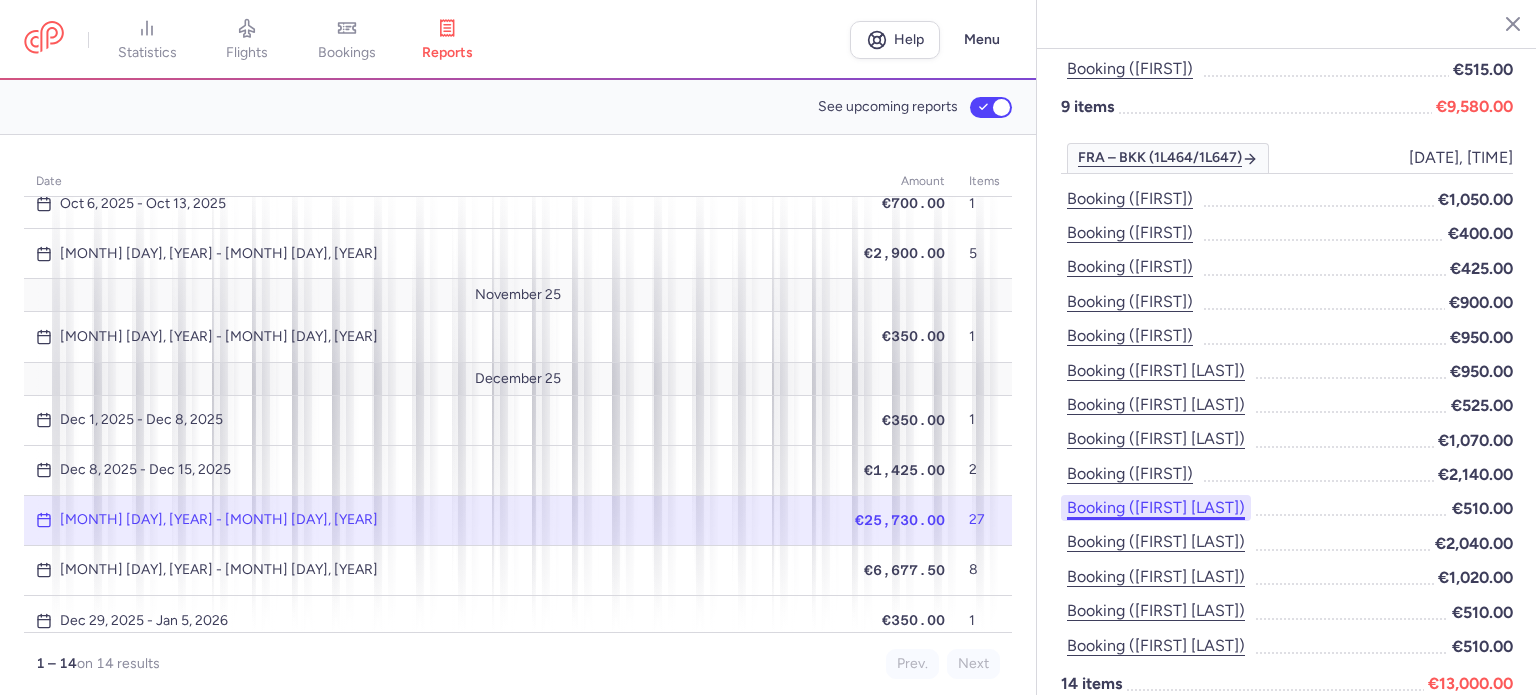 click on "Booking ([FIRST] [LAST])" at bounding box center (1156, 508) 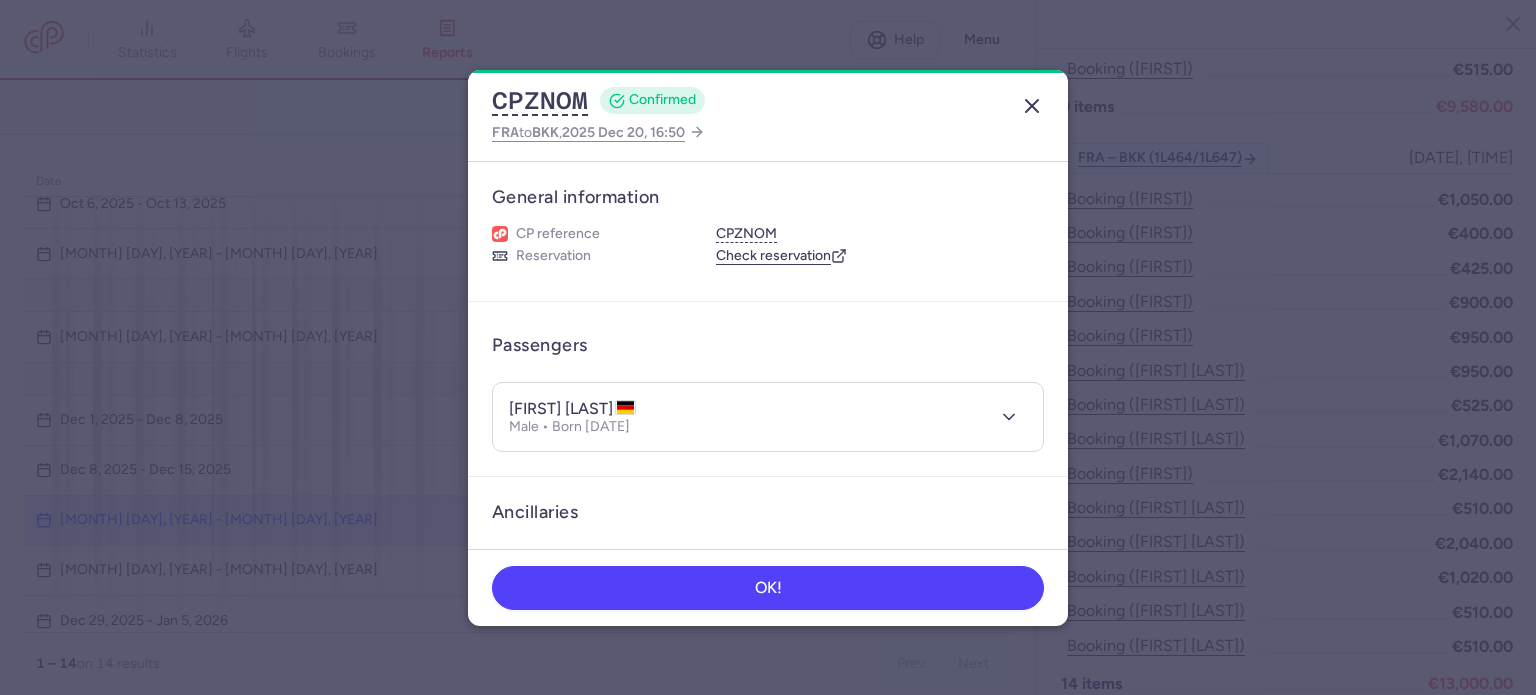 click 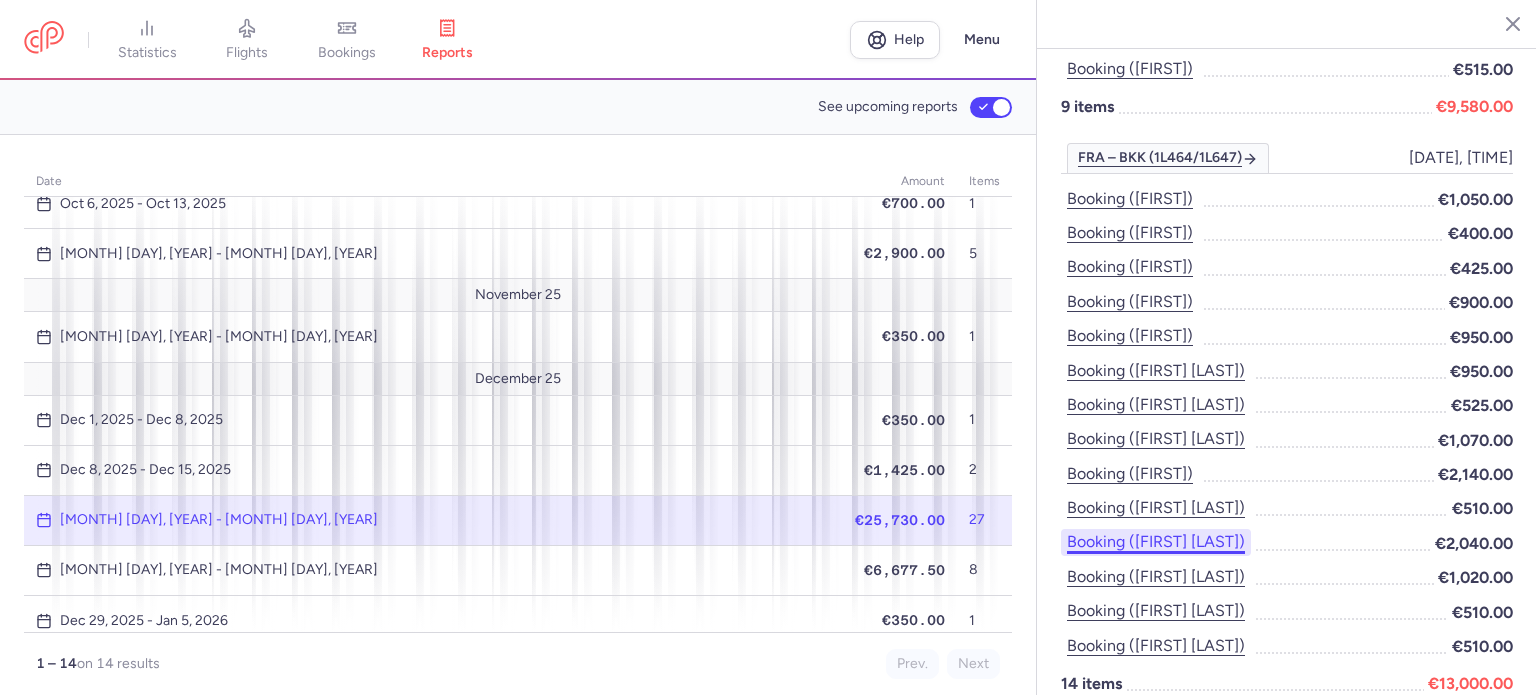 click on "Booking ([FIRST] [LAST])" at bounding box center (1156, 542) 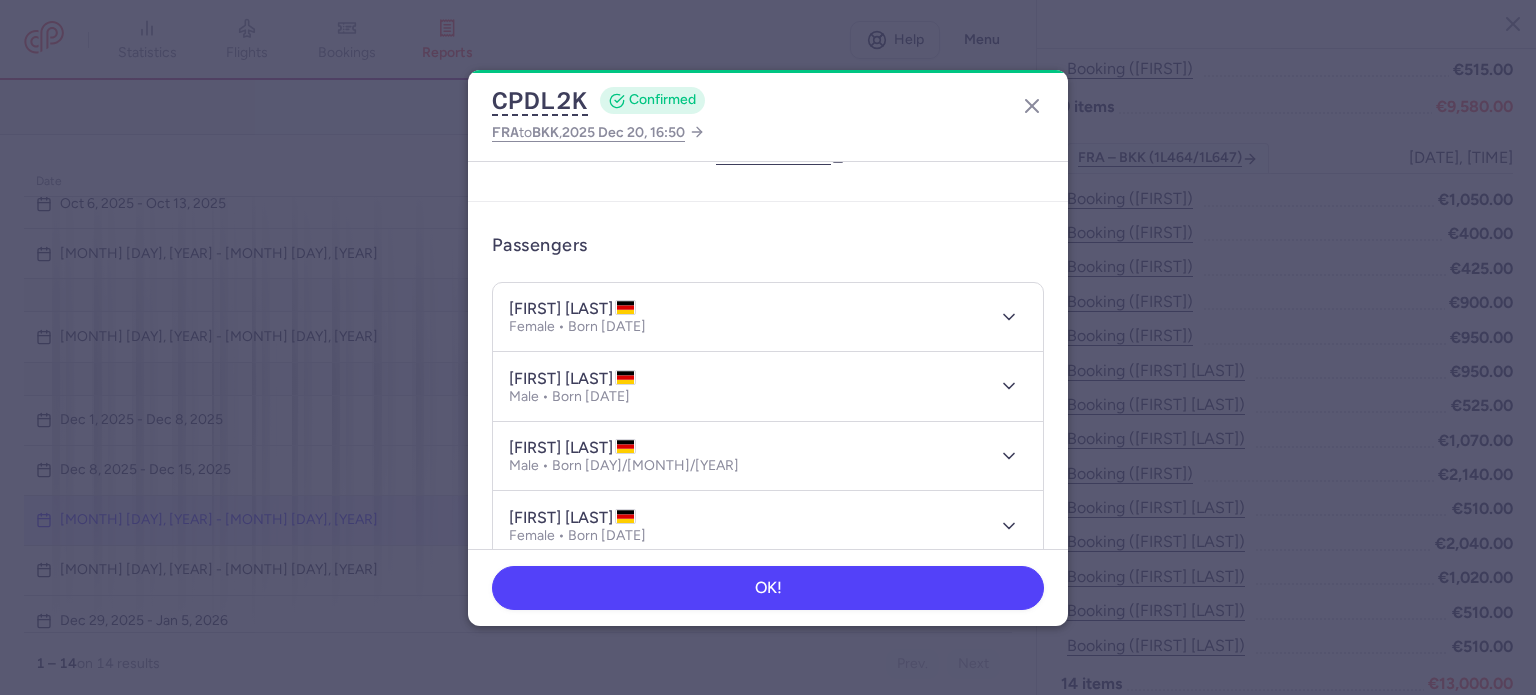 scroll, scrollTop: 200, scrollLeft: 0, axis: vertical 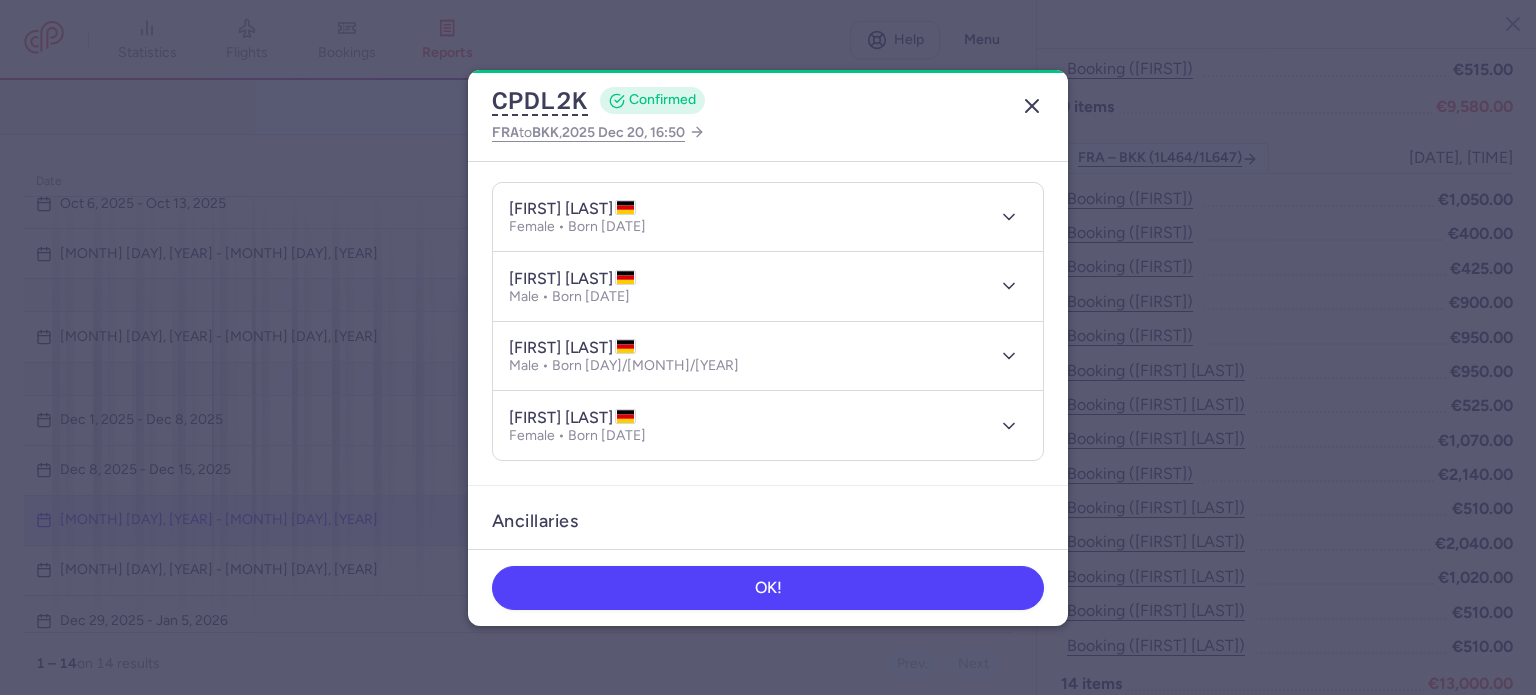 click 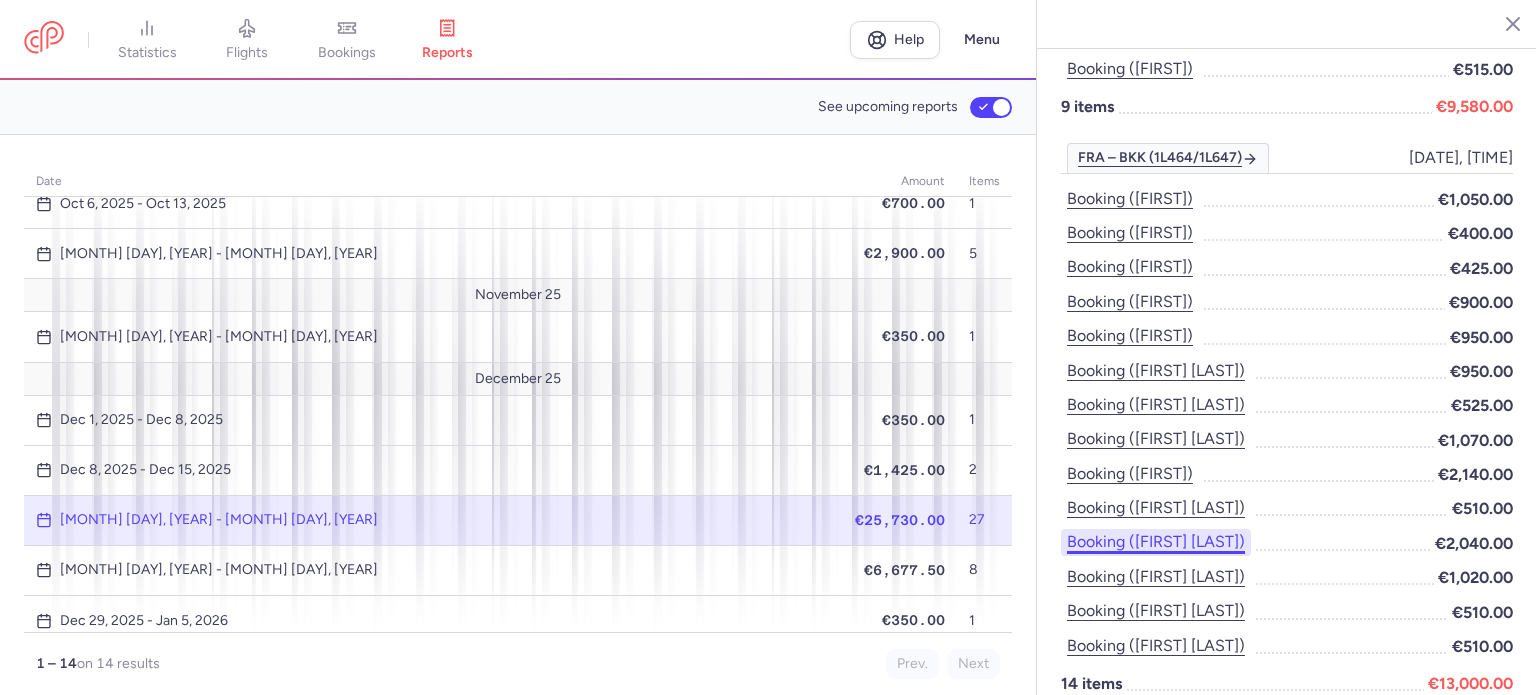 click on "Booking ([FIRST] [LAST])" at bounding box center [1156, 542] 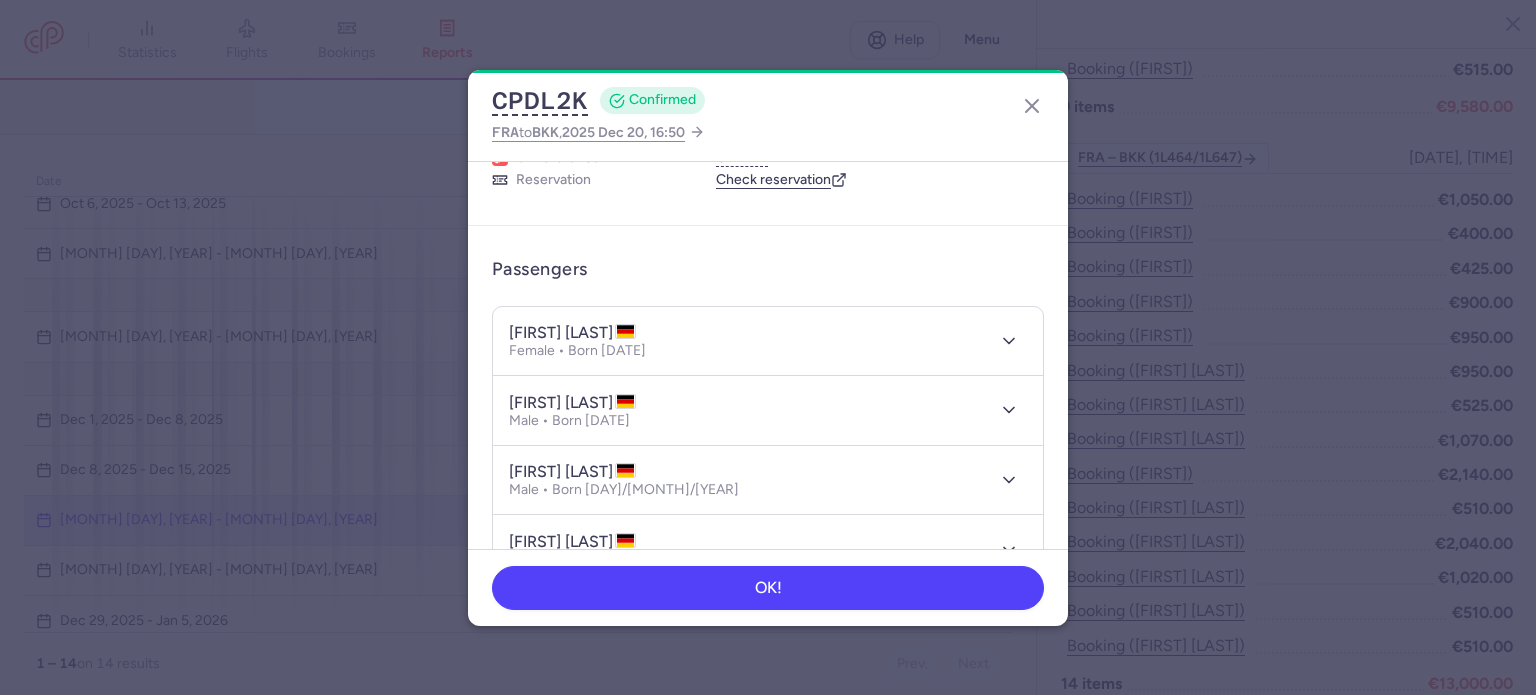 scroll, scrollTop: 200, scrollLeft: 0, axis: vertical 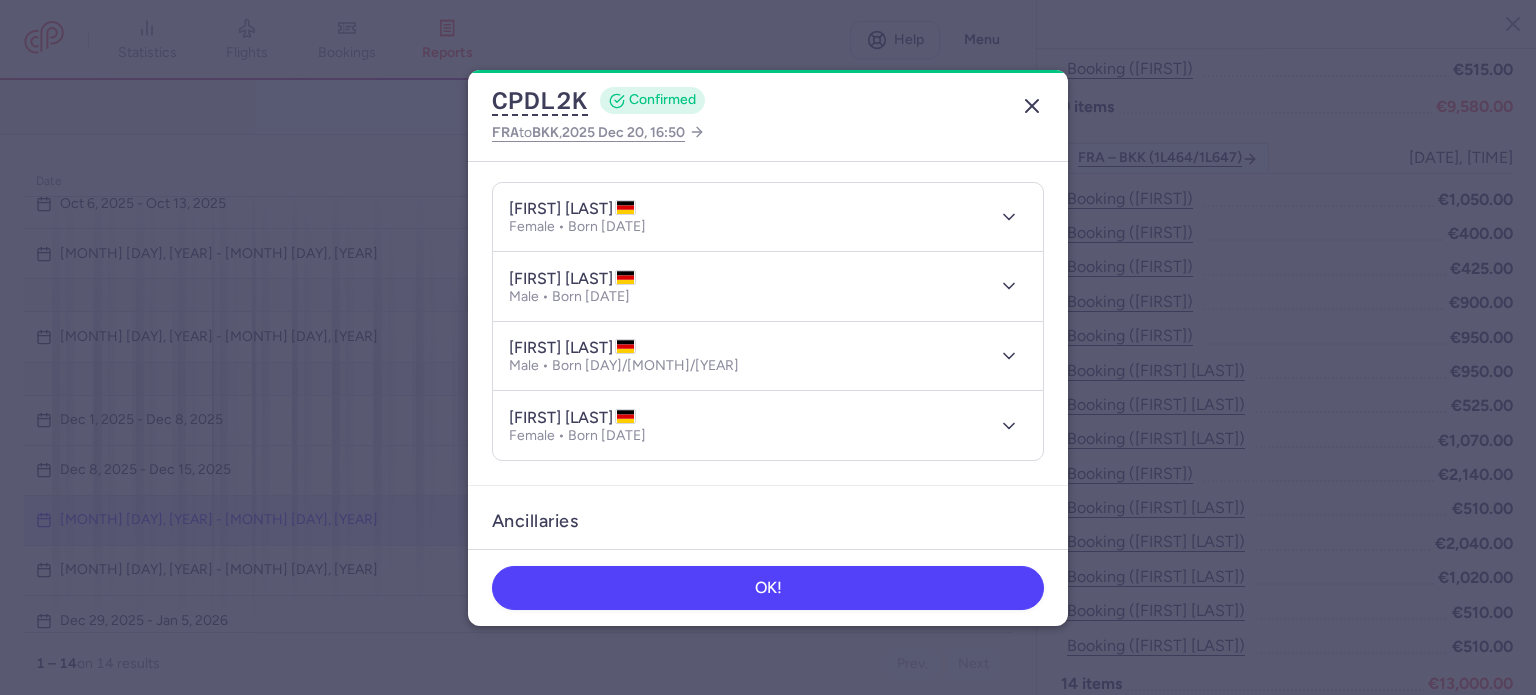 click 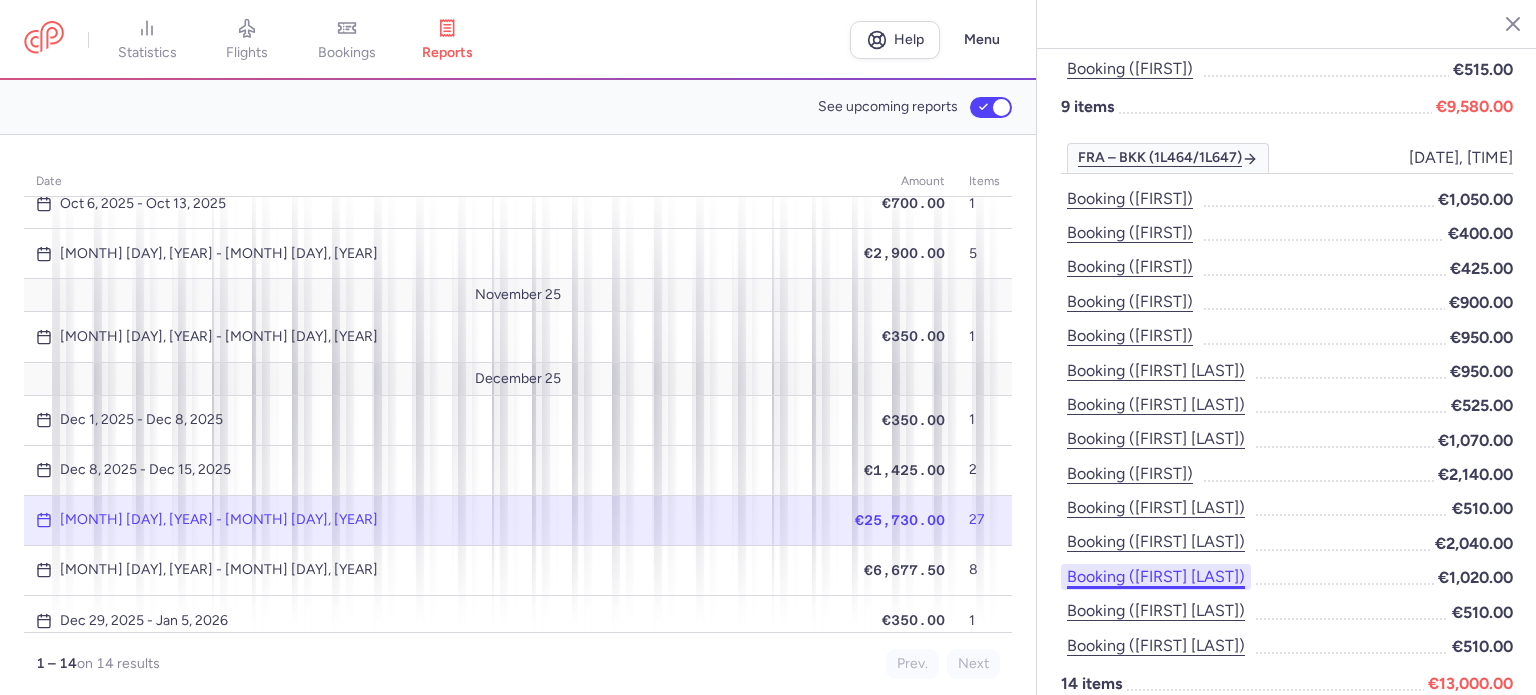 click on "Booking ([FIRST] [LAST])" at bounding box center (1156, 577) 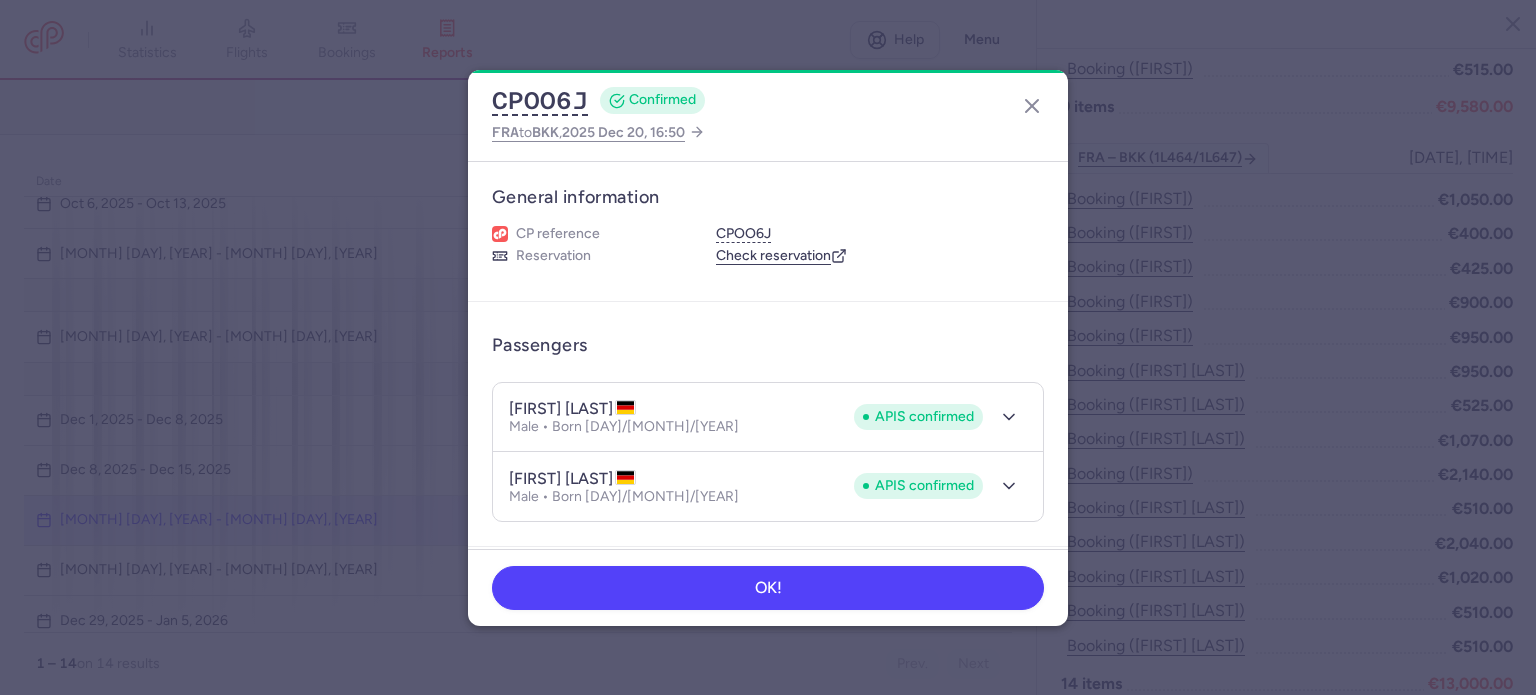 scroll, scrollTop: 100, scrollLeft: 0, axis: vertical 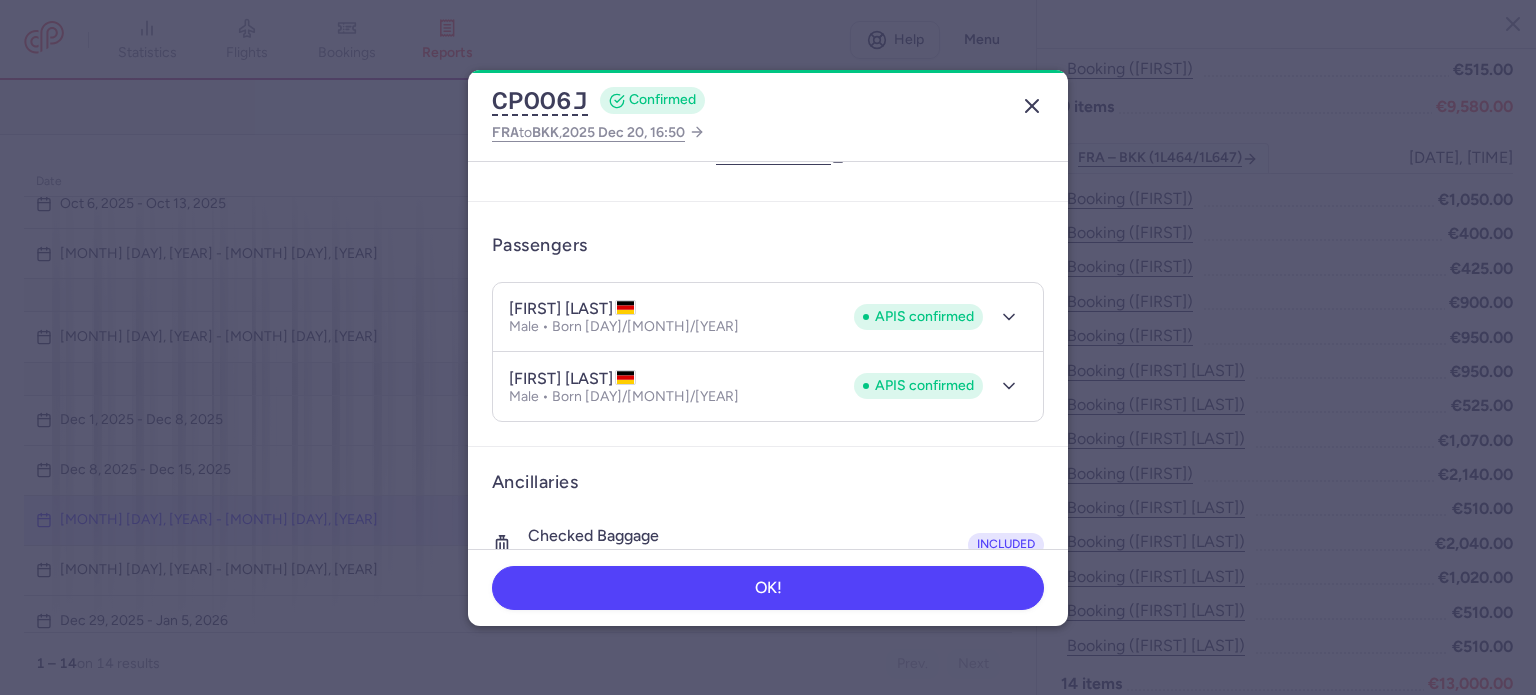 click 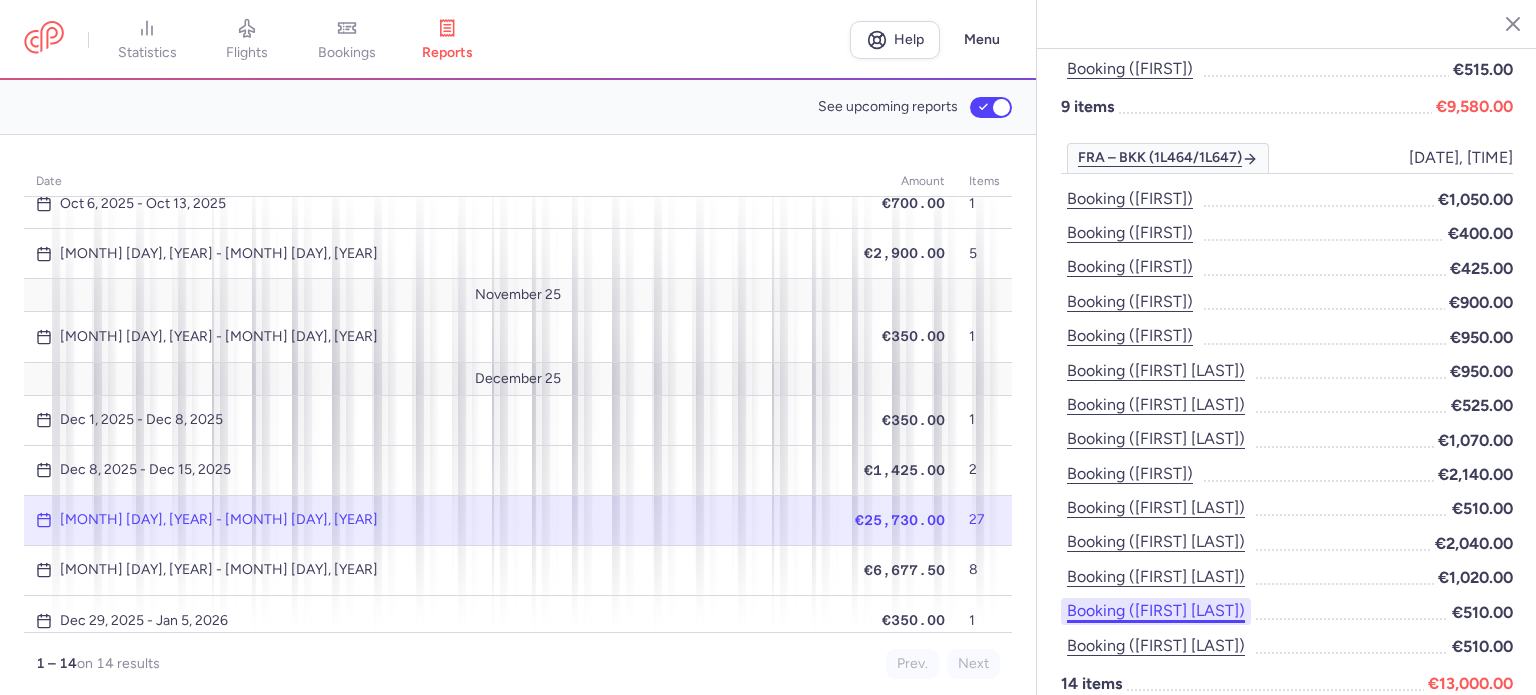 click on "Booking ([FIRST] [LAST])" at bounding box center (1156, 611) 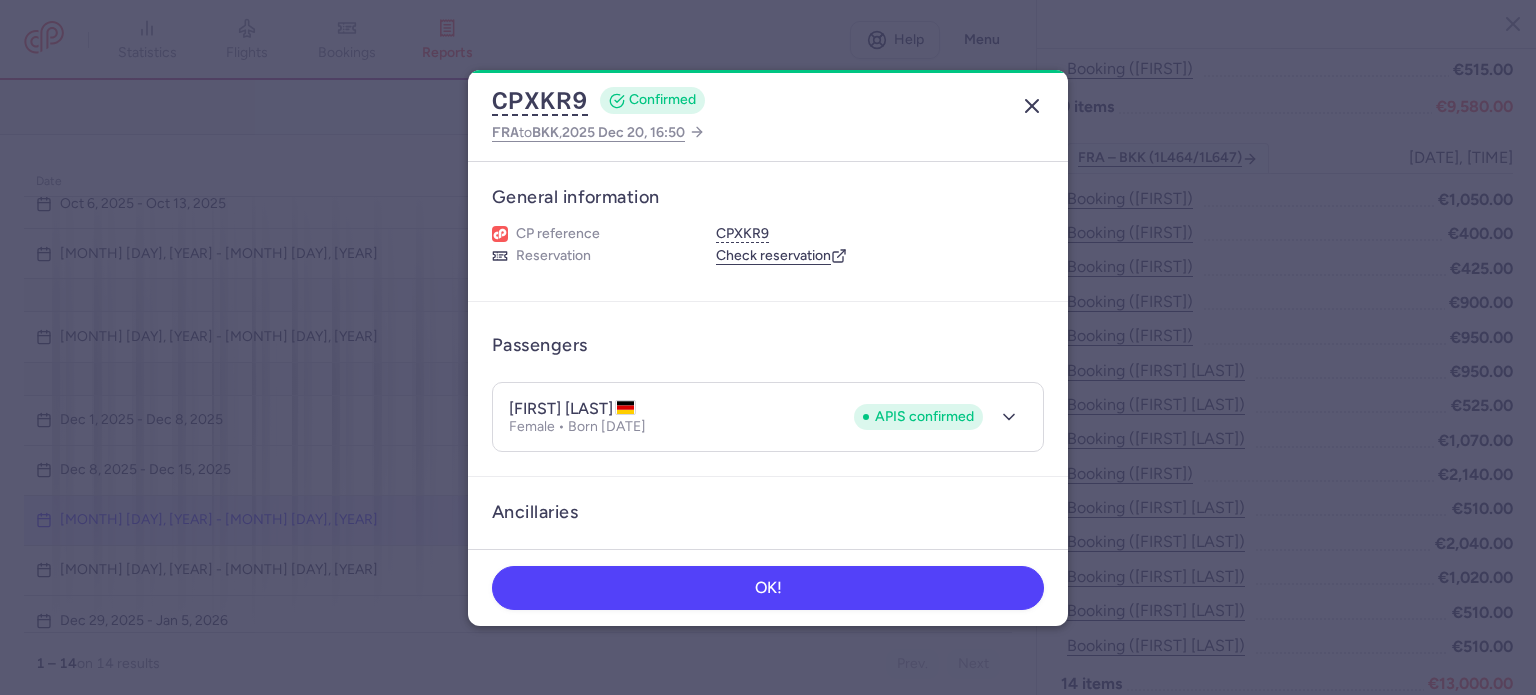 click 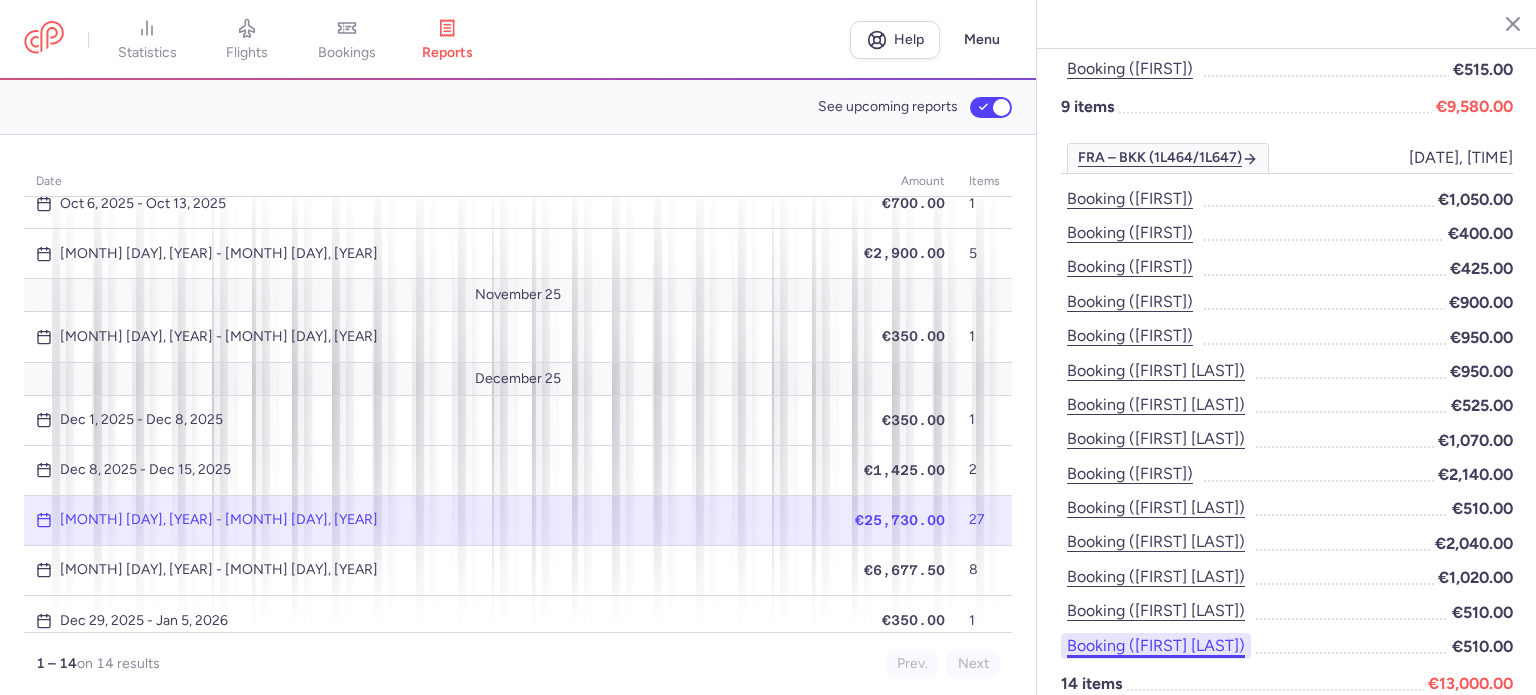 click on "Booking ([FIRST] [LAST])" at bounding box center (1156, 646) 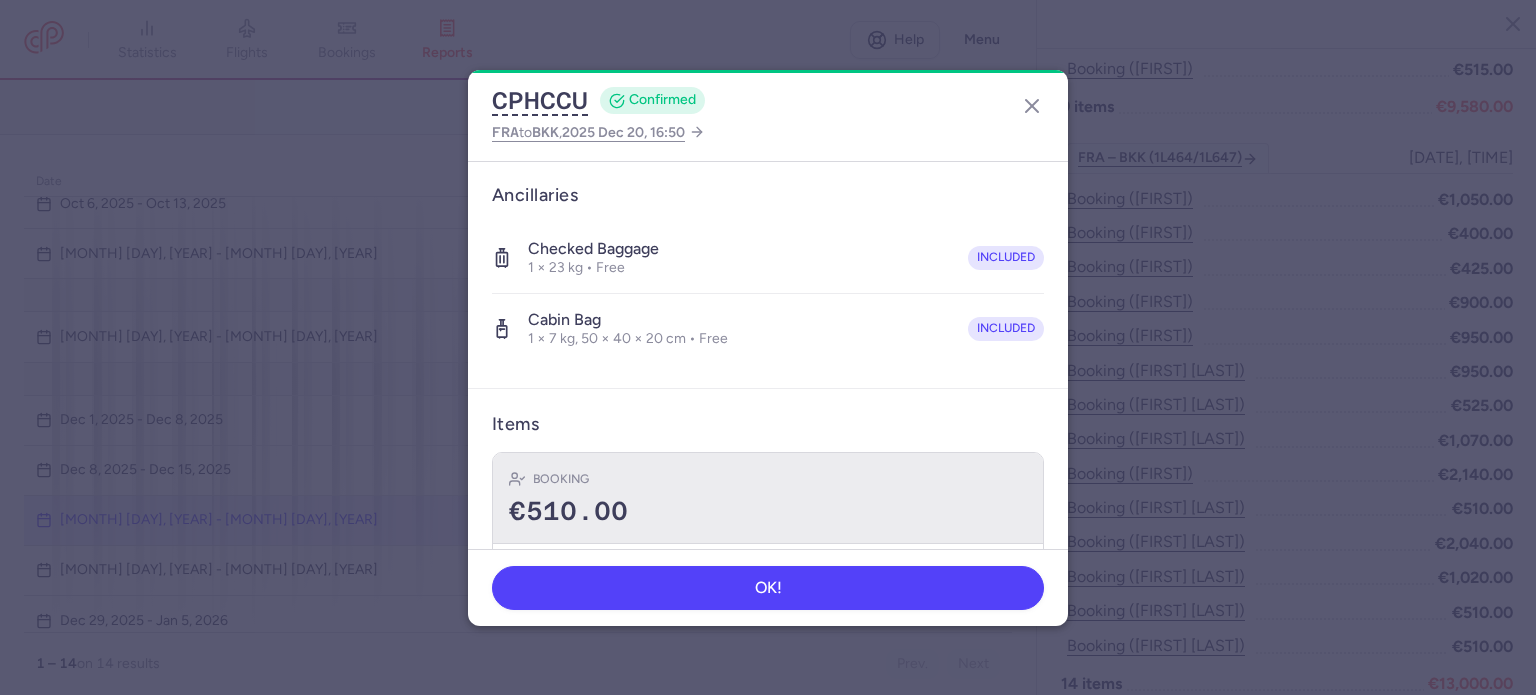 scroll, scrollTop: 400, scrollLeft: 0, axis: vertical 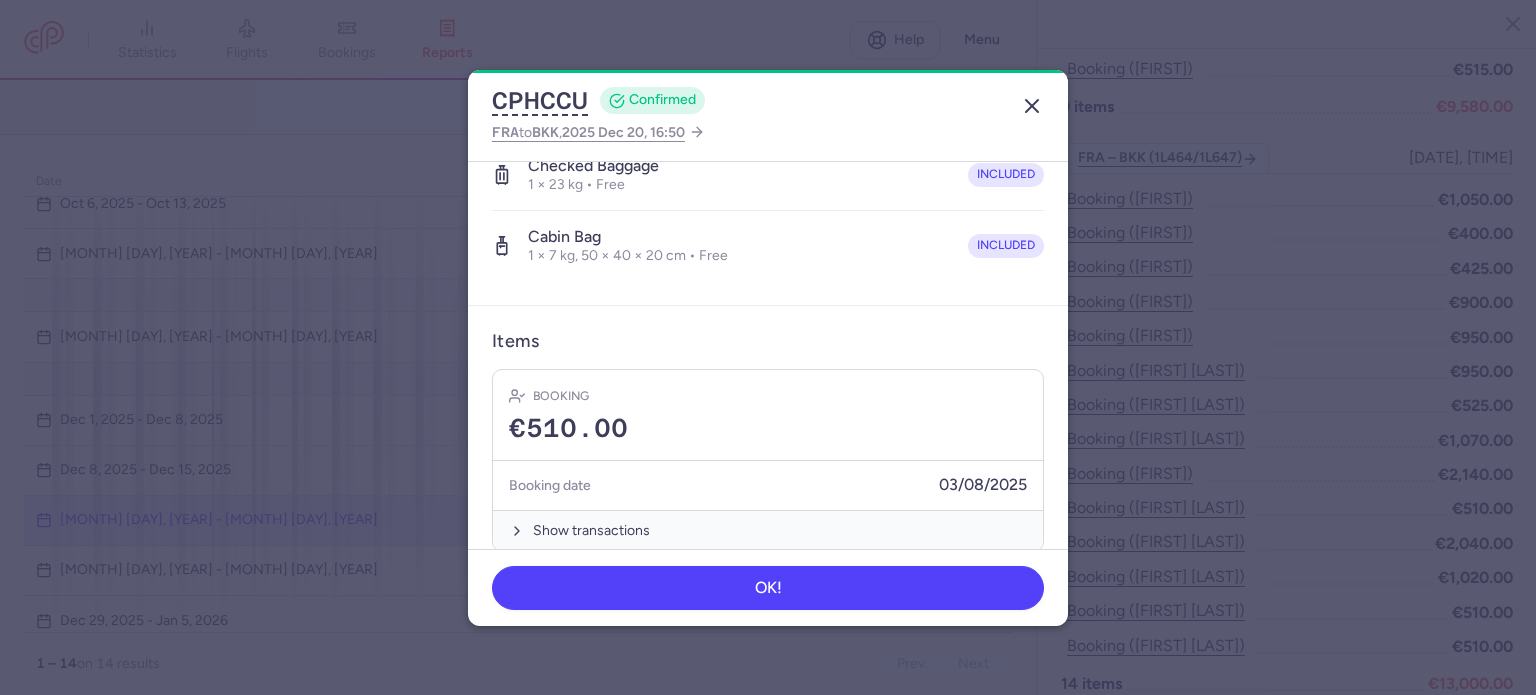 click 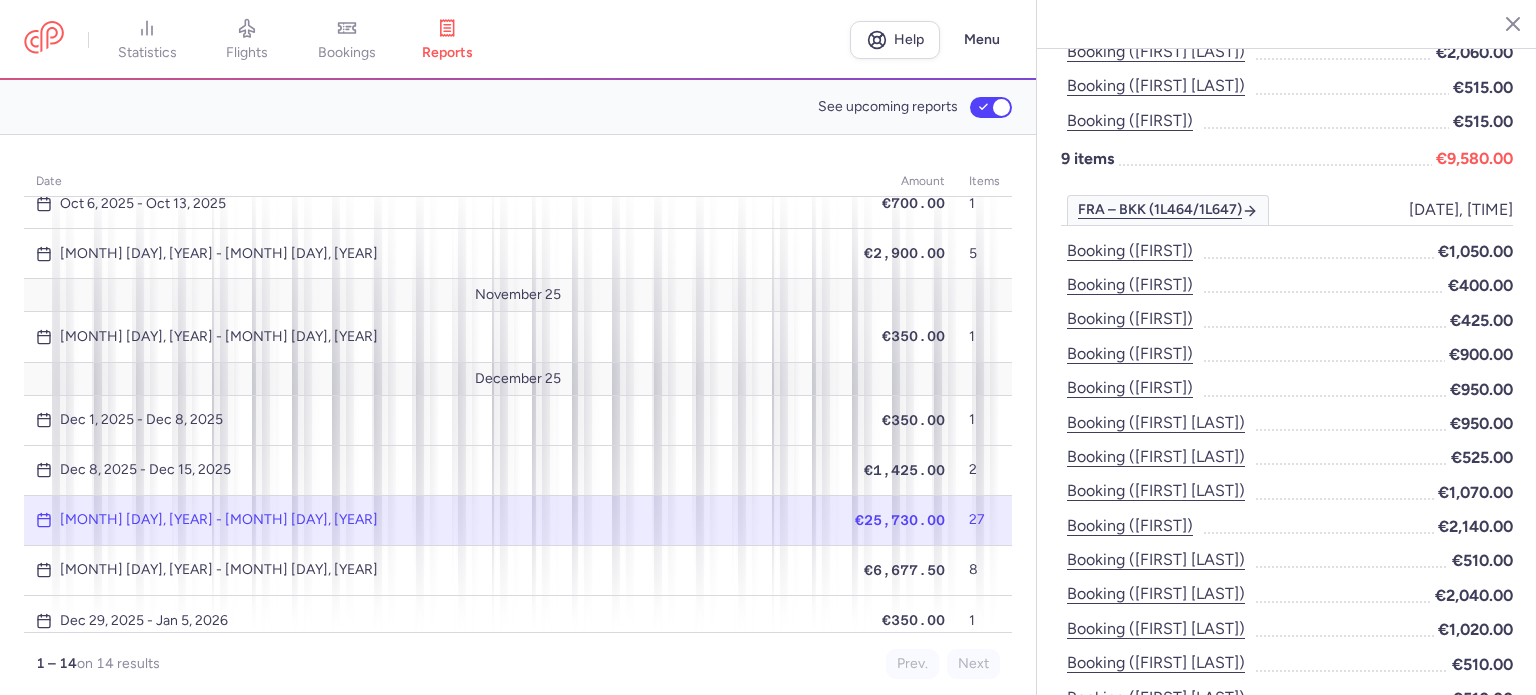 scroll, scrollTop: 892, scrollLeft: 0, axis: vertical 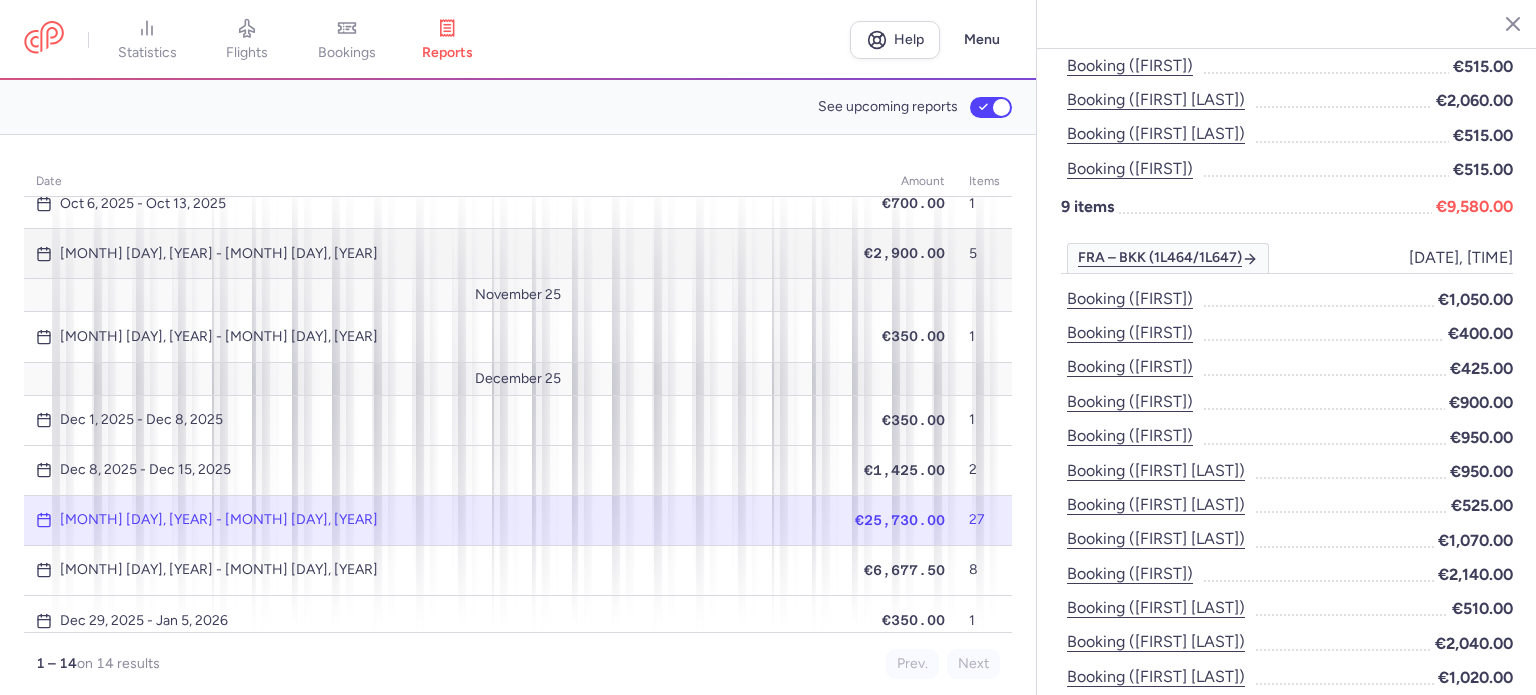 type 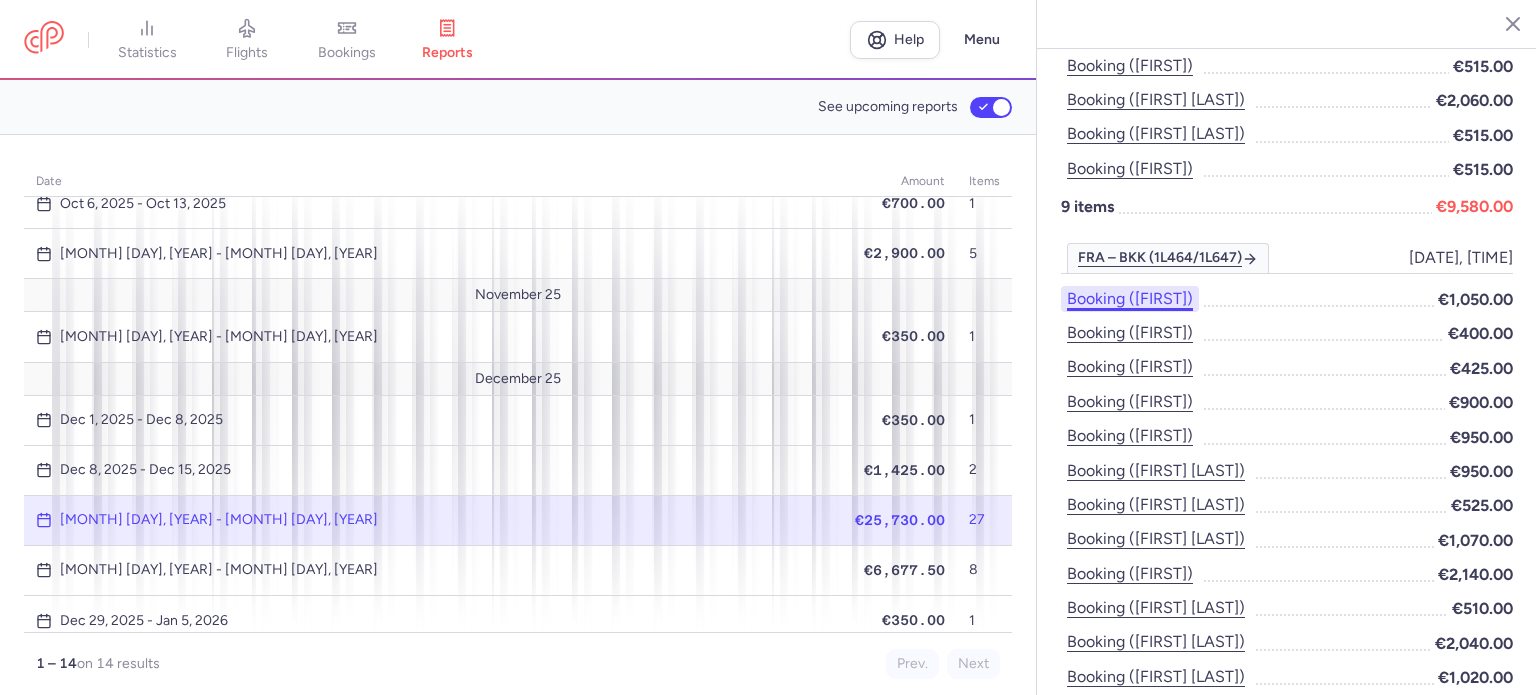 click on "Booking ([FIRST])" at bounding box center (1130, 299) 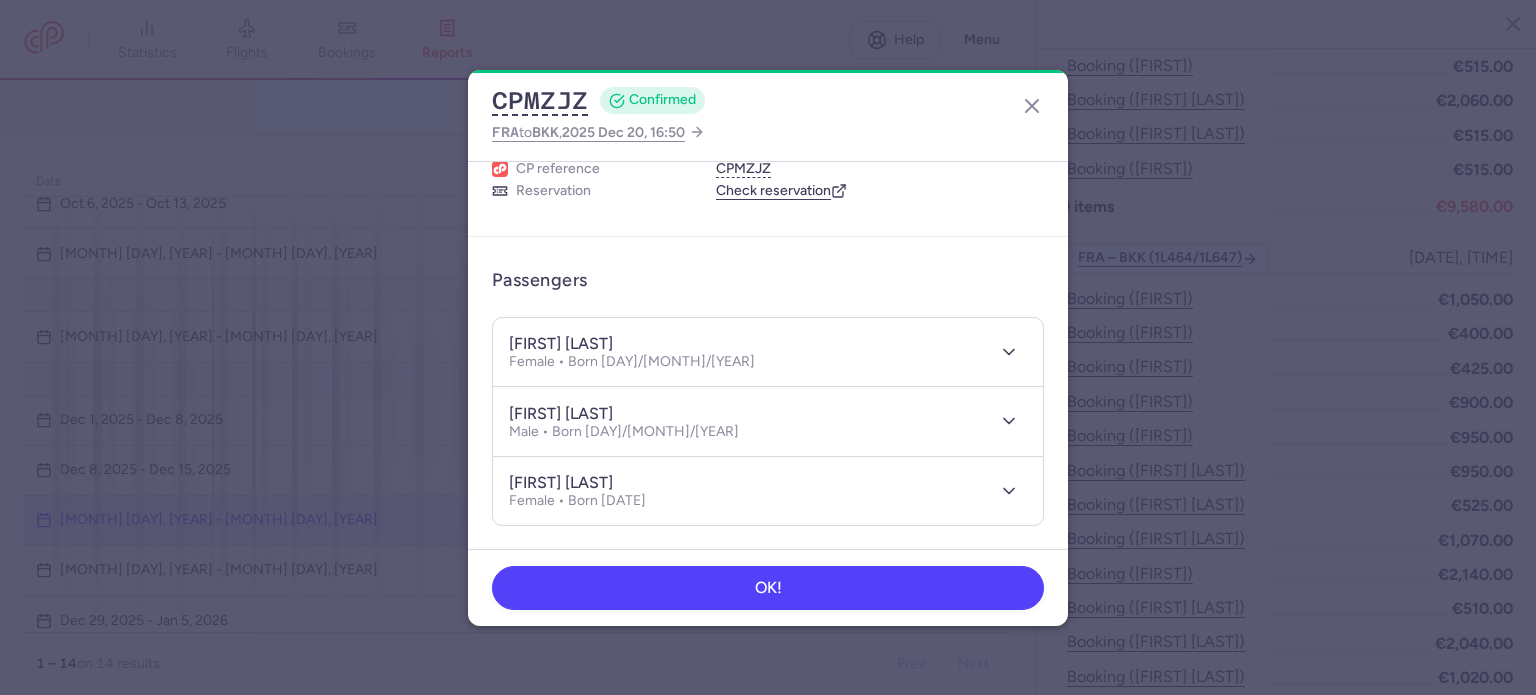scroll, scrollTop: 100, scrollLeft: 0, axis: vertical 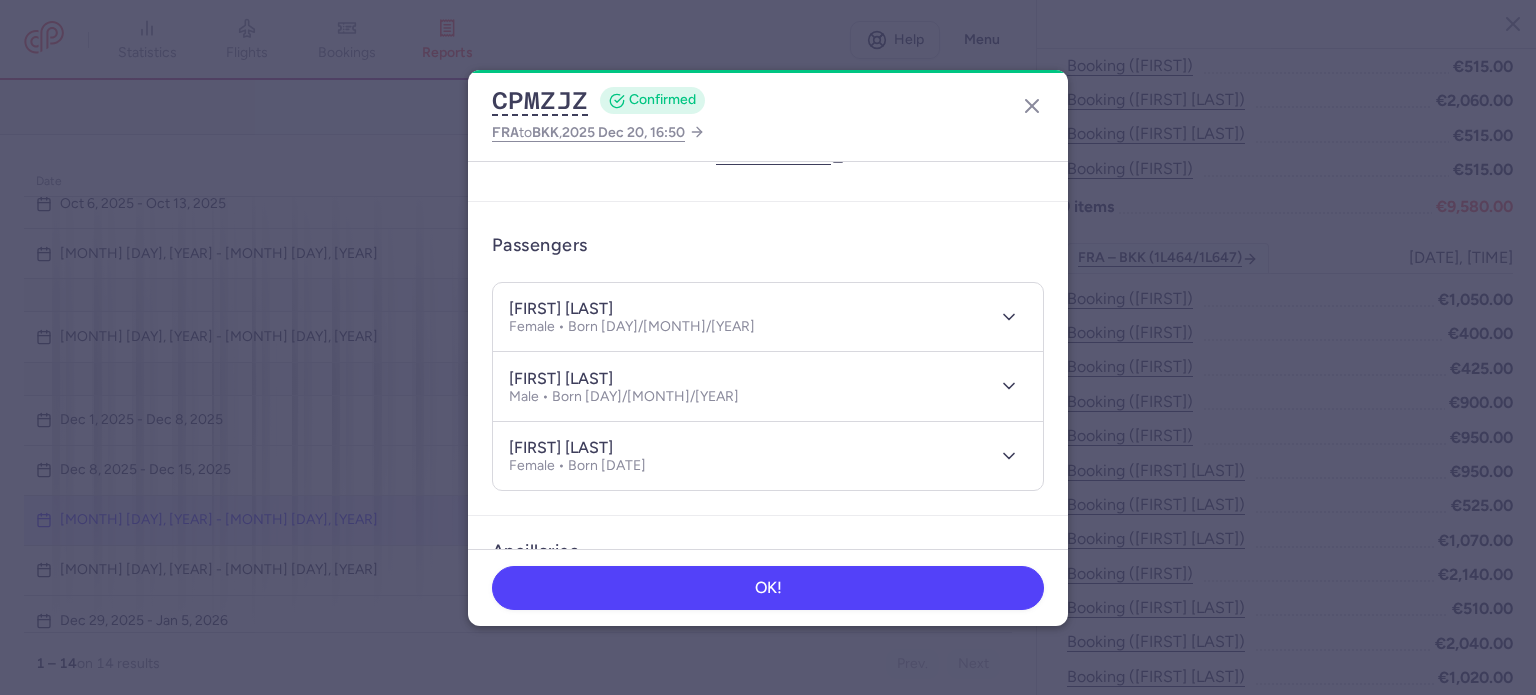 drag, startPoint x: 658, startPoint y: 305, endPoint x: 553, endPoint y: 313, distance: 105.30432 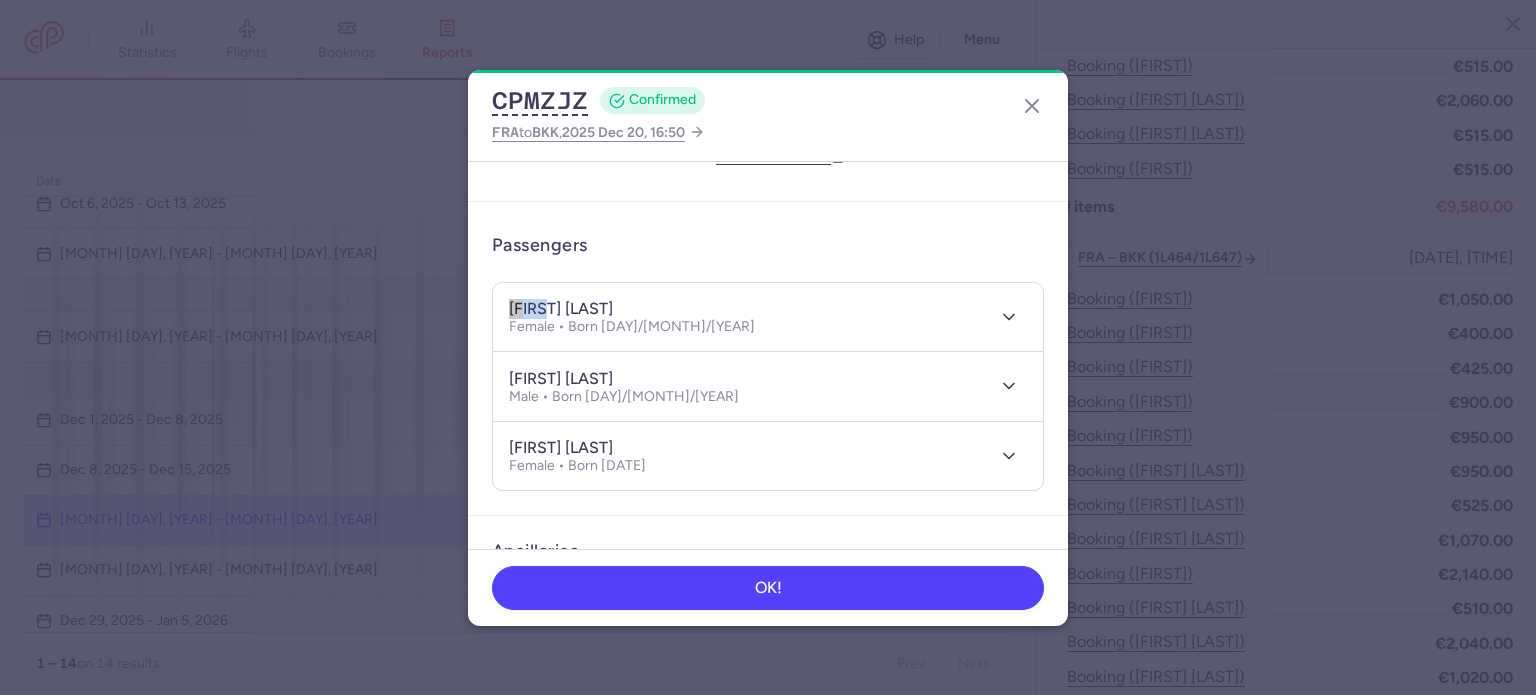 drag, startPoint x: 506, startPoint y: 307, endPoint x: 544, endPoint y: 311, distance: 38.209946 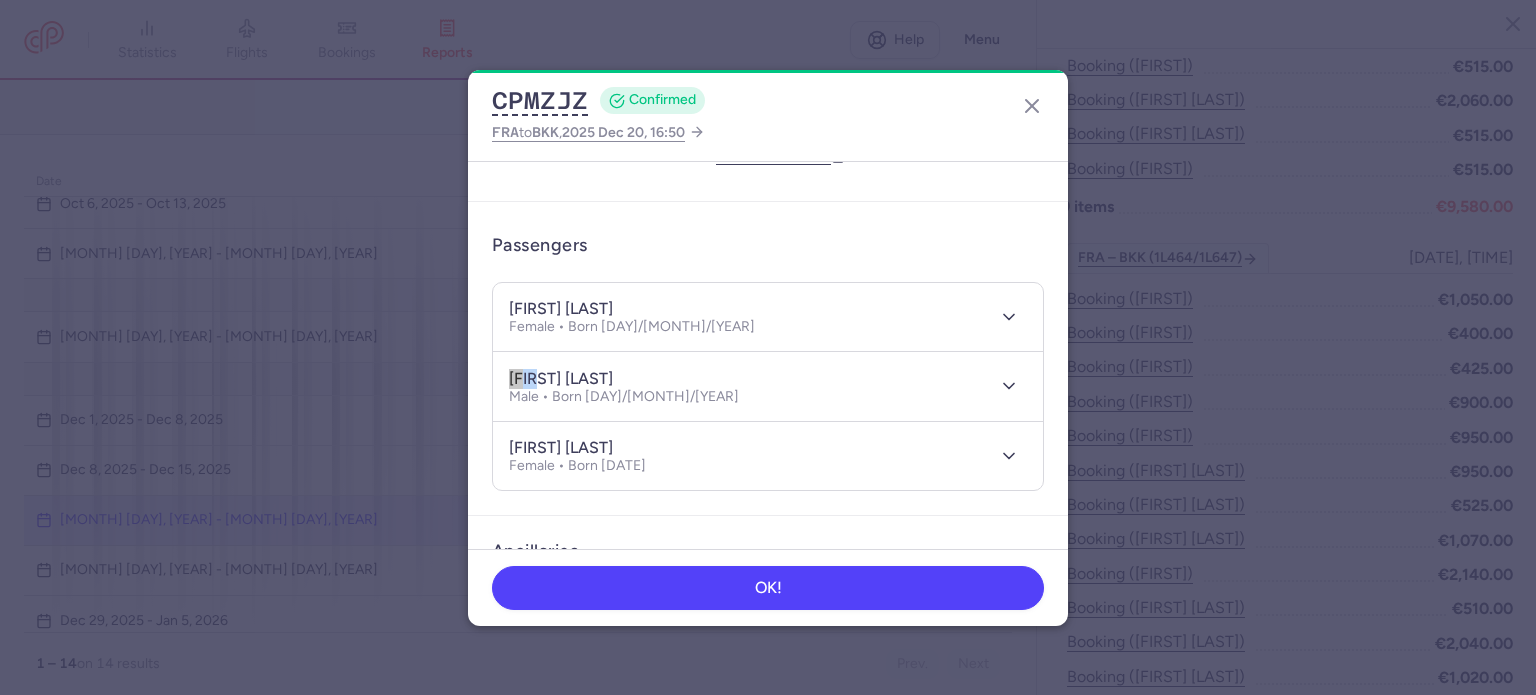 drag, startPoint x: 504, startPoint y: 375, endPoint x: 546, endPoint y: 373, distance: 42.047592 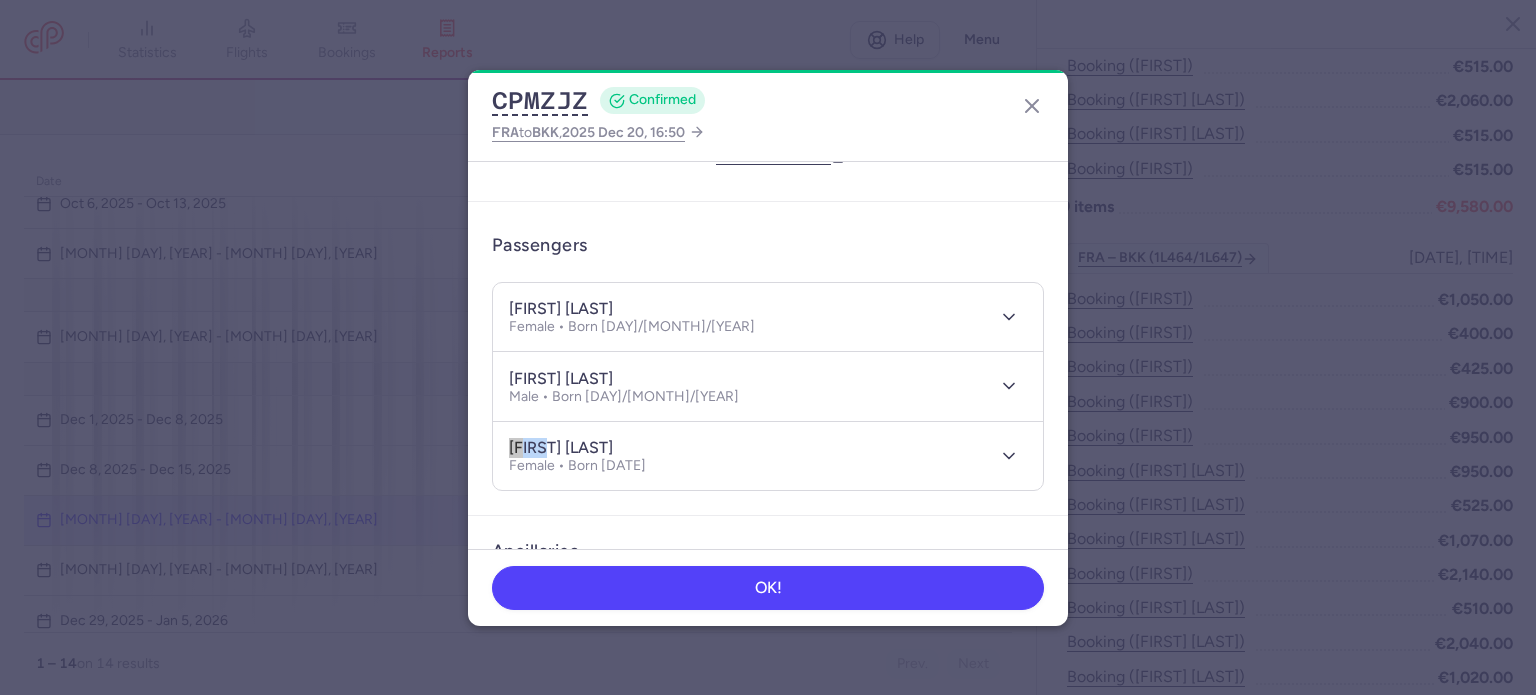 drag, startPoint x: 507, startPoint y: 448, endPoint x: 542, endPoint y: 442, distance: 35.510563 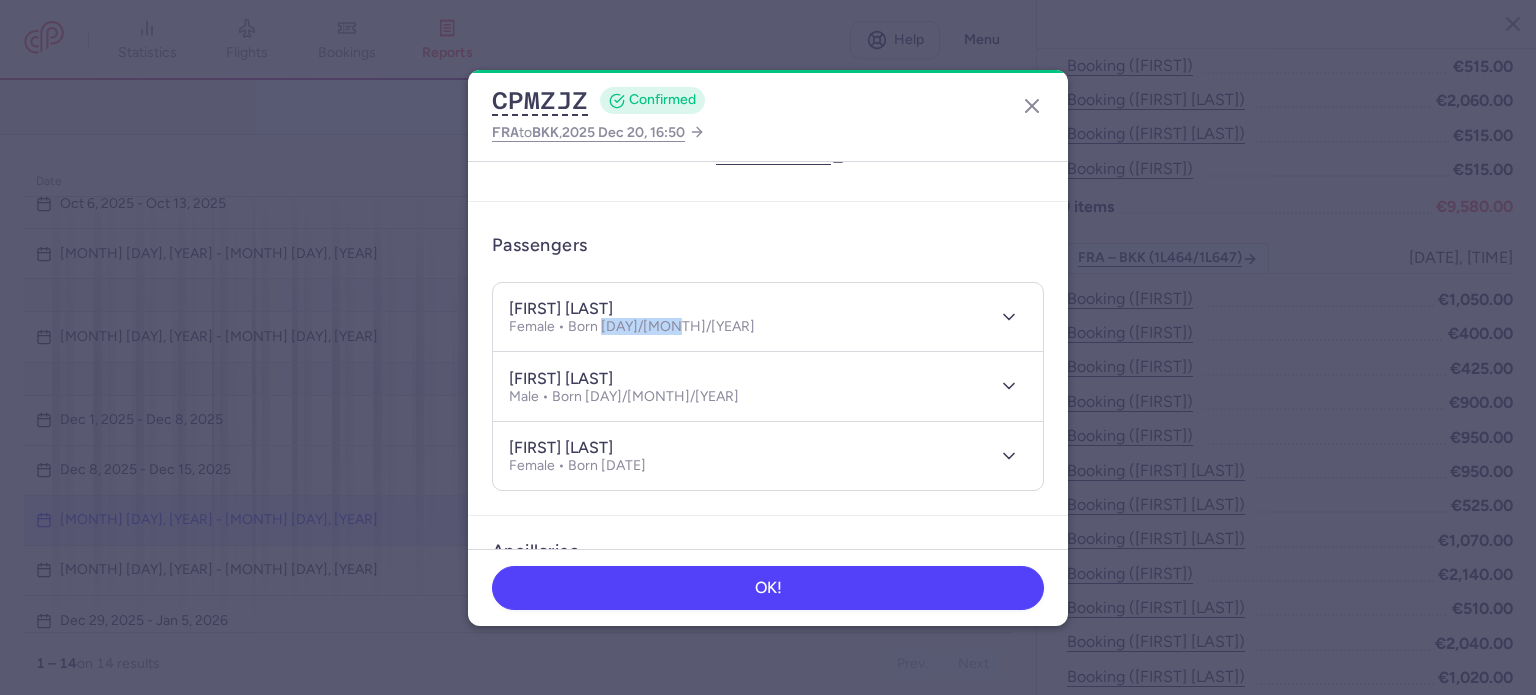 drag, startPoint x: 674, startPoint y: 327, endPoint x: 601, endPoint y: 327, distance: 73 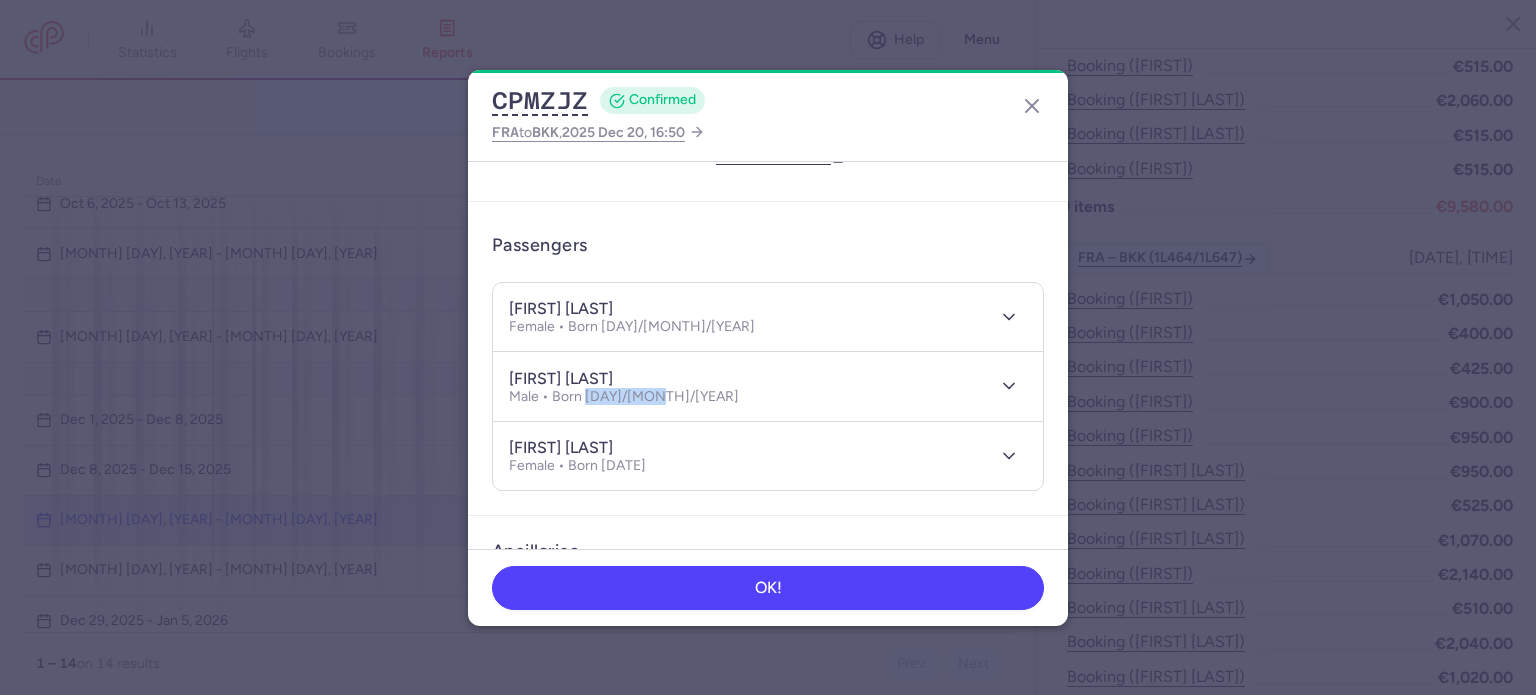 drag, startPoint x: 667, startPoint y: 395, endPoint x: 585, endPoint y: 411, distance: 83.546394 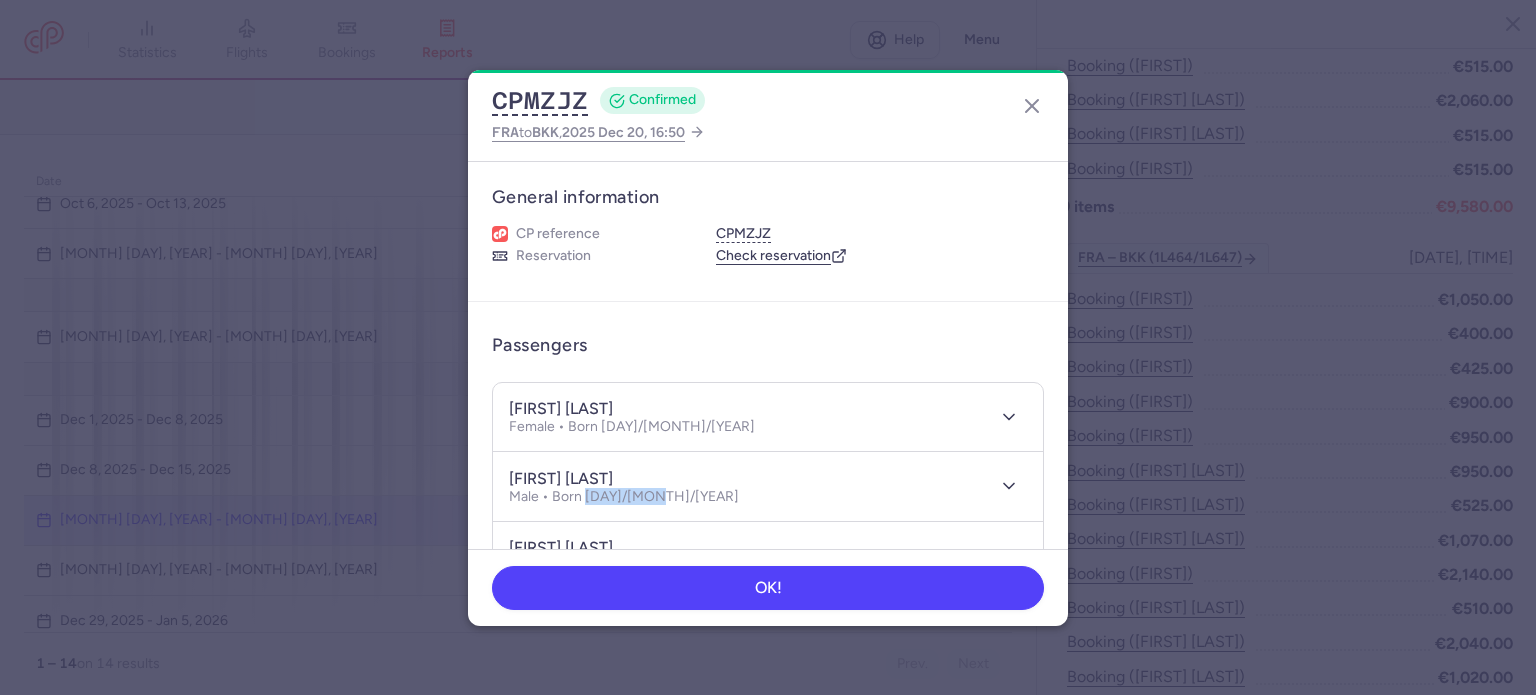 scroll, scrollTop: 100, scrollLeft: 0, axis: vertical 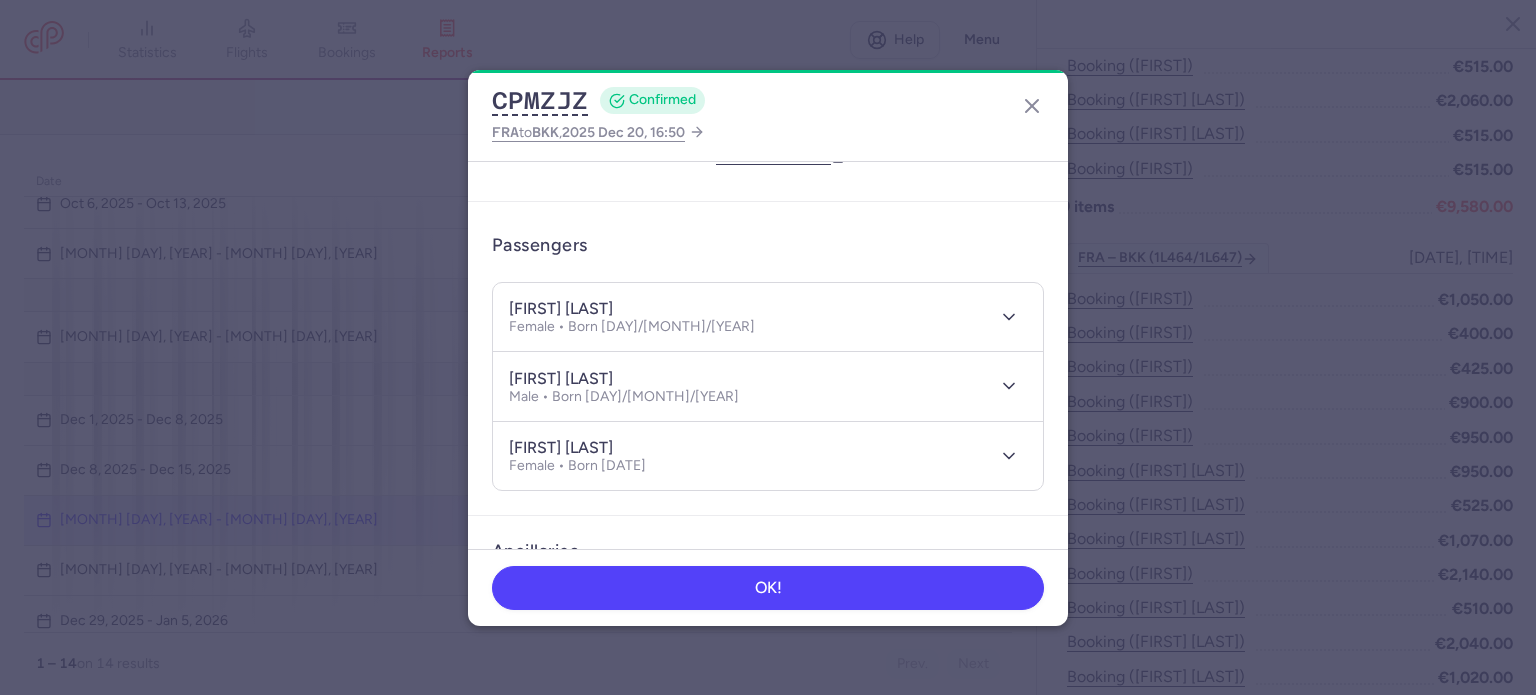 click on "[FIRST] [LAST]  Female • Born [DATE]" at bounding box center (746, 317) 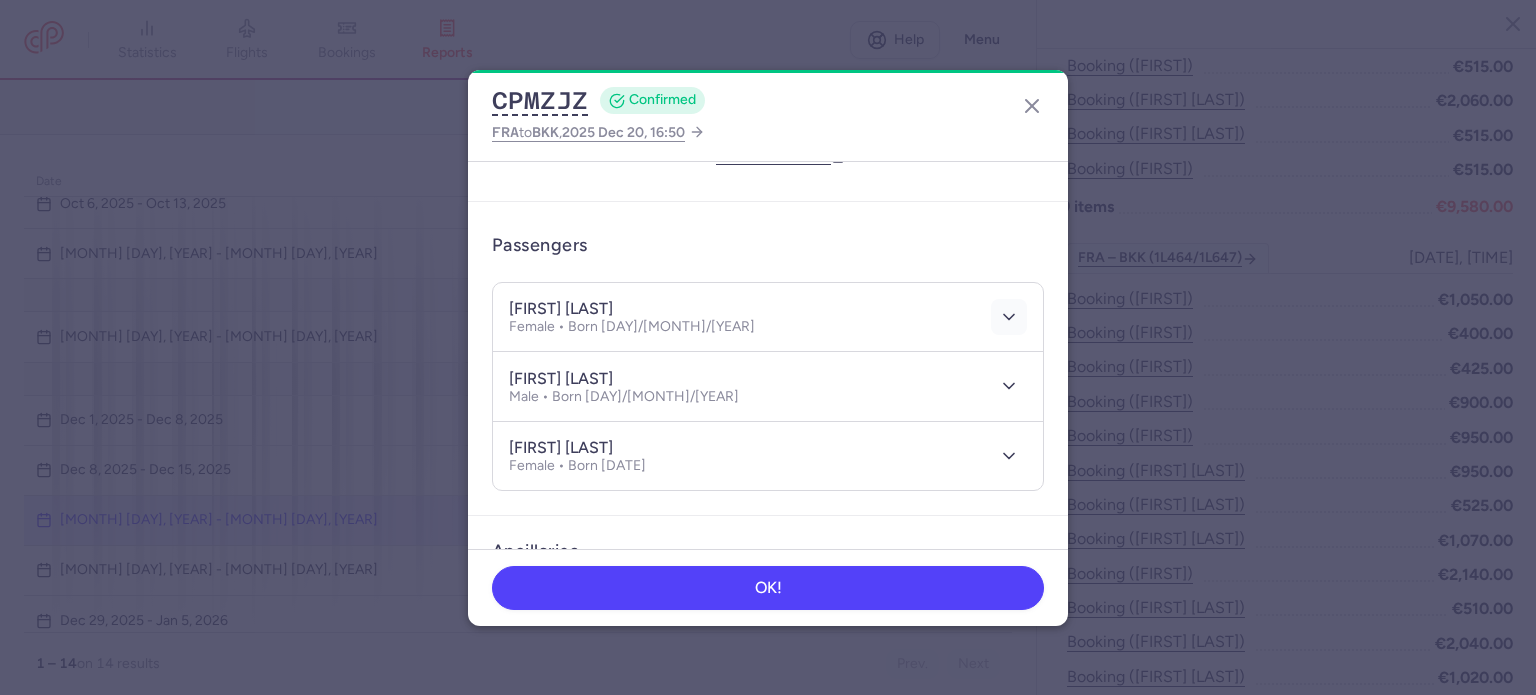 click 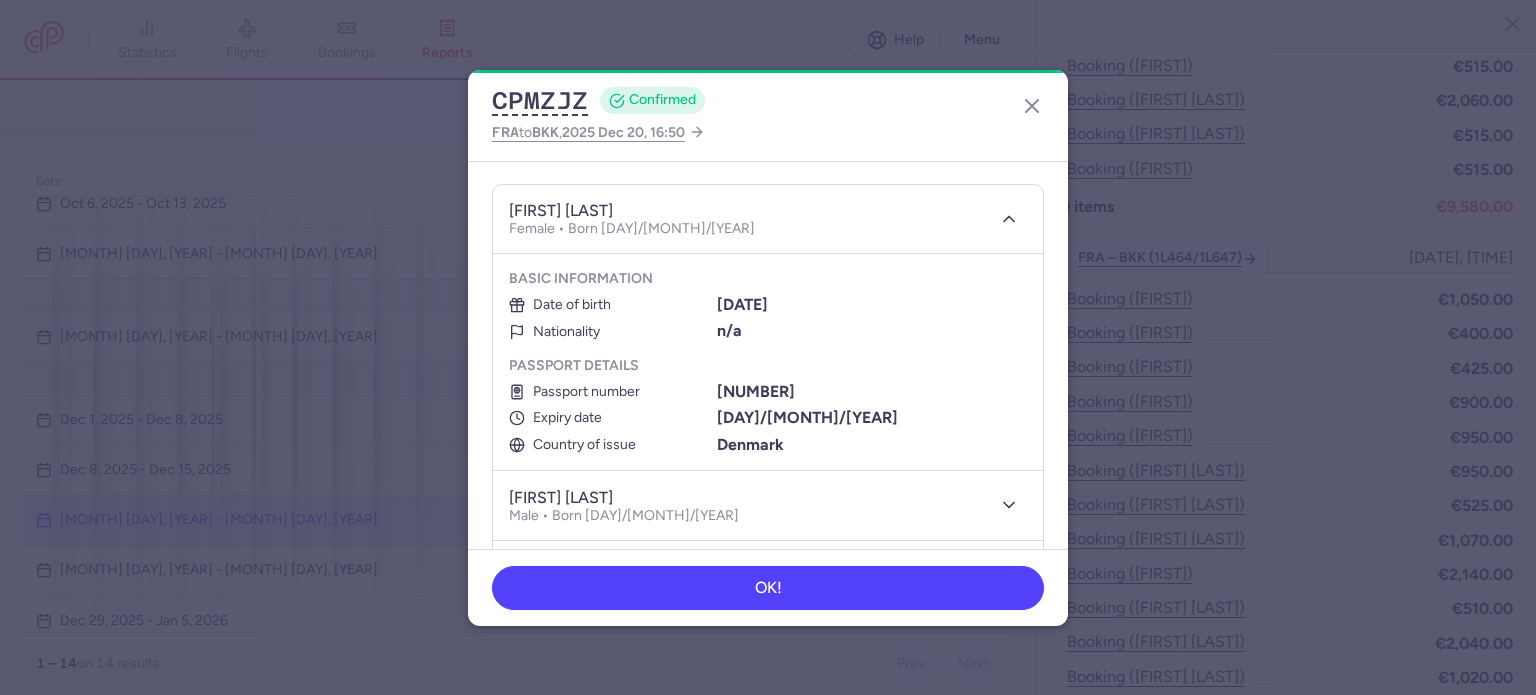 scroll, scrollTop: 200, scrollLeft: 0, axis: vertical 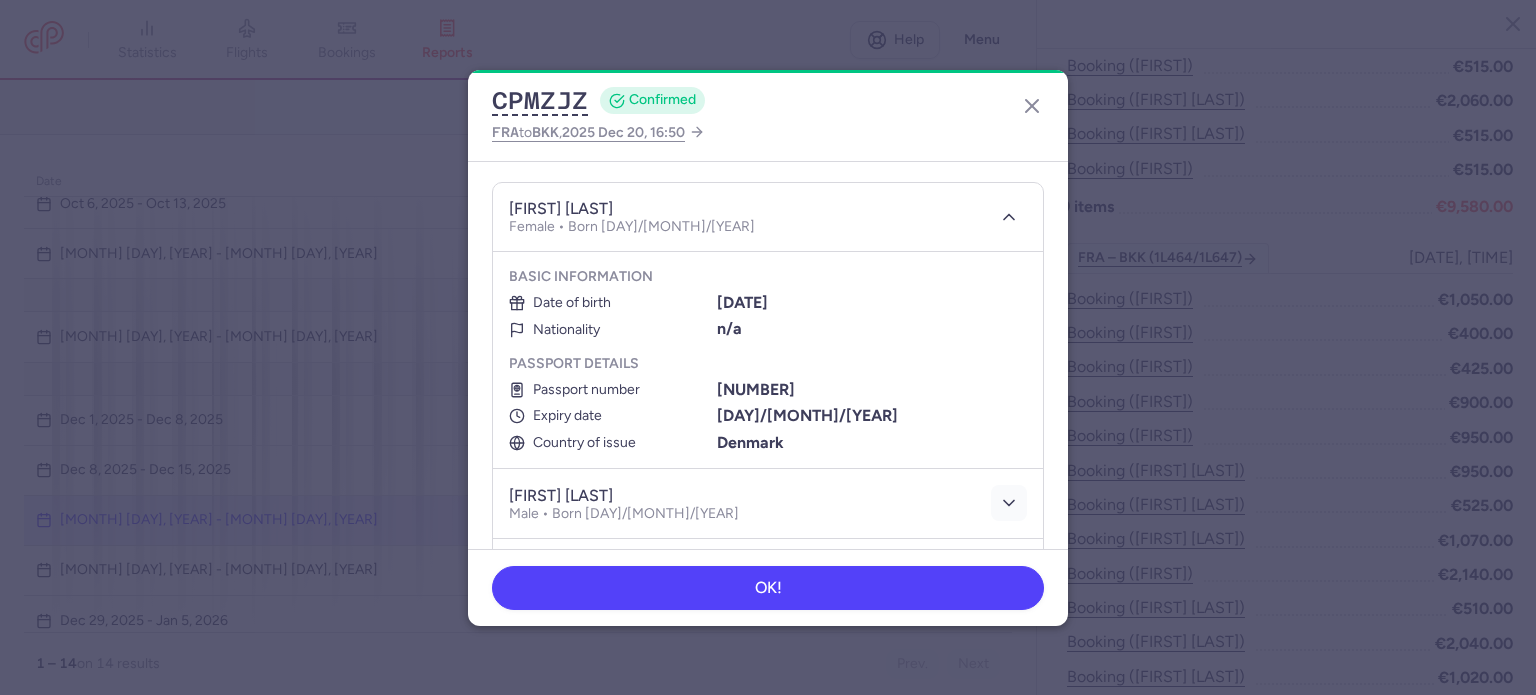 click 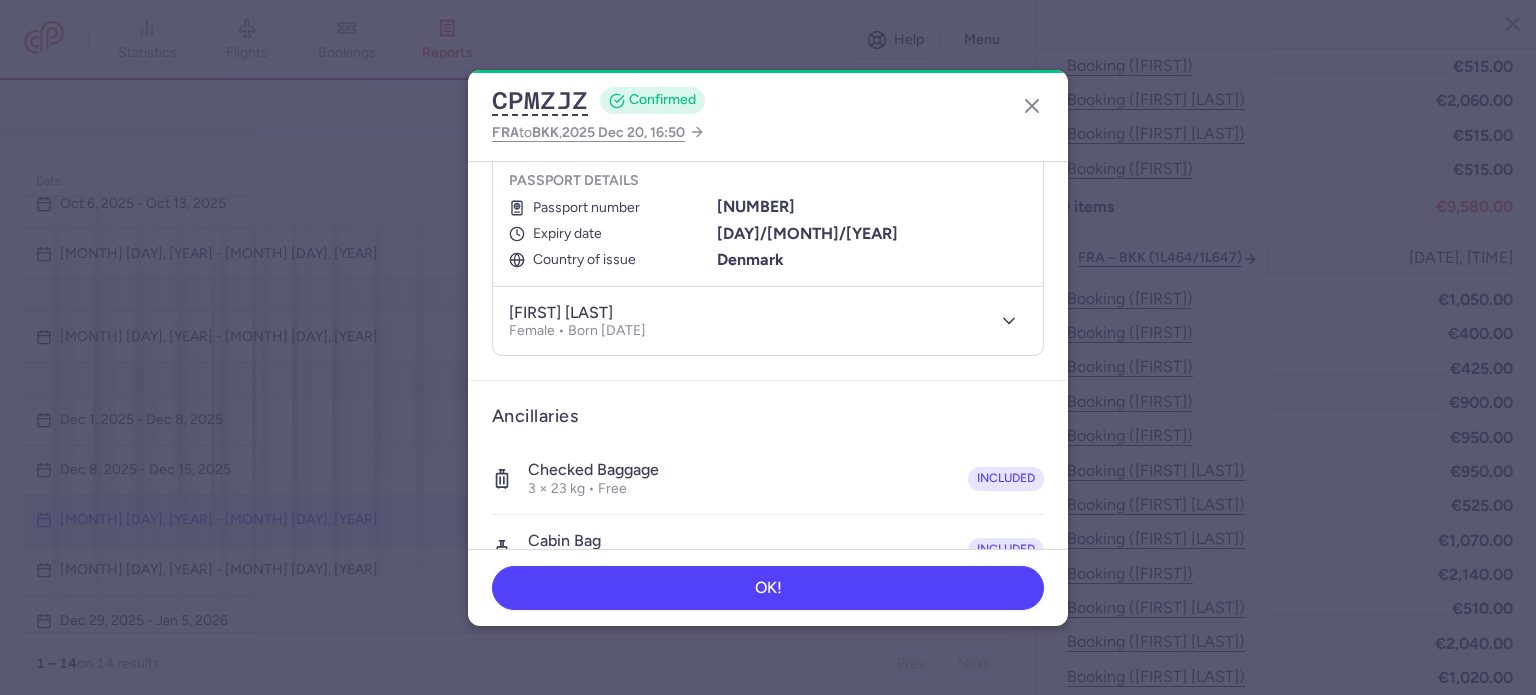 scroll, scrollTop: 800, scrollLeft: 0, axis: vertical 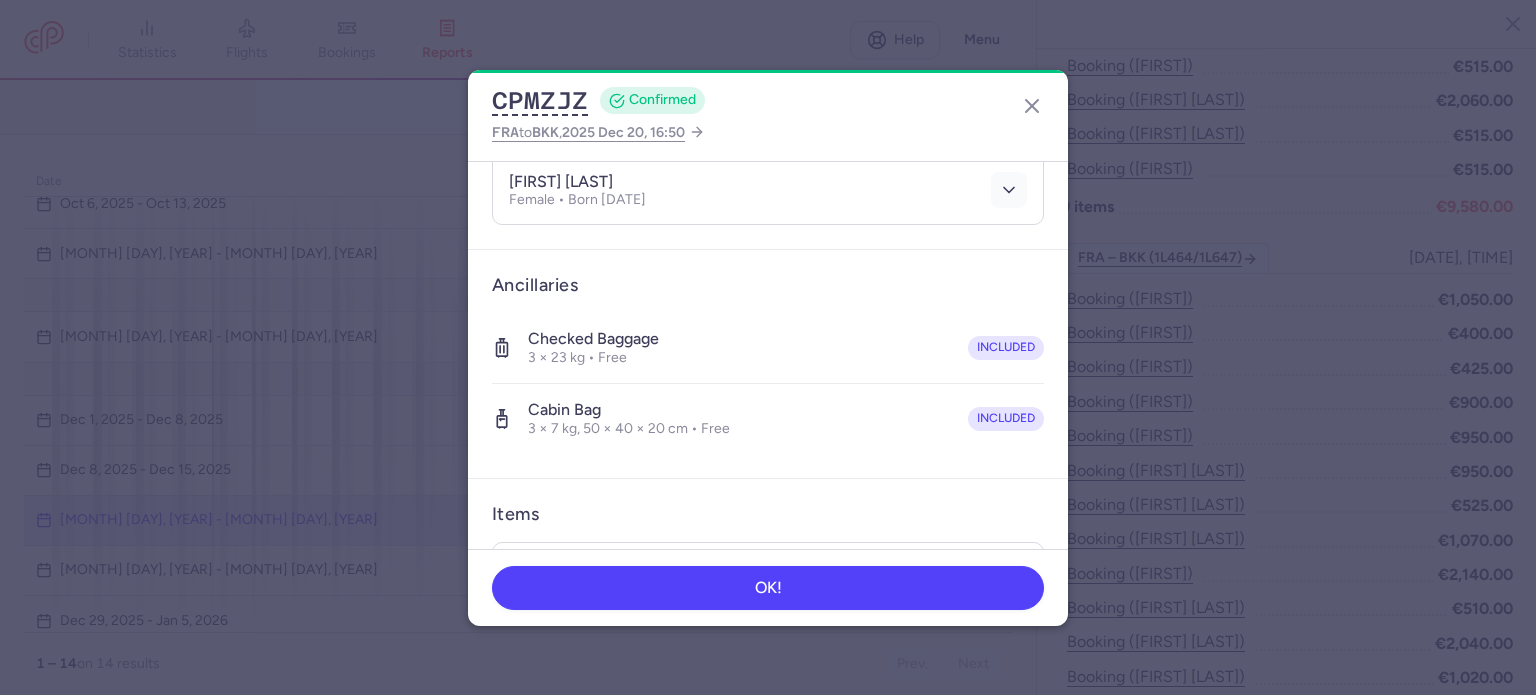 click 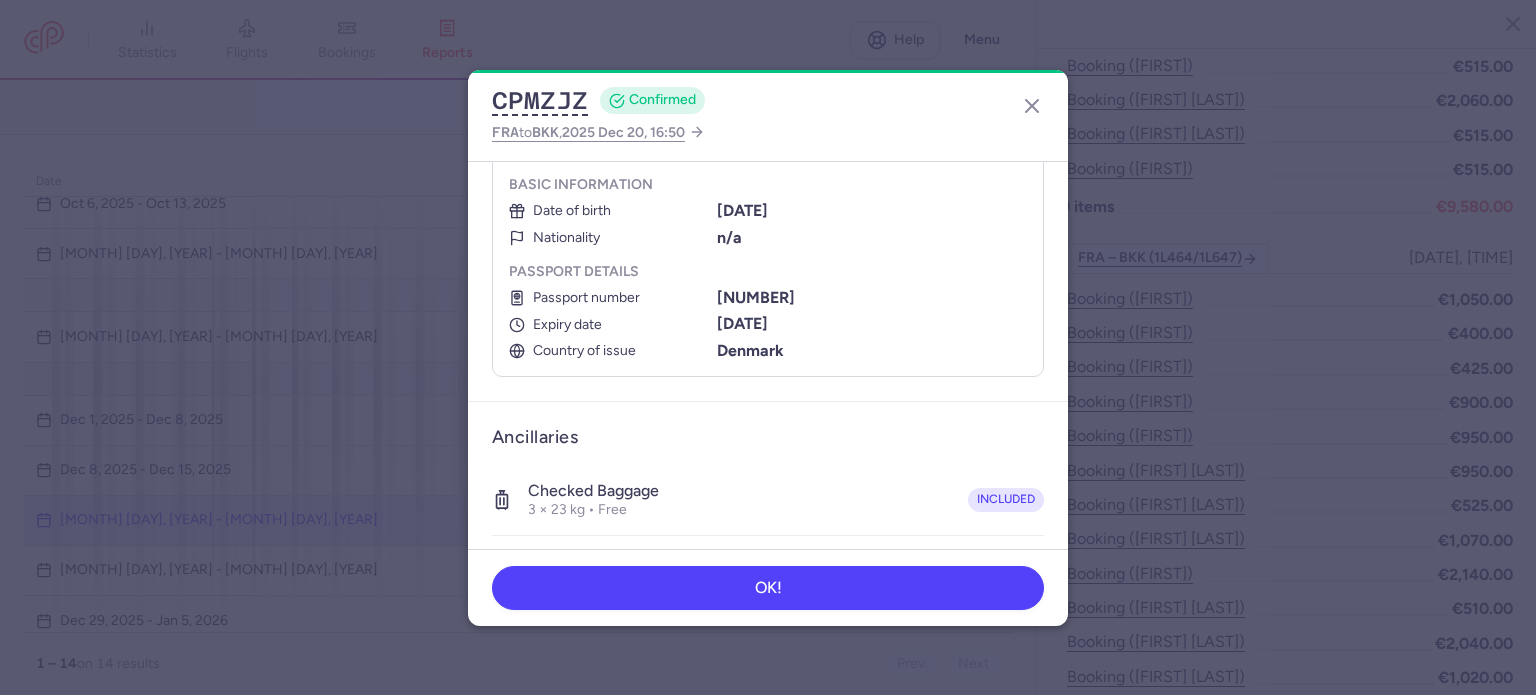 scroll, scrollTop: 900, scrollLeft: 0, axis: vertical 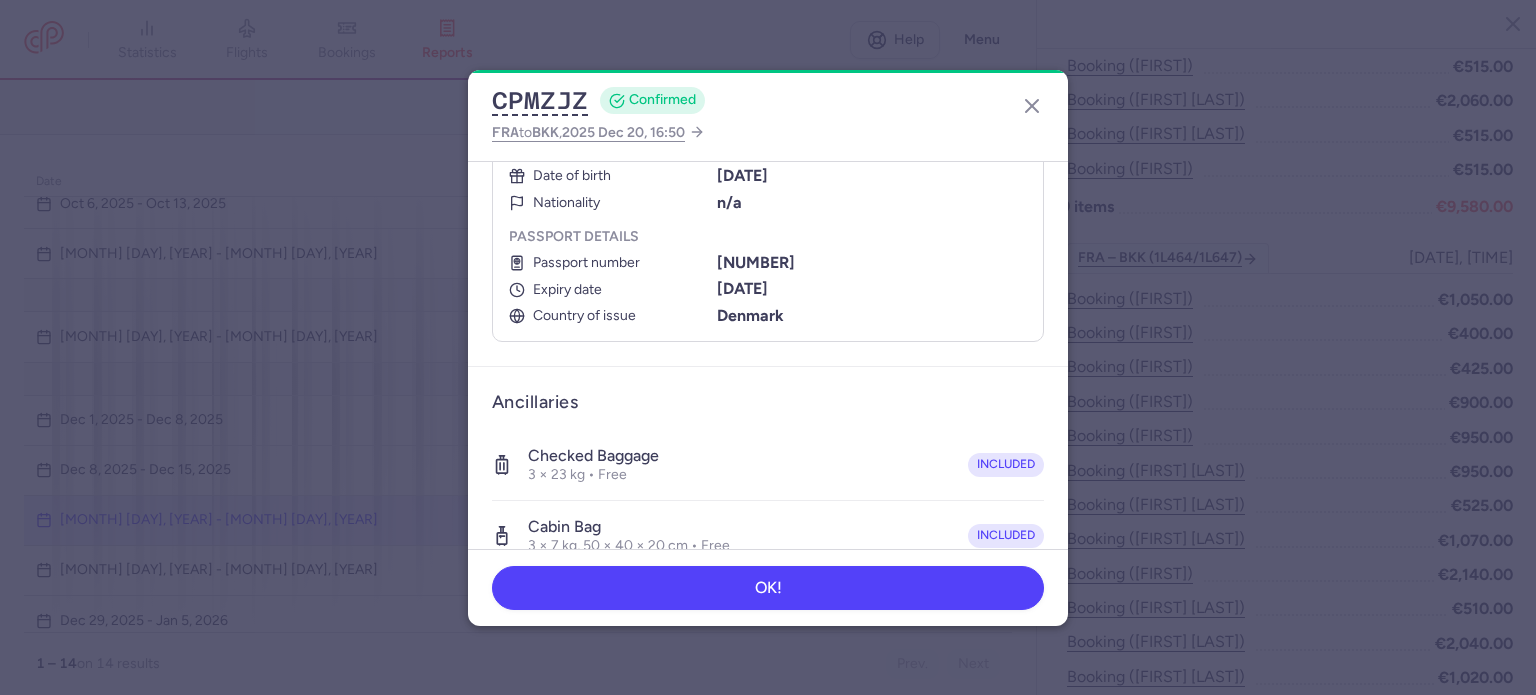 type 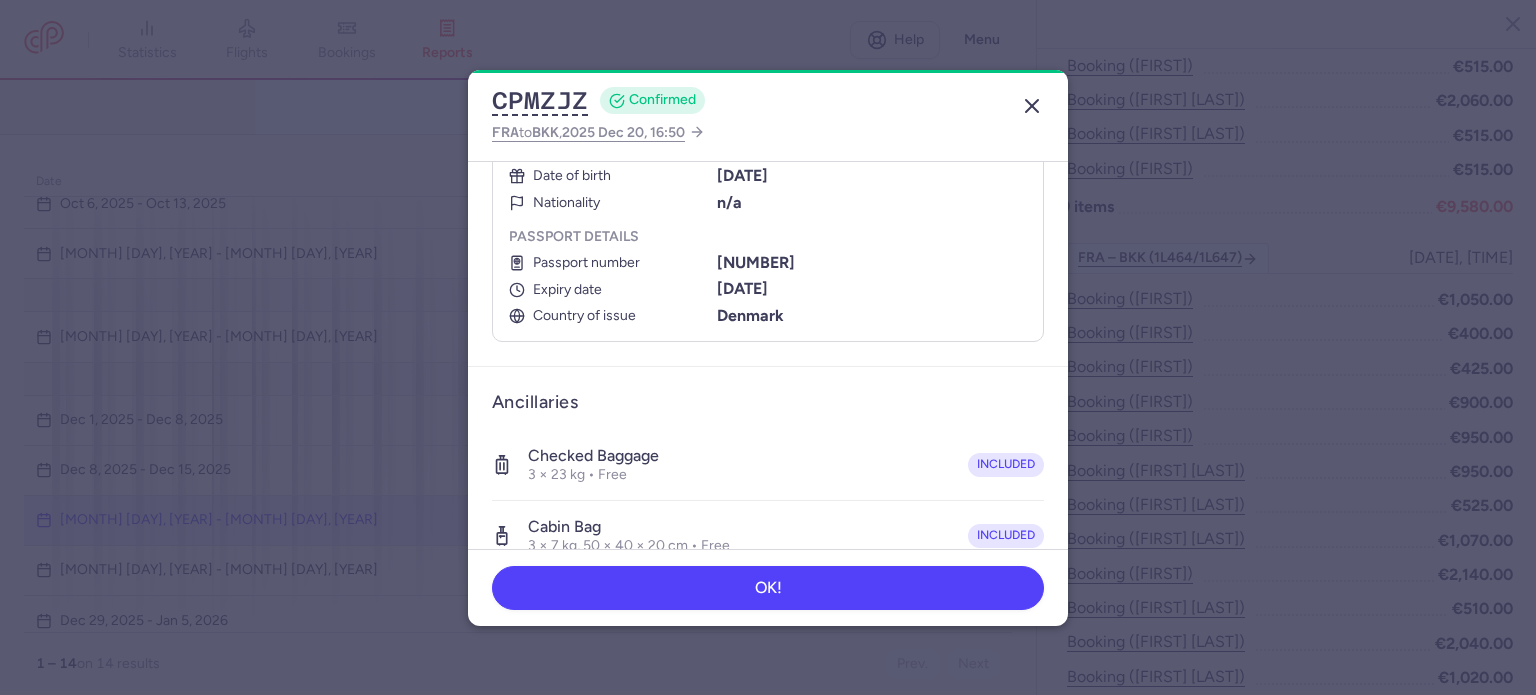 drag, startPoint x: 1035, startPoint y: 106, endPoint x: 1036, endPoint y: 123, distance: 17.029387 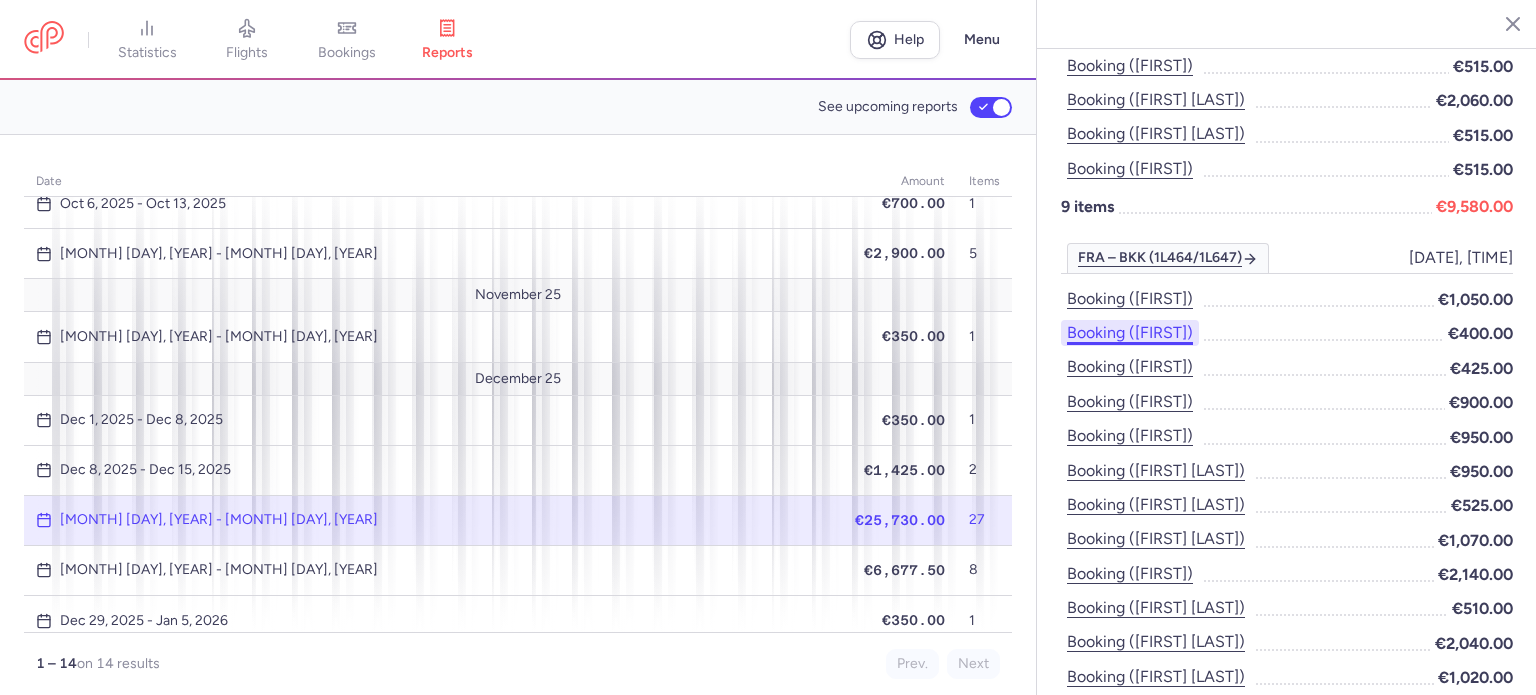 click on "Booking ([FIRST])" at bounding box center (1130, 333) 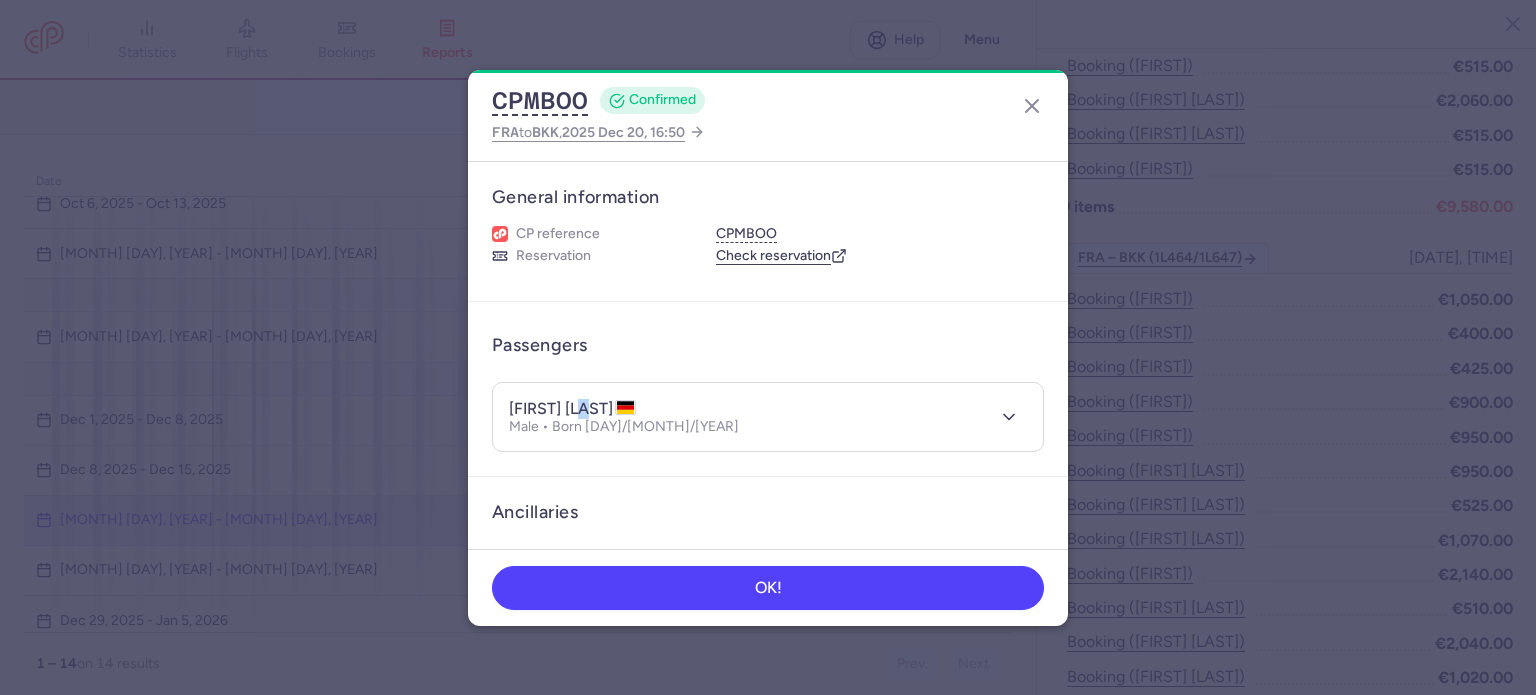 drag, startPoint x: 615, startPoint y: 409, endPoint x: 603, endPoint y: 411, distance: 12.165525 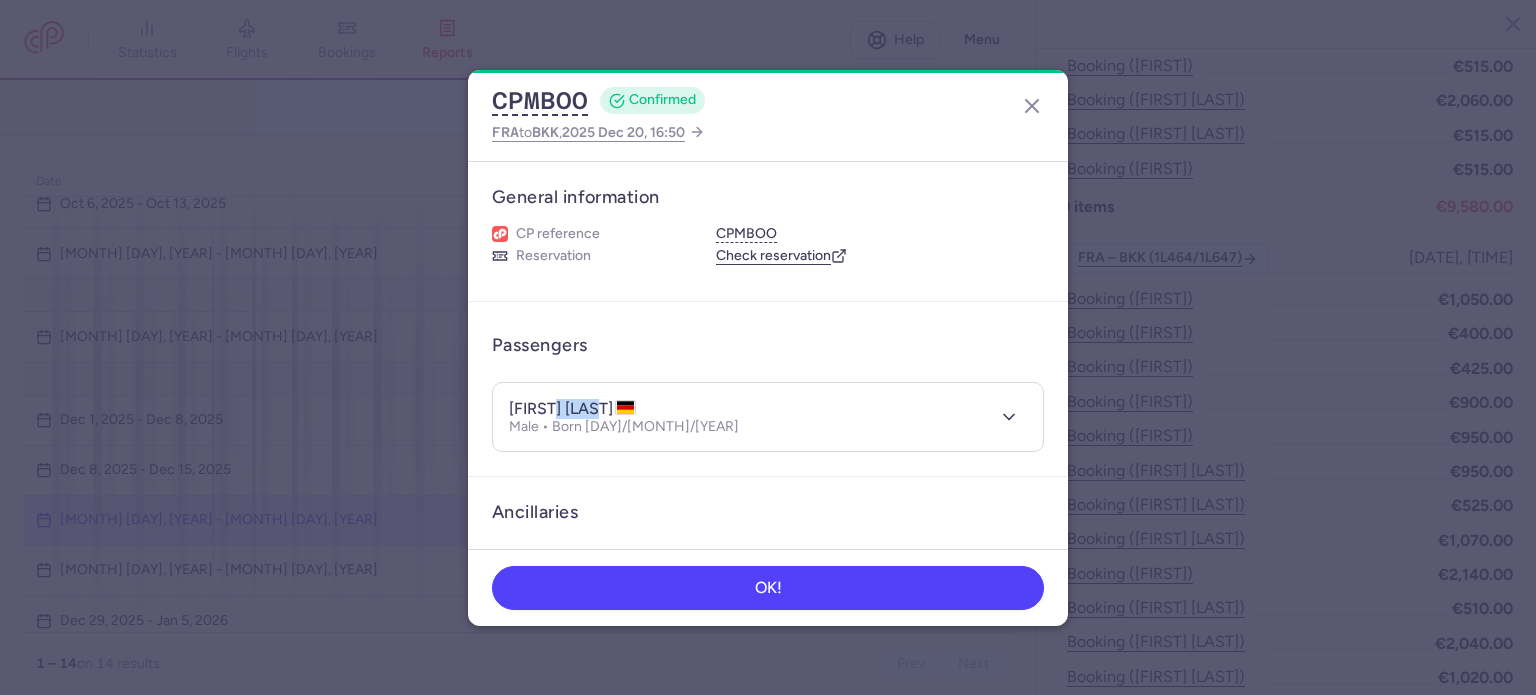 drag, startPoint x: 616, startPoint y: 408, endPoint x: 560, endPoint y: 409, distance: 56.008926 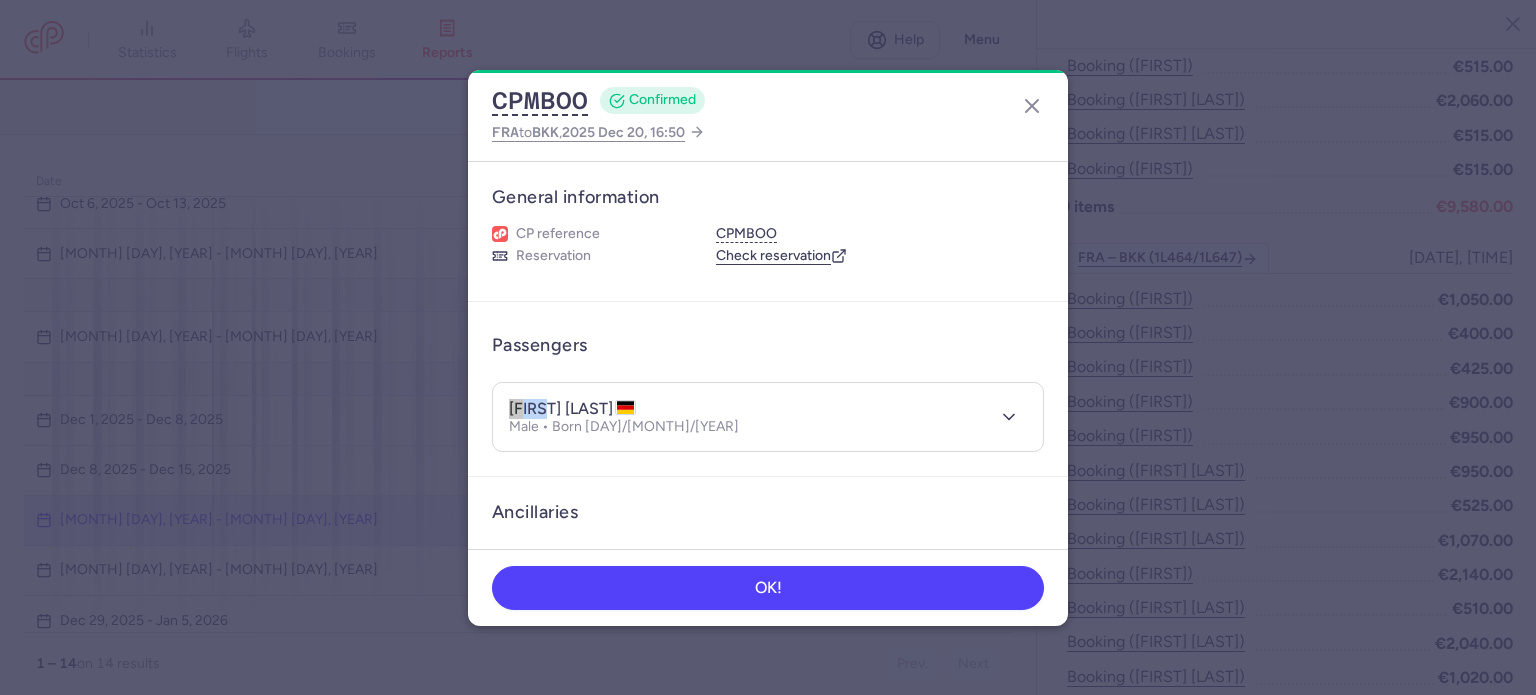 drag, startPoint x: 510, startPoint y: 404, endPoint x: 552, endPoint y: 407, distance: 42.107006 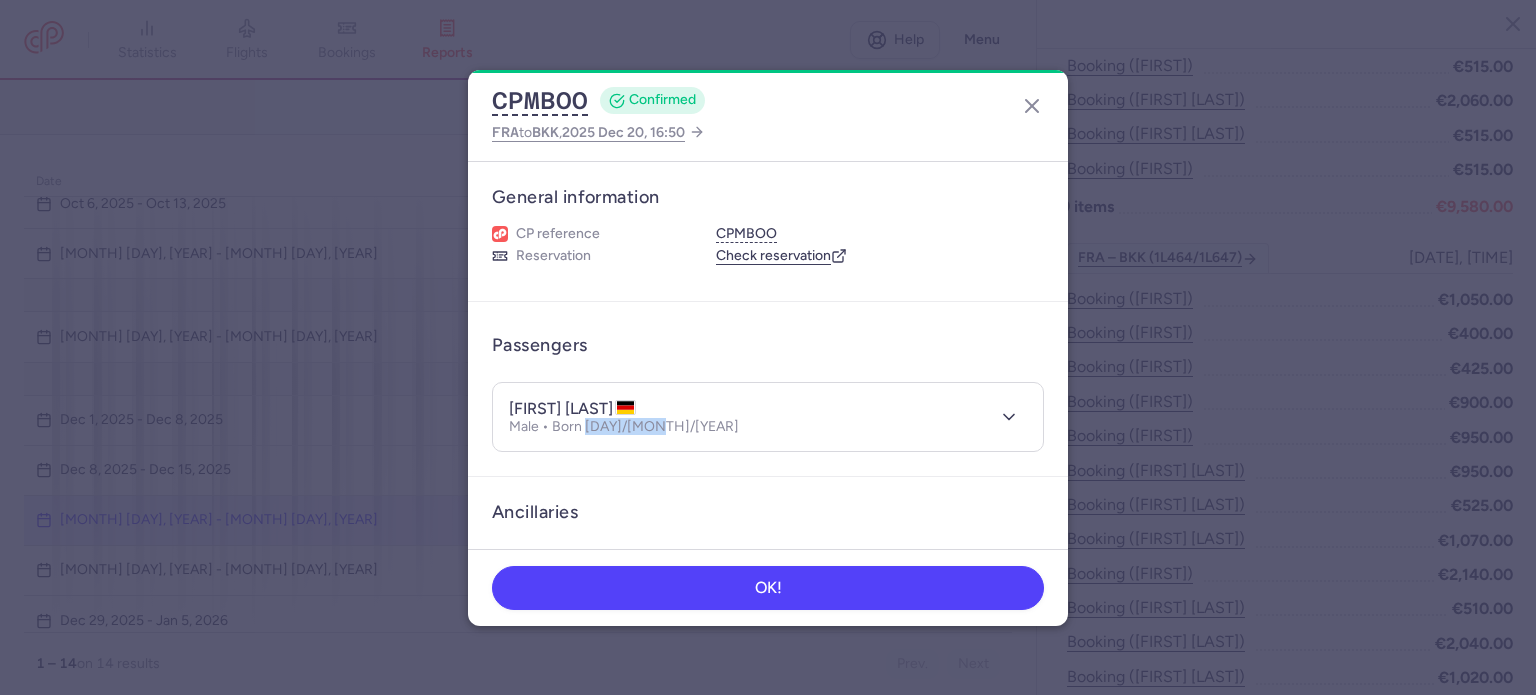 drag, startPoint x: 668, startPoint y: 426, endPoint x: 586, endPoint y: 435, distance: 82.492424 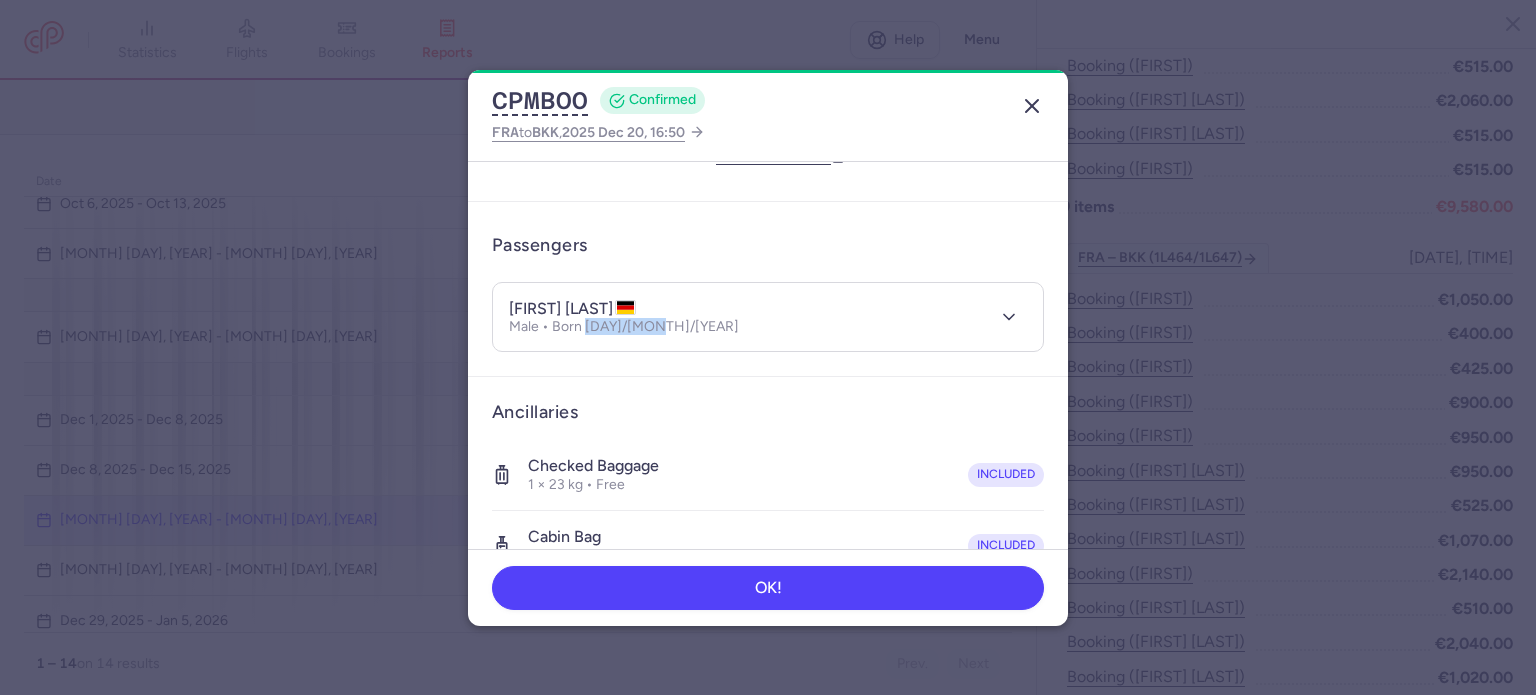 click 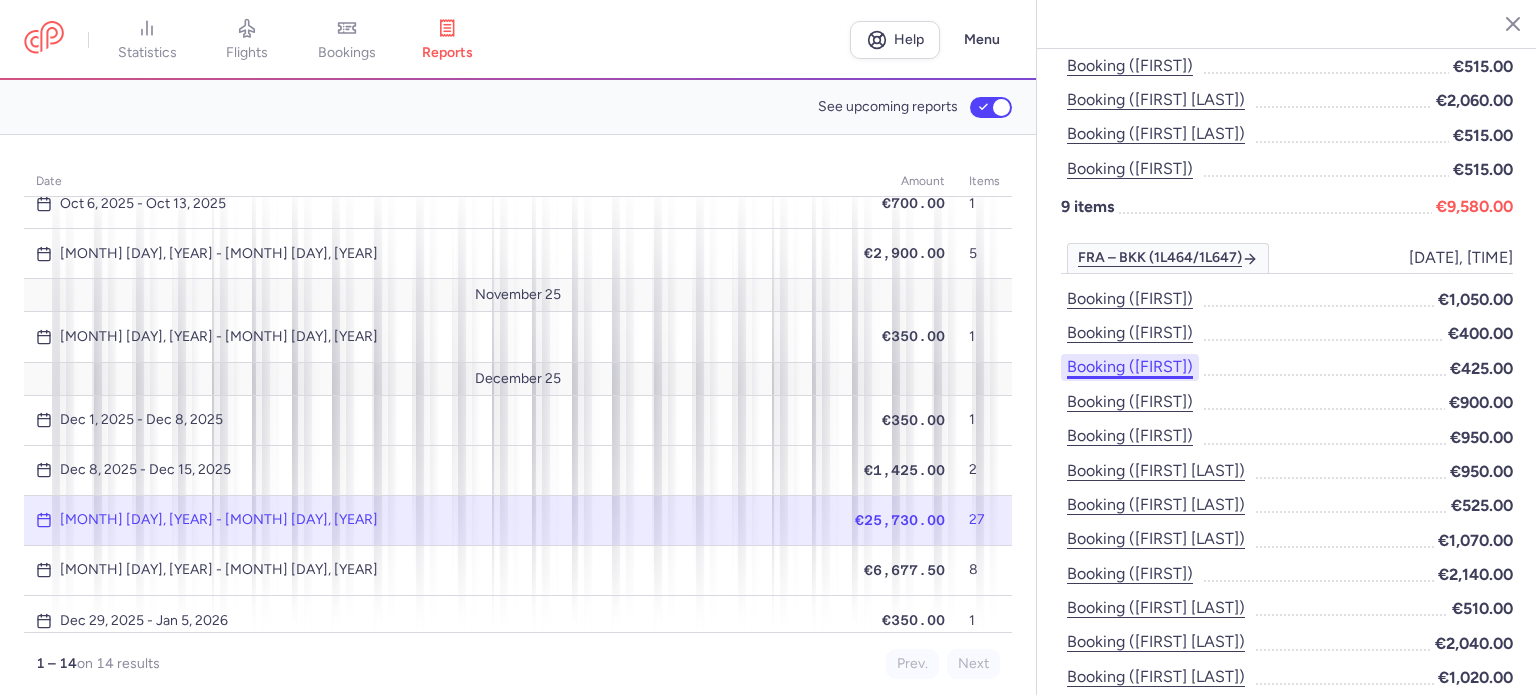click on "Booking ([FIRST])" at bounding box center [1130, 367] 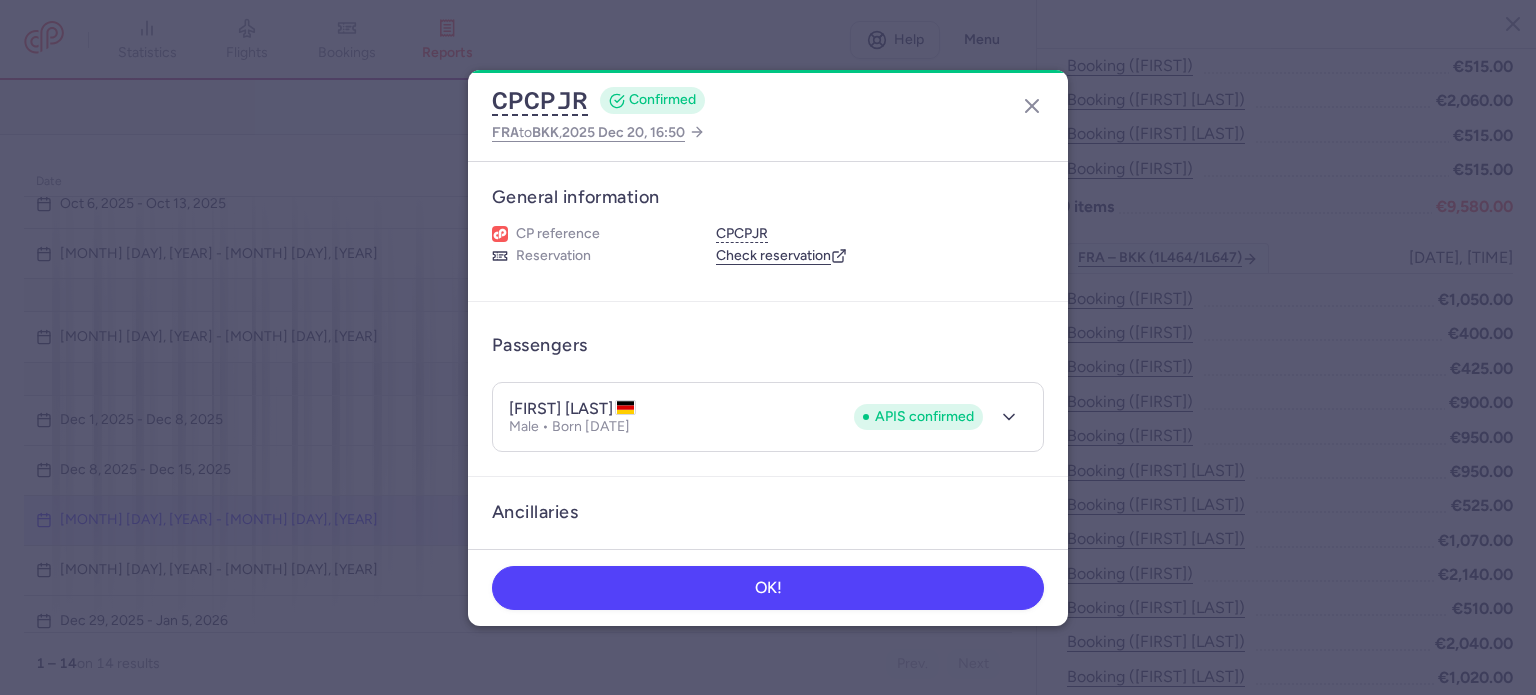 drag, startPoint x: 636, startPoint y: 406, endPoint x: 584, endPoint y: 399, distance: 52.46904 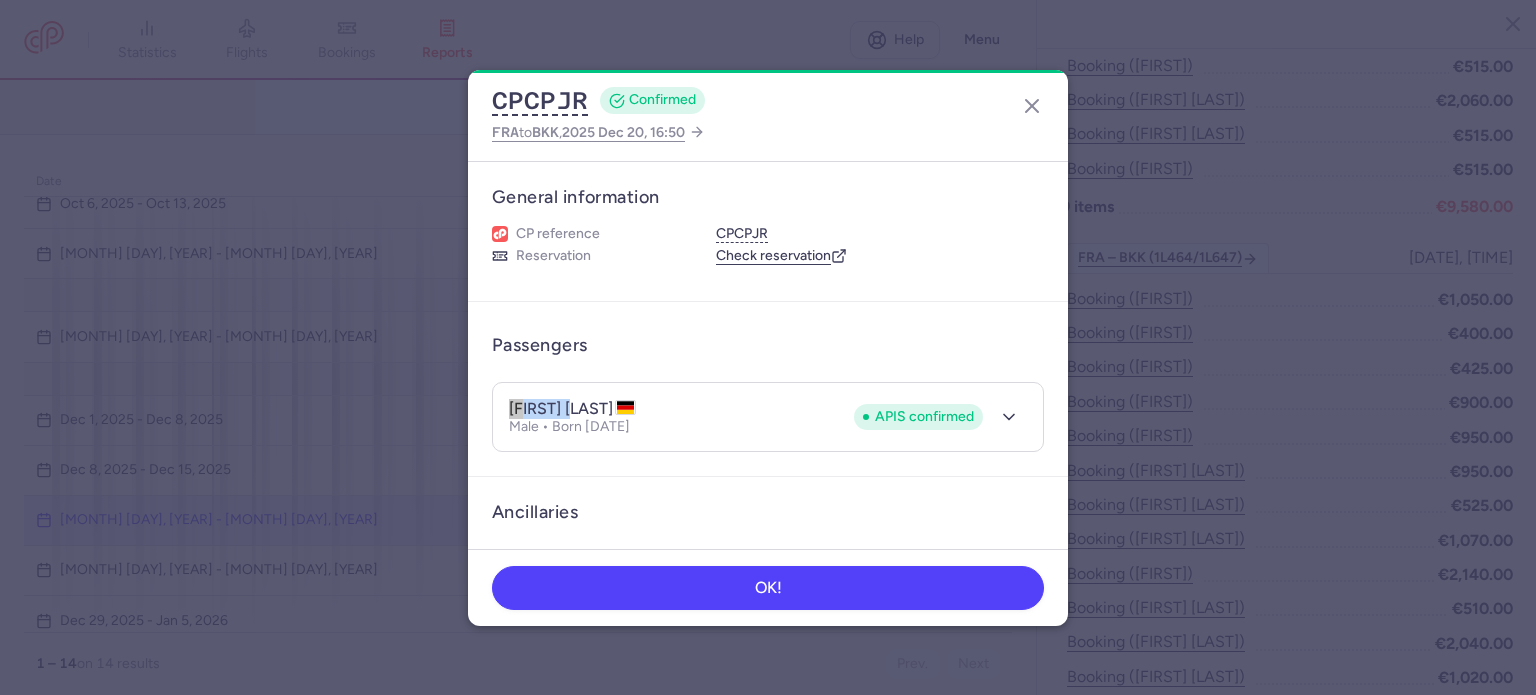 drag, startPoint x: 504, startPoint y: 404, endPoint x: 582, endPoint y: 411, distance: 78.31347 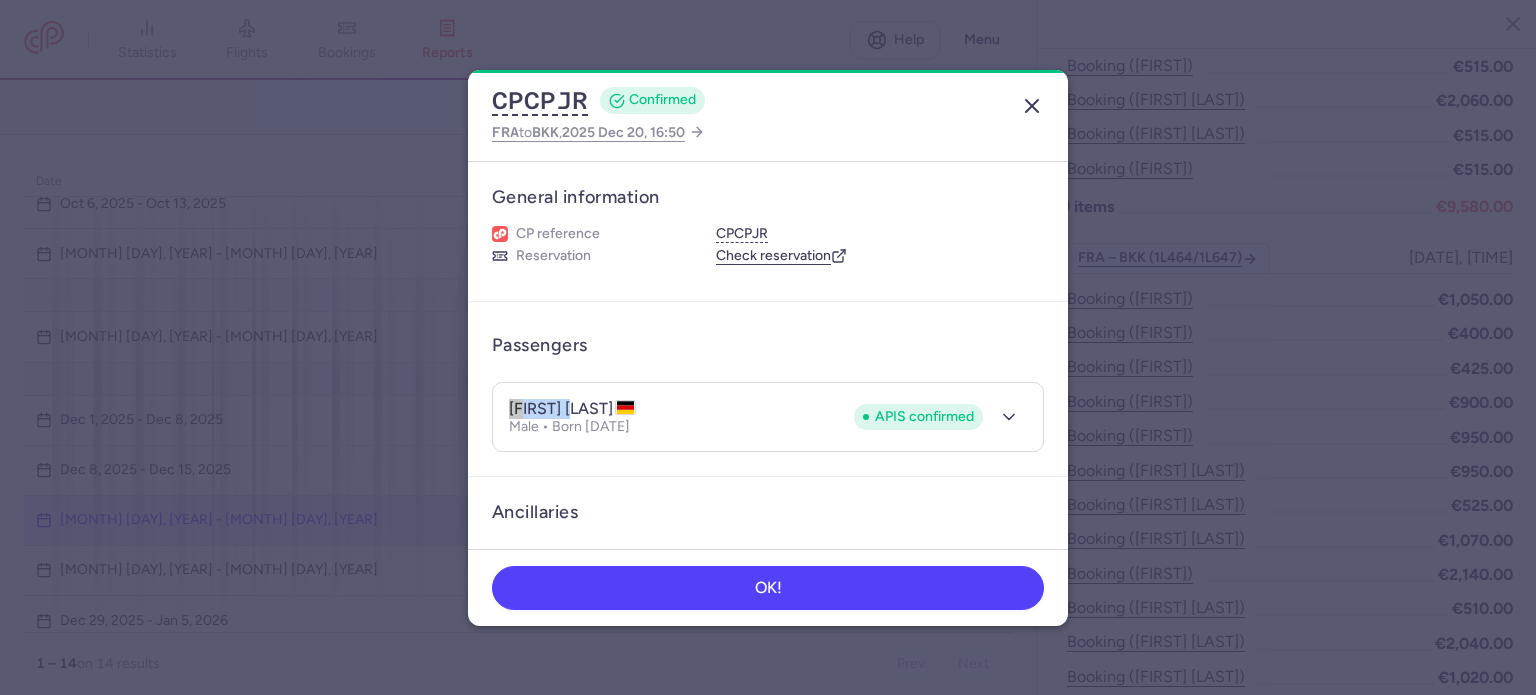 click 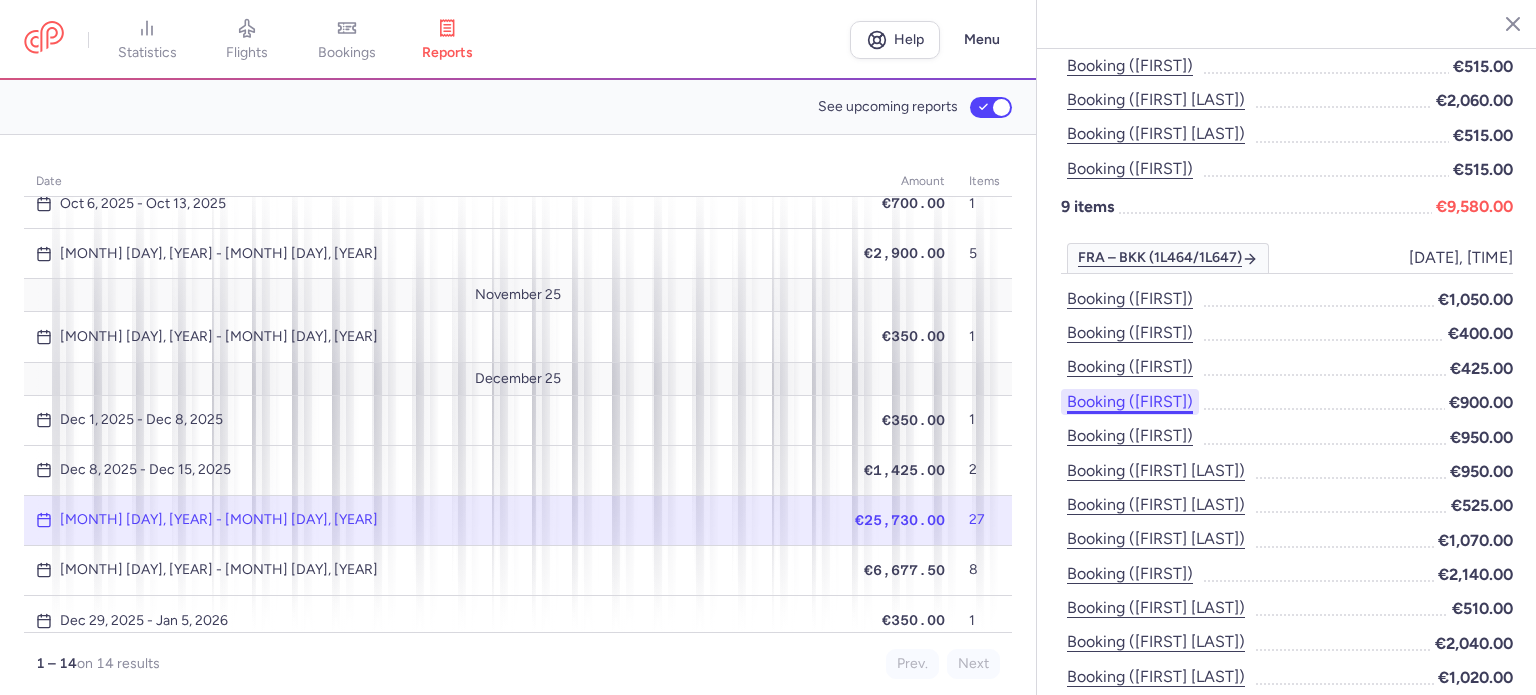 click on "Booking ([FIRST])" at bounding box center (1130, 402) 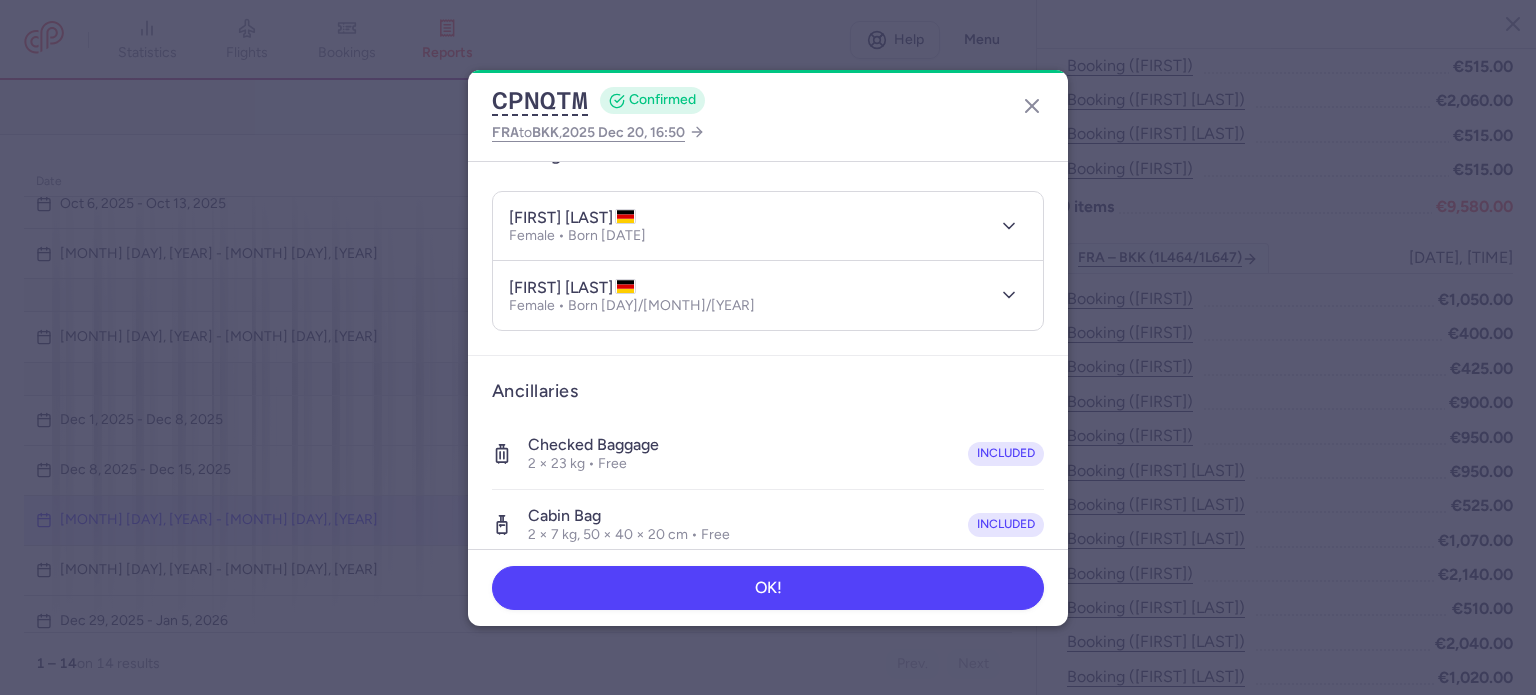 scroll, scrollTop: 200, scrollLeft: 0, axis: vertical 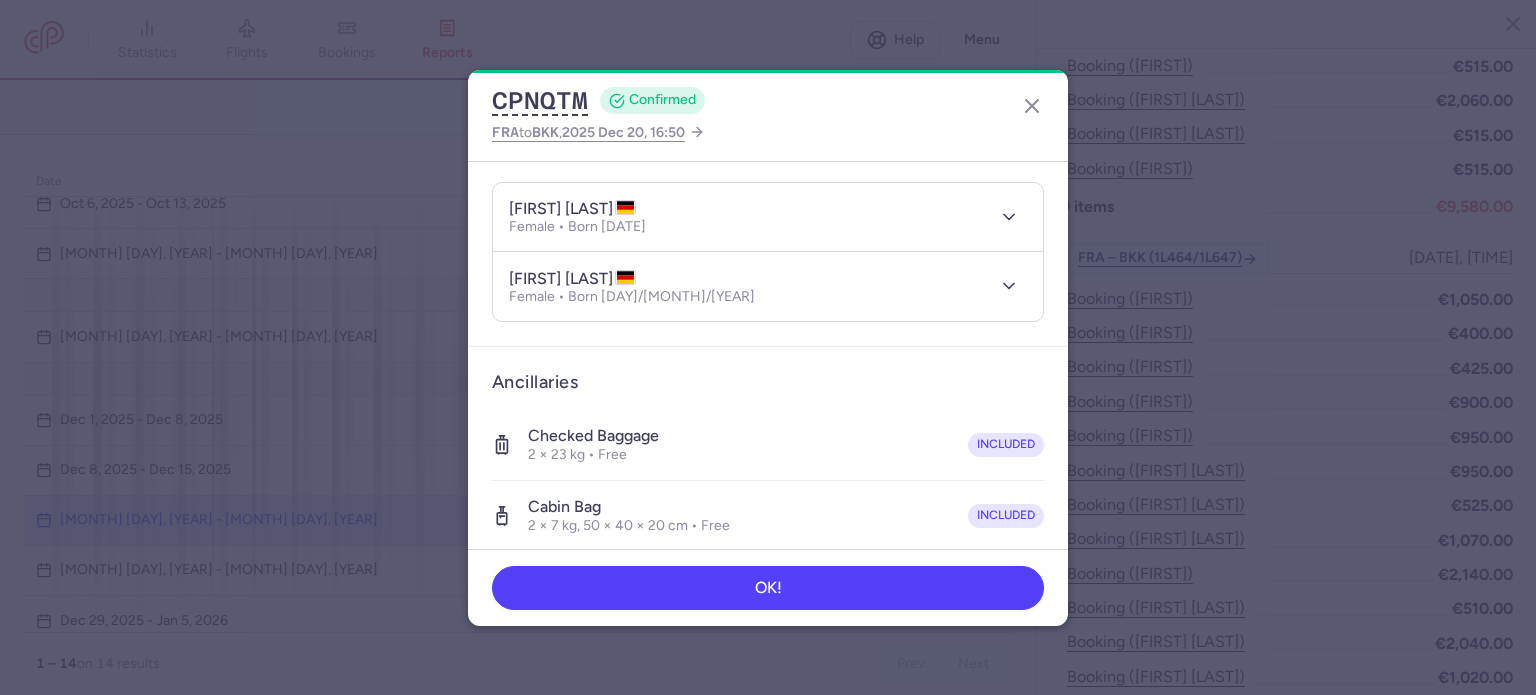 drag, startPoint x: 682, startPoint y: 207, endPoint x: 581, endPoint y: 204, distance: 101.04455 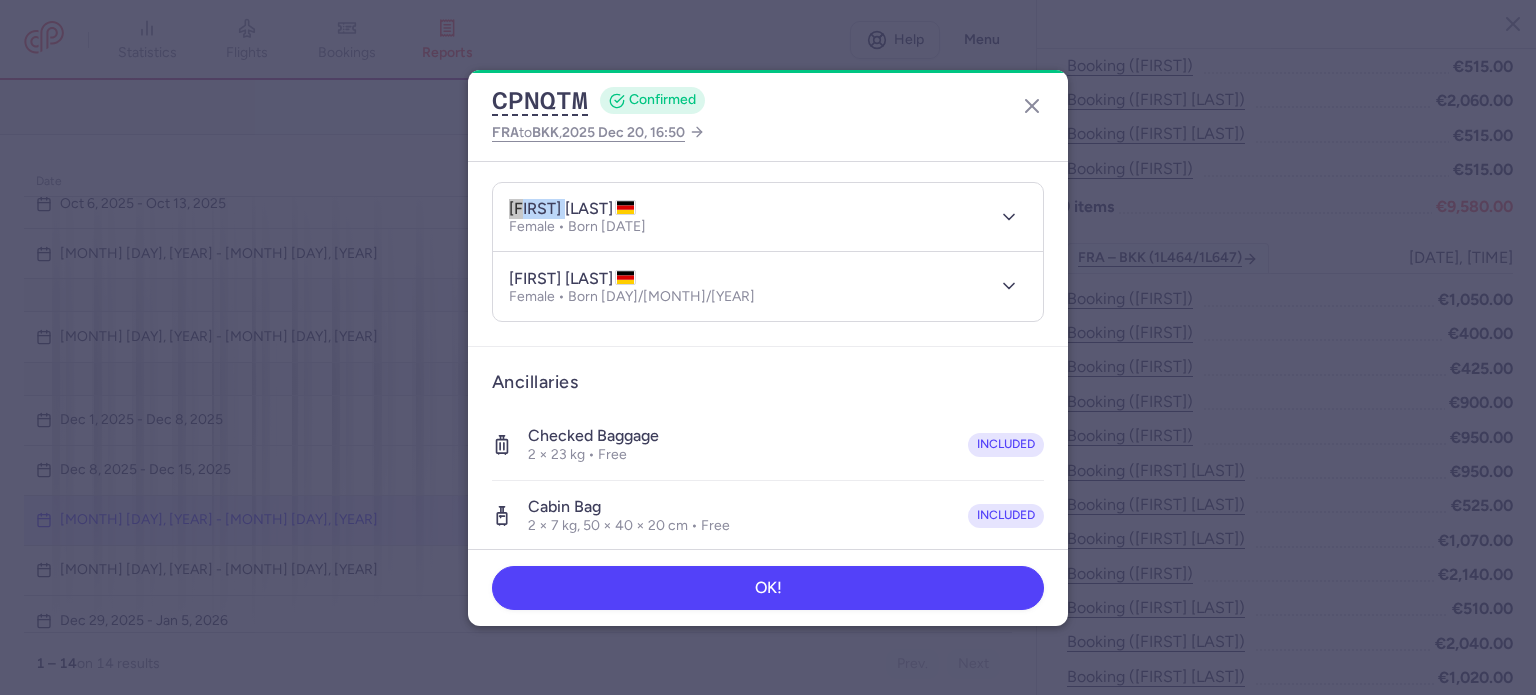 drag, startPoint x: 512, startPoint y: 210, endPoint x: 578, endPoint y: 213, distance: 66.068146 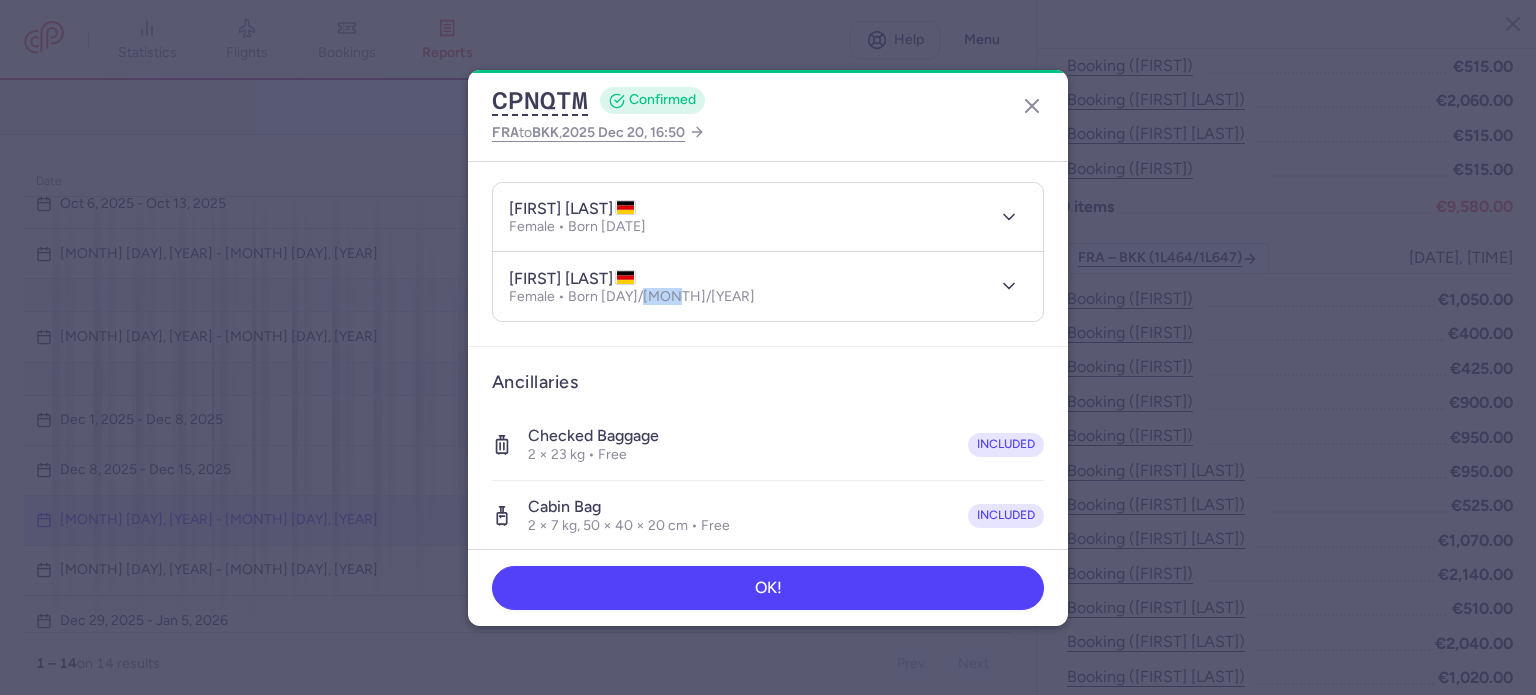 drag, startPoint x: 674, startPoint y: 298, endPoint x: 640, endPoint y: 299, distance: 34.0147 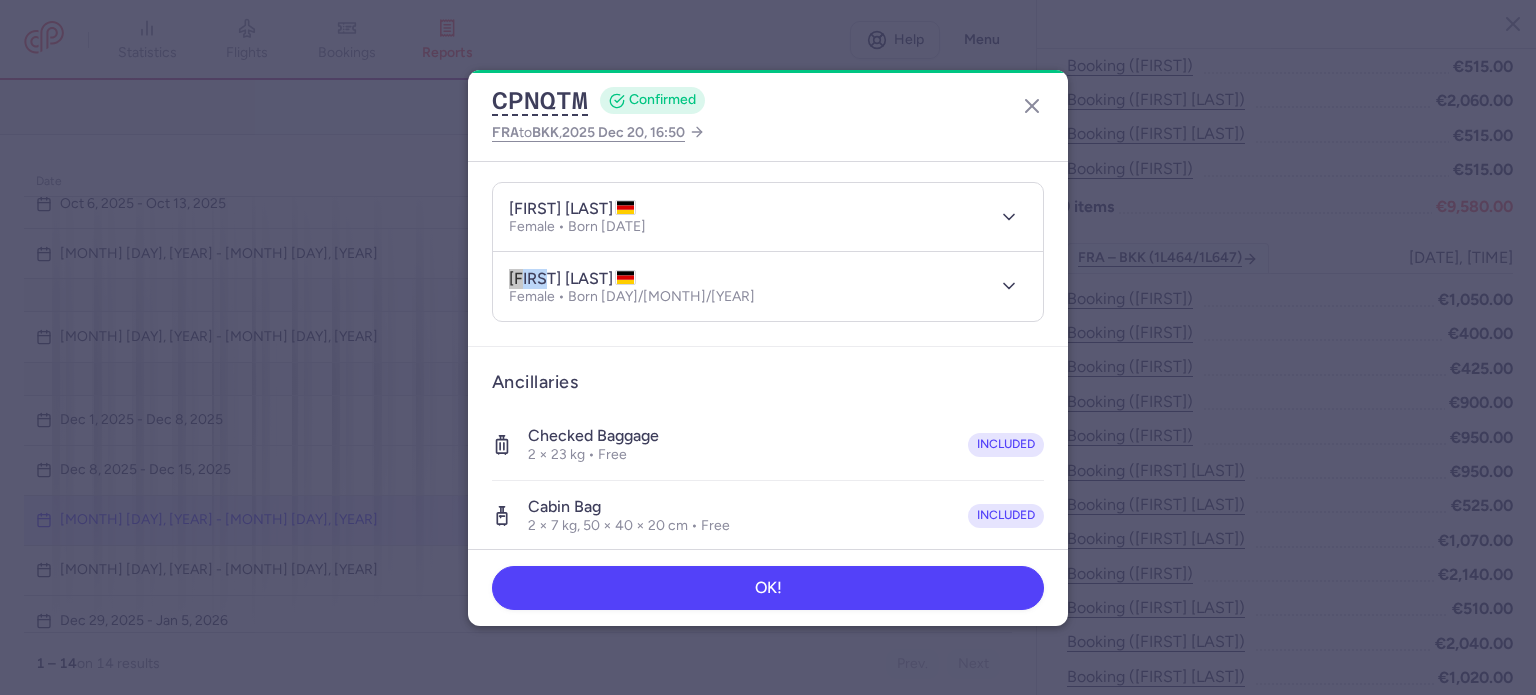 drag, startPoint x: 546, startPoint y: 273, endPoint x: 504, endPoint y: 279, distance: 42.426407 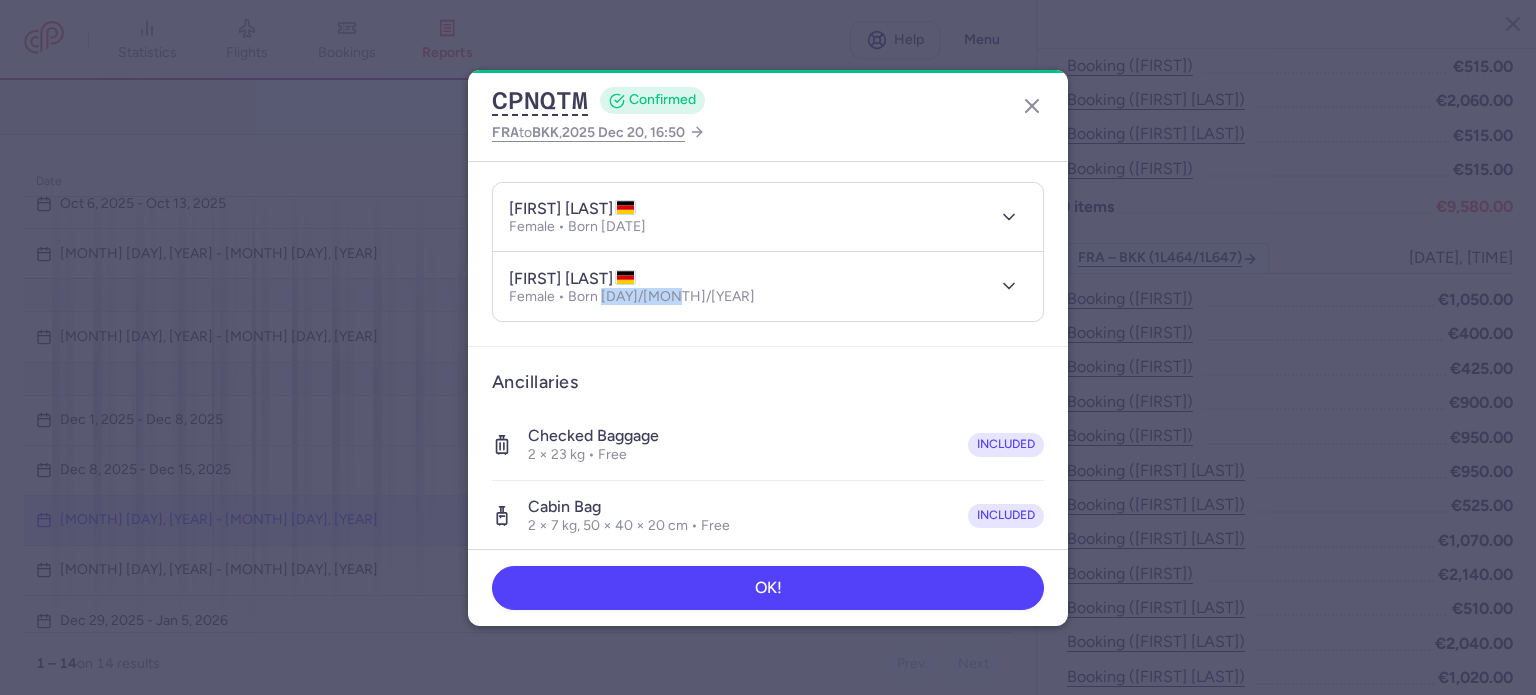 drag, startPoint x: 604, startPoint y: 295, endPoint x: 673, endPoint y: 295, distance: 69 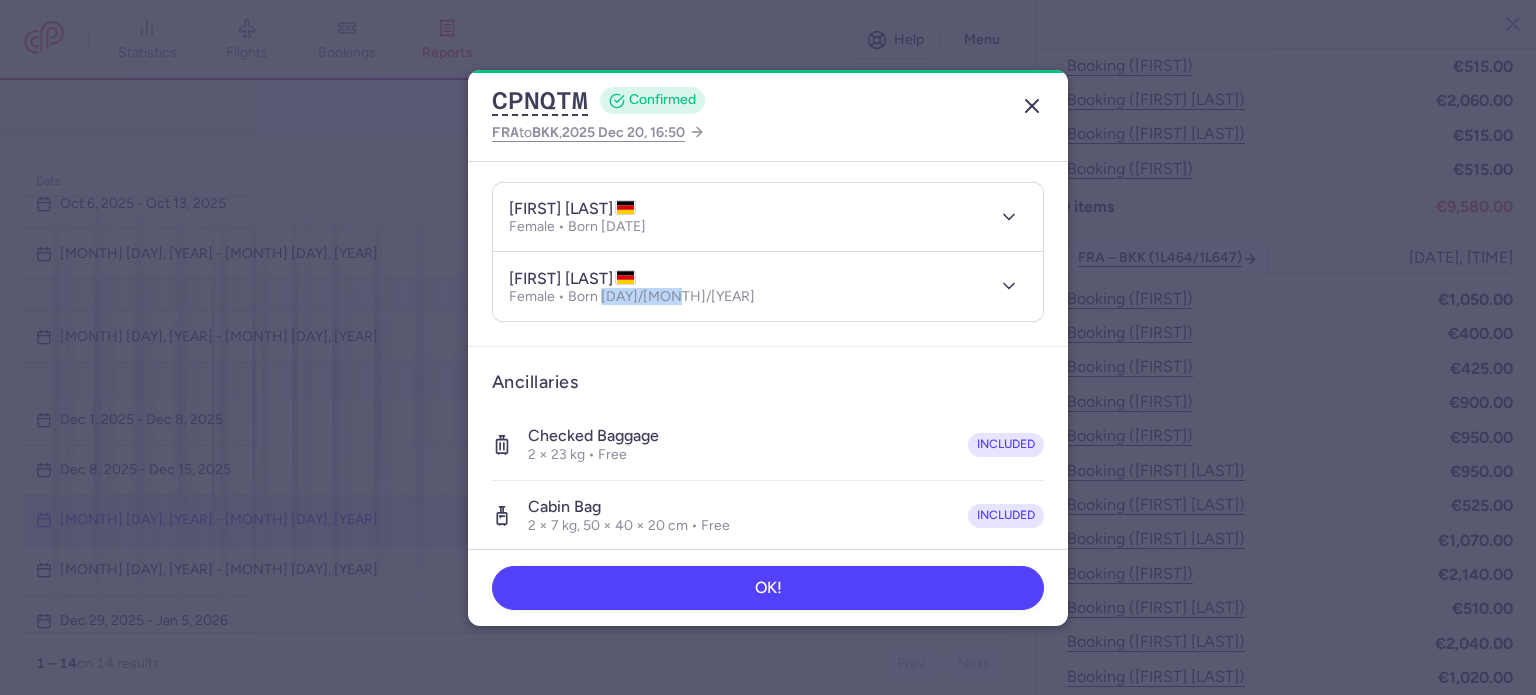 click 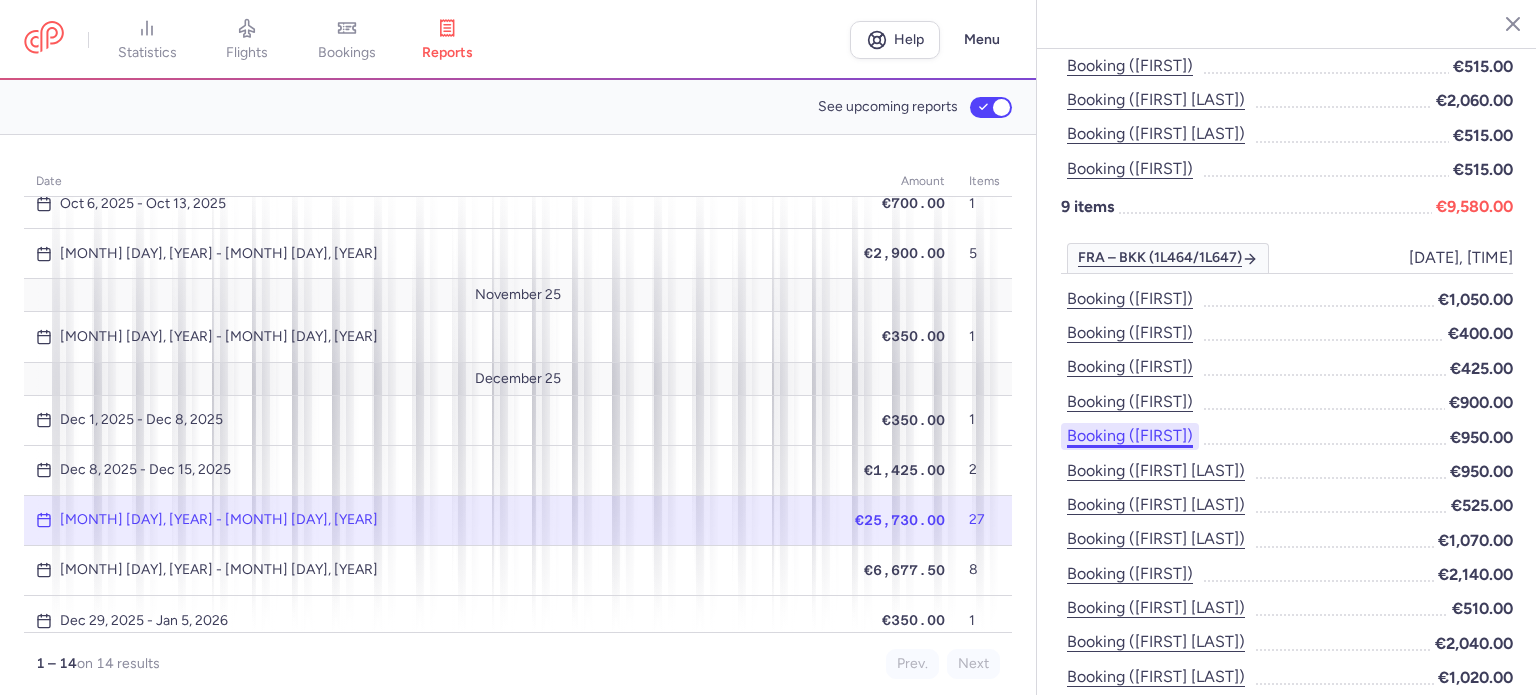 click on "Booking ([FIRST])" at bounding box center (1130, 436) 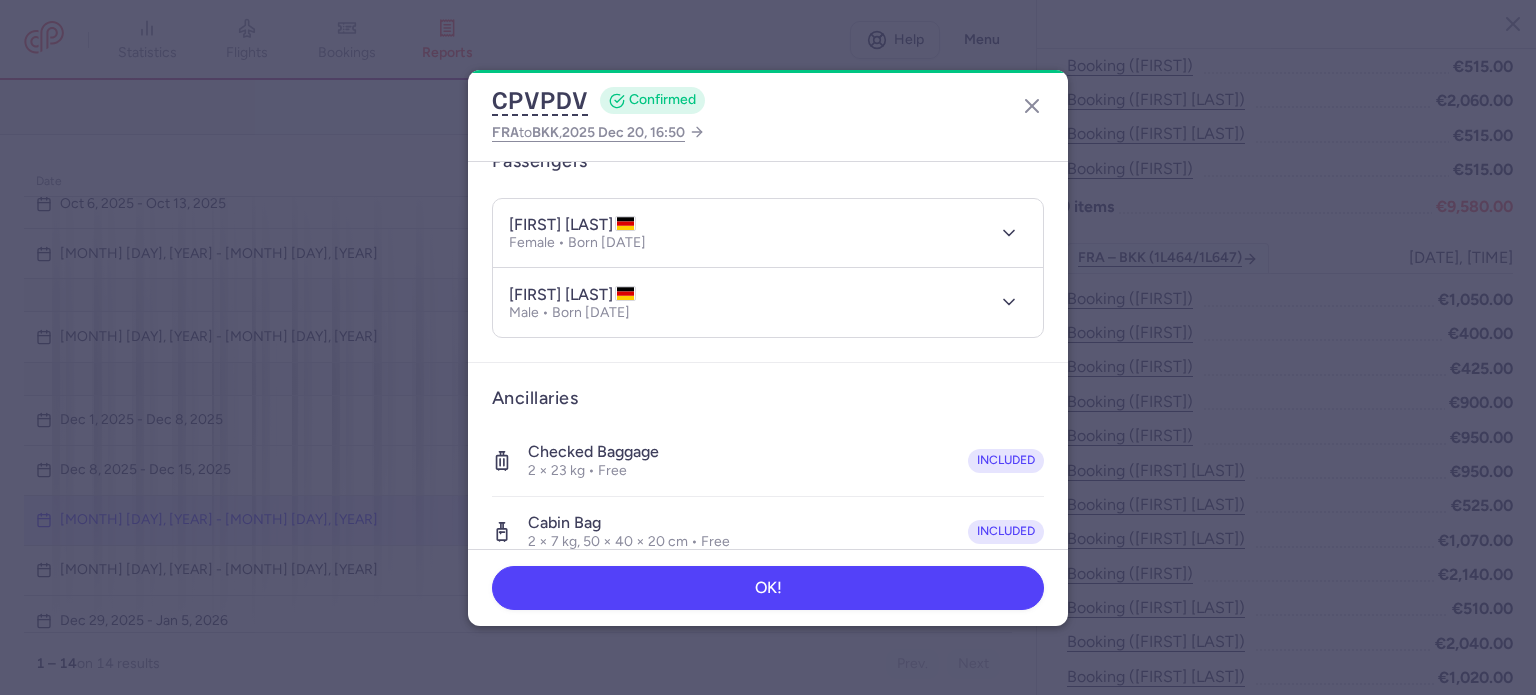 scroll, scrollTop: 200, scrollLeft: 0, axis: vertical 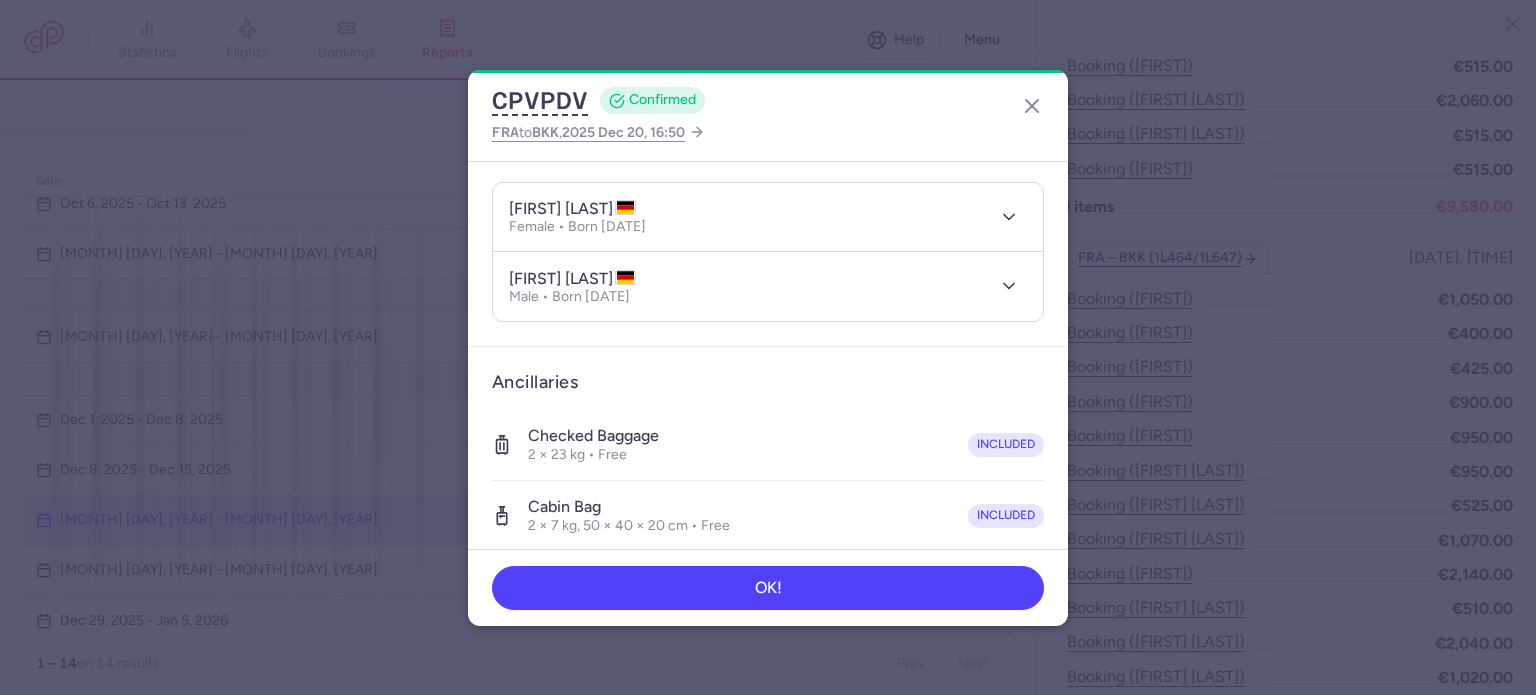 drag, startPoint x: 664, startPoint y: 207, endPoint x: 608, endPoint y: 208, distance: 56.008926 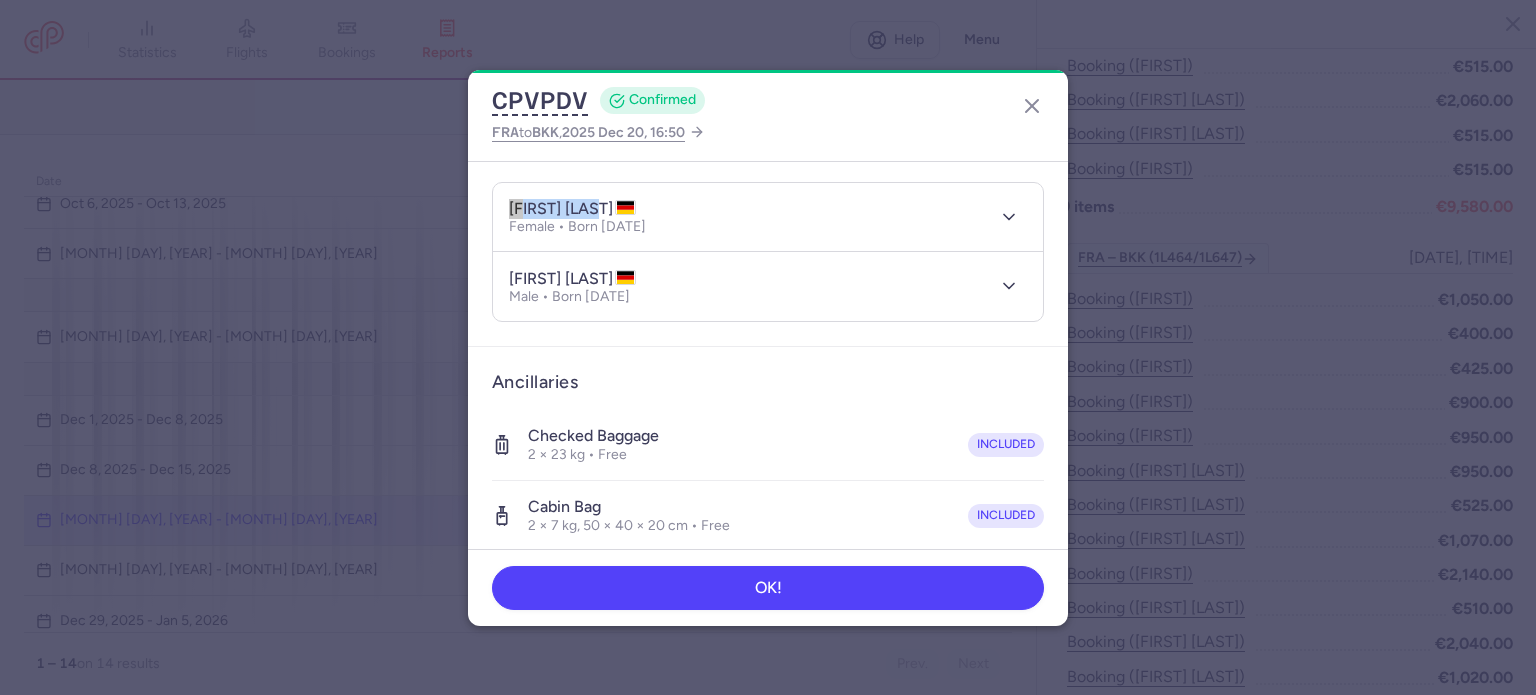 drag, startPoint x: 505, startPoint y: 211, endPoint x: 604, endPoint y: 206, distance: 99.12618 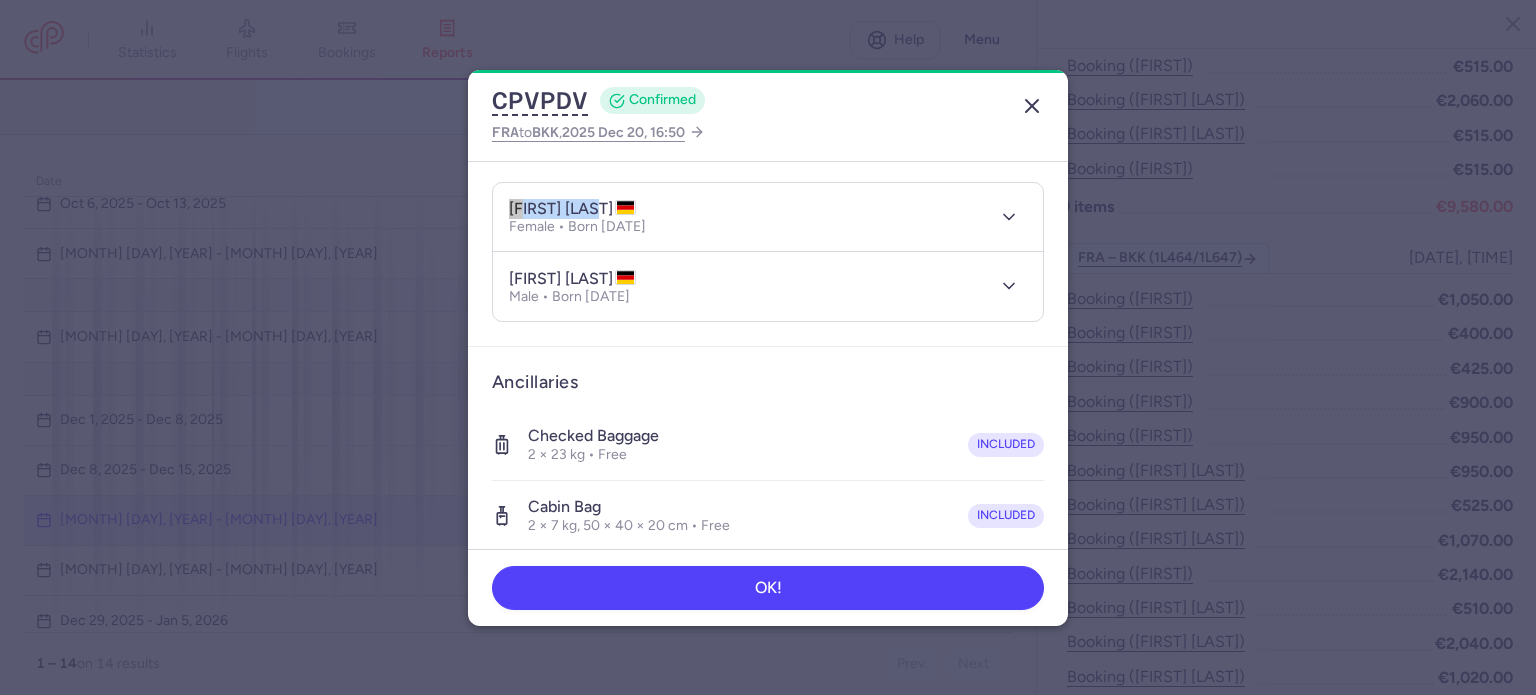 click 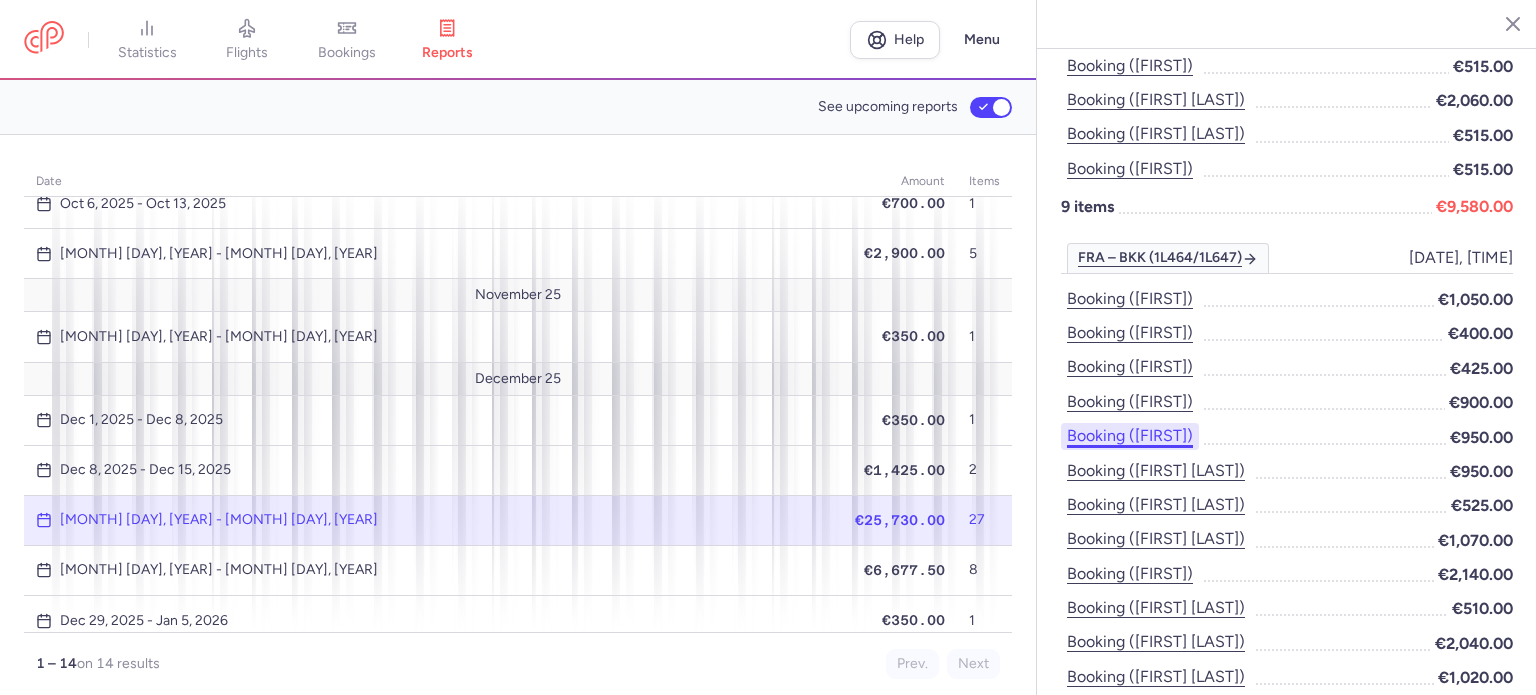 click on "Booking ([FIRST])" at bounding box center (1130, 436) 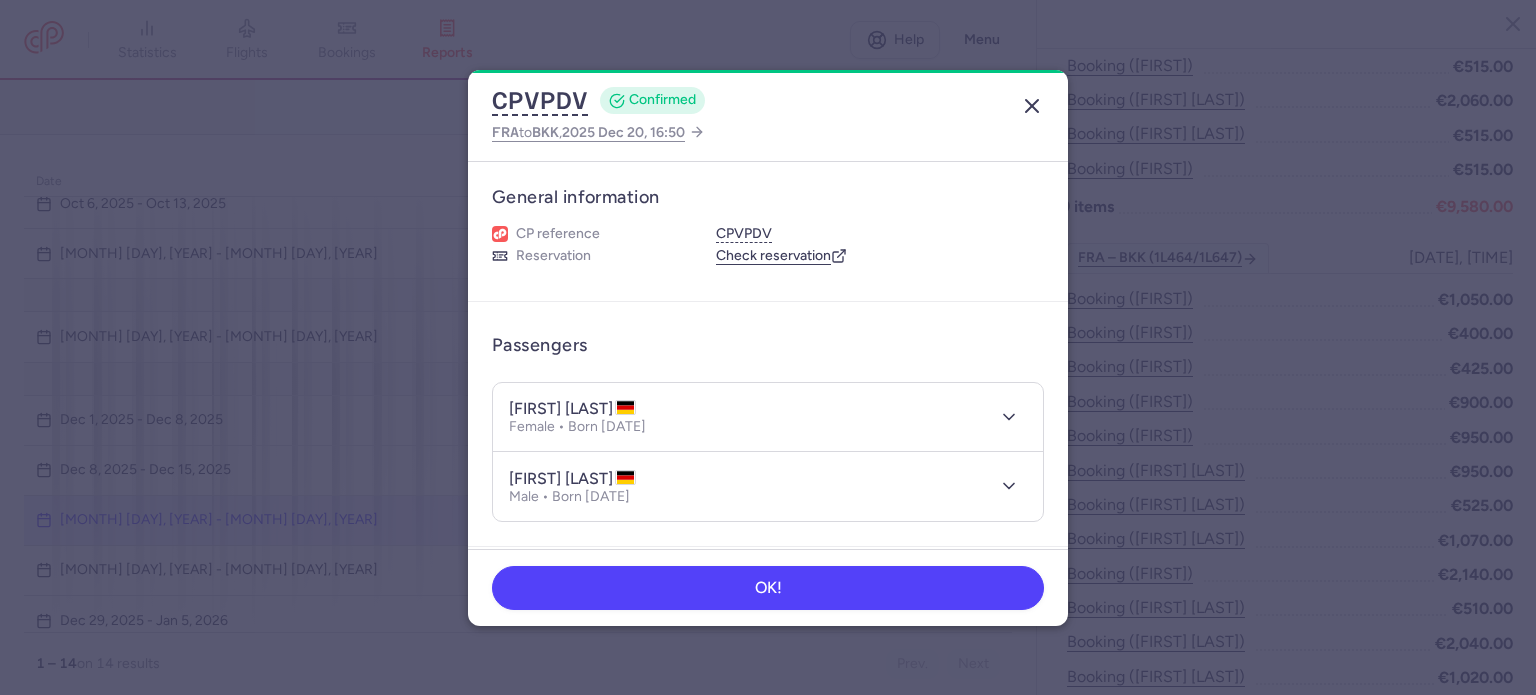 click 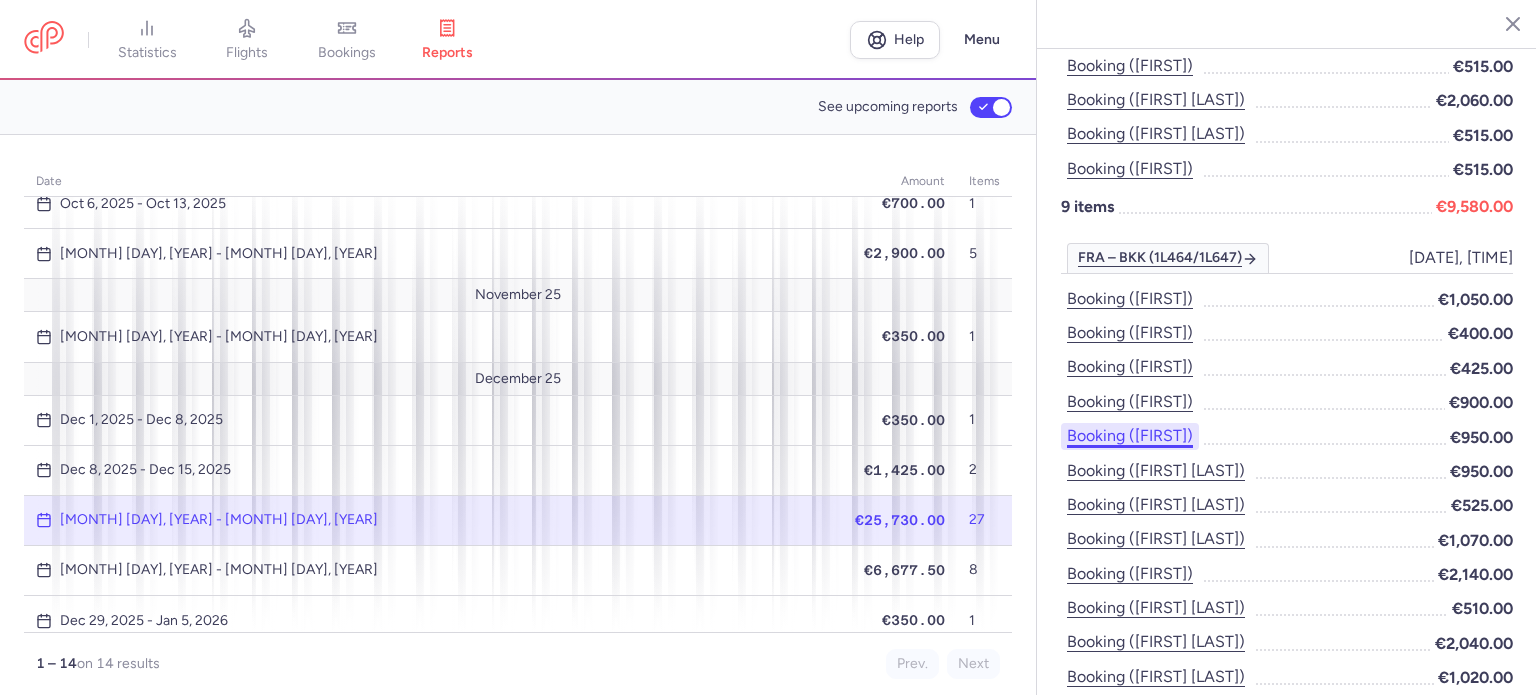 click on "Booking ([FIRST])" at bounding box center (1130, 436) 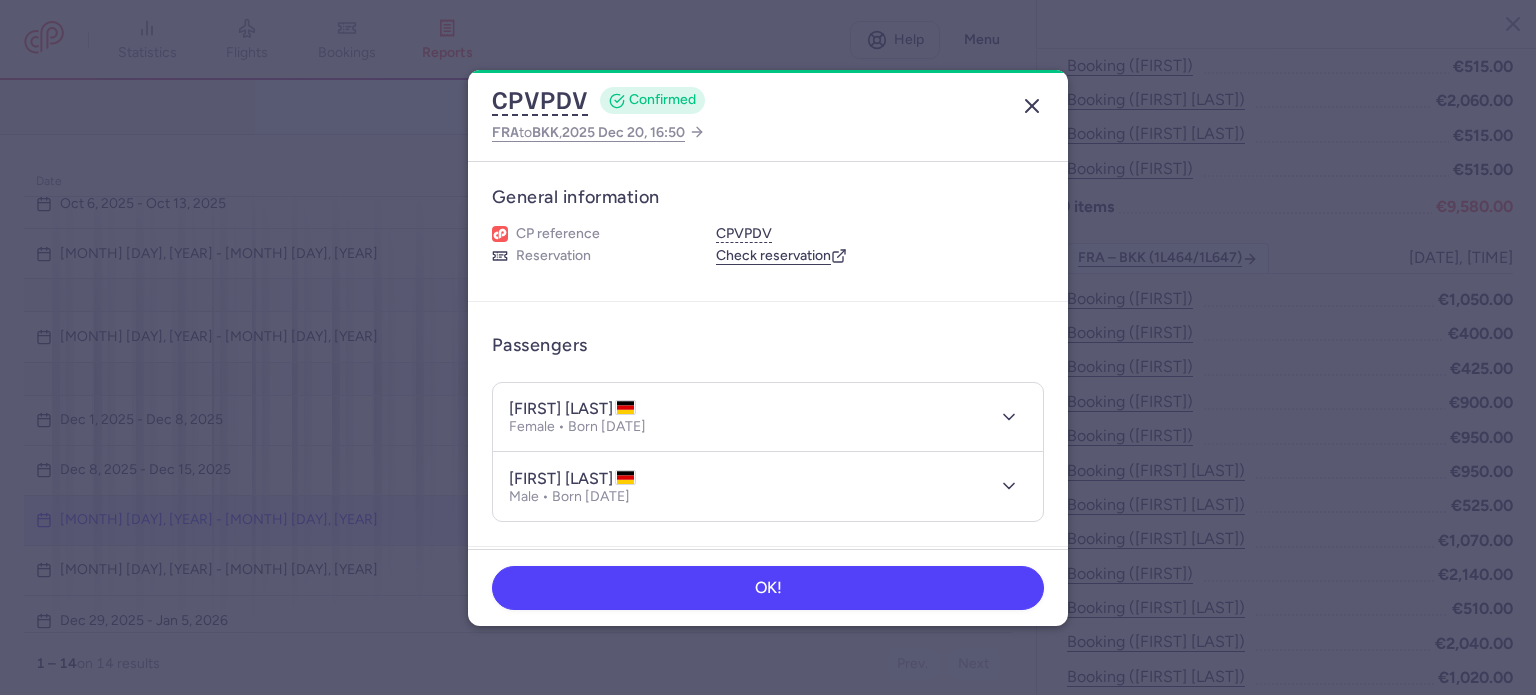 click 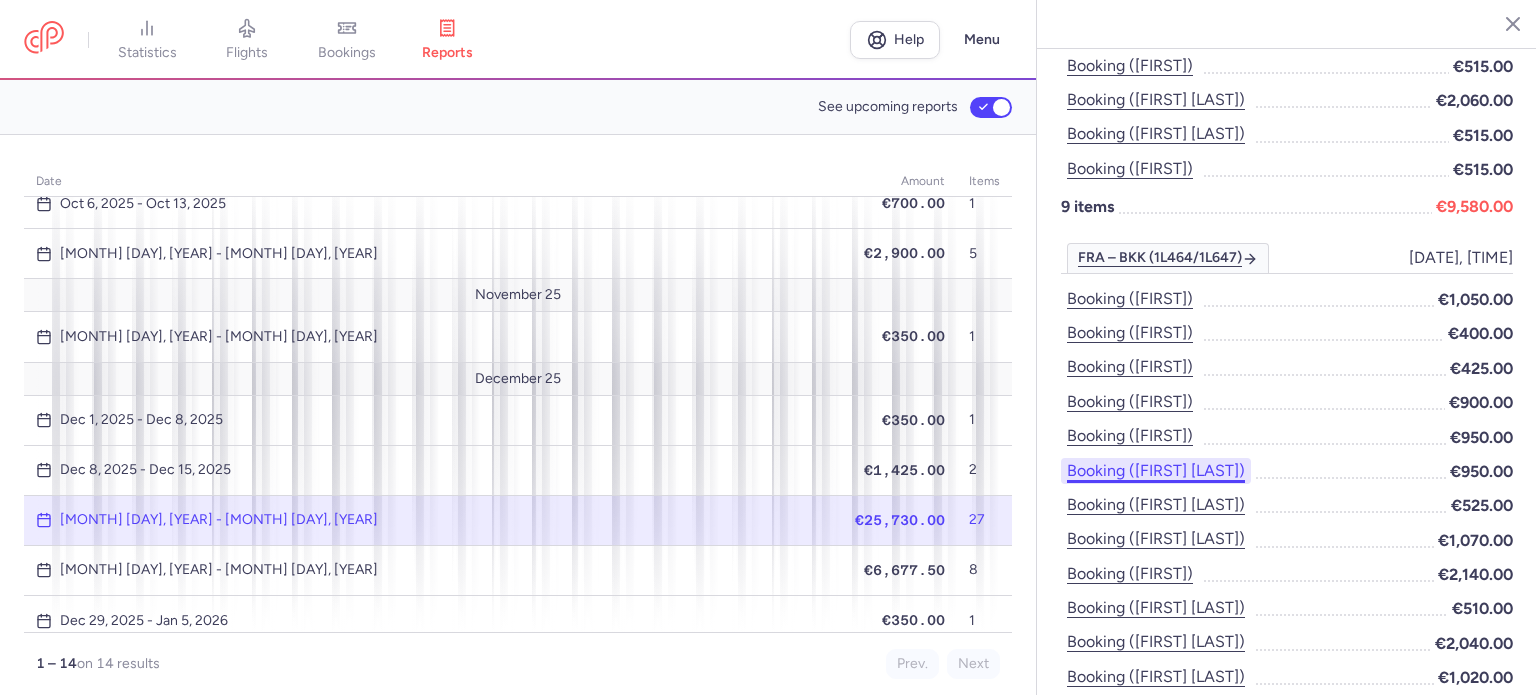 click on "Booking ([FIRST] [LAST])" at bounding box center [1156, 471] 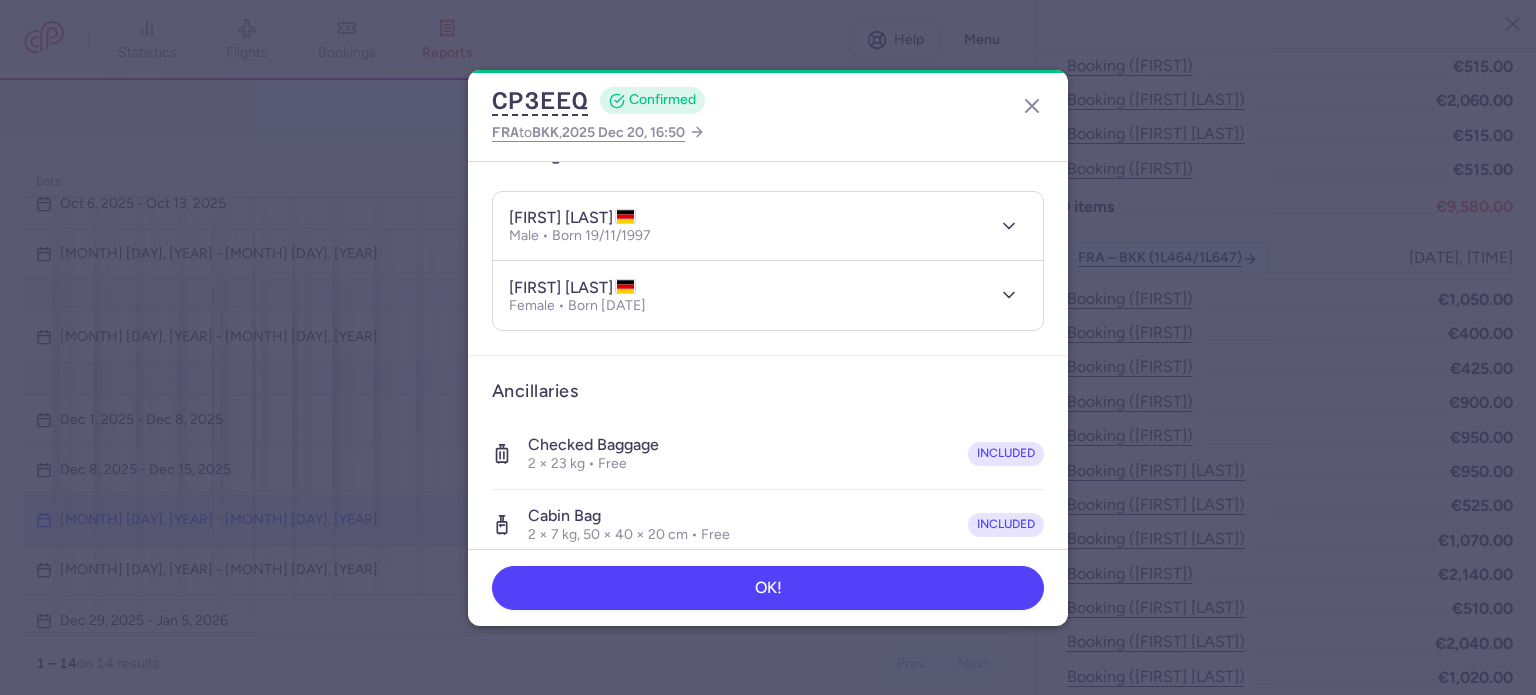 scroll, scrollTop: 200, scrollLeft: 0, axis: vertical 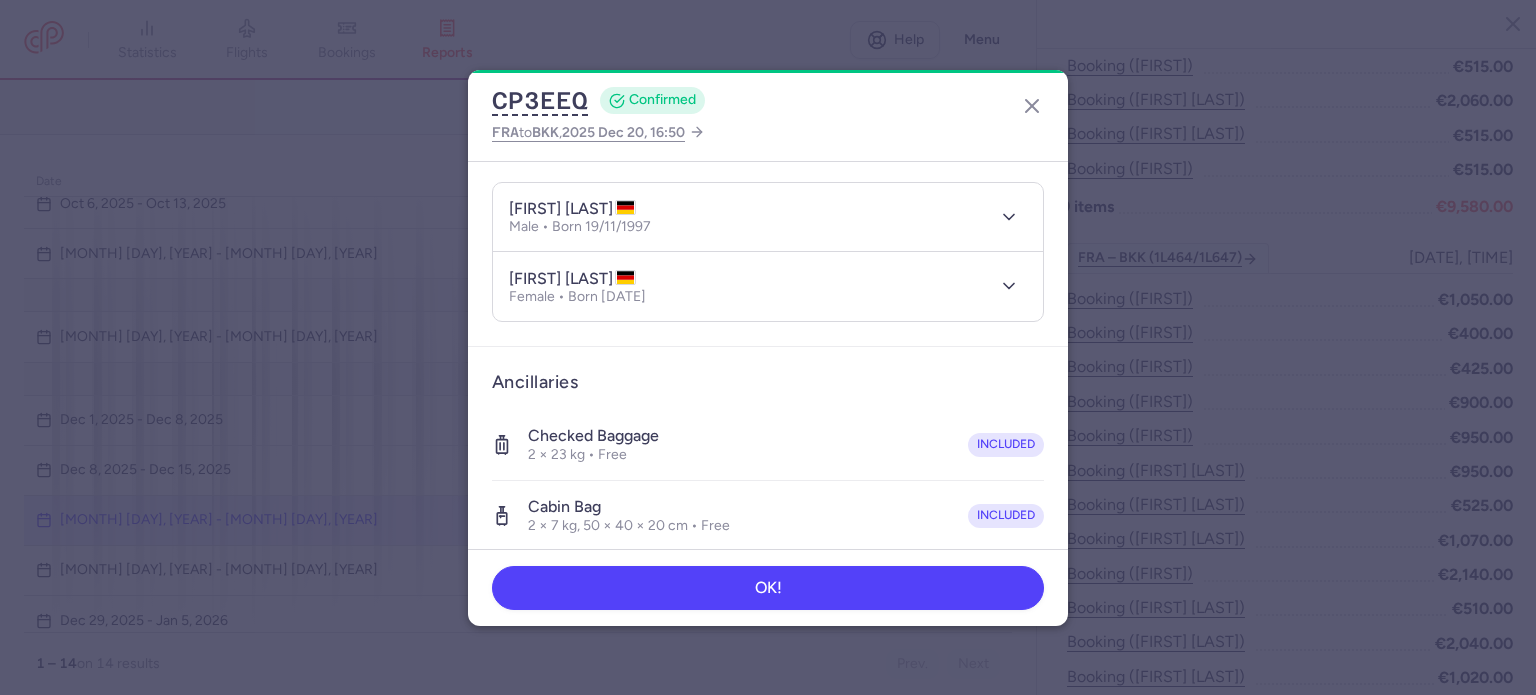 drag, startPoint x: 1034, startPoint y: 117, endPoint x: 799, endPoint y: 261, distance: 275.61023 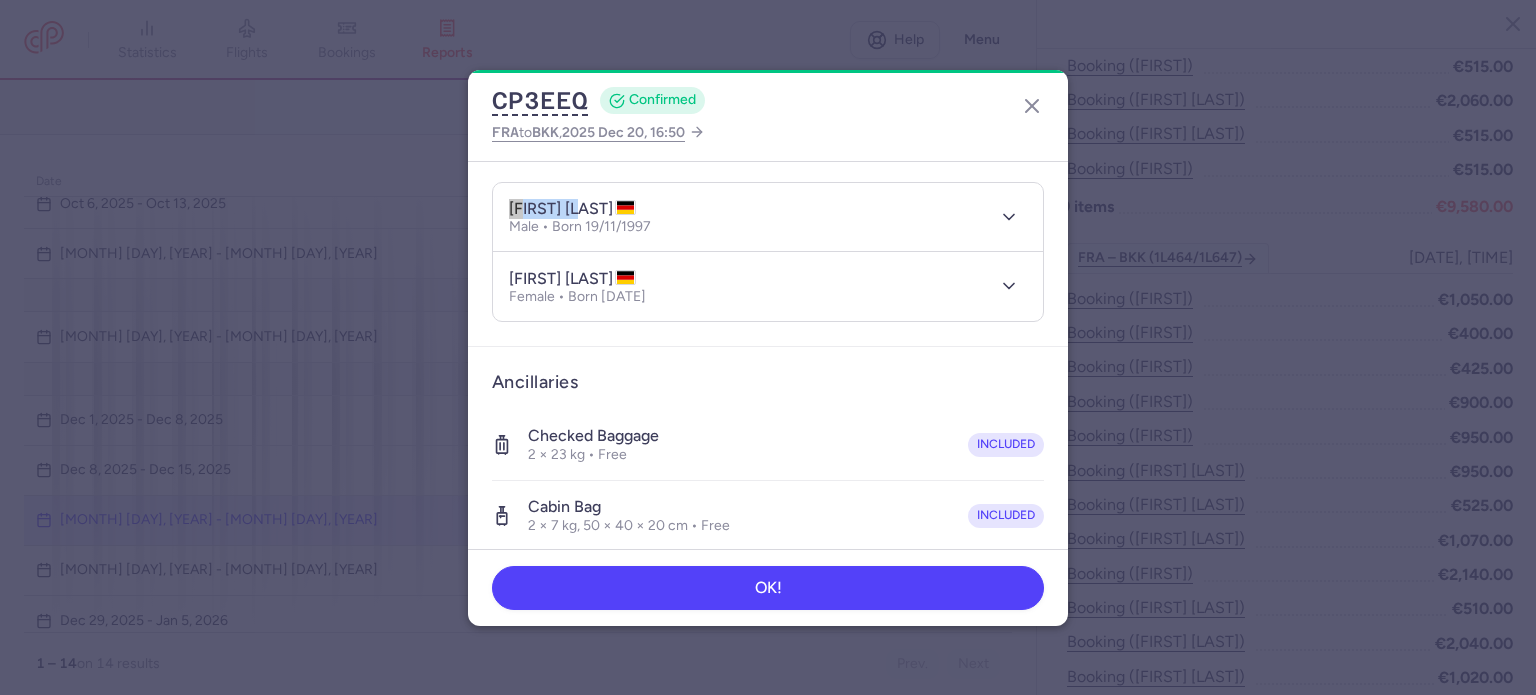 drag, startPoint x: 501, startPoint y: 202, endPoint x: 581, endPoint y: 213, distance: 80.75271 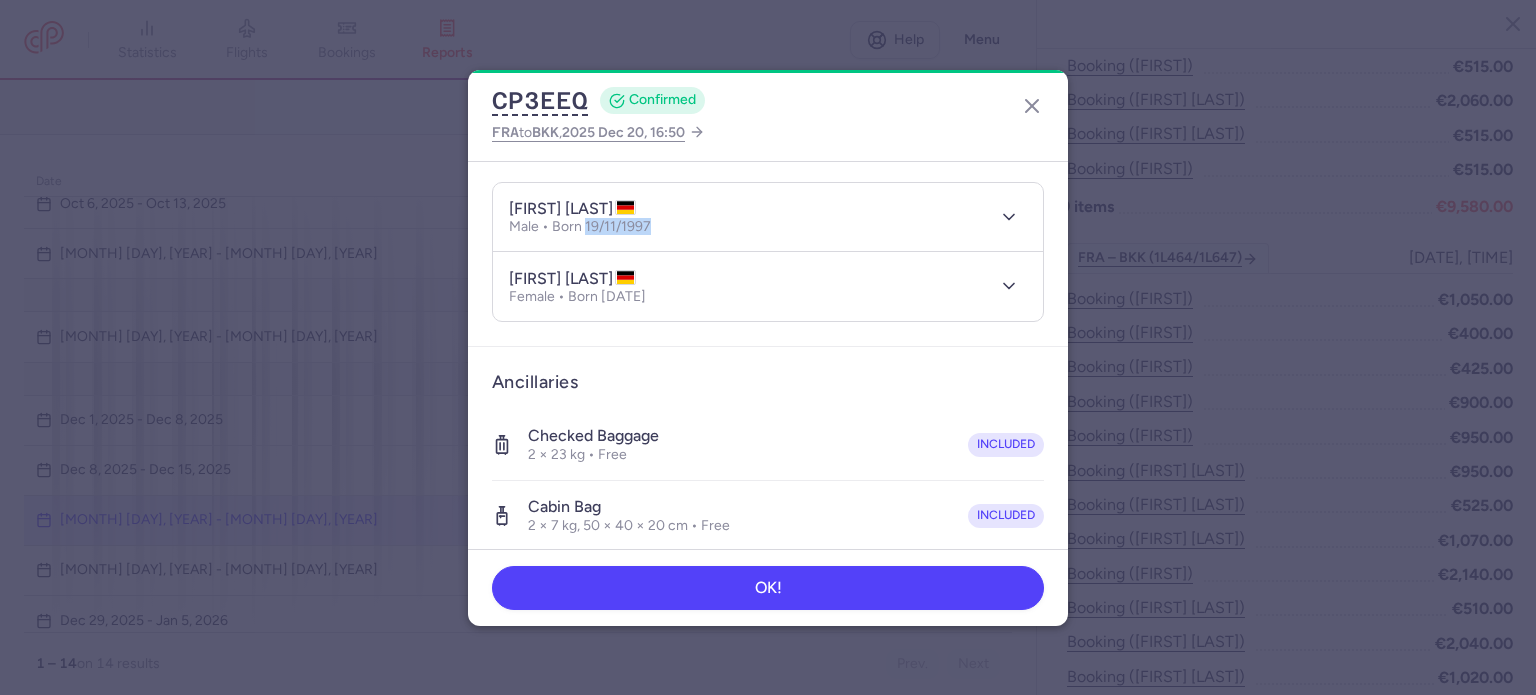 drag, startPoint x: 644, startPoint y: 227, endPoint x: 589, endPoint y: 231, distance: 55.145264 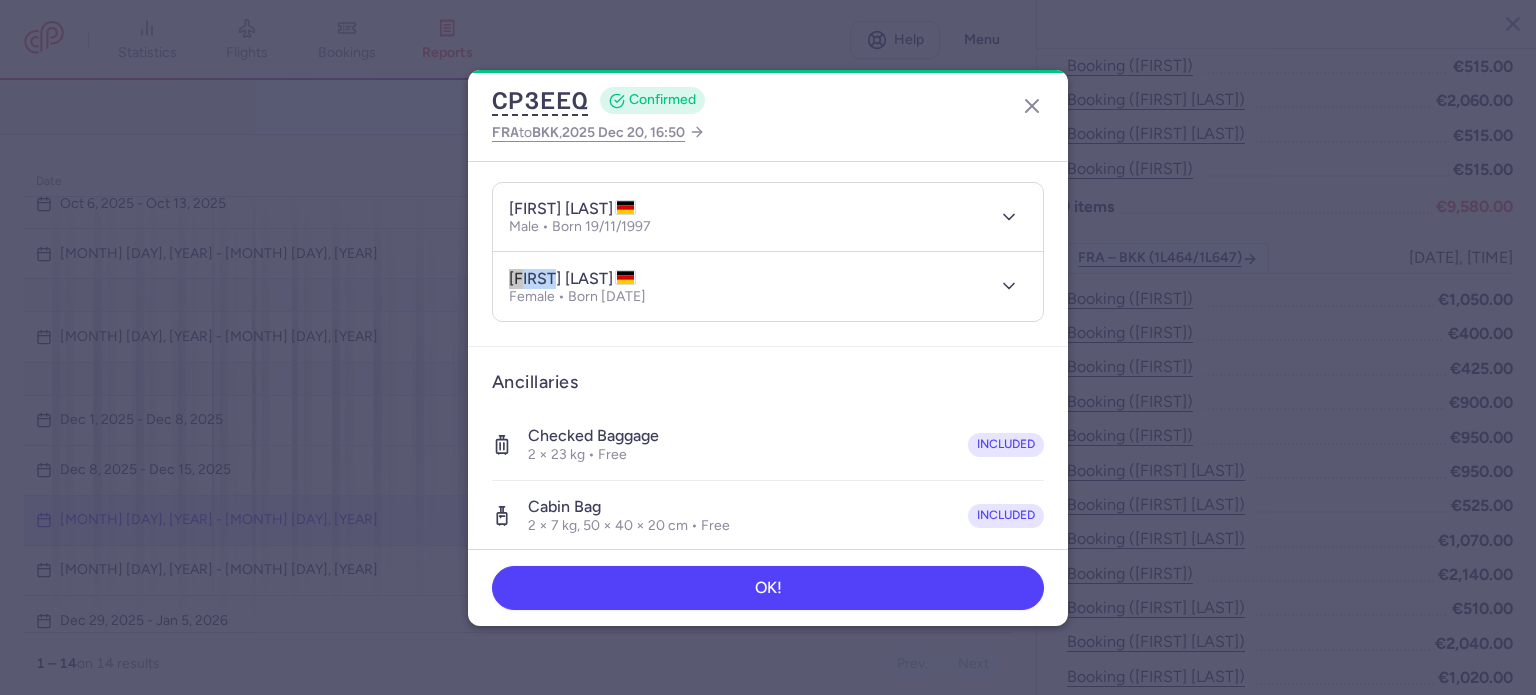 drag, startPoint x: 520, startPoint y: 275, endPoint x: 544, endPoint y: 275, distance: 24 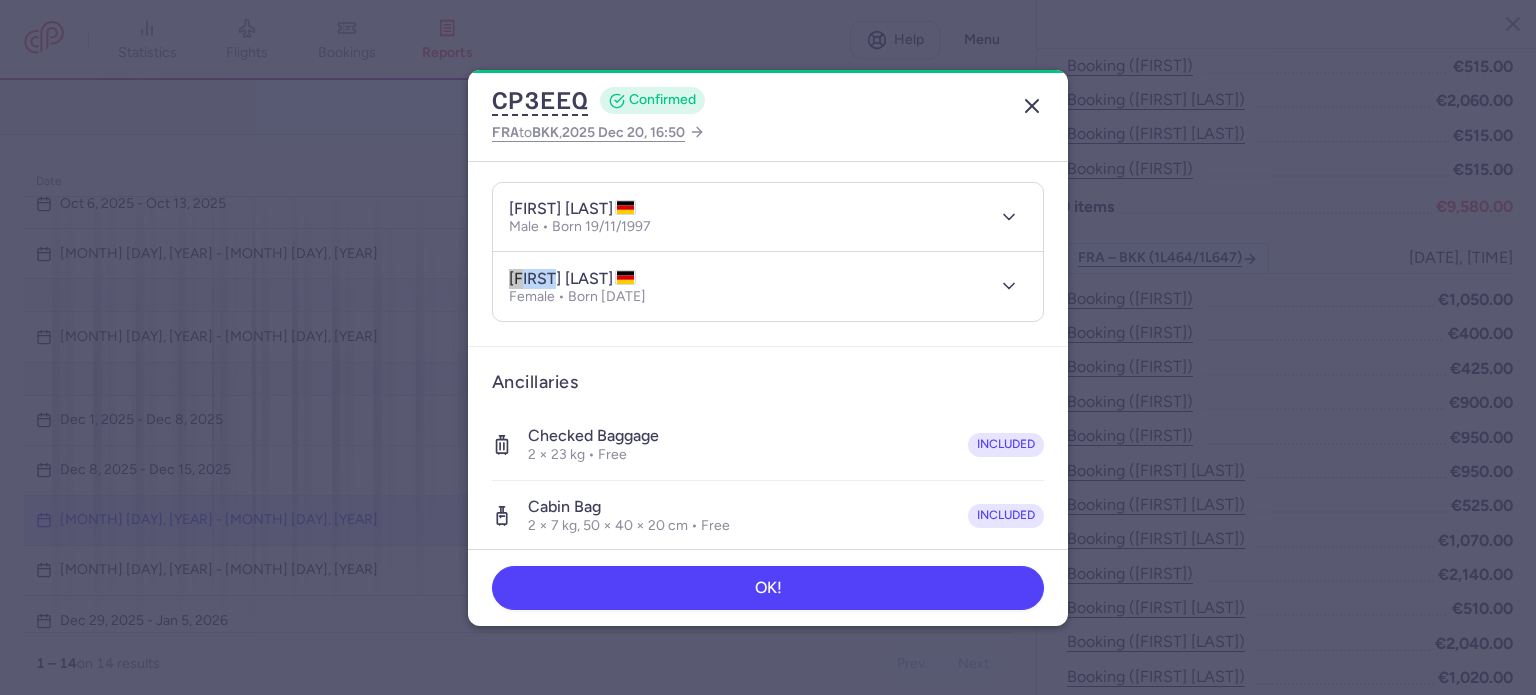 click 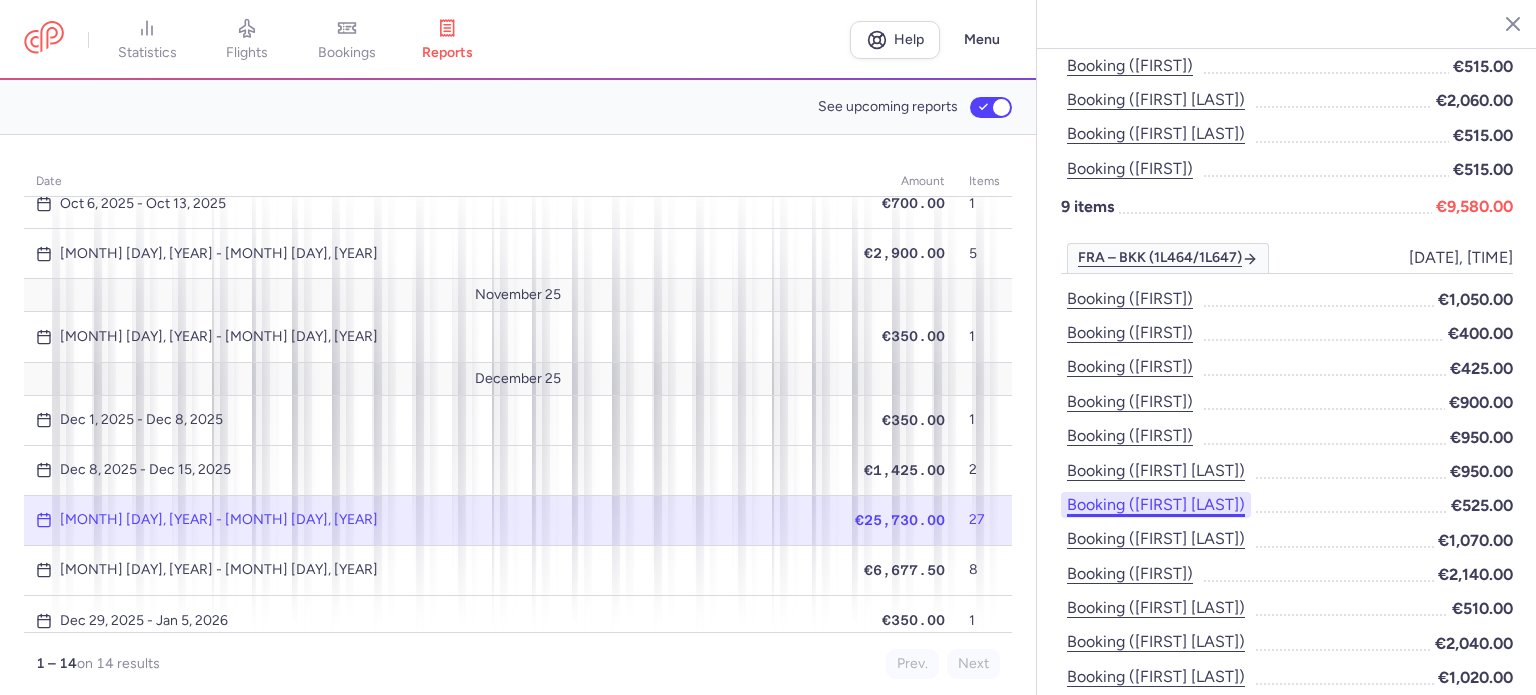 click on "Booking ([FIRST] [LAST])" at bounding box center (1156, 505) 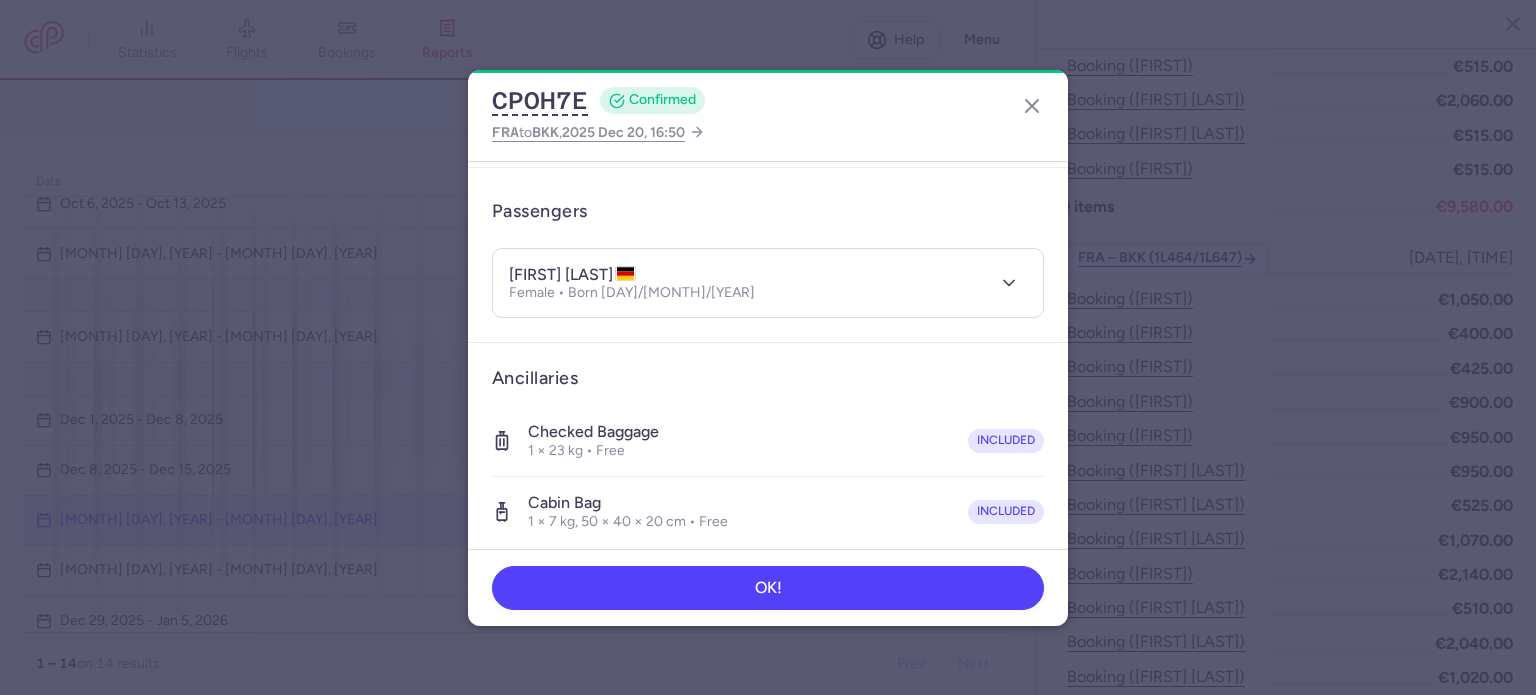 scroll, scrollTop: 0, scrollLeft: 0, axis: both 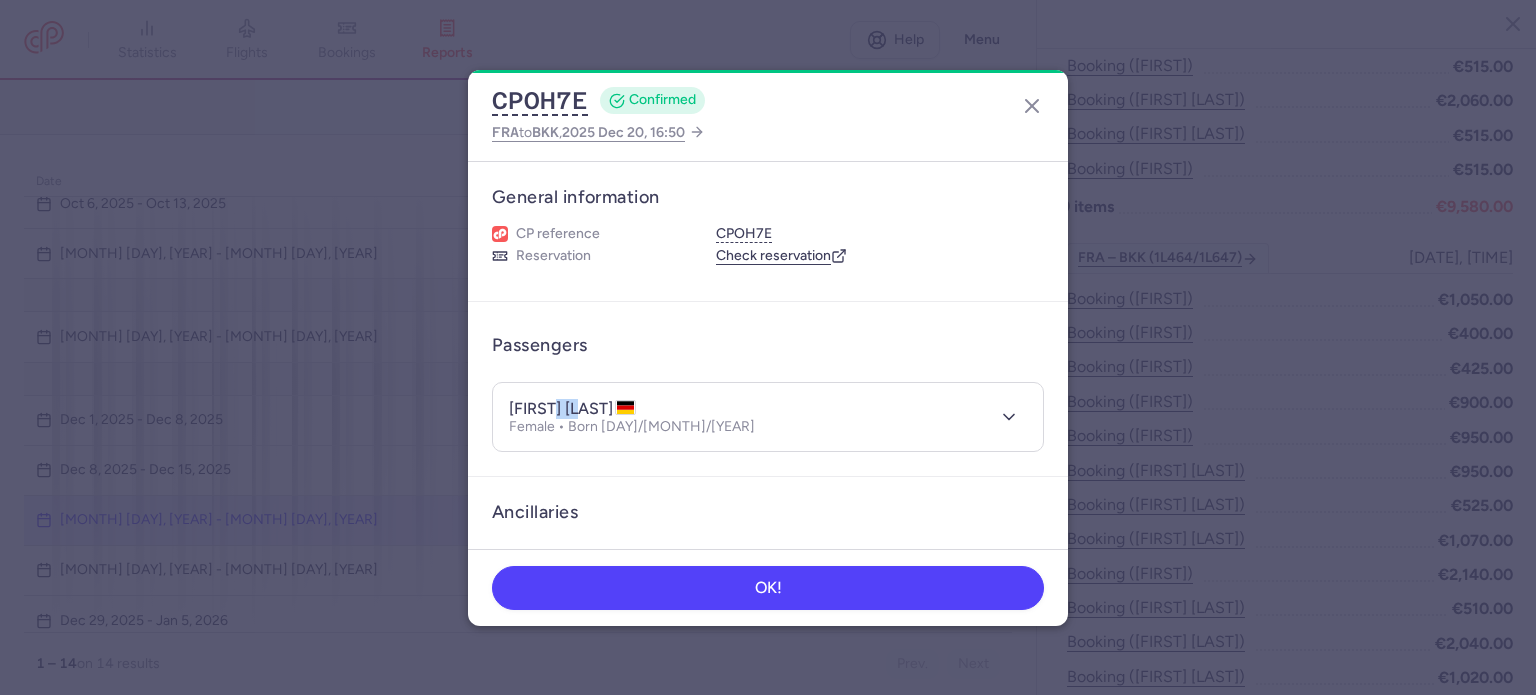 drag, startPoint x: 586, startPoint y: 406, endPoint x: 550, endPoint y: 411, distance: 36.345562 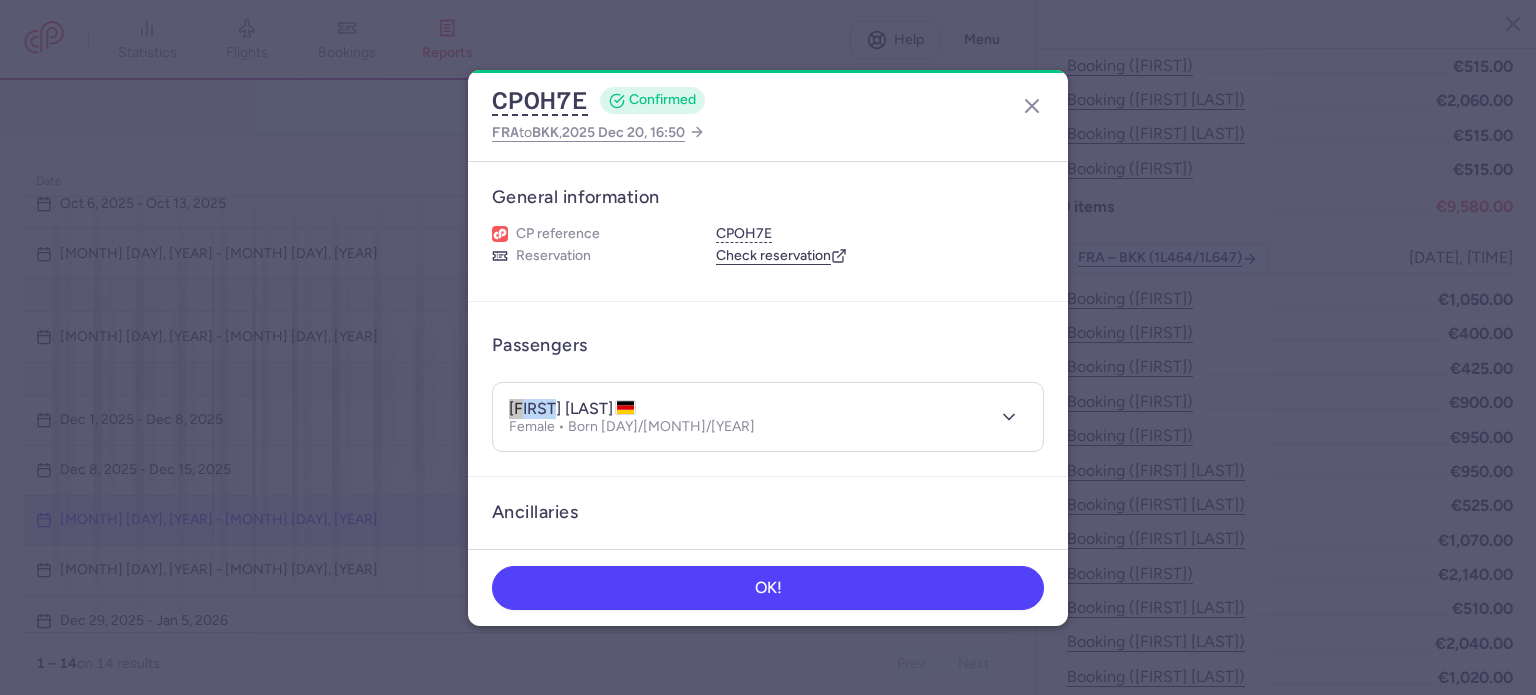 drag, startPoint x: 507, startPoint y: 408, endPoint x: 549, endPoint y: 410, distance: 42.047592 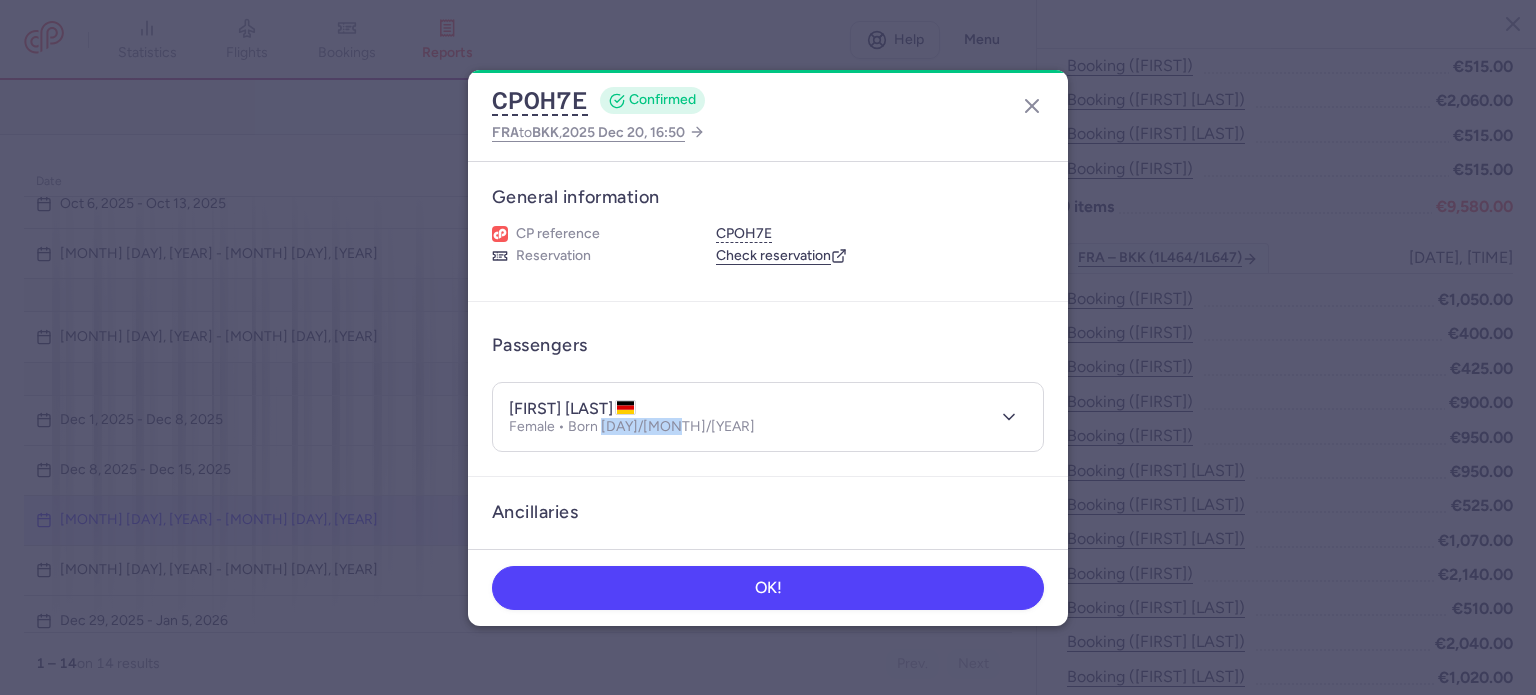 drag, startPoint x: 672, startPoint y: 427, endPoint x: 602, endPoint y: 433, distance: 70.256676 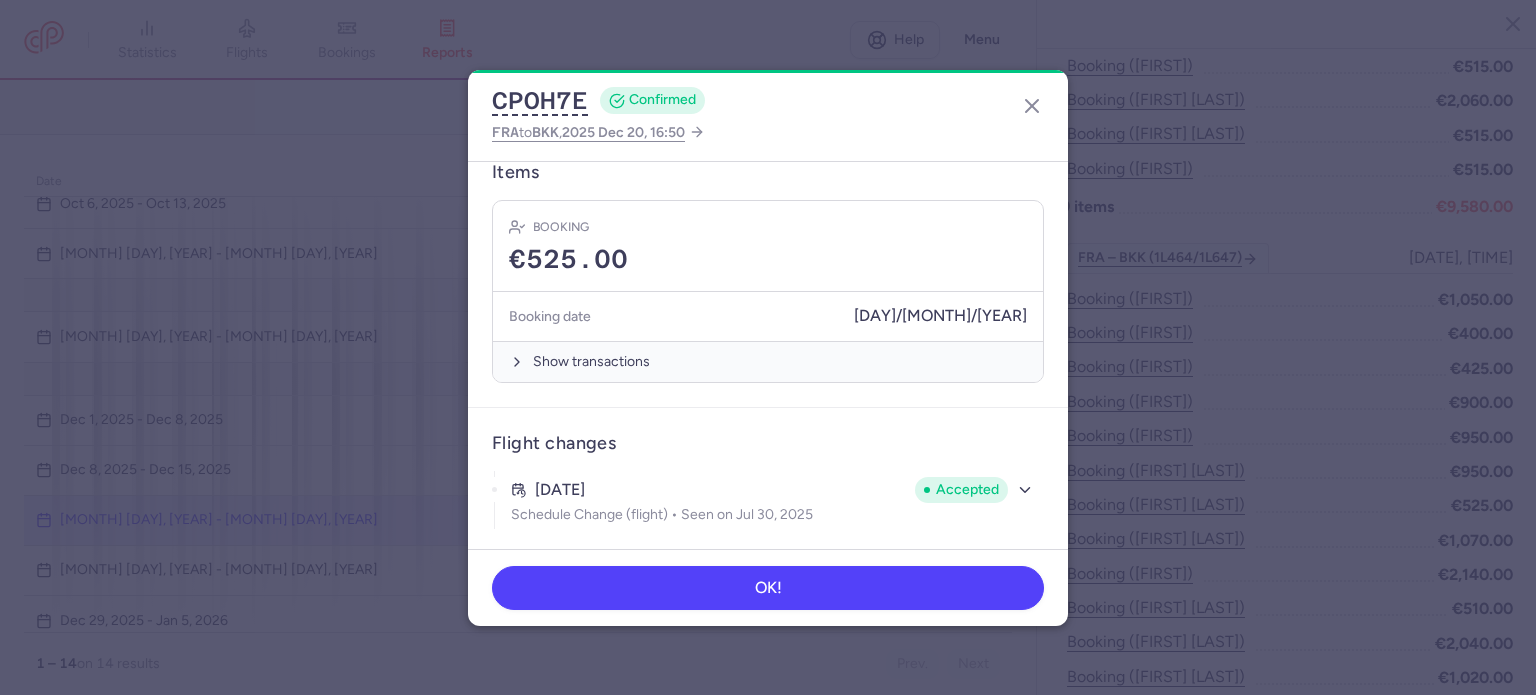 scroll, scrollTop: 0, scrollLeft: 0, axis: both 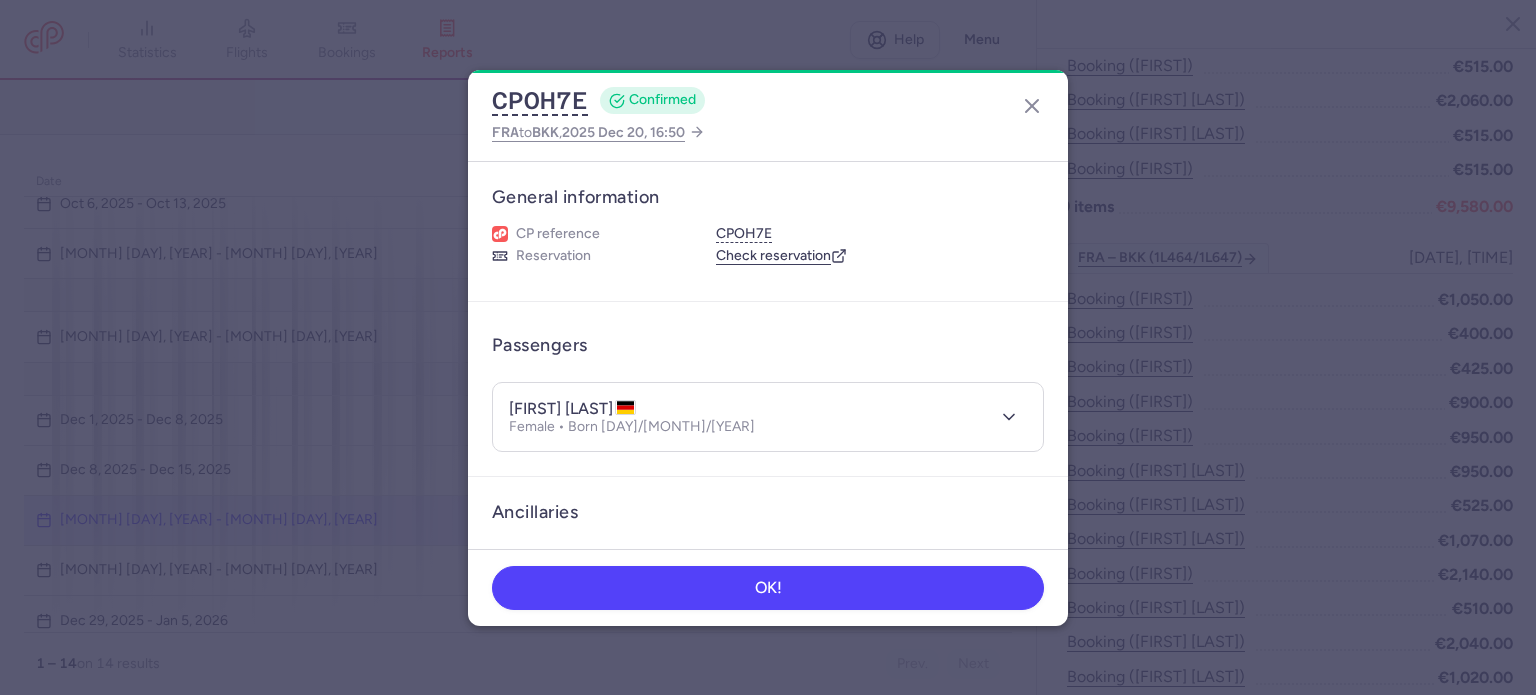 click on "Passengers [FIRST] [LAST] Female • Born [DATE]" at bounding box center [768, 390] 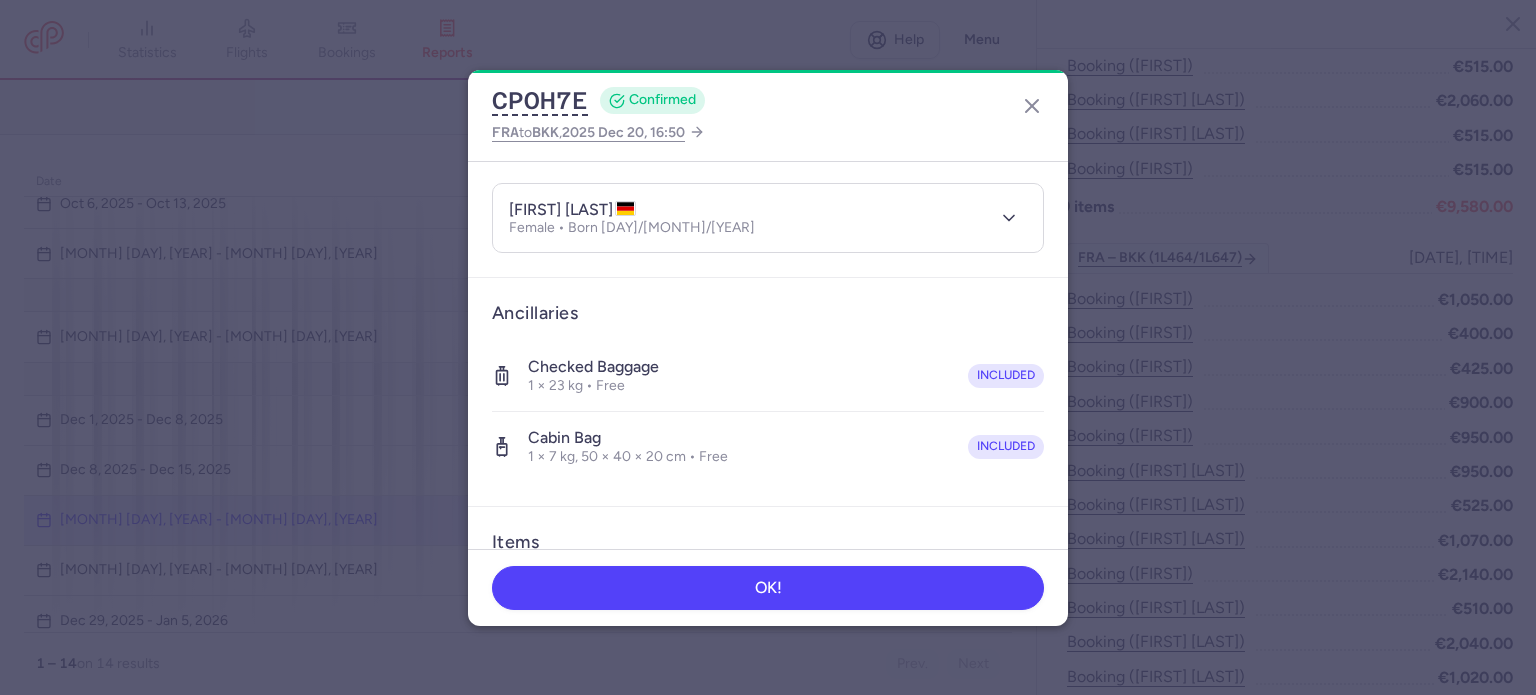 scroll, scrollTop: 300, scrollLeft: 0, axis: vertical 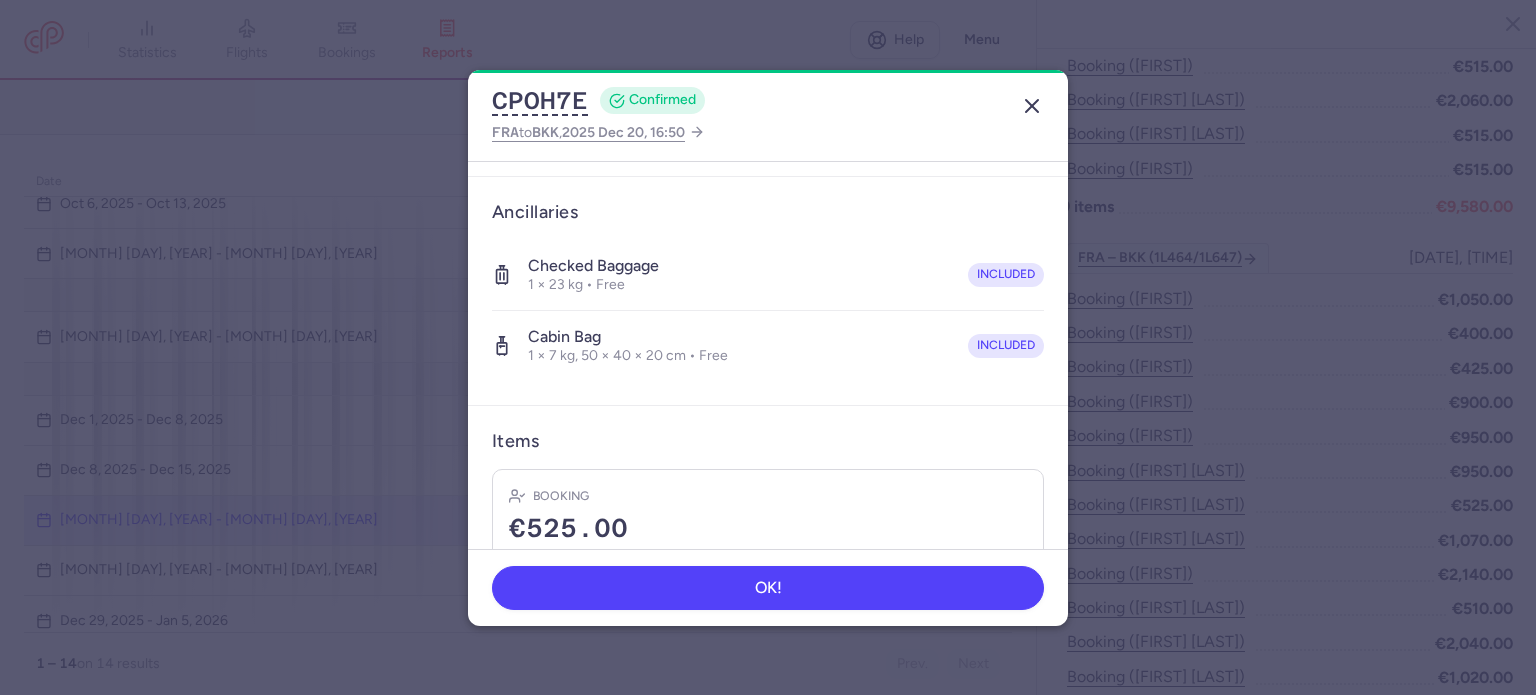 click 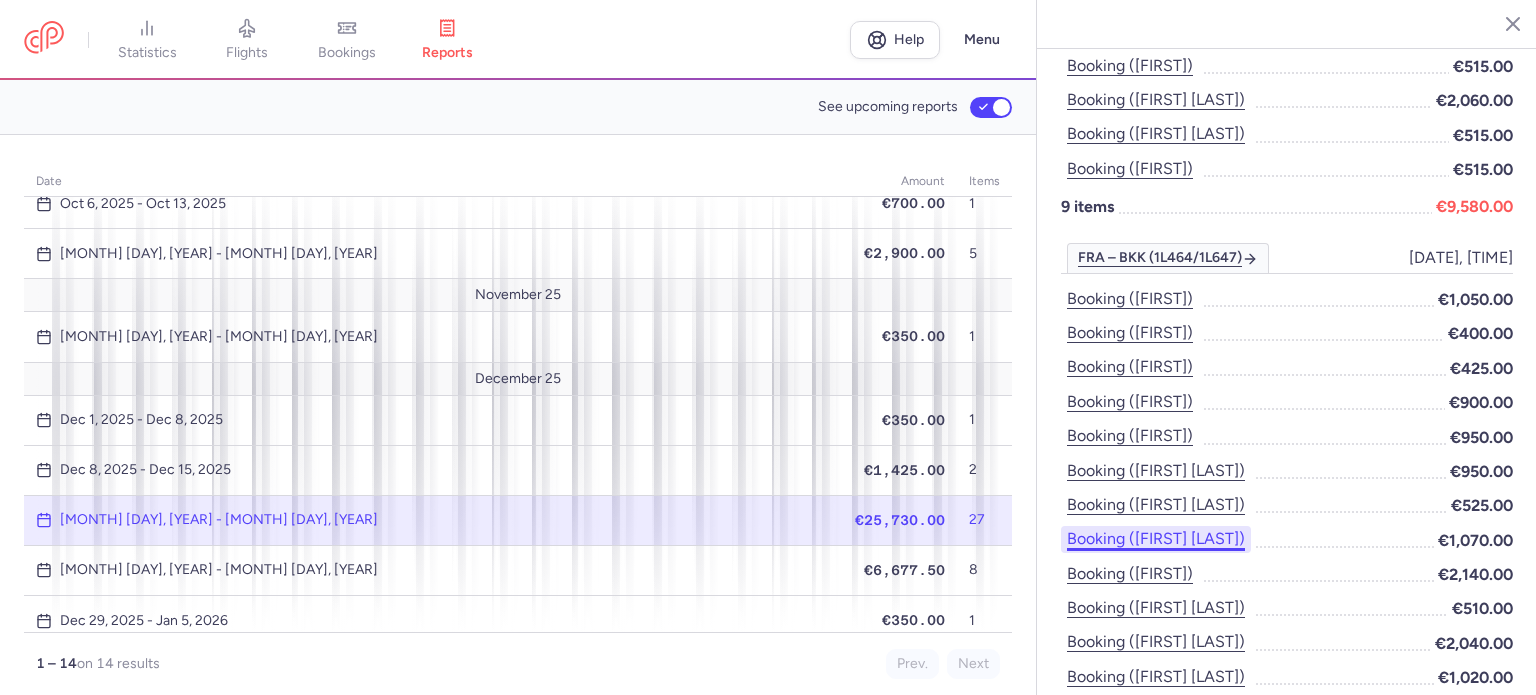click on "Booking ([FIRST] [LAST])" at bounding box center [1156, 539] 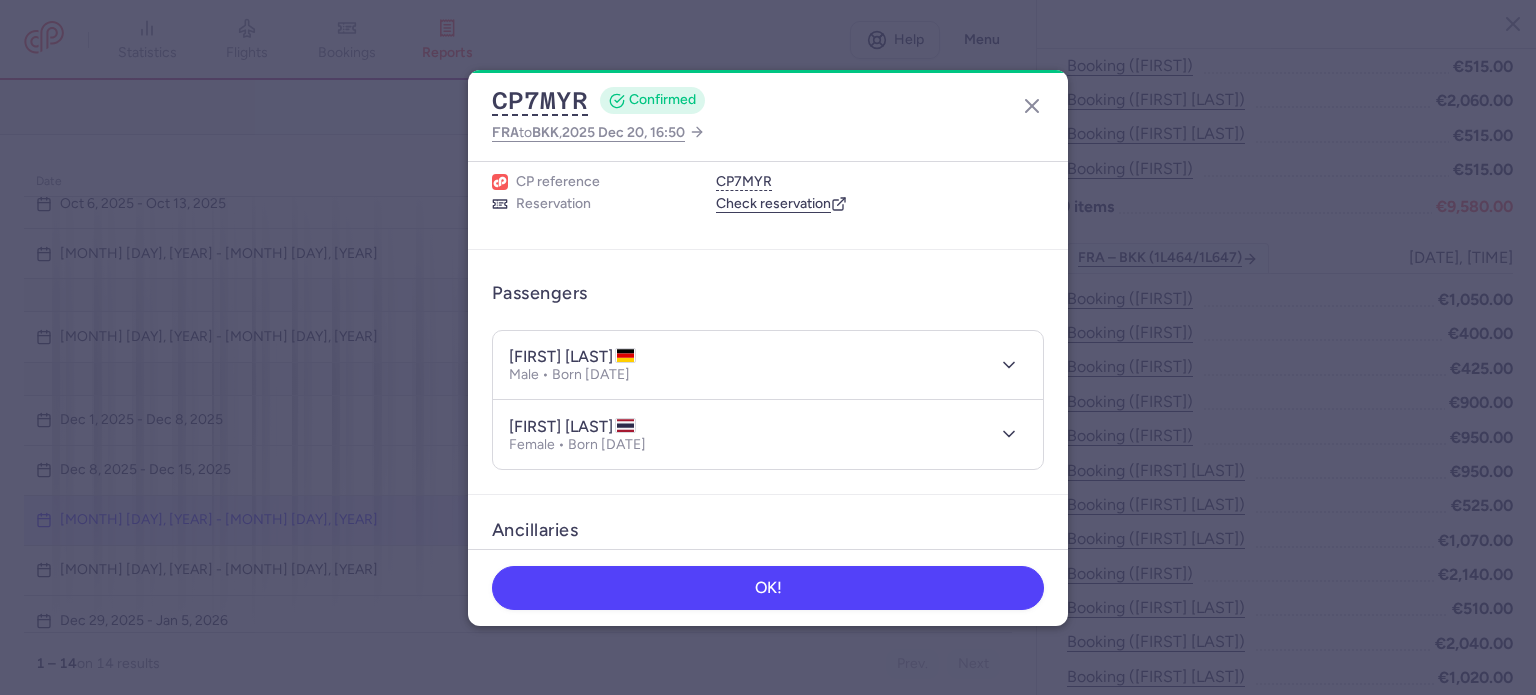 scroll, scrollTop: 100, scrollLeft: 0, axis: vertical 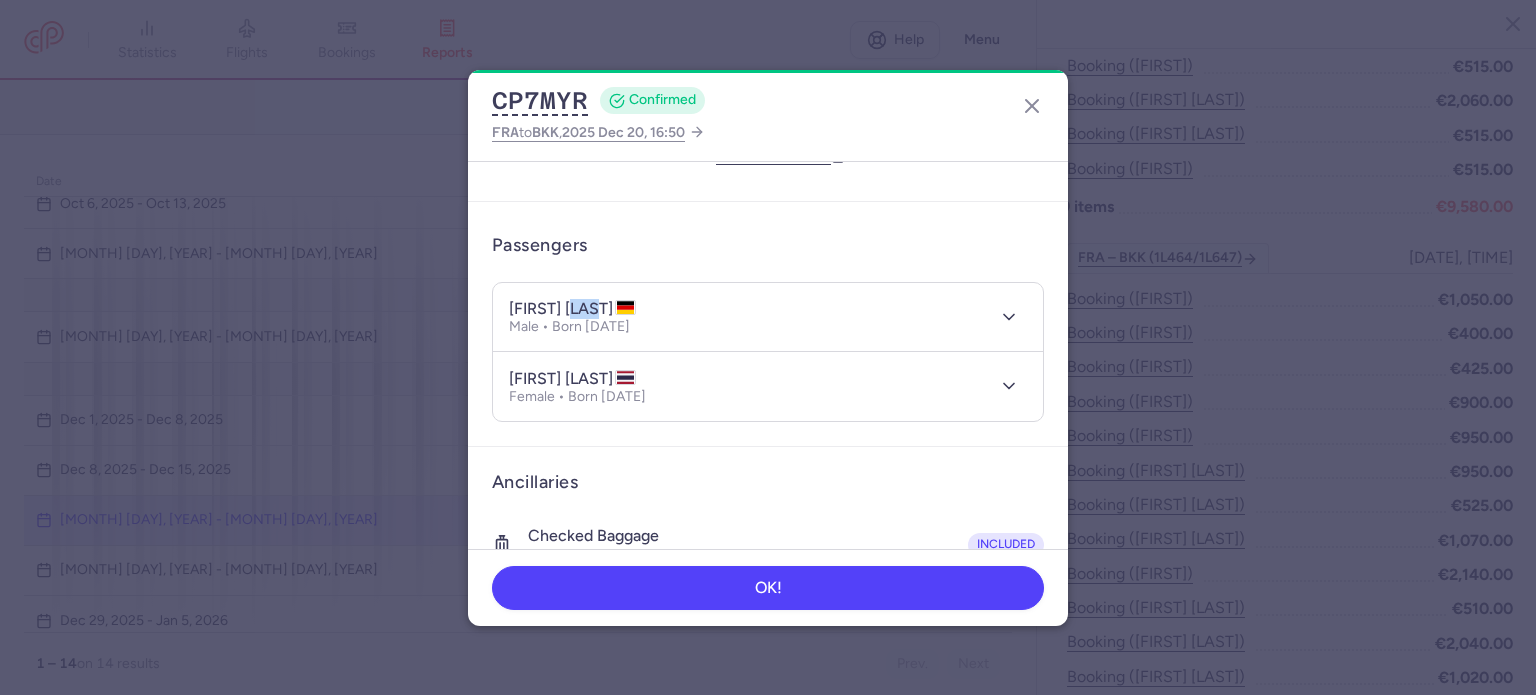 drag, startPoint x: 612, startPoint y: 300, endPoint x: 579, endPoint y: 308, distance: 33.955853 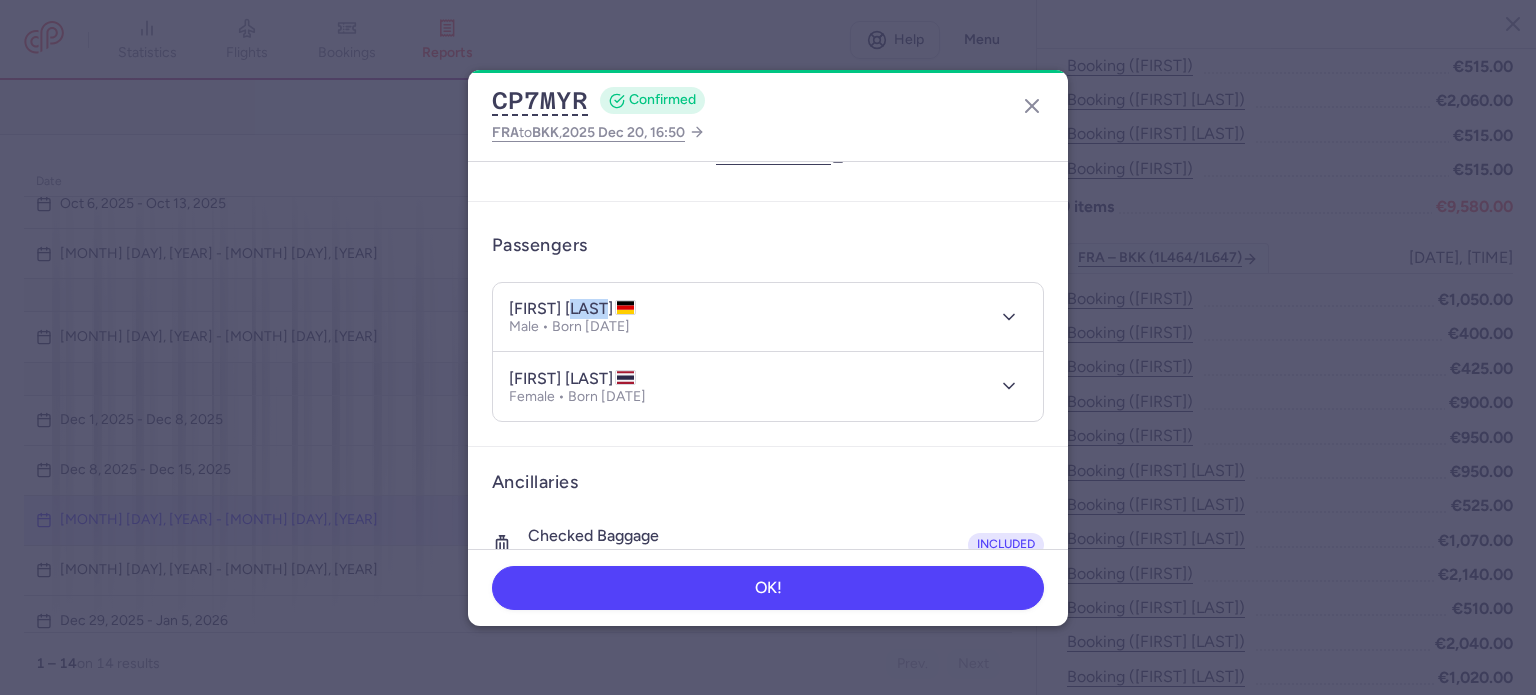 drag, startPoint x: 618, startPoint y: 307, endPoint x: 579, endPoint y: 307, distance: 39 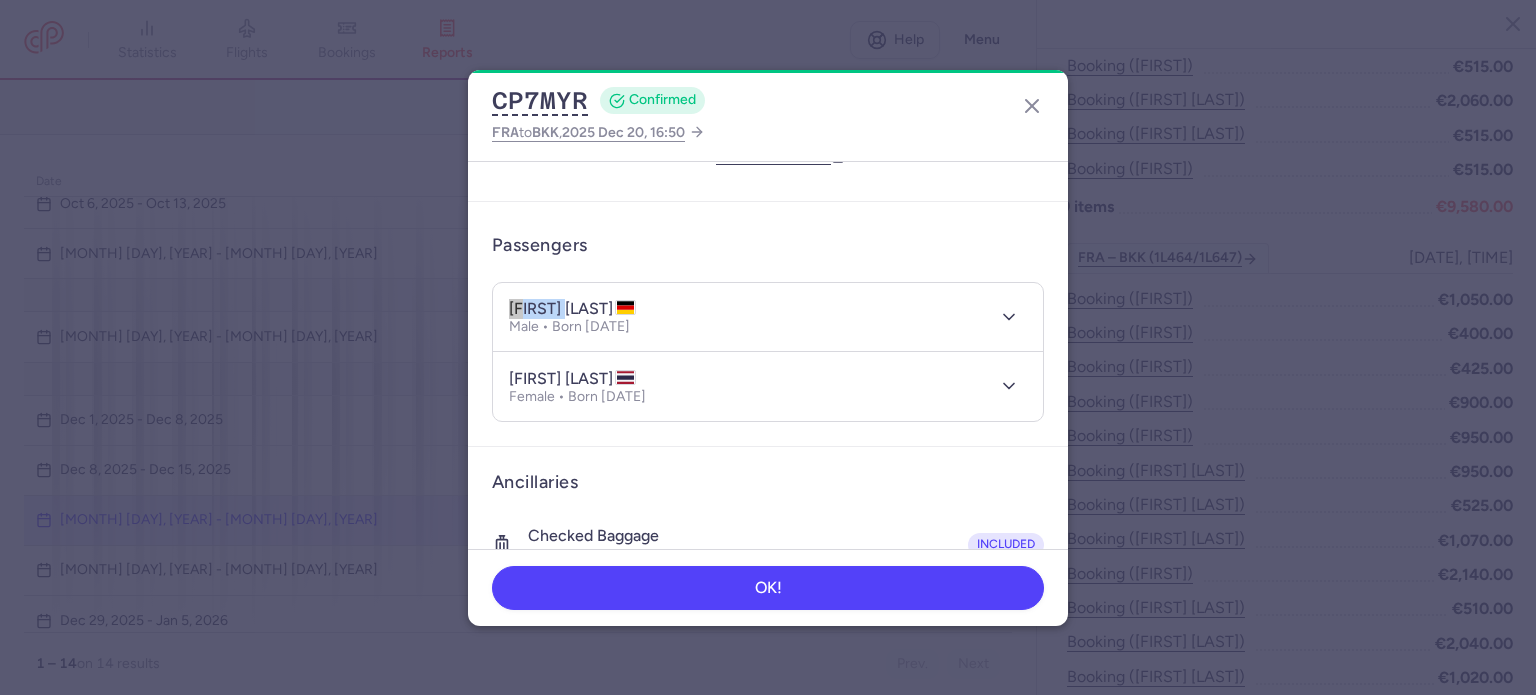 drag, startPoint x: 524, startPoint y: 307, endPoint x: 574, endPoint y: 307, distance: 50 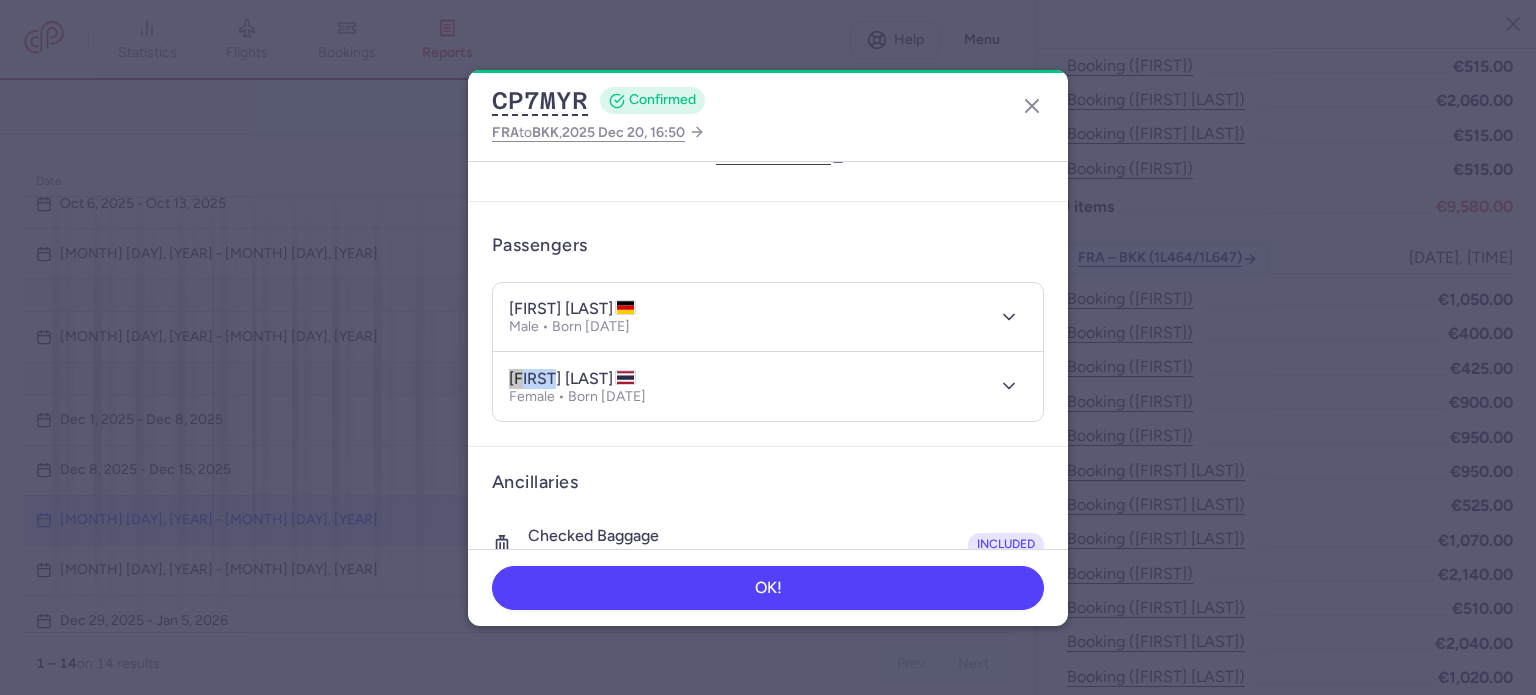 drag, startPoint x: 518, startPoint y: 375, endPoint x: 566, endPoint y: 375, distance: 48 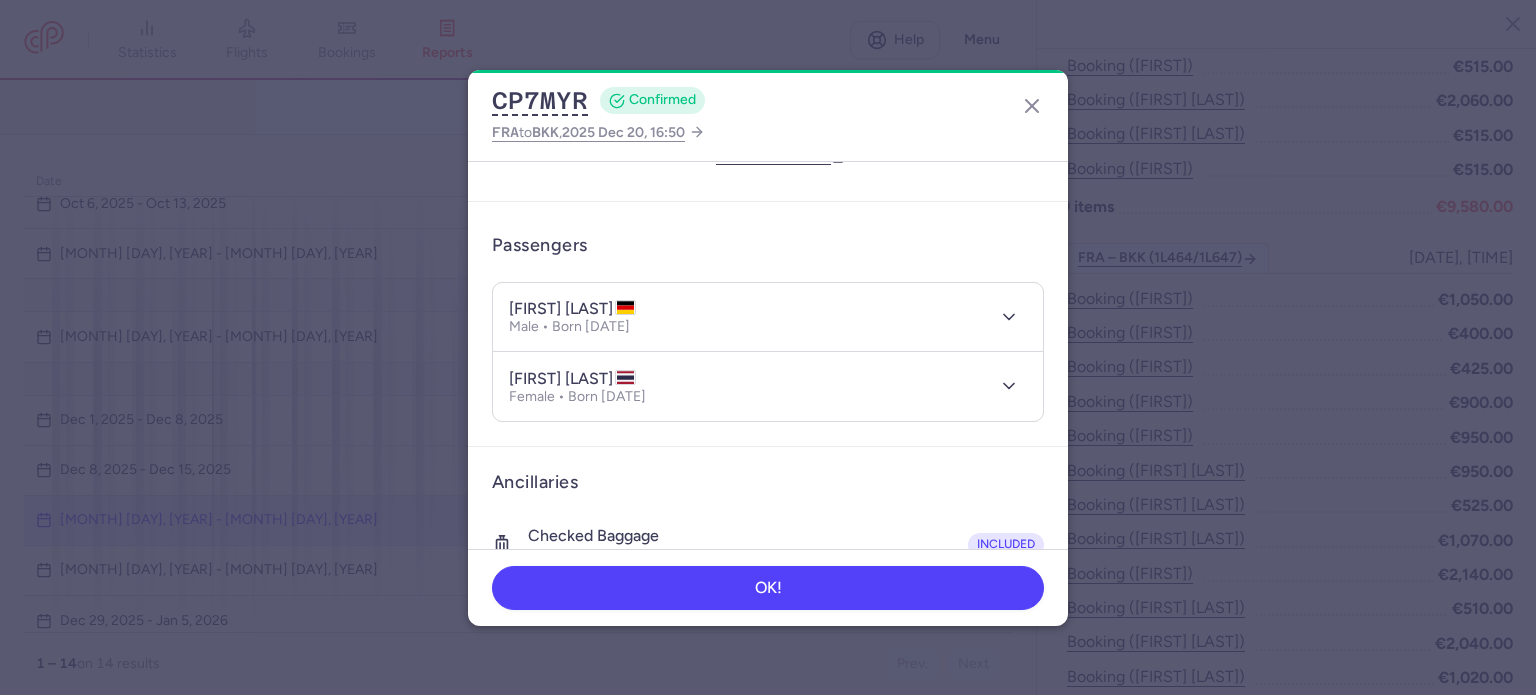 drag, startPoint x: 668, startPoint y: 391, endPoint x: 600, endPoint y: 399, distance: 68.46897 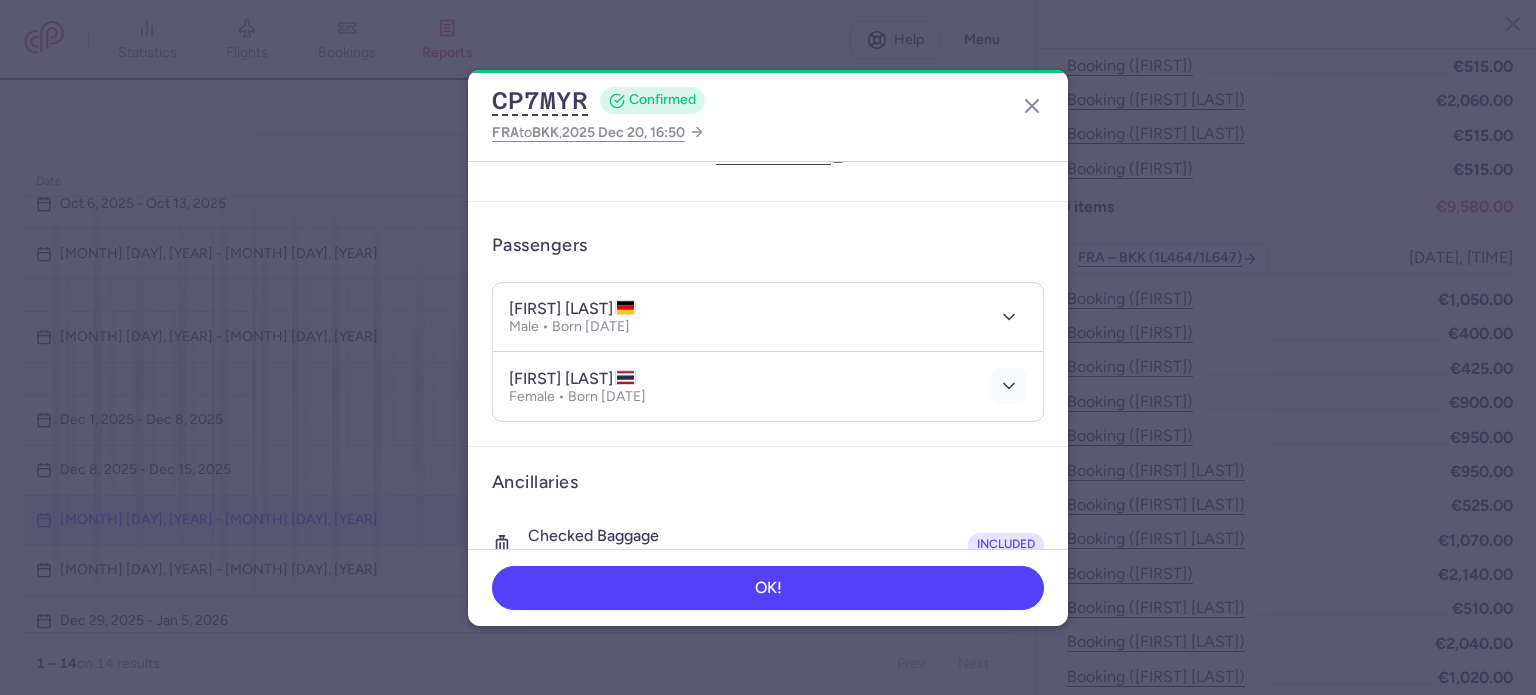 click 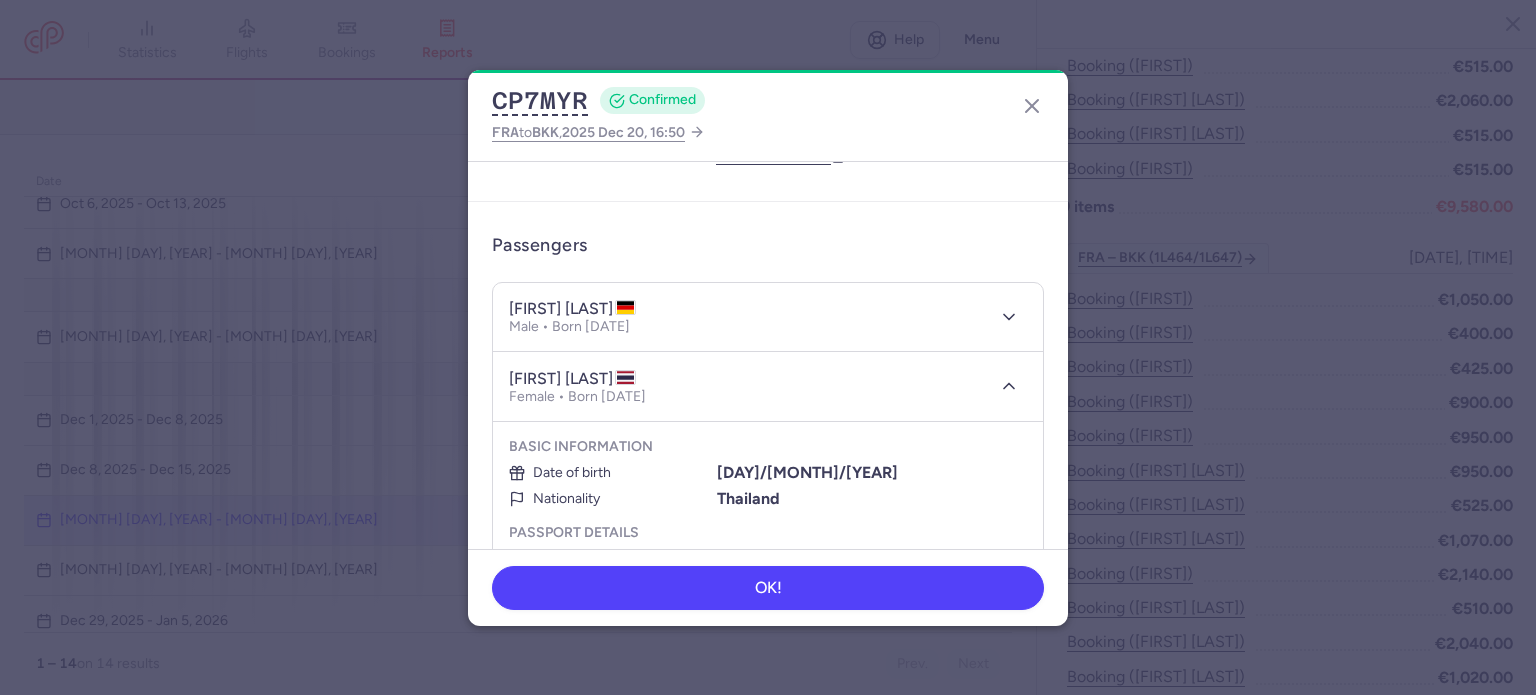 type 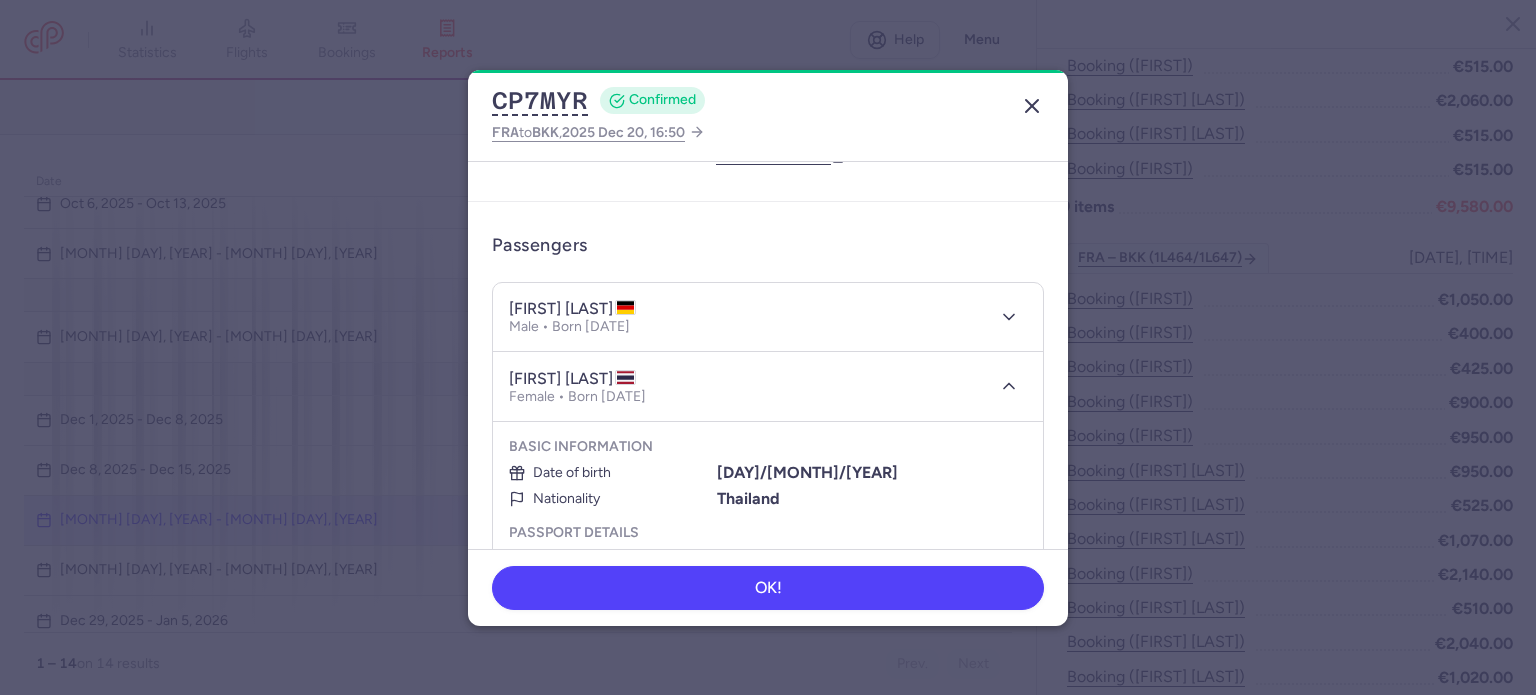 click 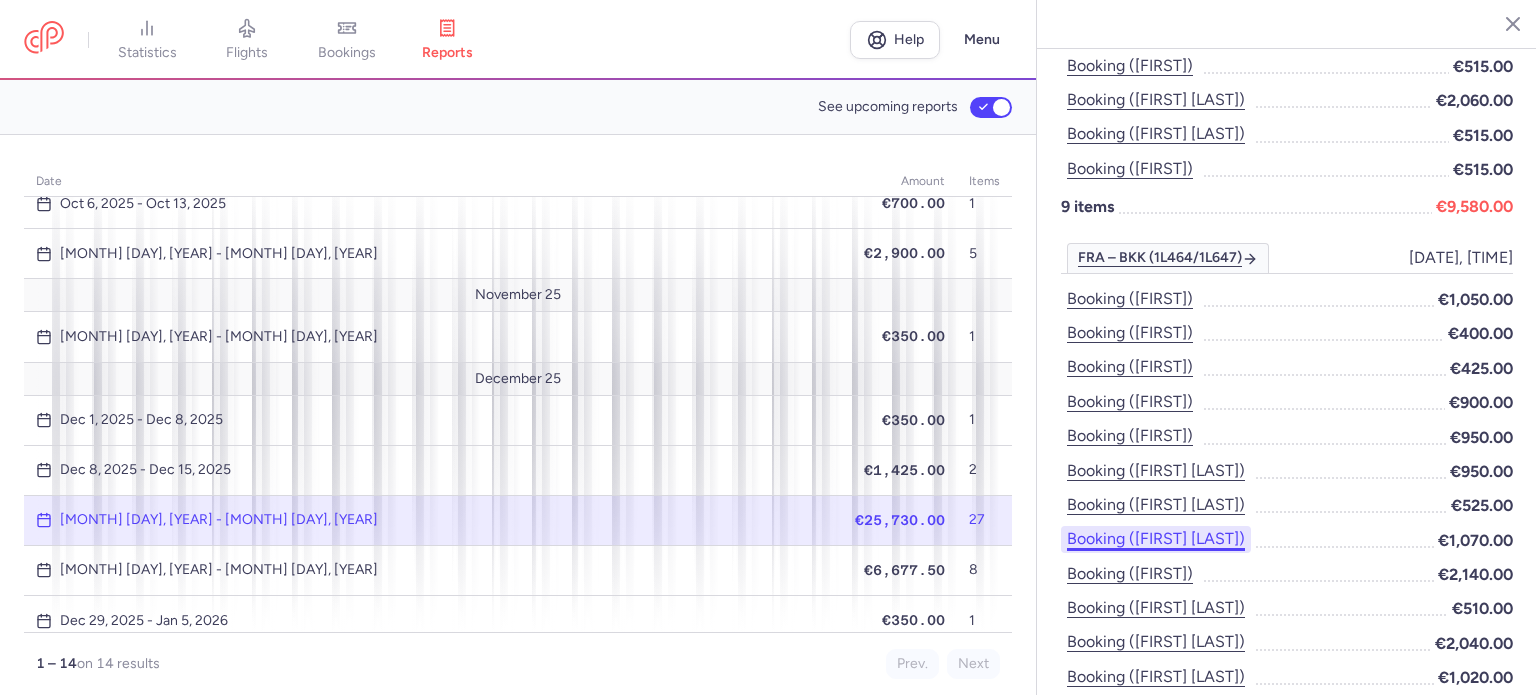 type 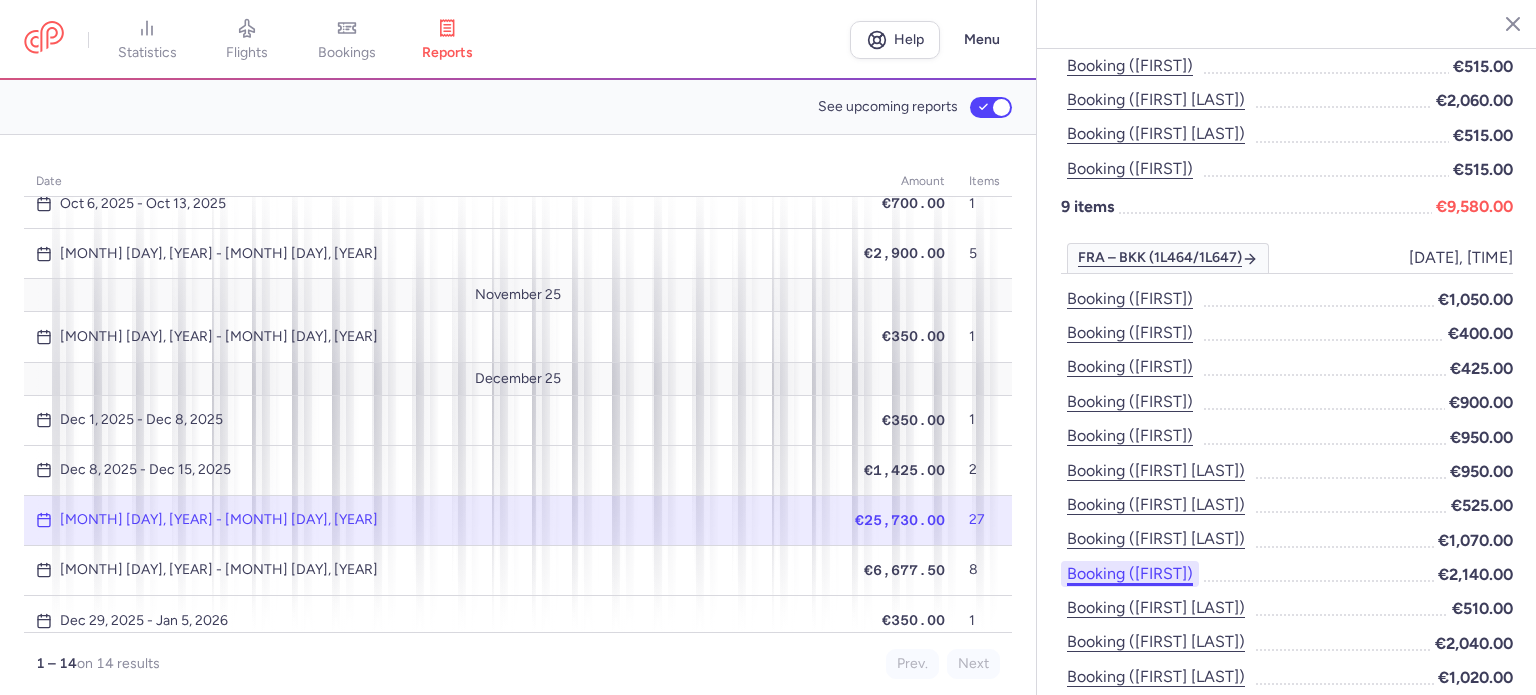 click on "Booking ([FIRST])" at bounding box center [1130, 574] 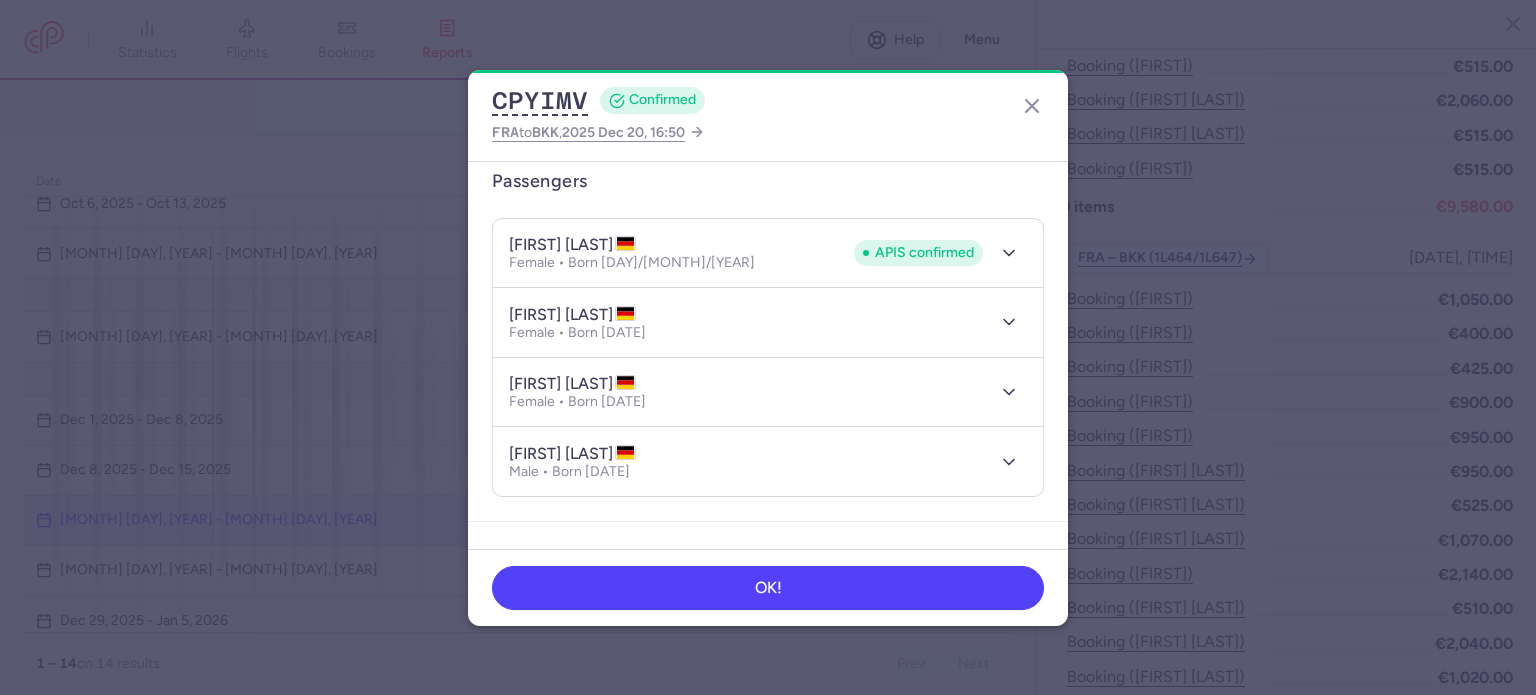 scroll, scrollTop: 200, scrollLeft: 0, axis: vertical 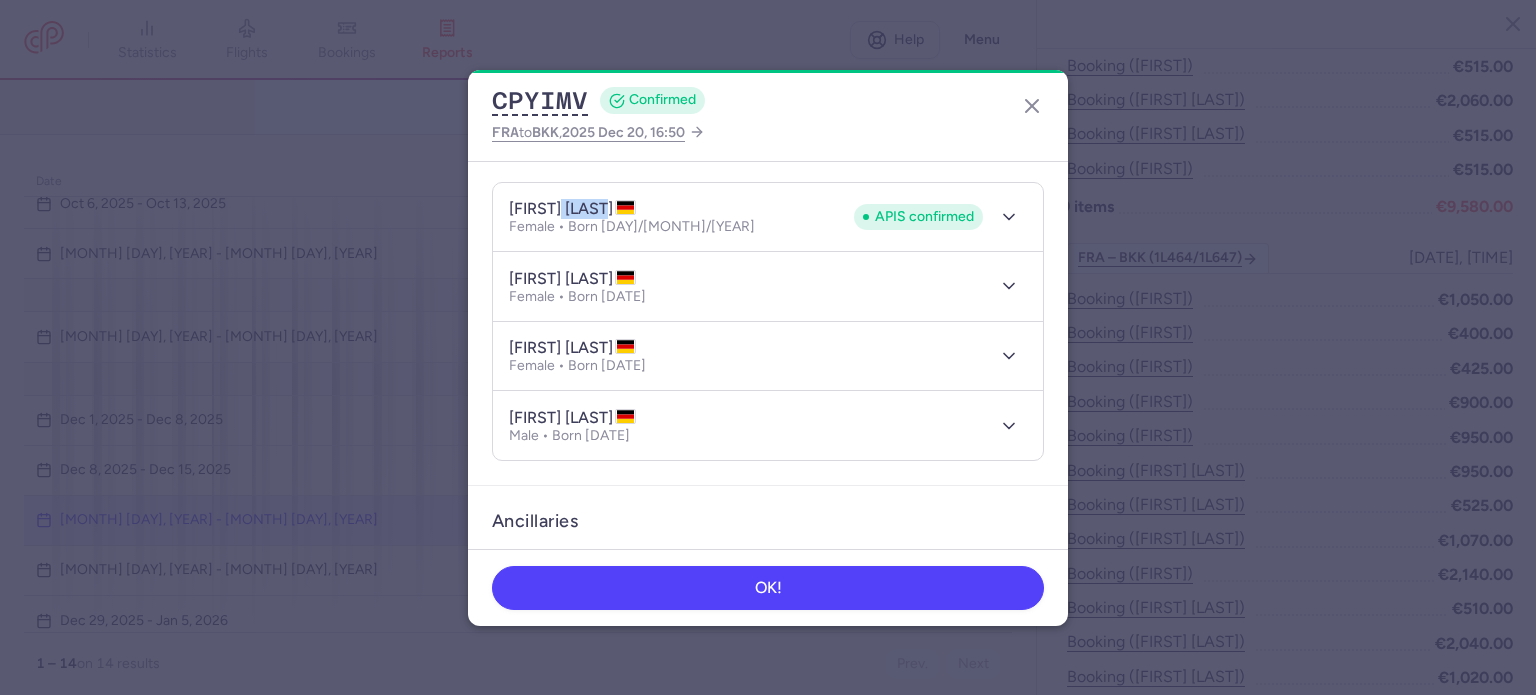 drag, startPoint x: 564, startPoint y: 211, endPoint x: 617, endPoint y: 209, distance: 53.037724 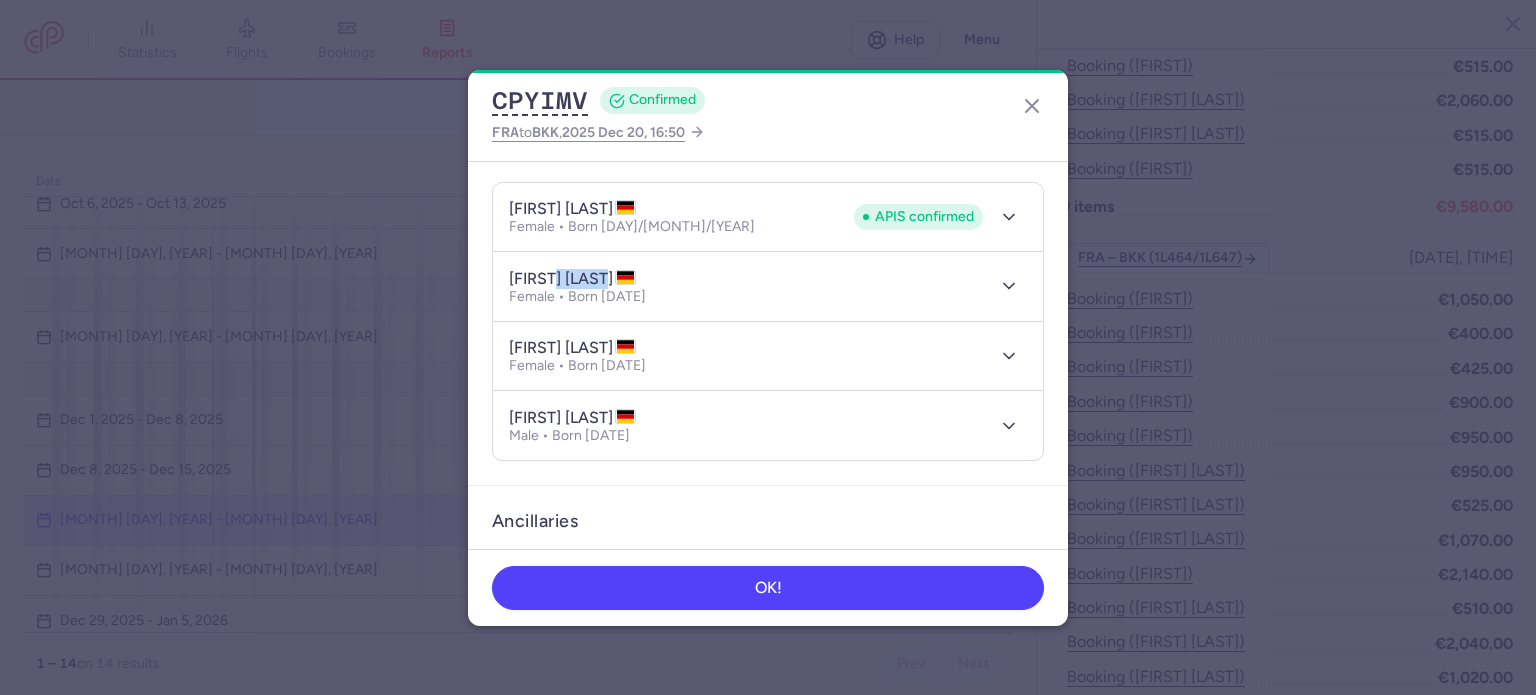 drag, startPoint x: 554, startPoint y: 275, endPoint x: 614, endPoint y: 274, distance: 60.00833 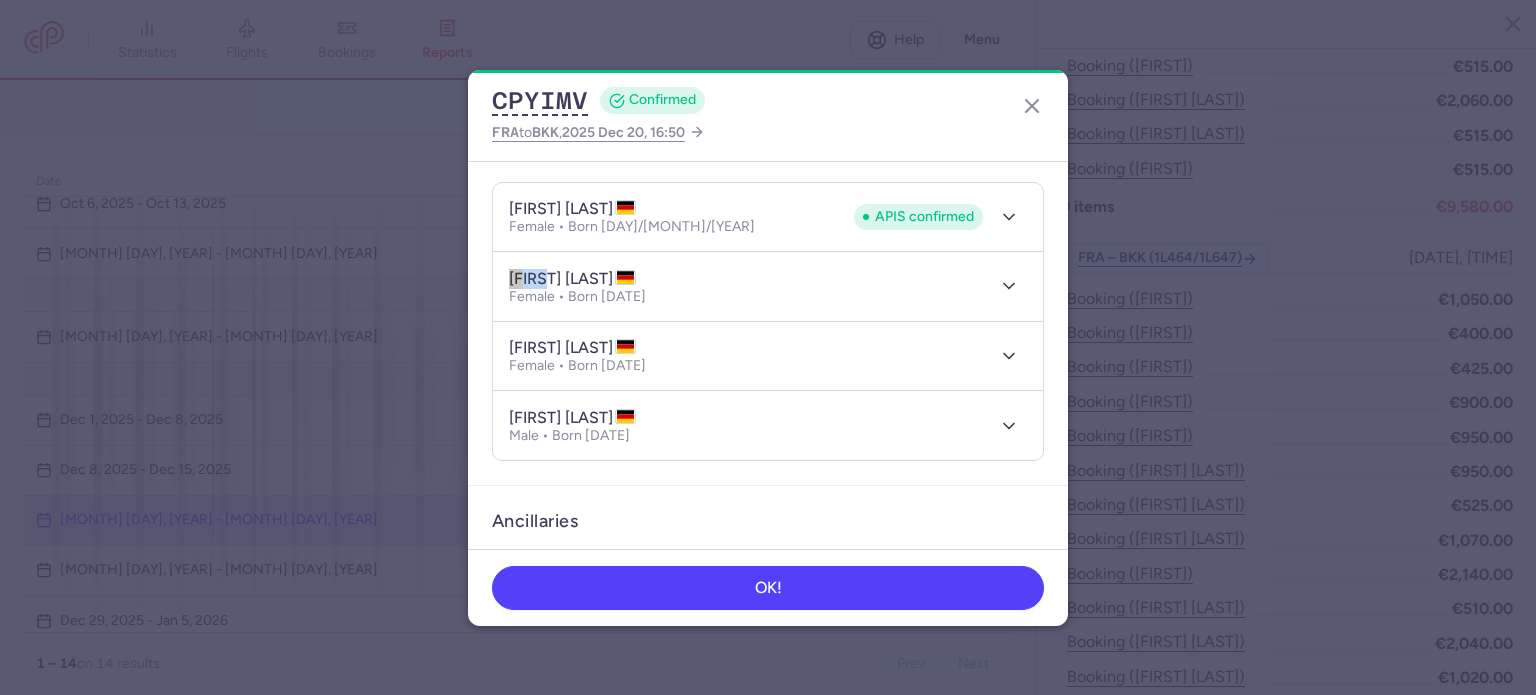 drag, startPoint x: 507, startPoint y: 279, endPoint x: 548, endPoint y: 275, distance: 41.19466 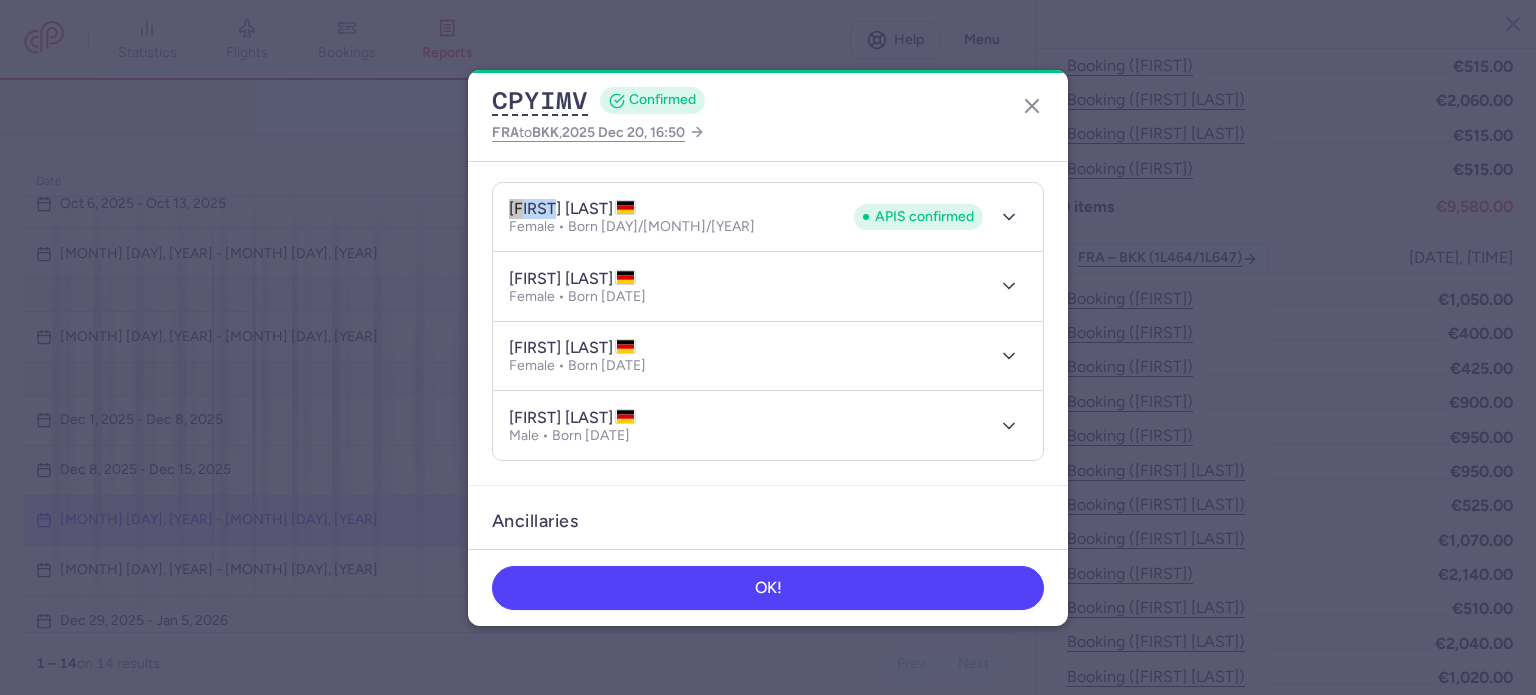 drag, startPoint x: 502, startPoint y: 211, endPoint x: 556, endPoint y: 200, distance: 55.108982 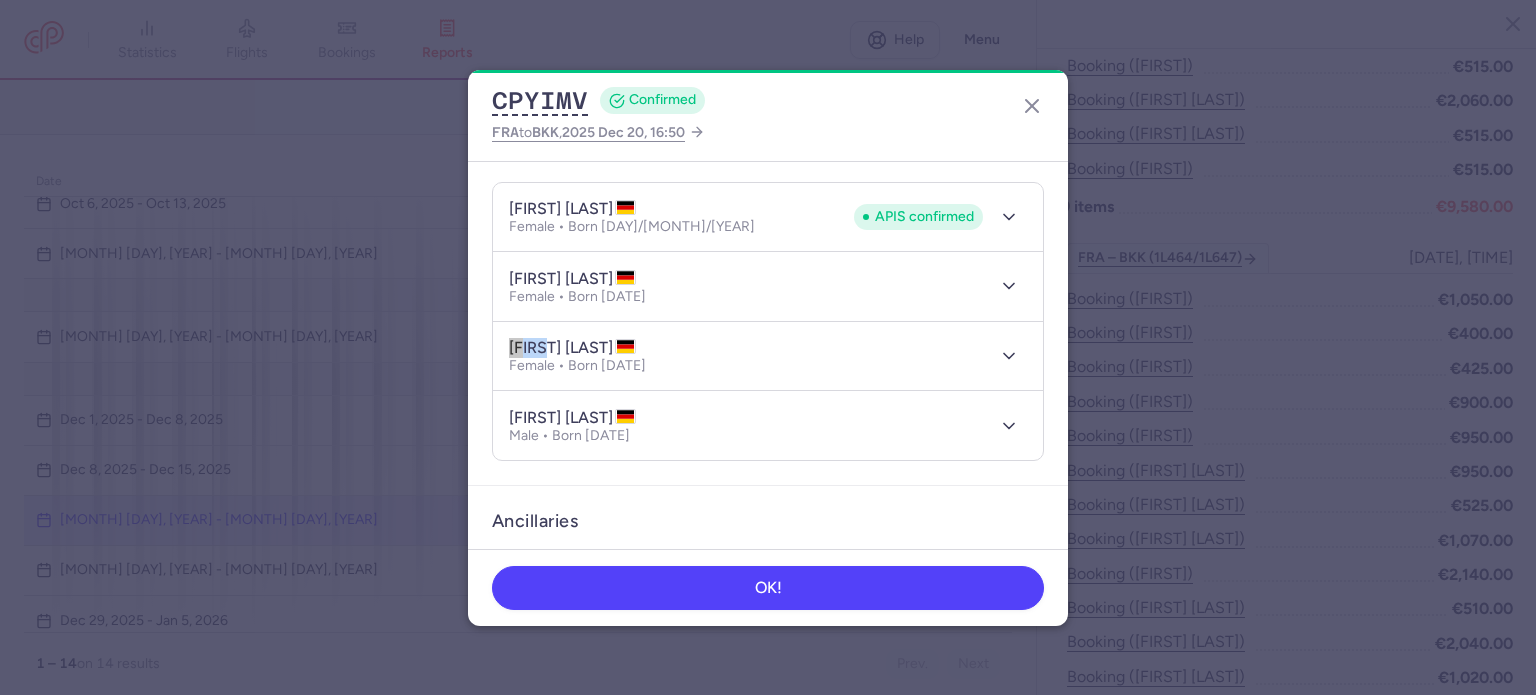 drag, startPoint x: 506, startPoint y: 348, endPoint x: 546, endPoint y: 346, distance: 40.04997 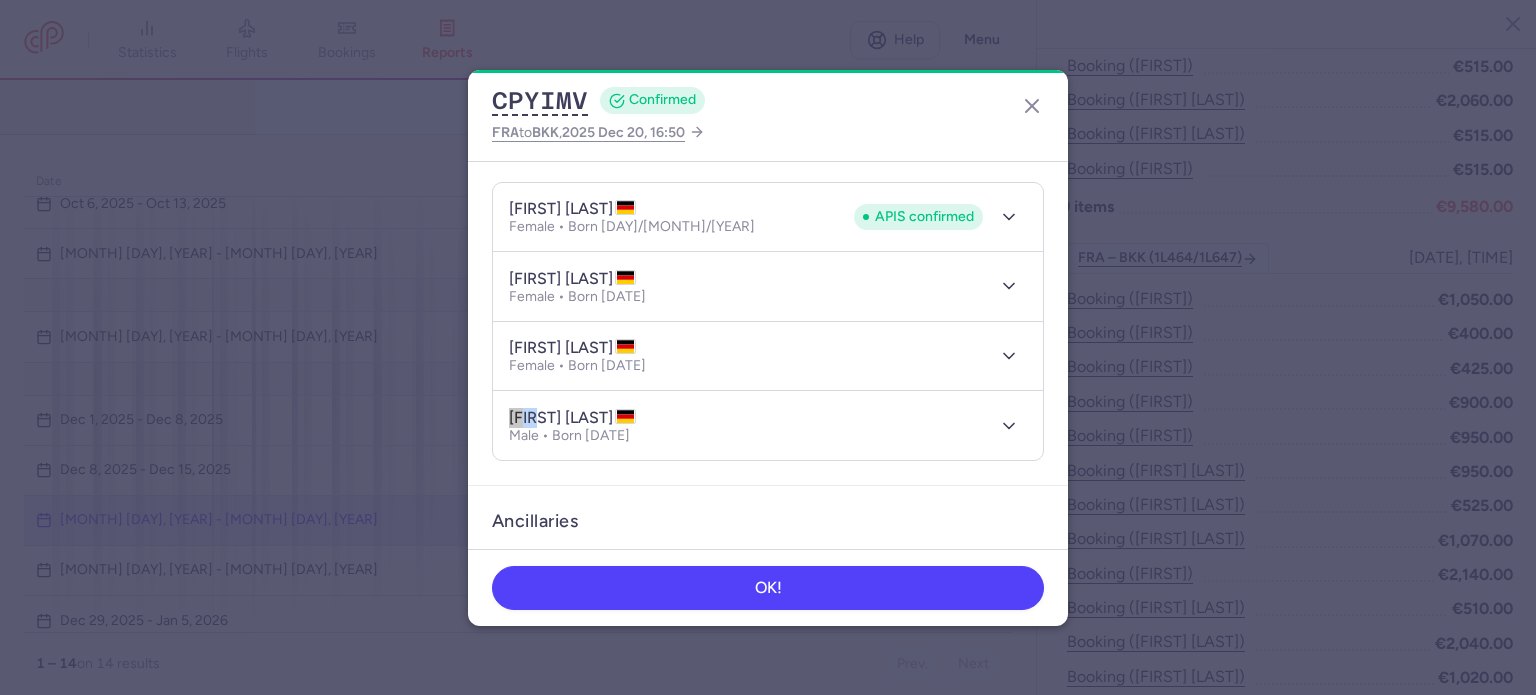 drag, startPoint x: 511, startPoint y: 411, endPoint x: 544, endPoint y: 417, distance: 33.54102 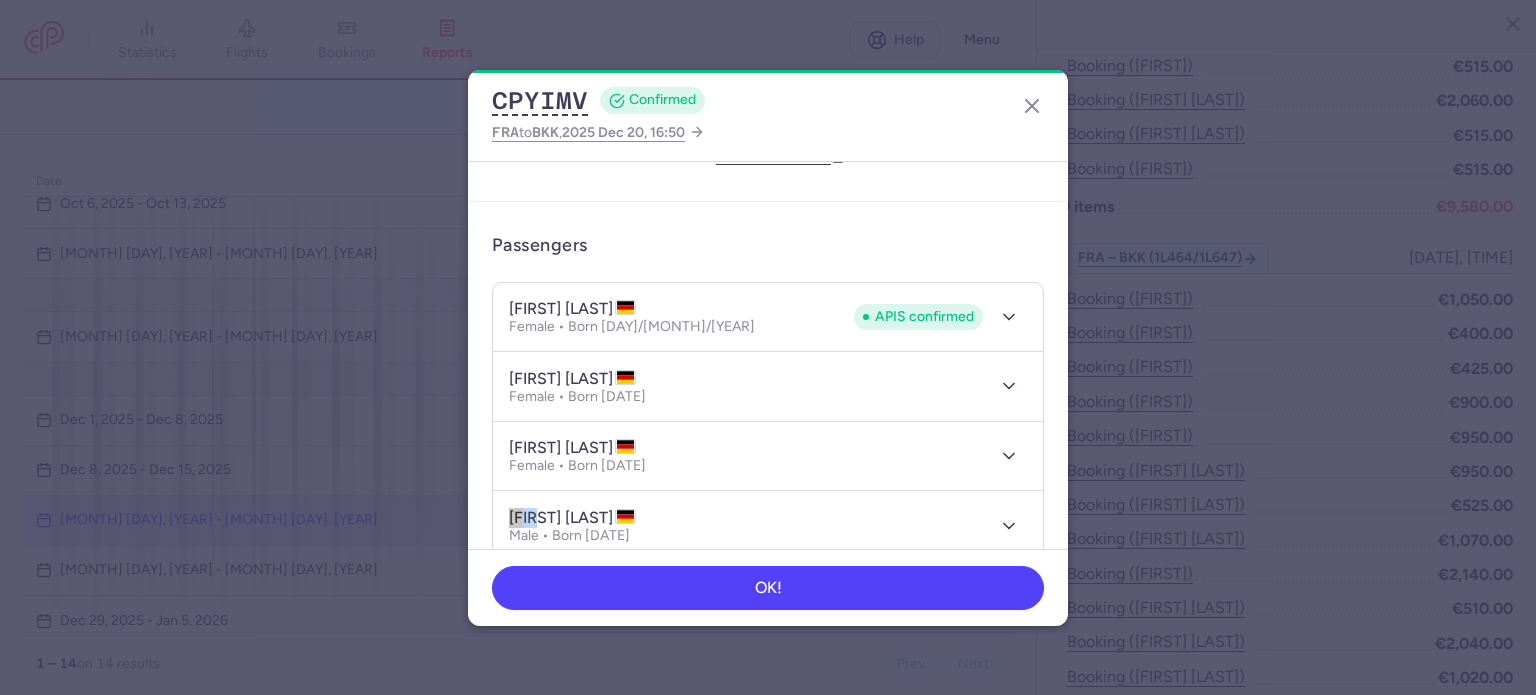 drag, startPoint x: 698, startPoint y: 473, endPoint x: 601, endPoint y: 465, distance: 97.32934 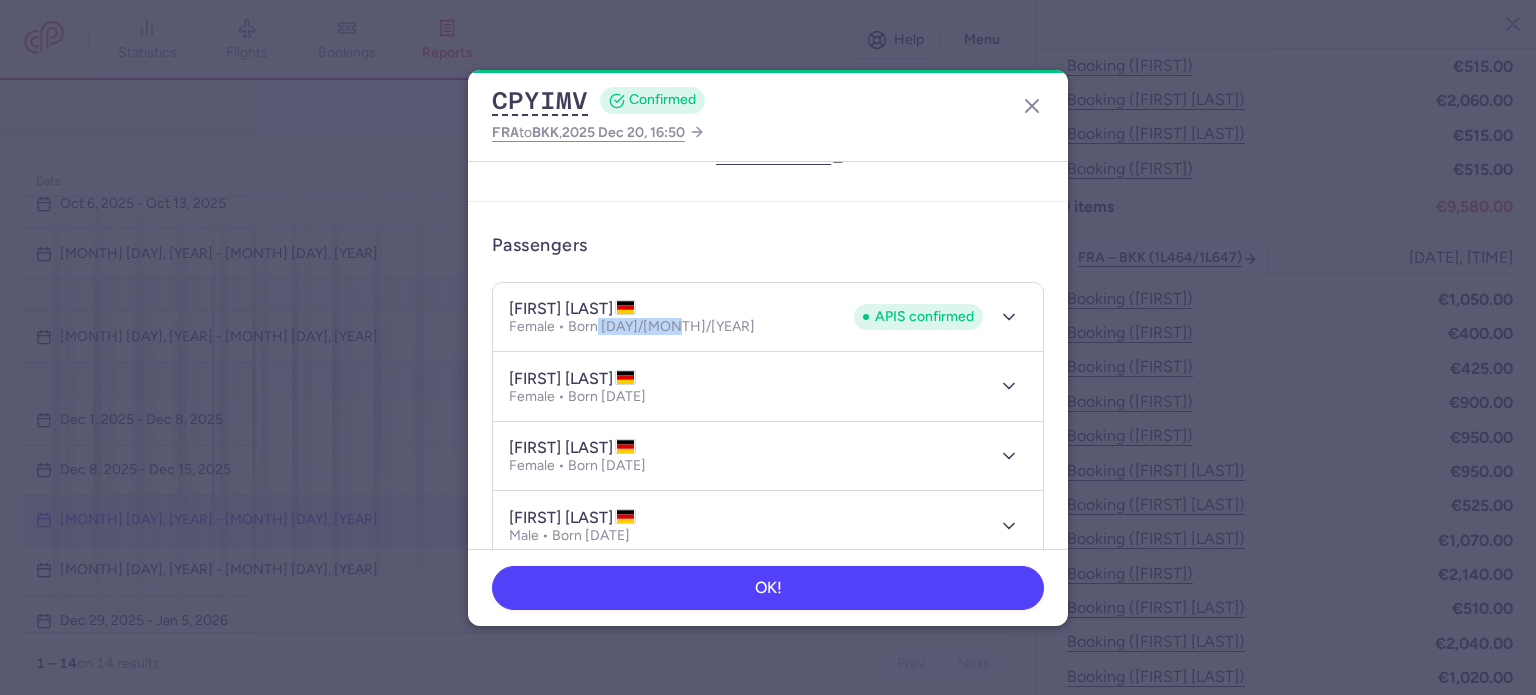 drag, startPoint x: 673, startPoint y: 325, endPoint x: 597, endPoint y: 336, distance: 76.79192 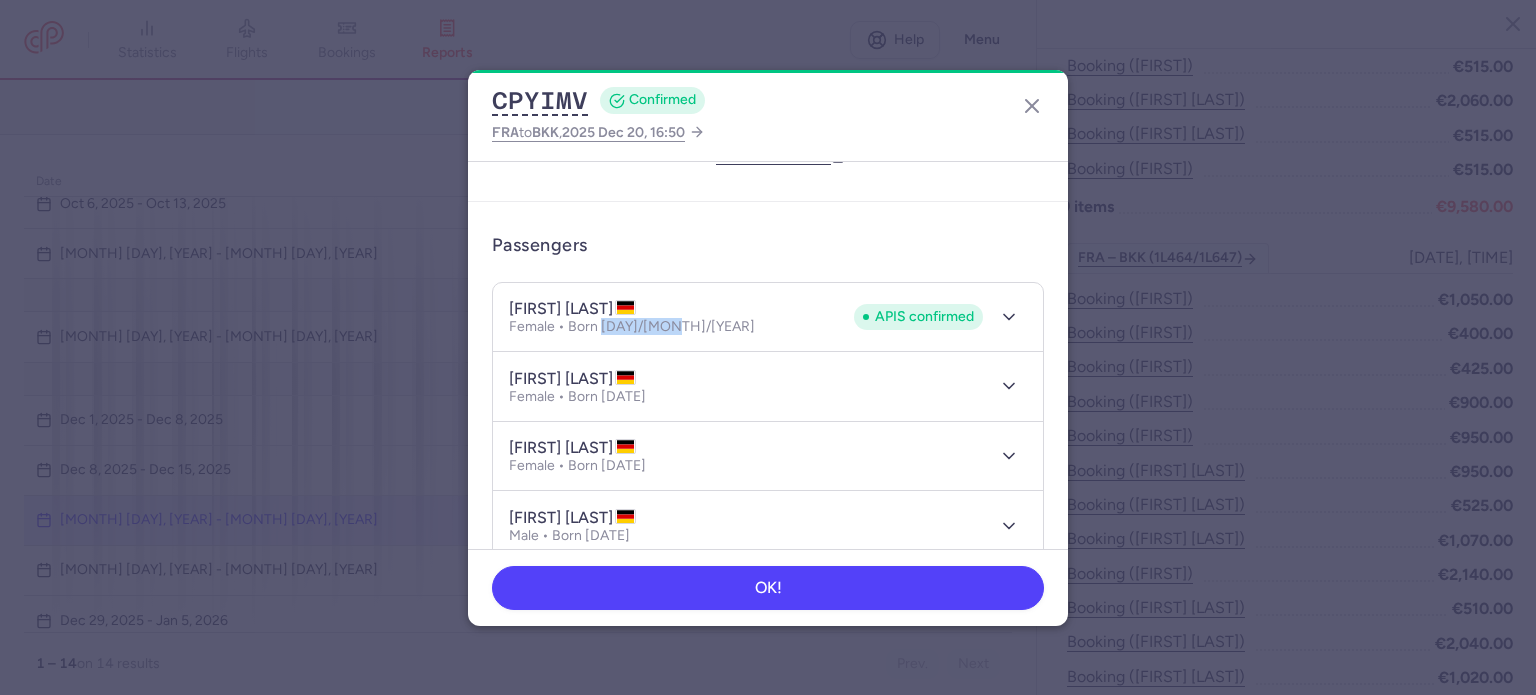 drag, startPoint x: 676, startPoint y: 331, endPoint x: 601, endPoint y: 338, distance: 75.32596 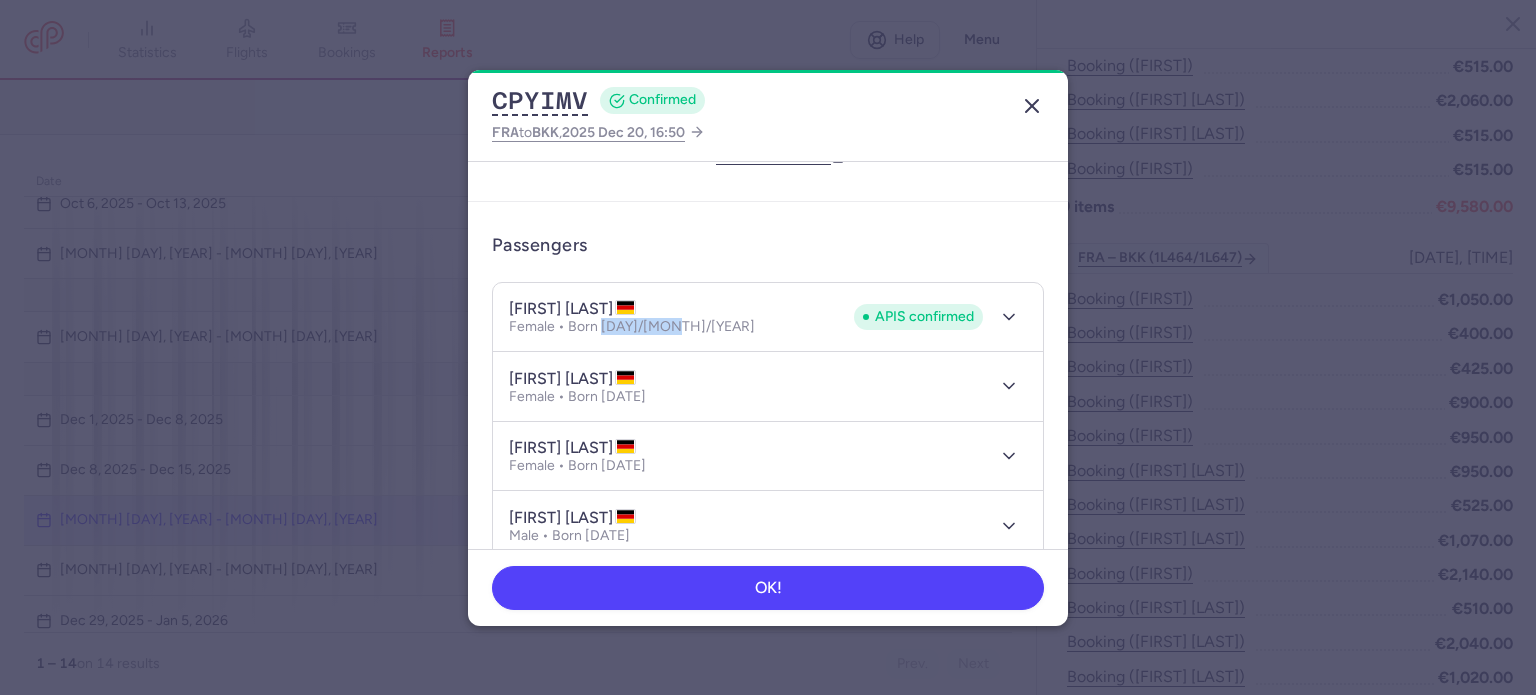 click 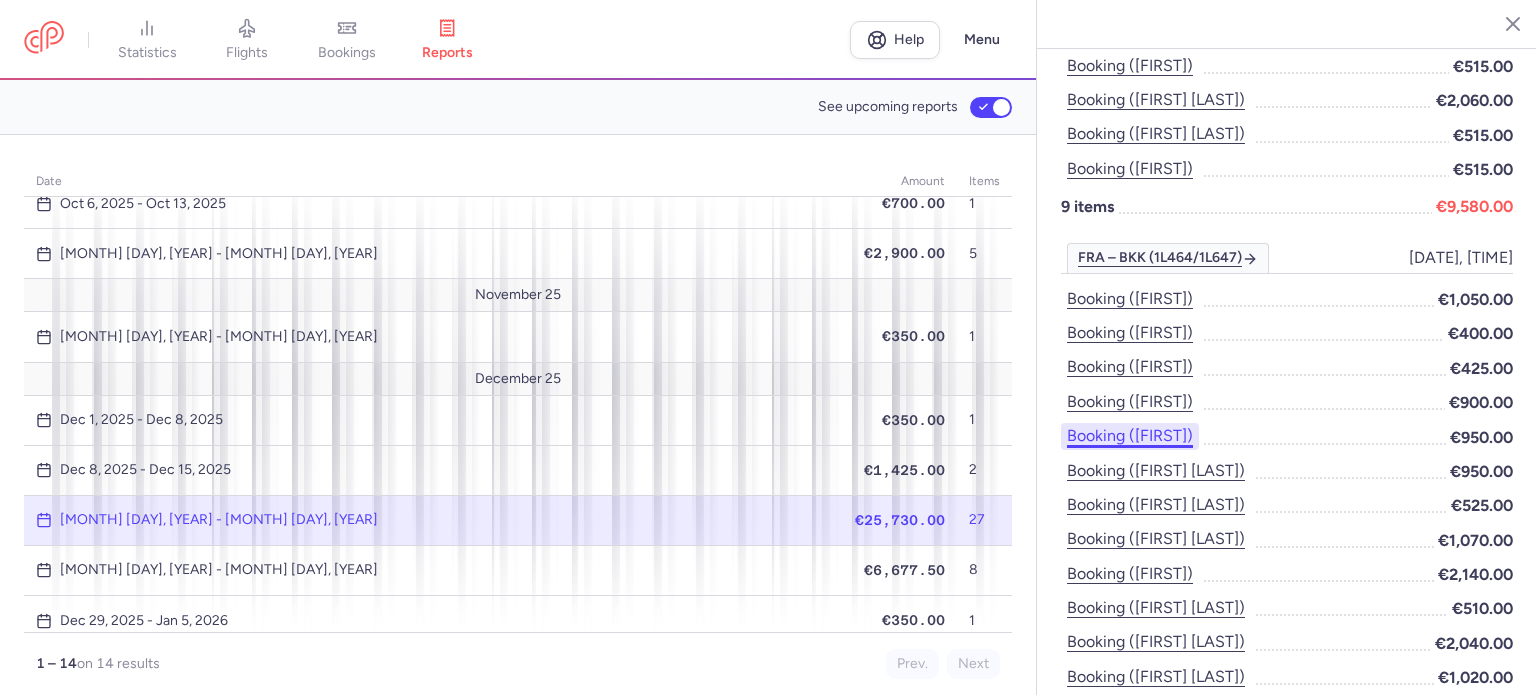 scroll, scrollTop: 892, scrollLeft: 0, axis: vertical 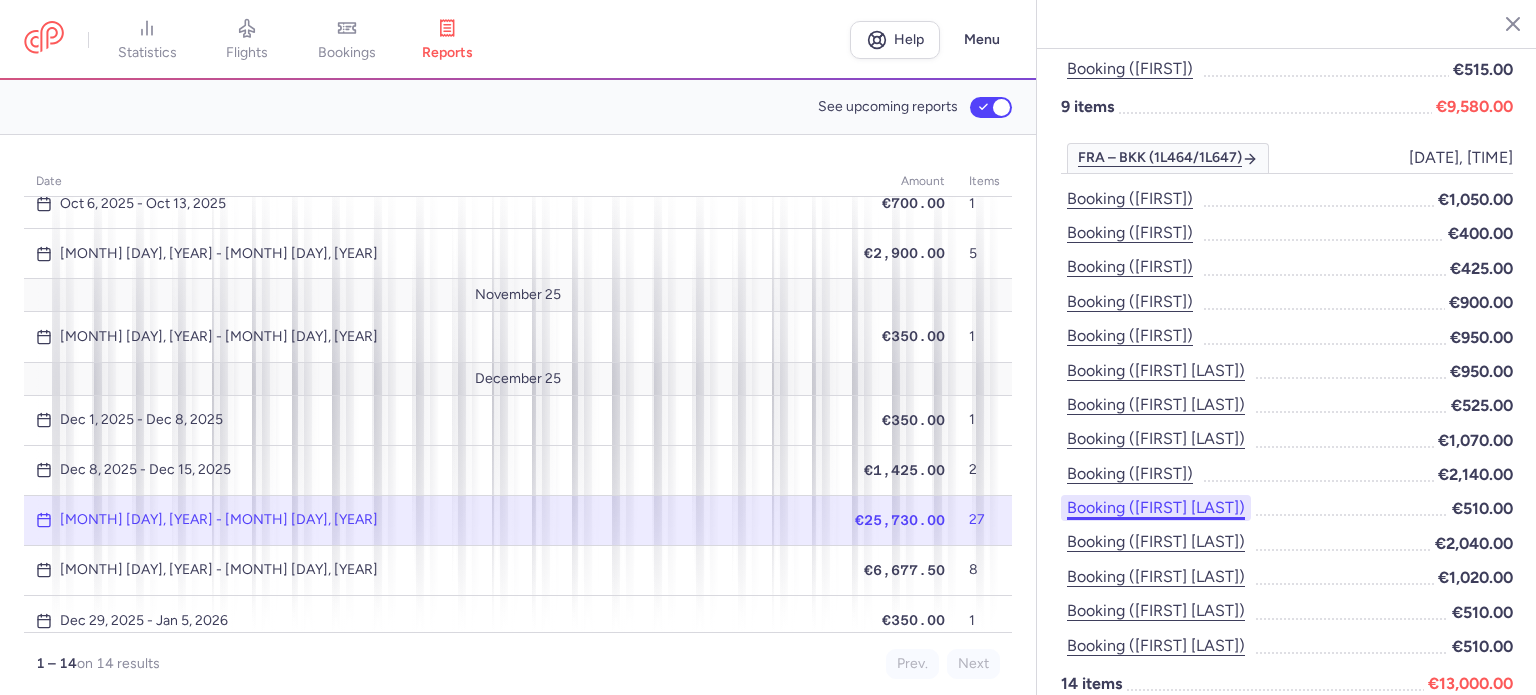 click on "Booking ([FIRST] [LAST])" at bounding box center (1156, 508) 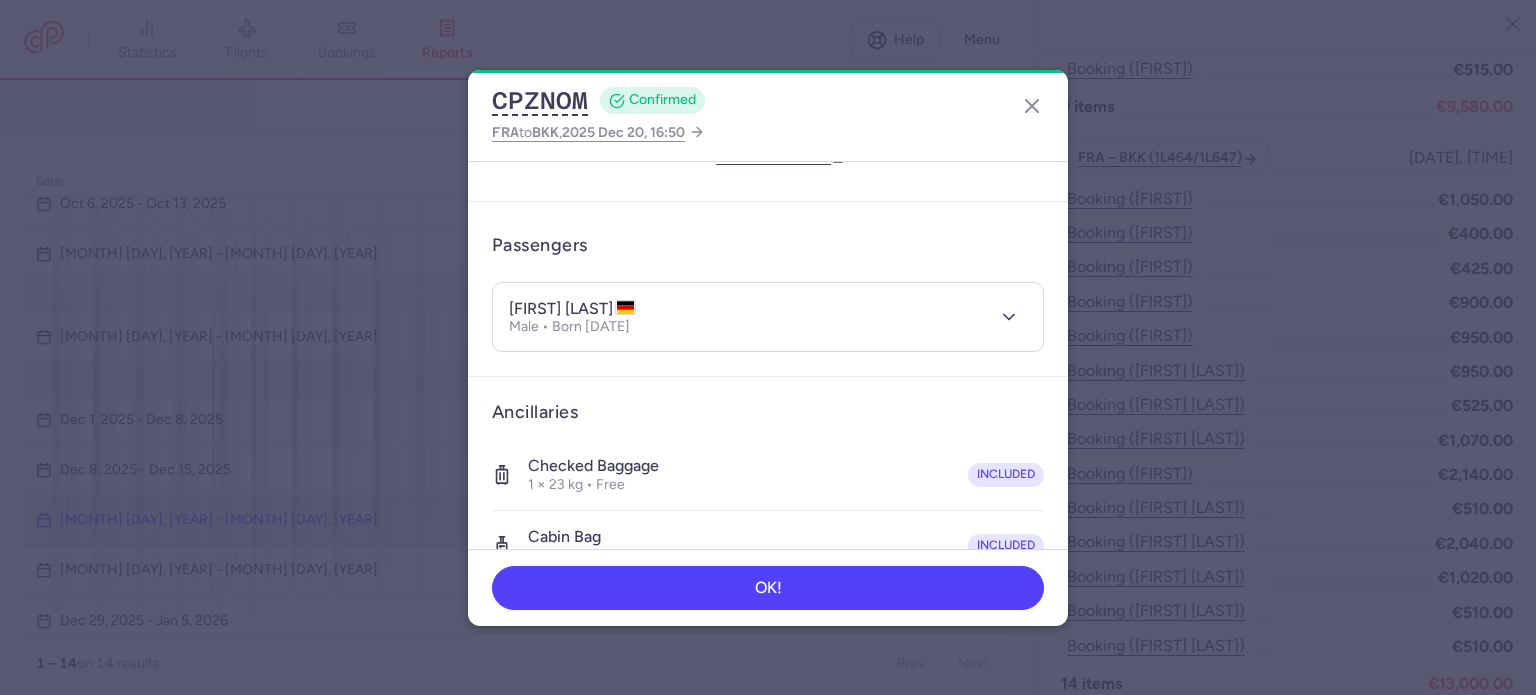 scroll, scrollTop: 0, scrollLeft: 0, axis: both 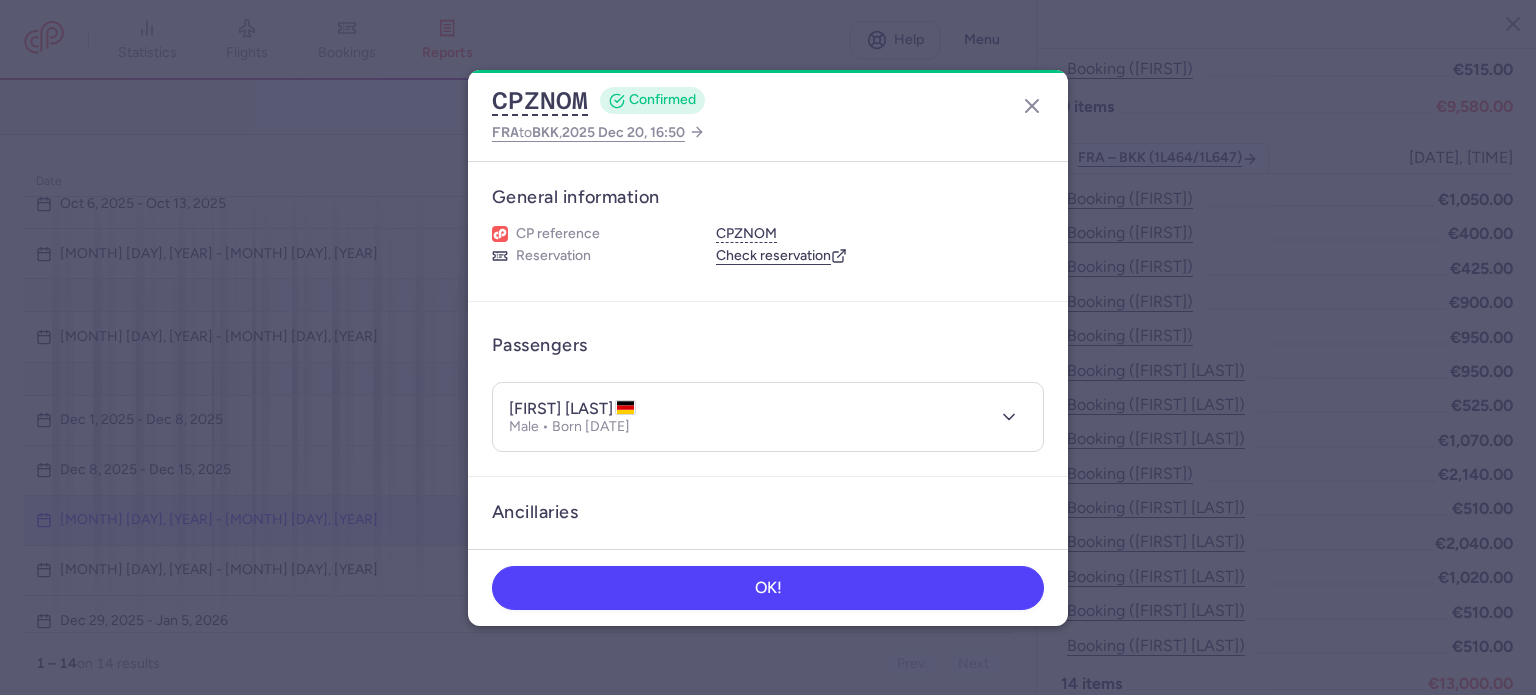 type 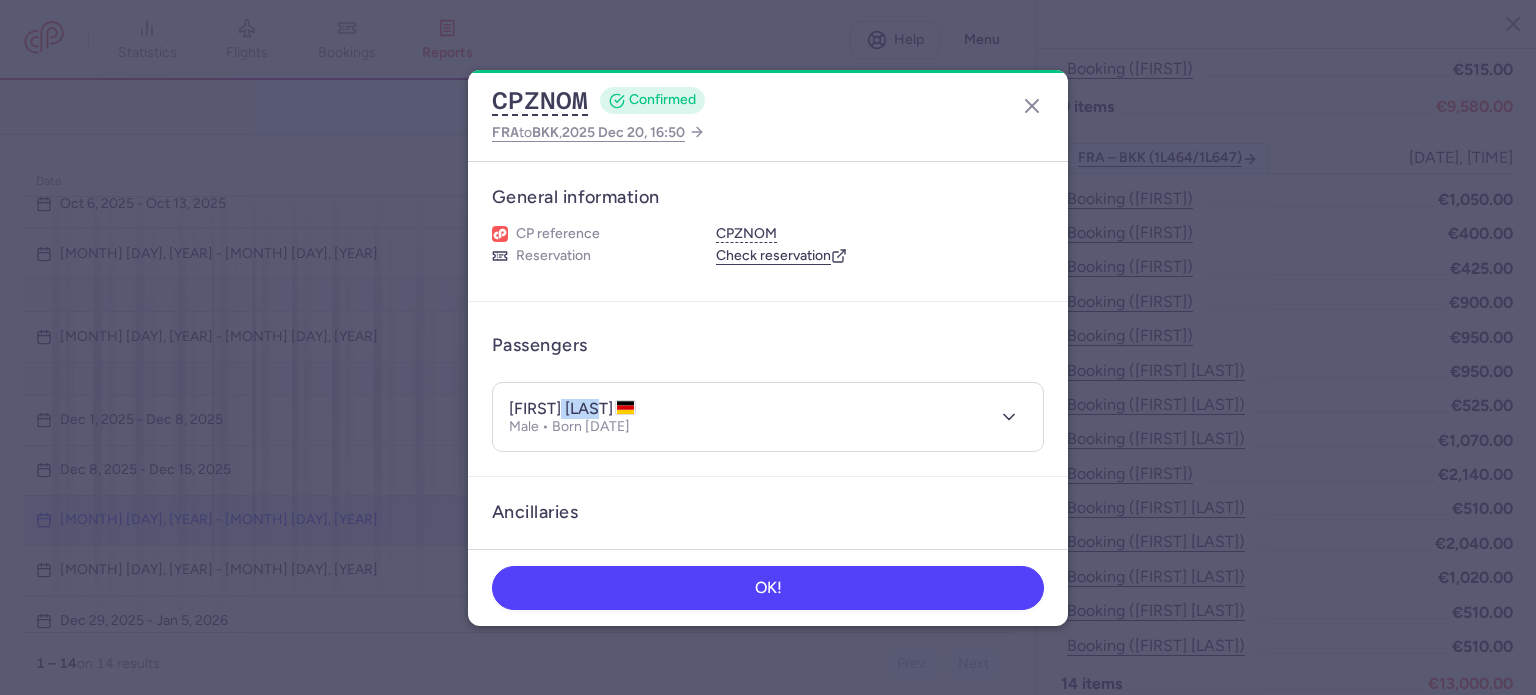 drag, startPoint x: 570, startPoint y: 401, endPoint x: 613, endPoint y: 415, distance: 45.221676 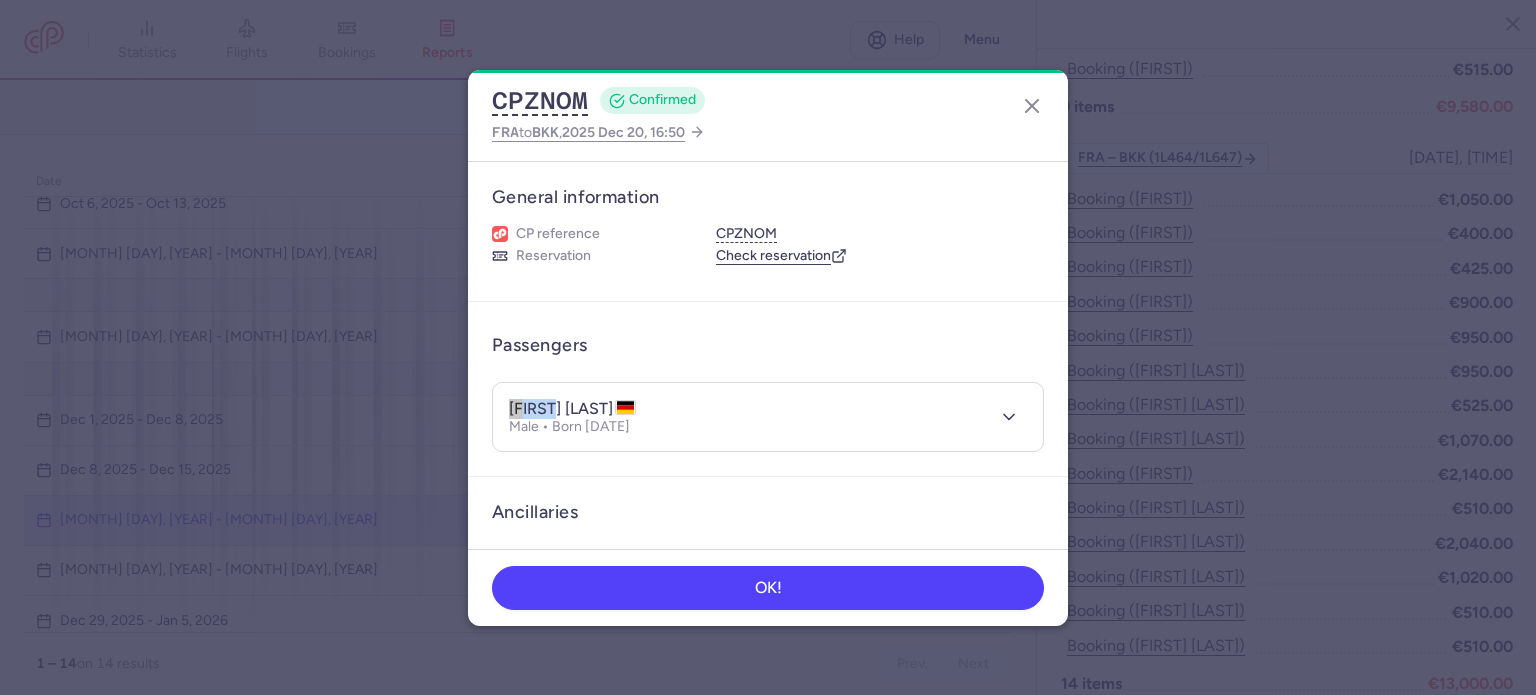 drag, startPoint x: 508, startPoint y: 414, endPoint x: 560, endPoint y: 407, distance: 52.46904 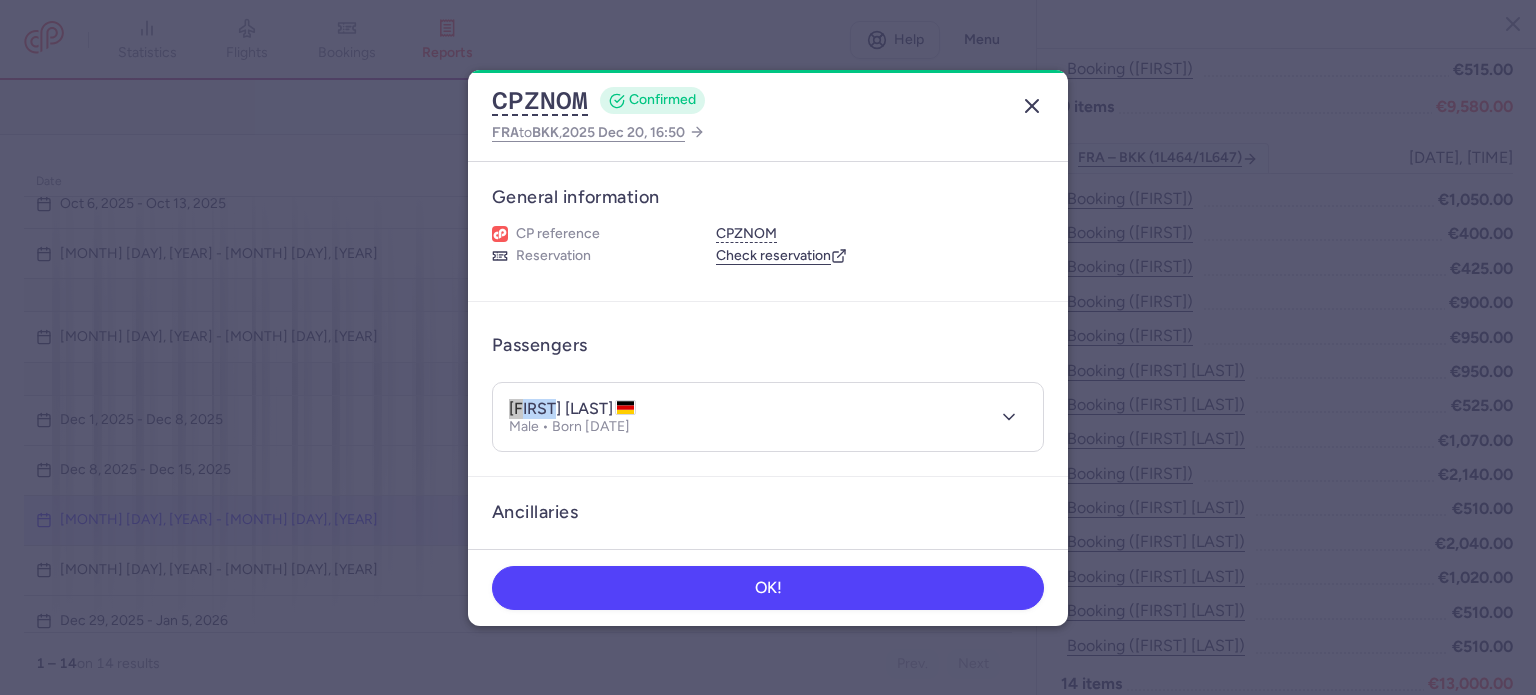 click 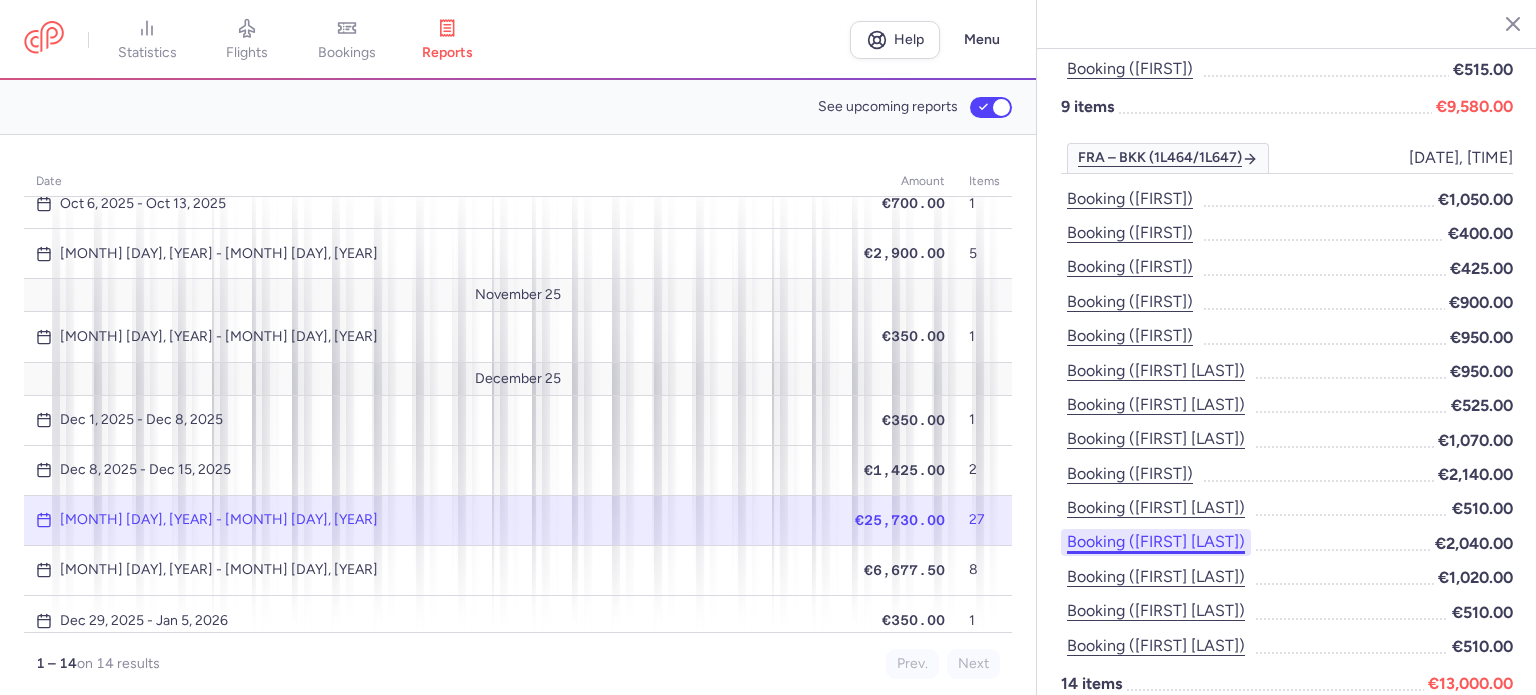 click on "Booking ([FIRST] [LAST])" at bounding box center (1156, 542) 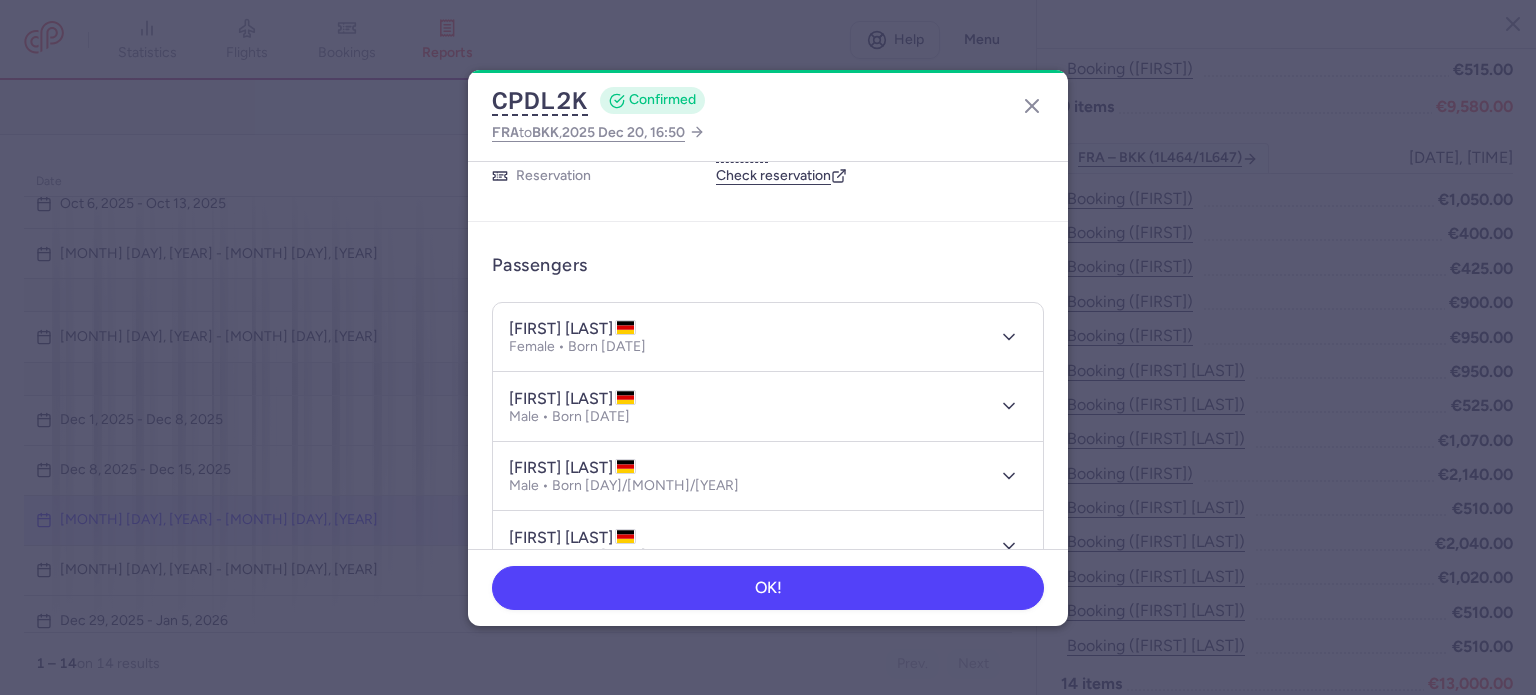 scroll, scrollTop: 200, scrollLeft: 0, axis: vertical 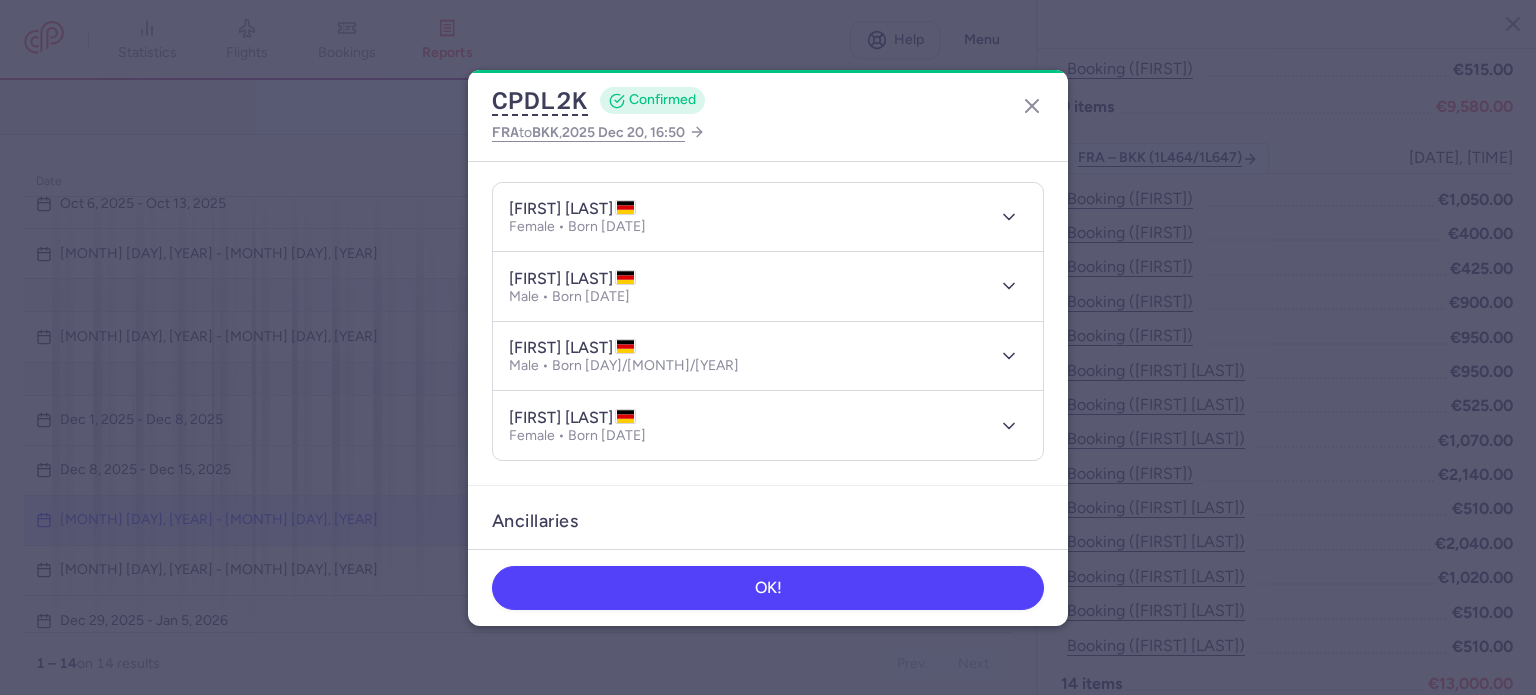 drag, startPoint x: 664, startPoint y: 417, endPoint x: 599, endPoint y: 410, distance: 65.37584 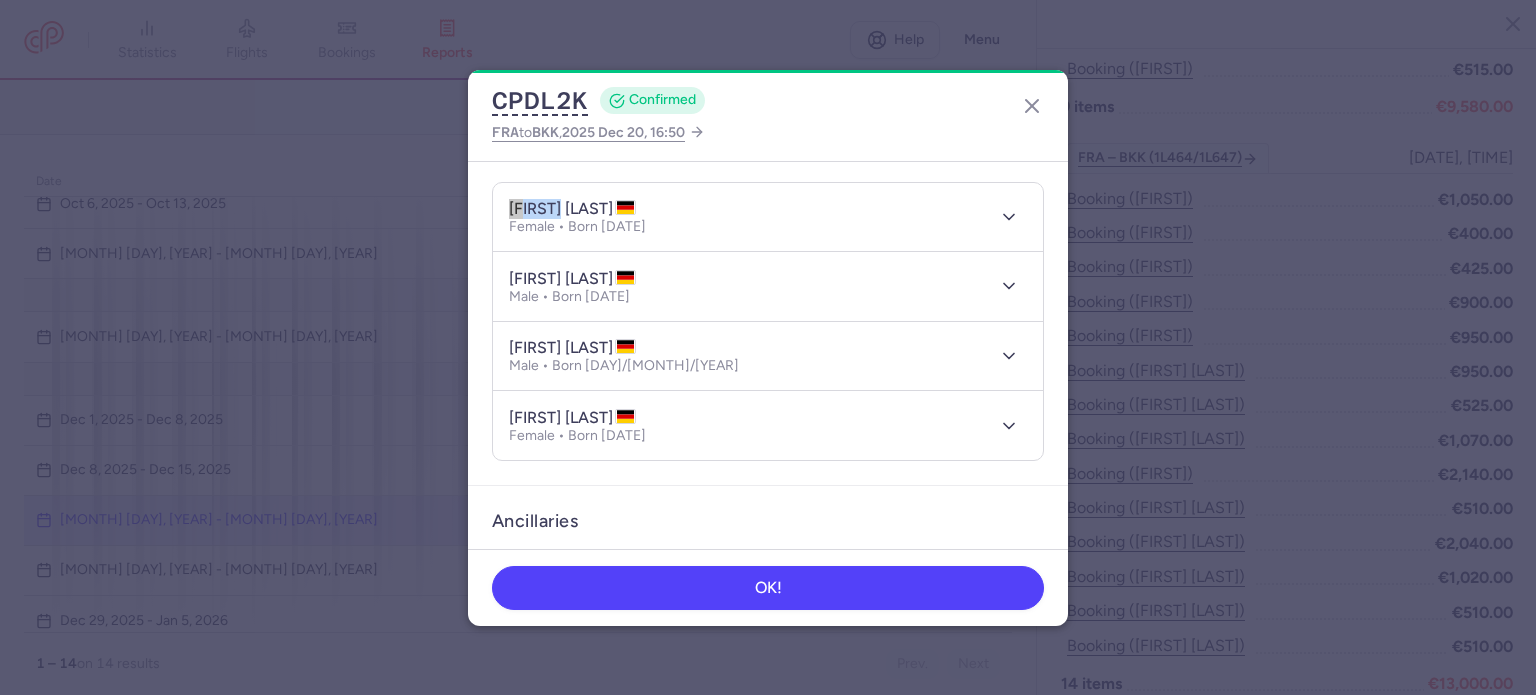 drag, startPoint x: 506, startPoint y: 207, endPoint x: 559, endPoint y: 224, distance: 55.65968 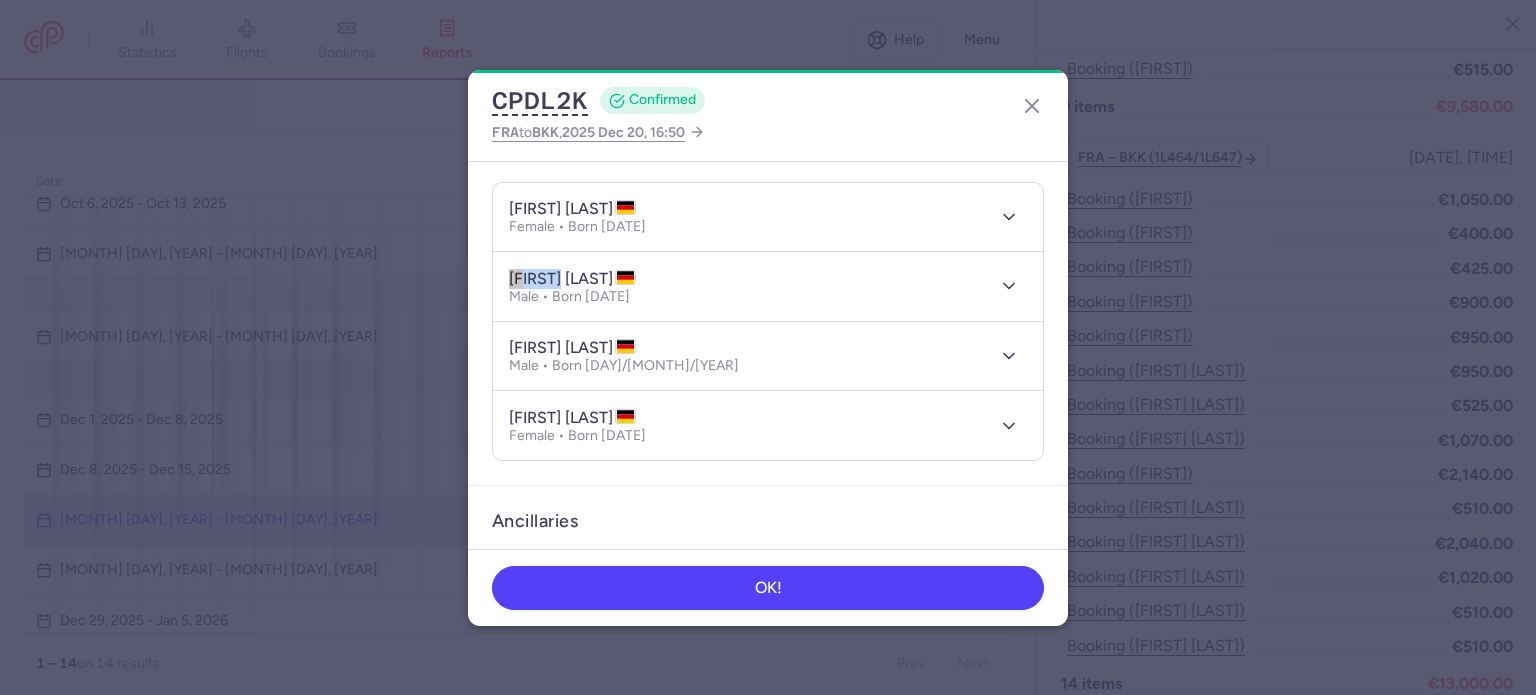 drag, startPoint x: 513, startPoint y: 277, endPoint x: 560, endPoint y: 275, distance: 47.042534 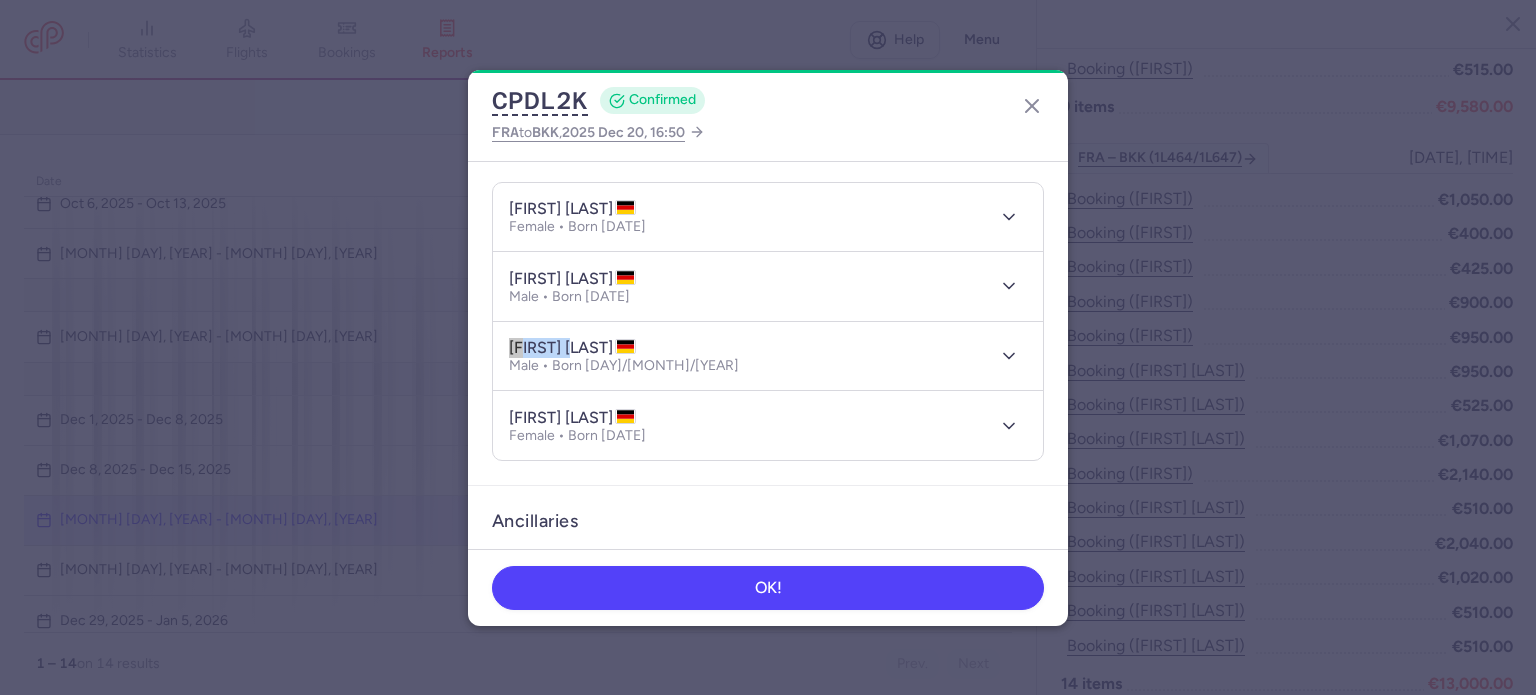 drag, startPoint x: 503, startPoint y: 350, endPoint x: 571, endPoint y: 347, distance: 68.06615 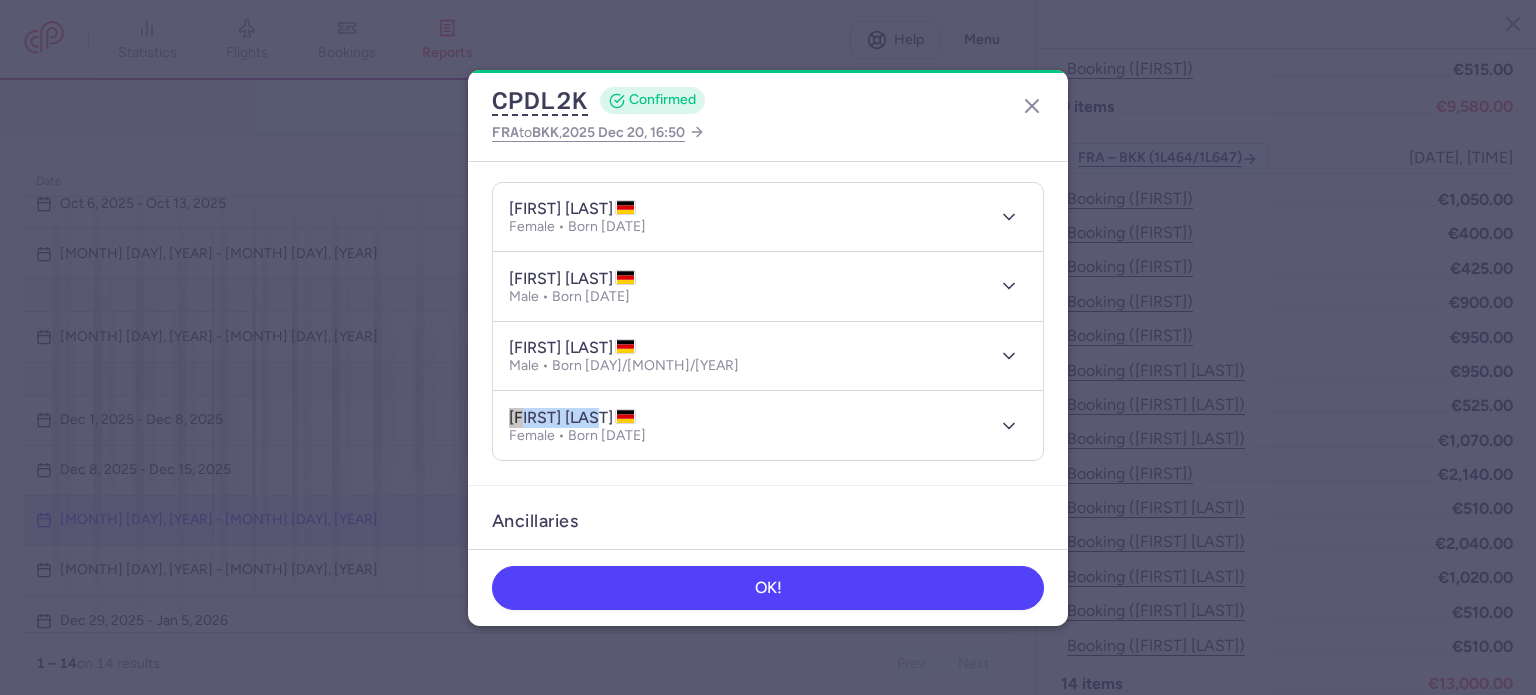 drag, startPoint x: 509, startPoint y: 411, endPoint x: 599, endPoint y: 416, distance: 90.13878 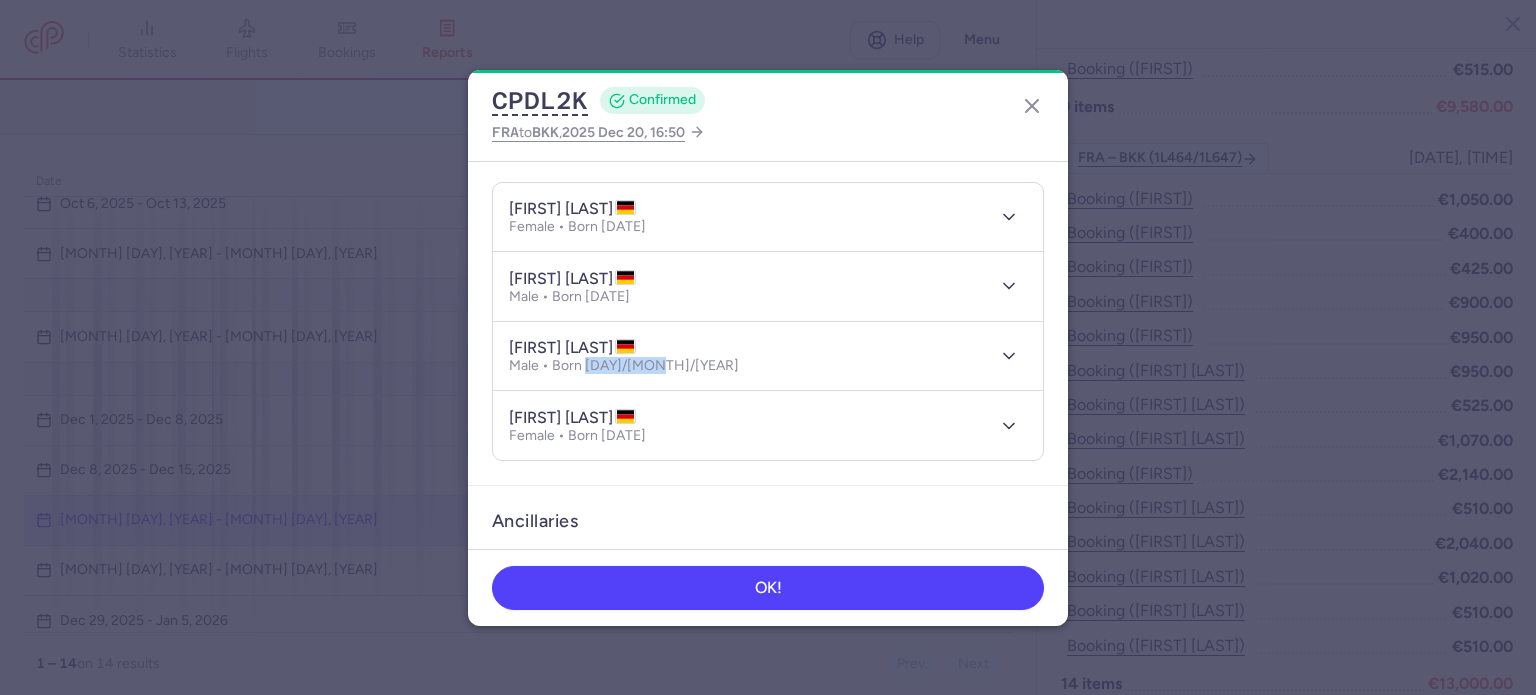 drag, startPoint x: 587, startPoint y: 359, endPoint x: 656, endPoint y: 362, distance: 69.065186 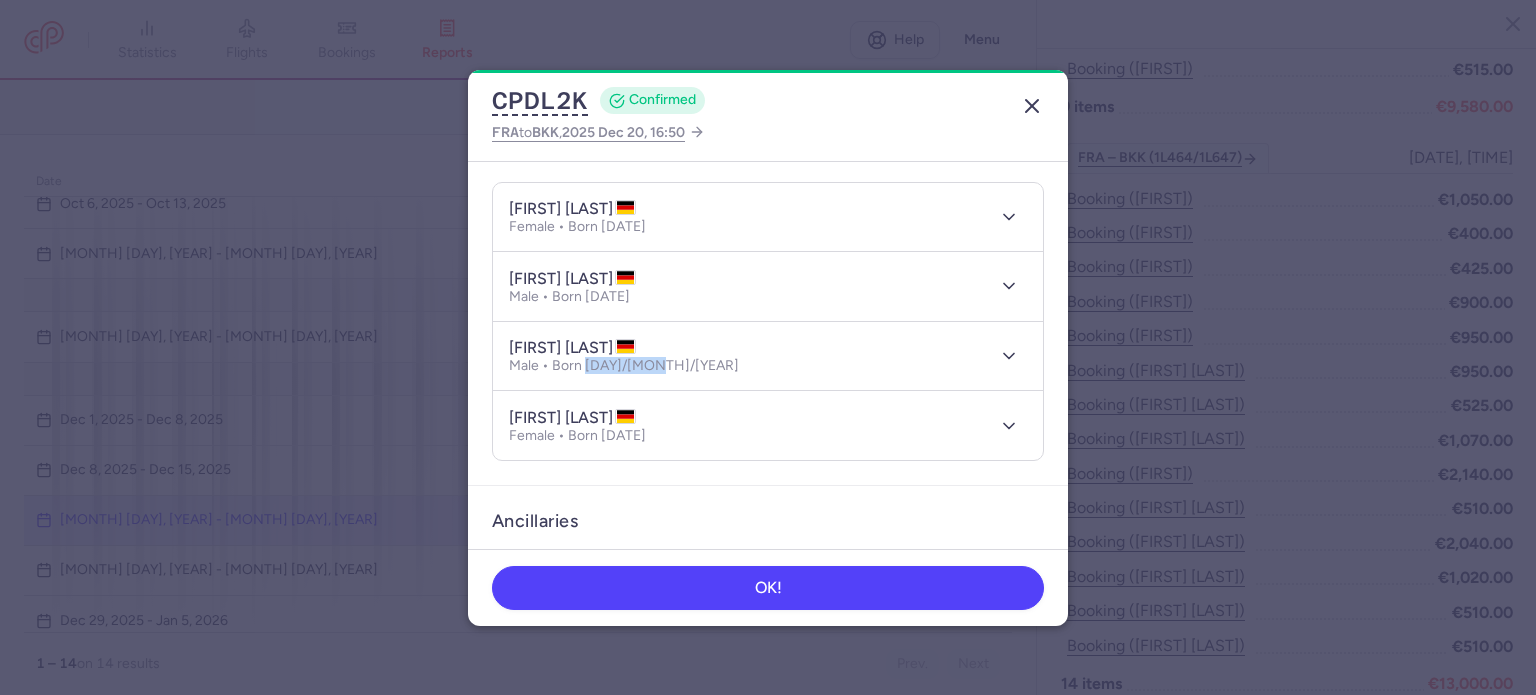 click 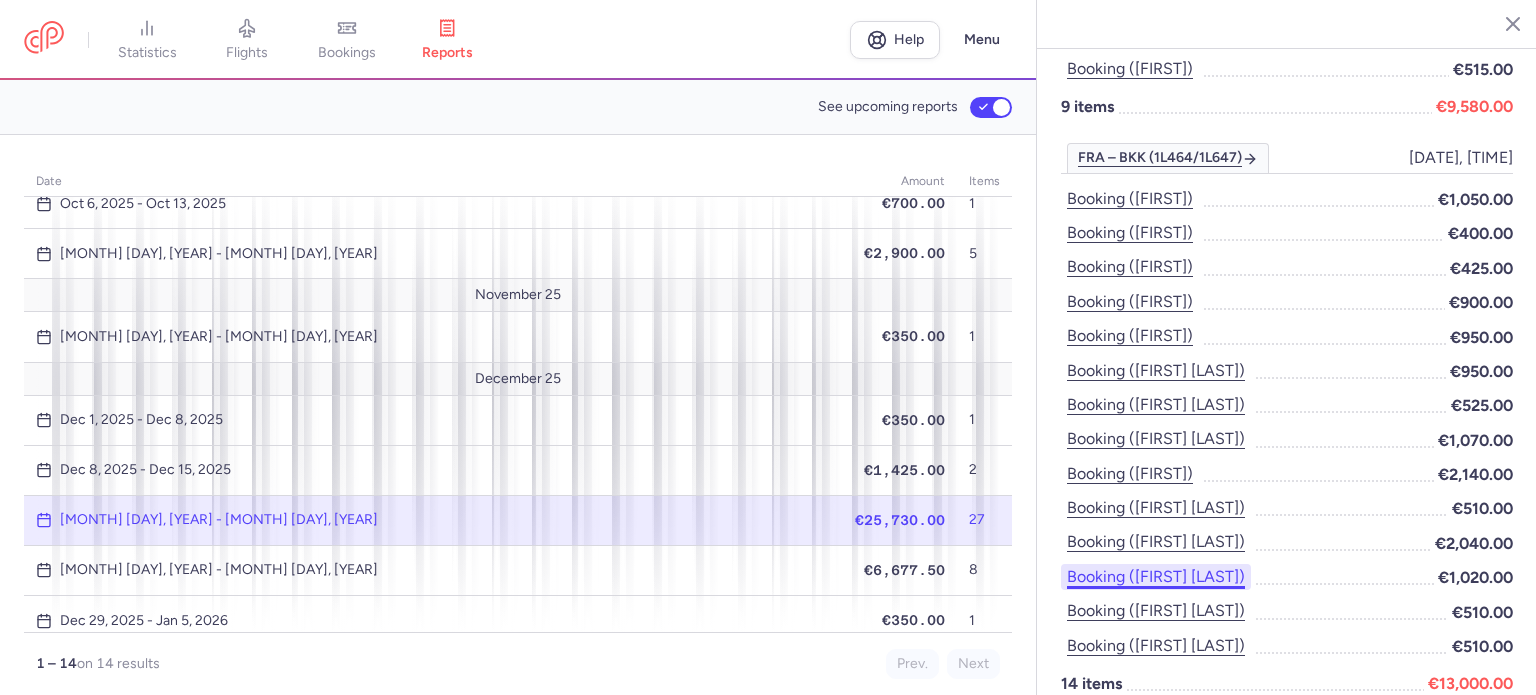 click on "Booking ([FIRST] [LAST])" at bounding box center [1156, 577] 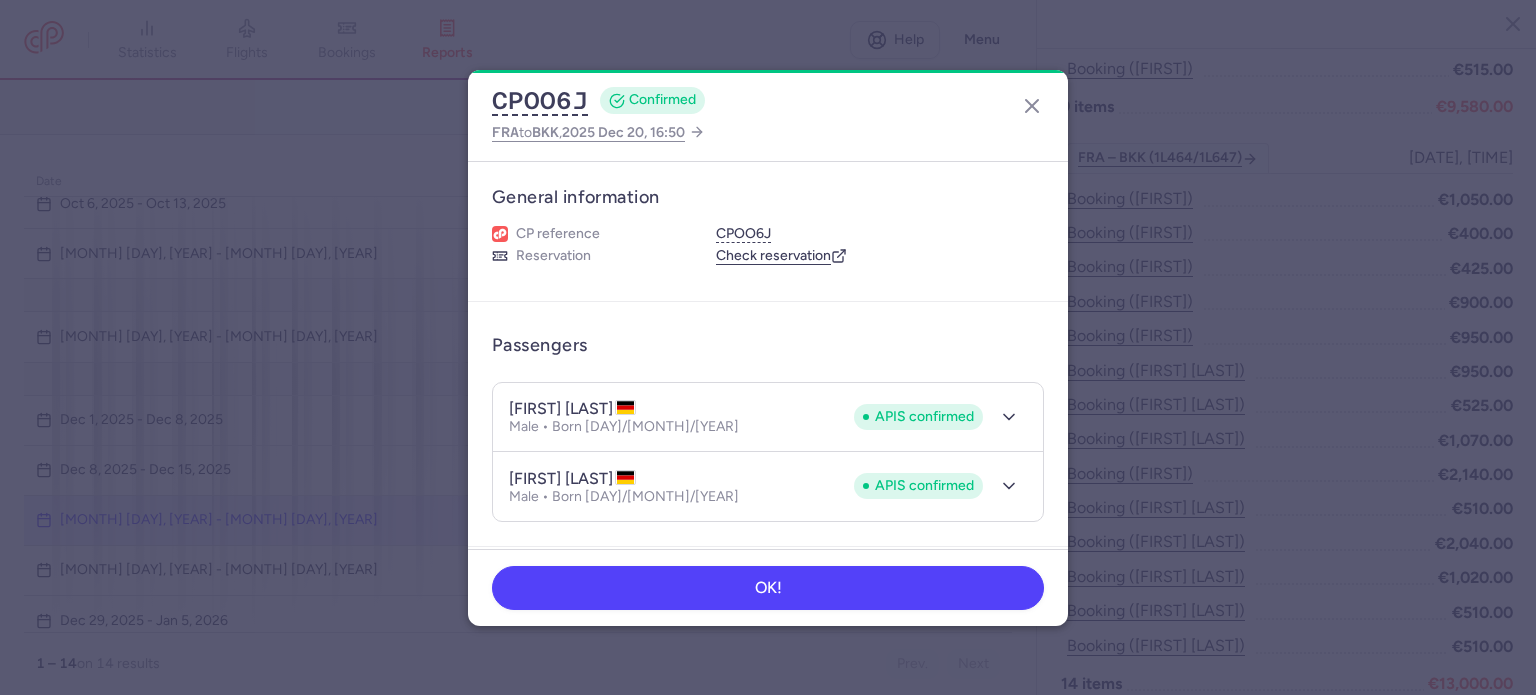scroll, scrollTop: 100, scrollLeft: 0, axis: vertical 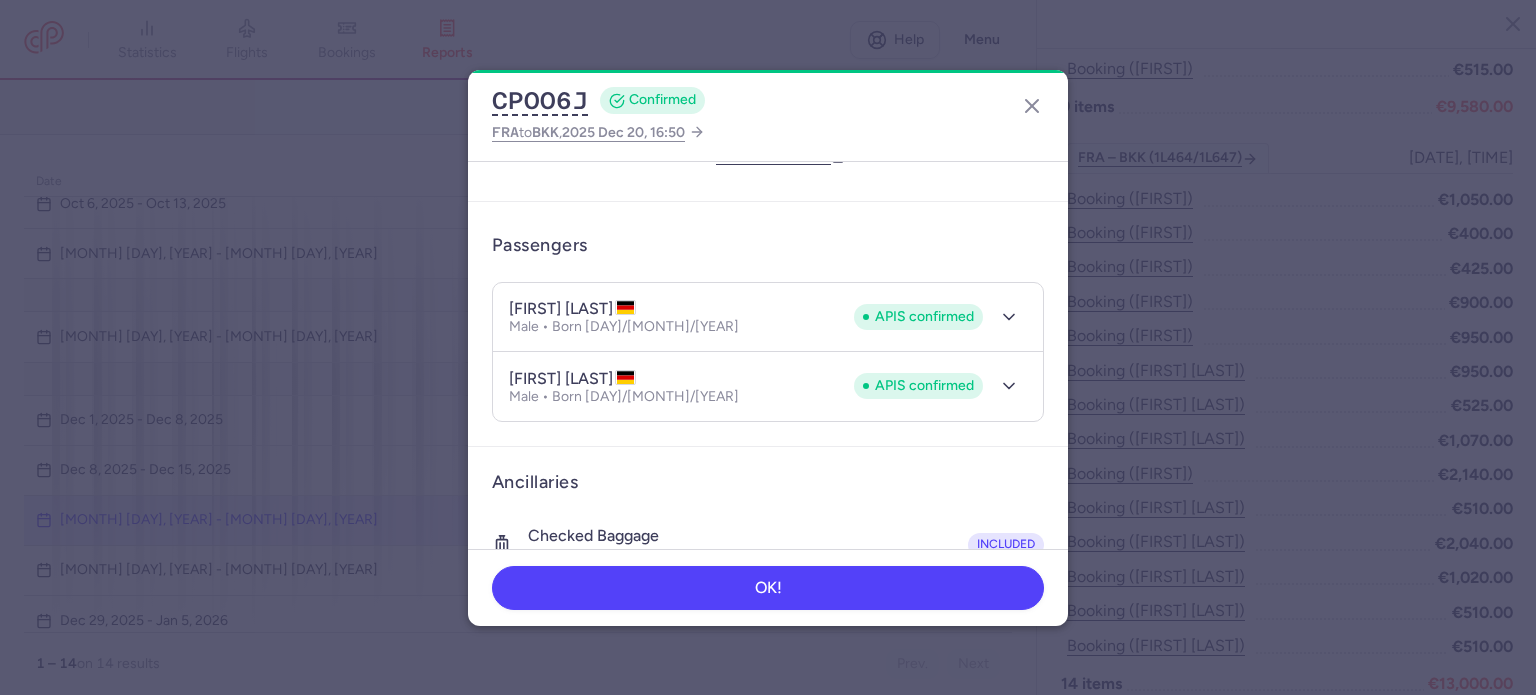 drag, startPoint x: 654, startPoint y: 311, endPoint x: 548, endPoint y: 305, distance: 106.16968 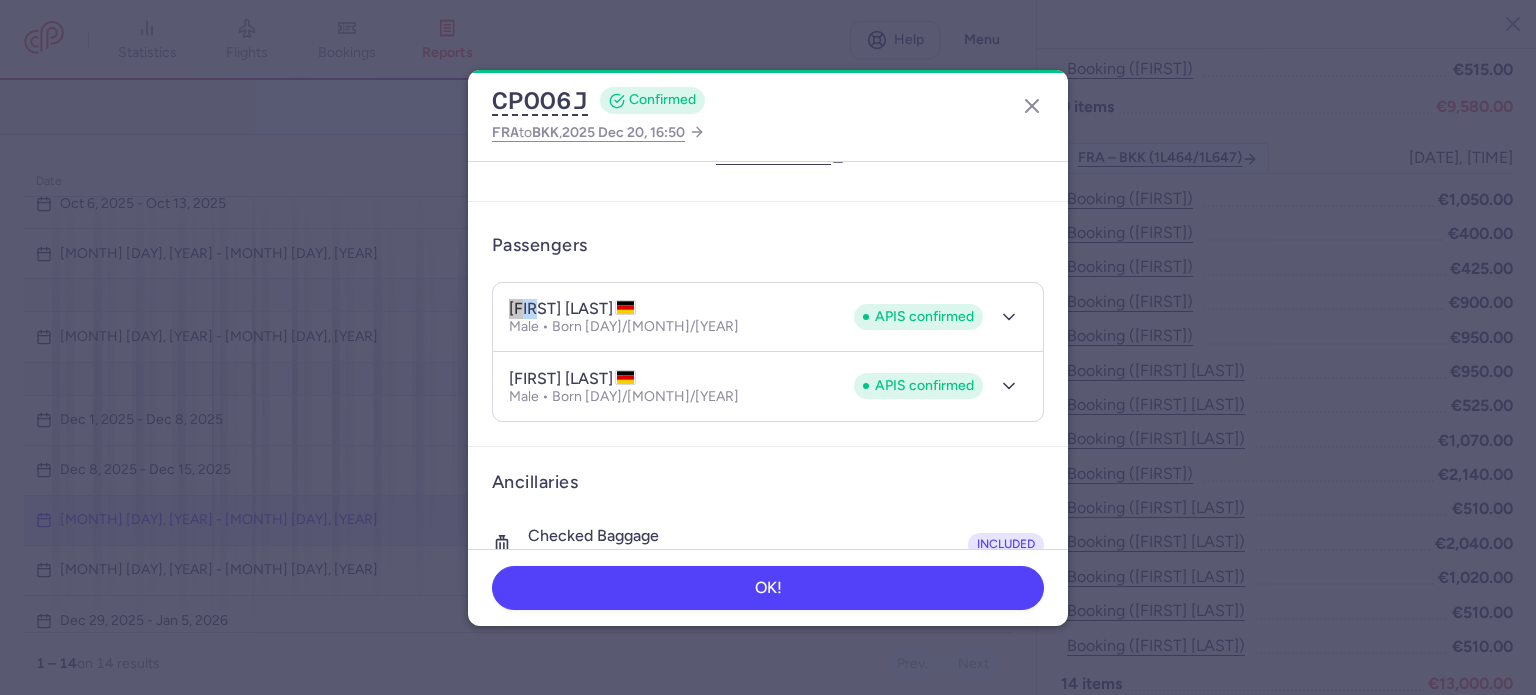 drag, startPoint x: 501, startPoint y: 309, endPoint x: 543, endPoint y: 310, distance: 42.0119 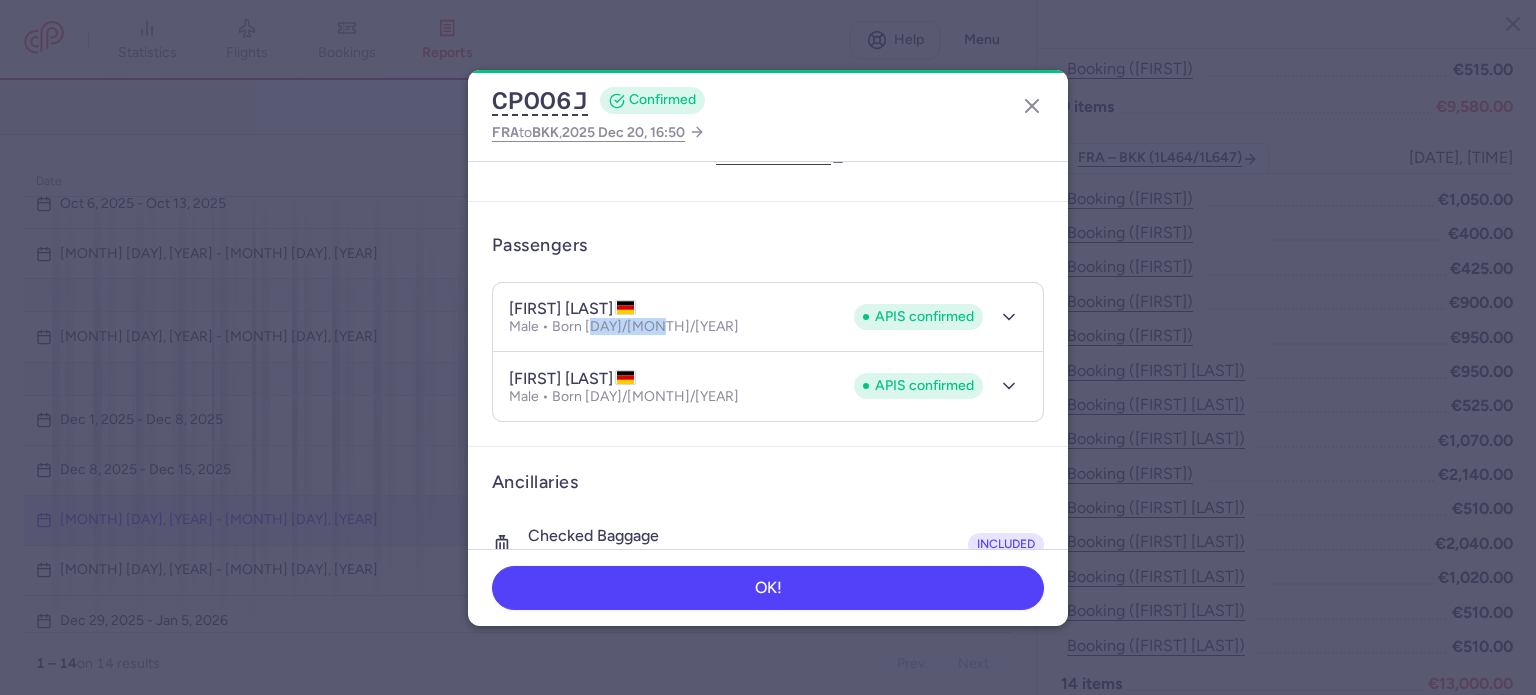 drag, startPoint x: 588, startPoint y: 323, endPoint x: 672, endPoint y: 328, distance: 84.14868 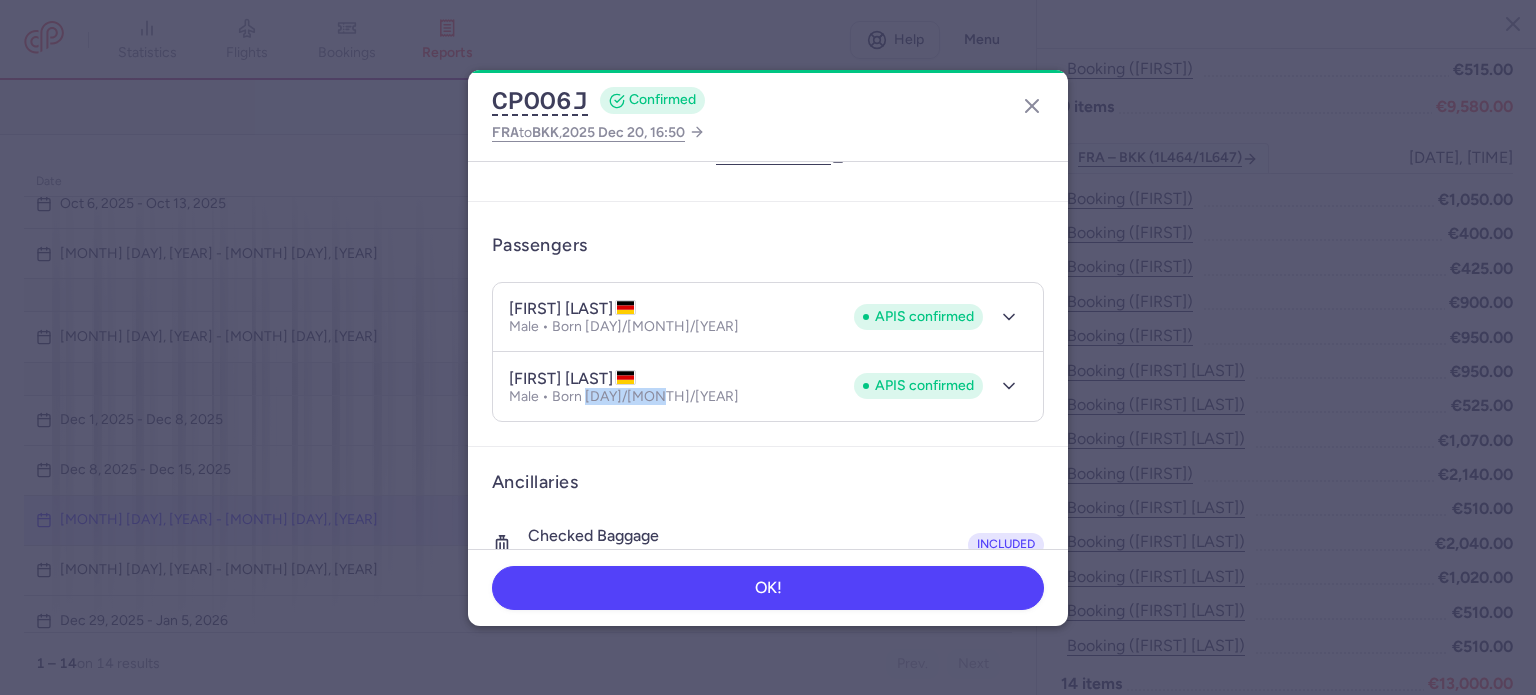 drag, startPoint x: 588, startPoint y: 393, endPoint x: 668, endPoint y: 399, distance: 80.224686 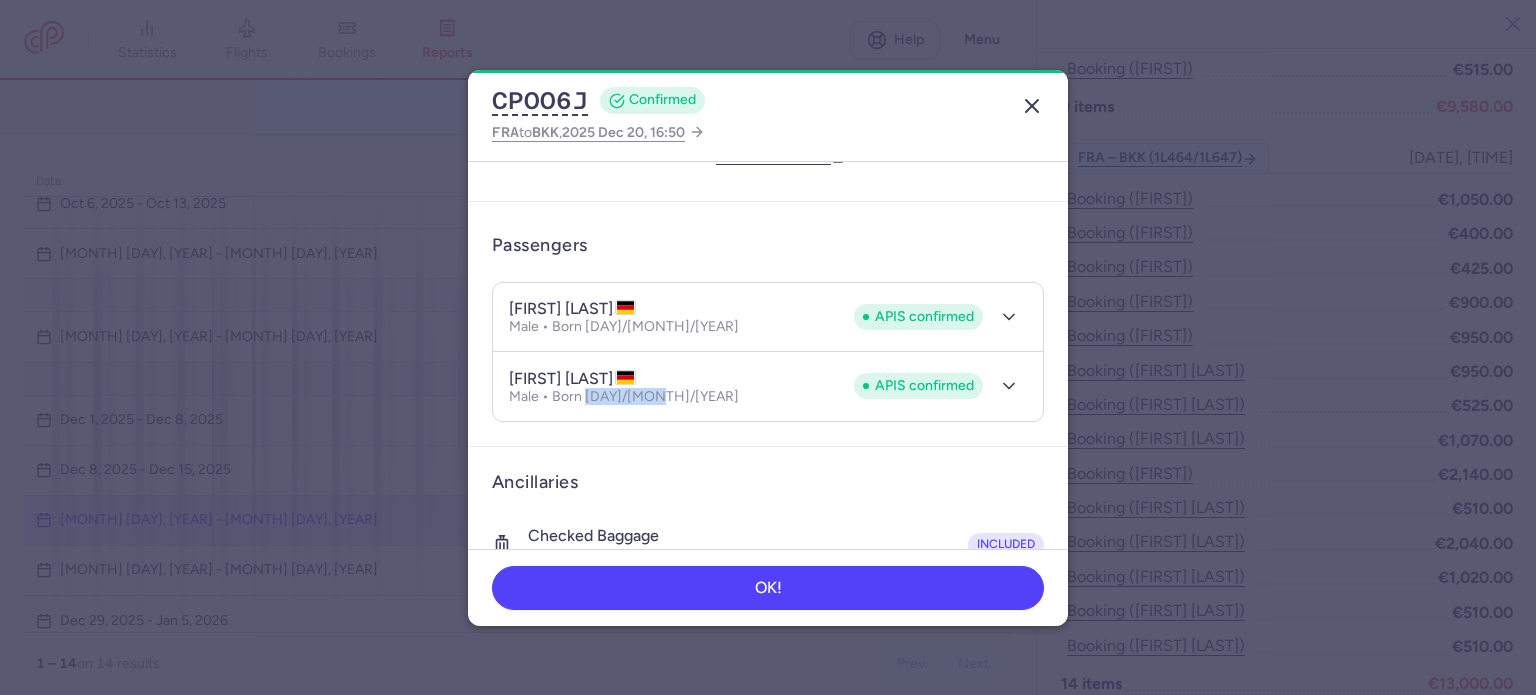 click 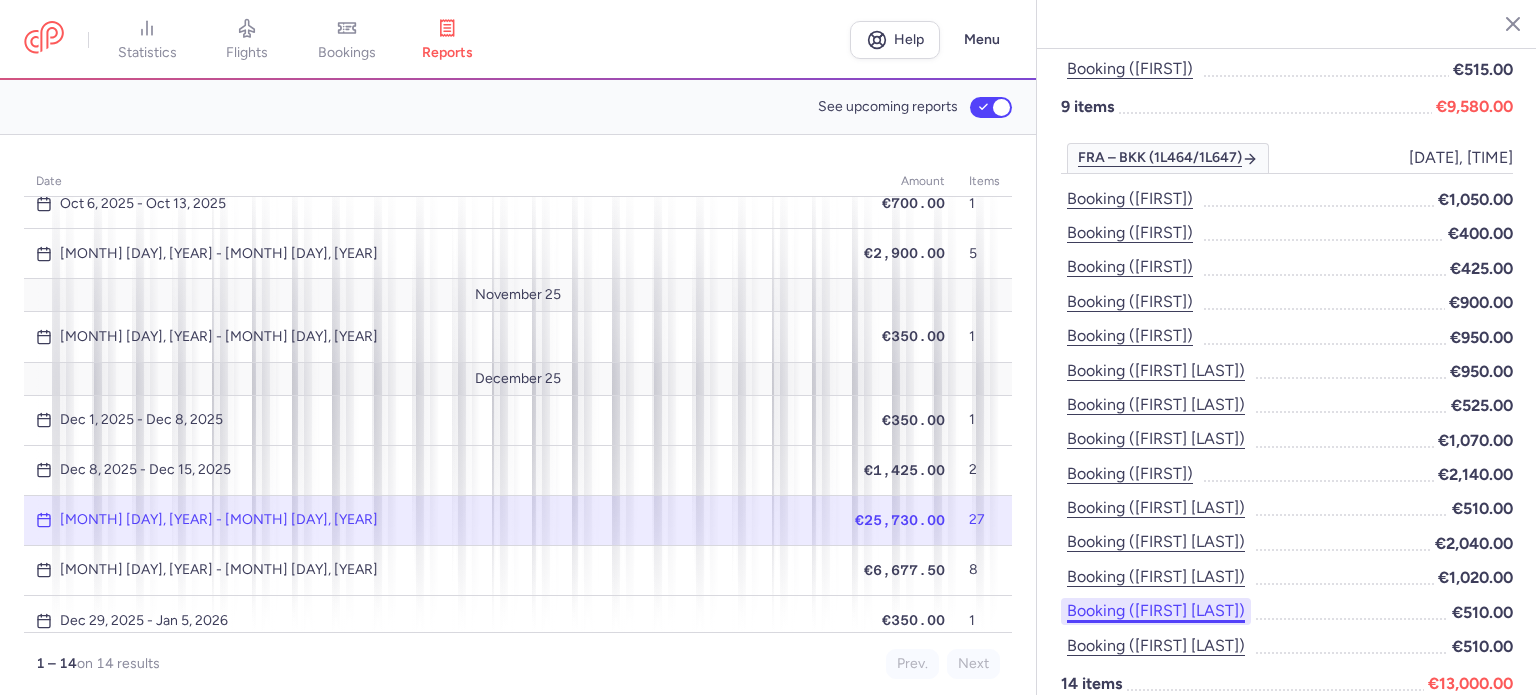 click on "Booking ([FIRST] [LAST])" at bounding box center (1156, 611) 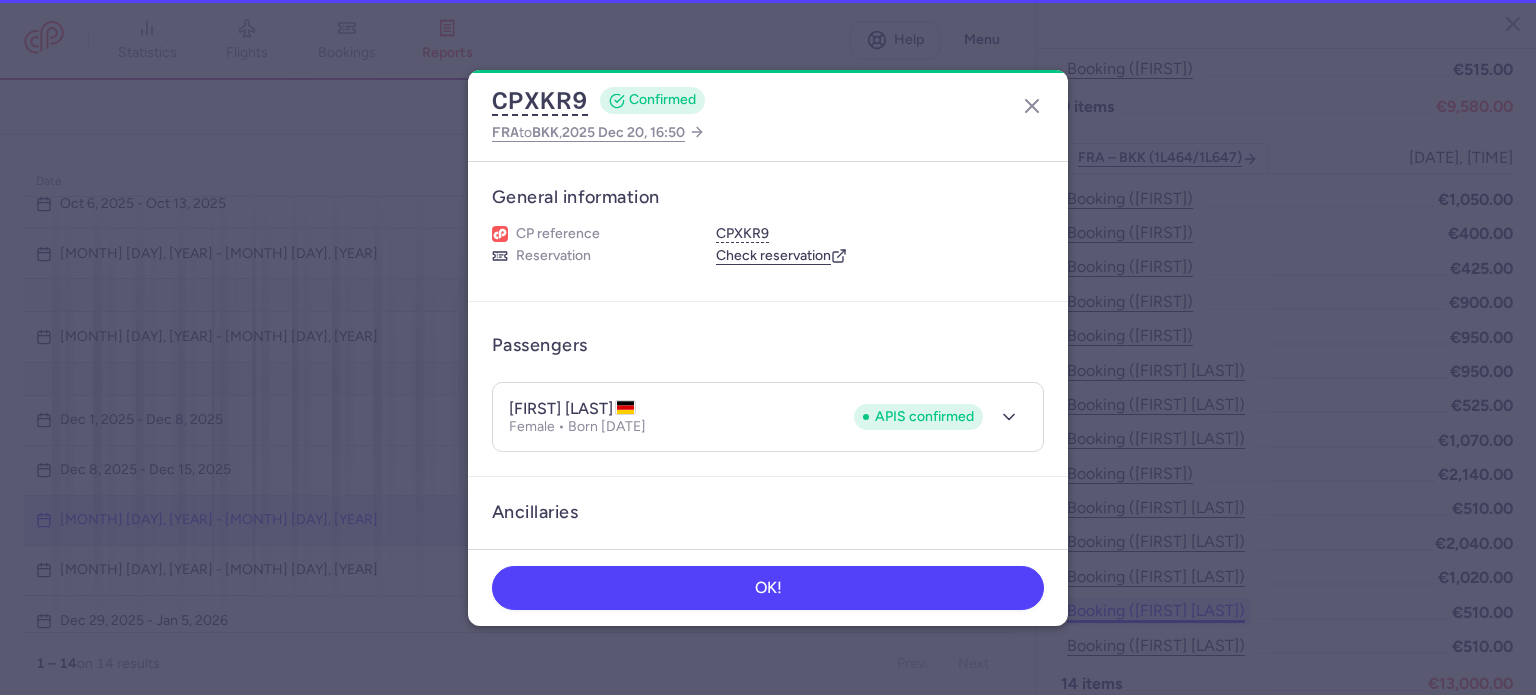 type 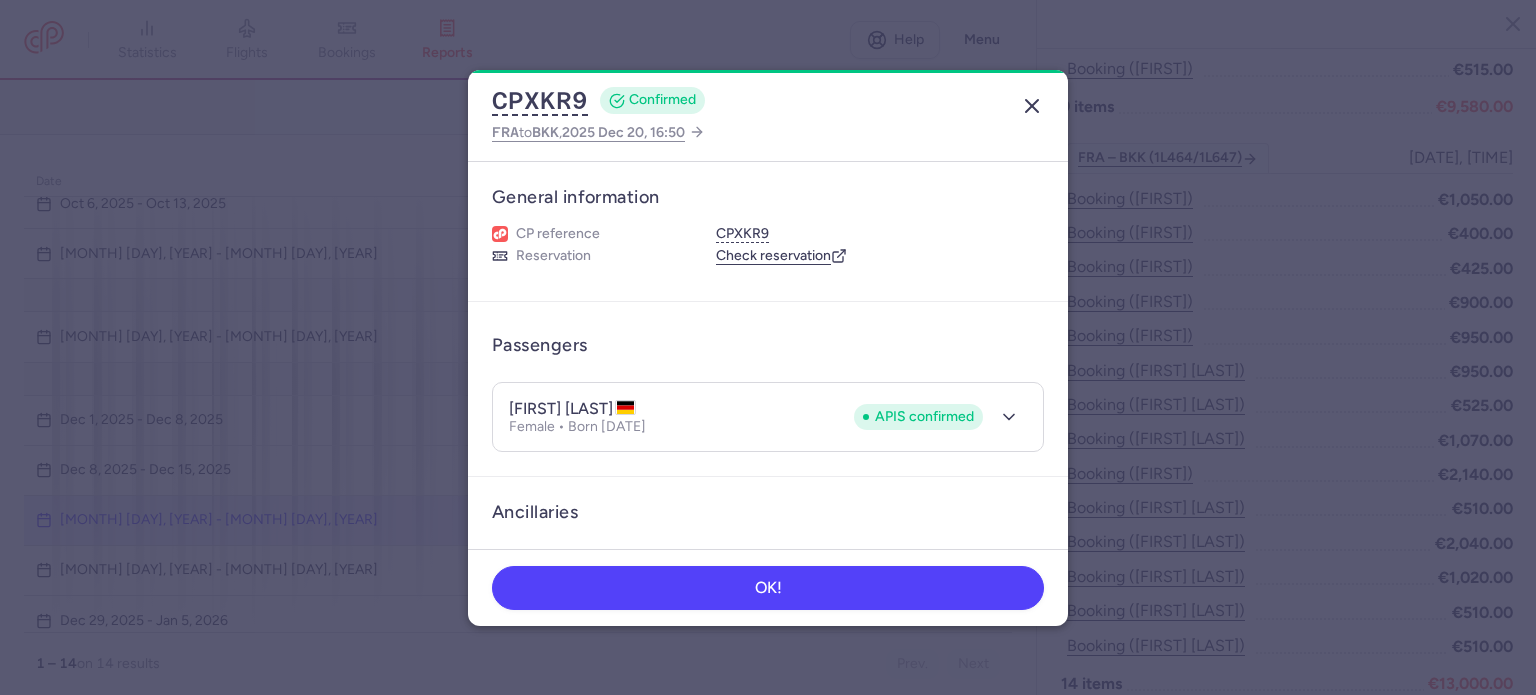 click 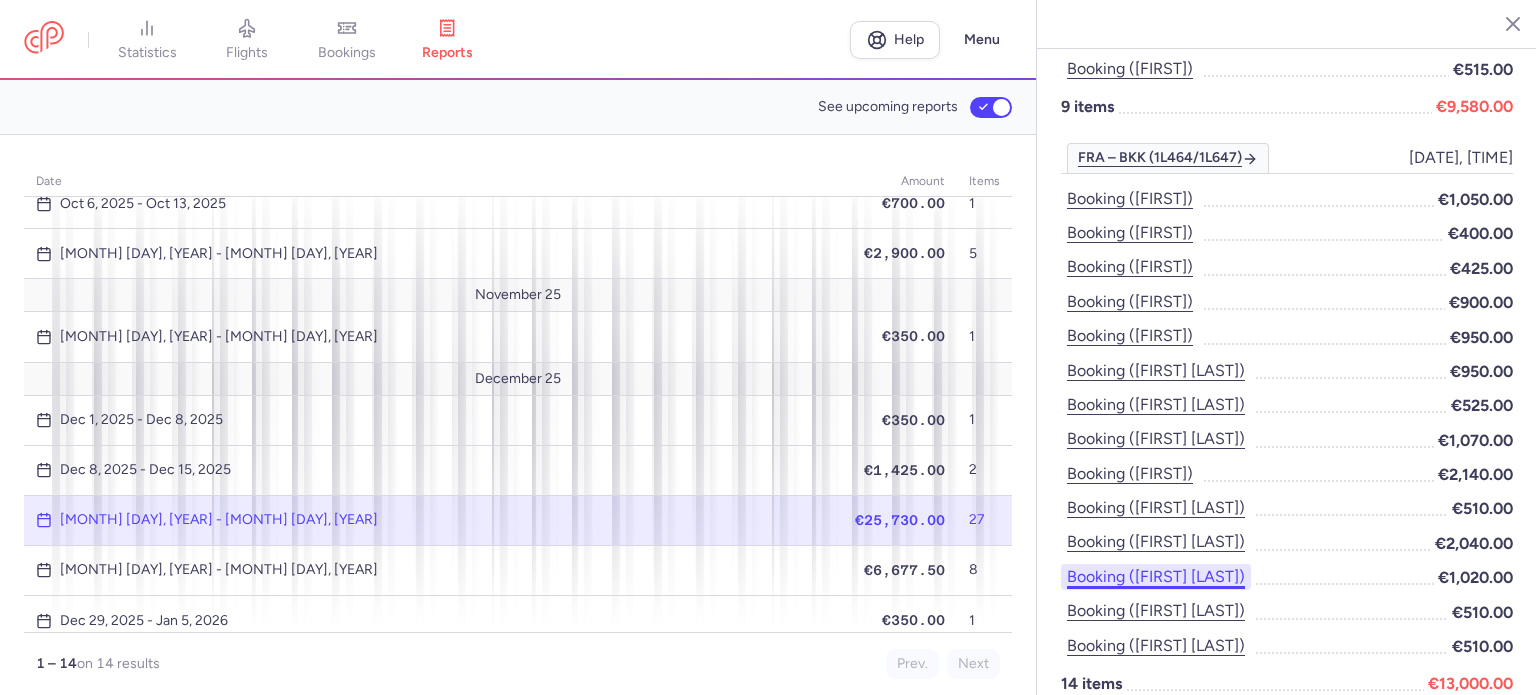 click on "Booking ([FIRST] [LAST])" at bounding box center [1156, 577] 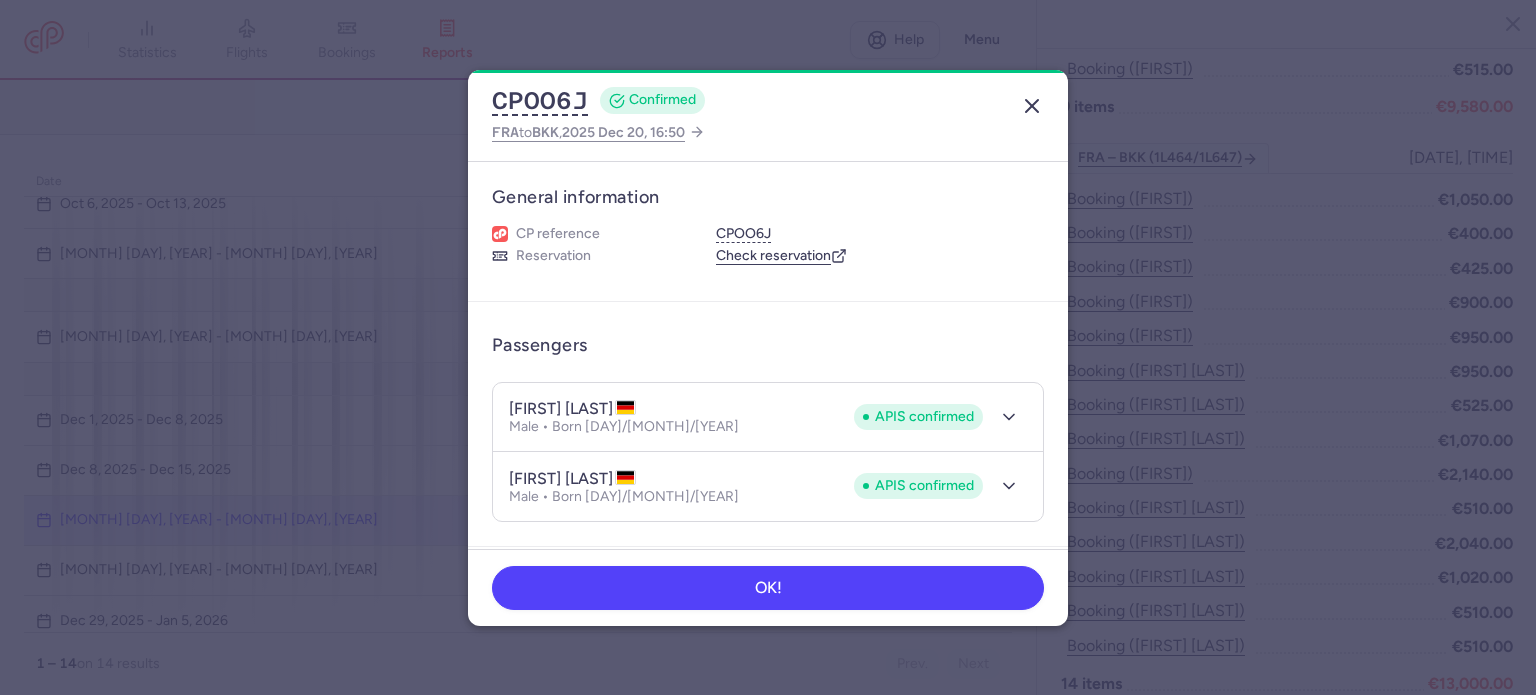 click 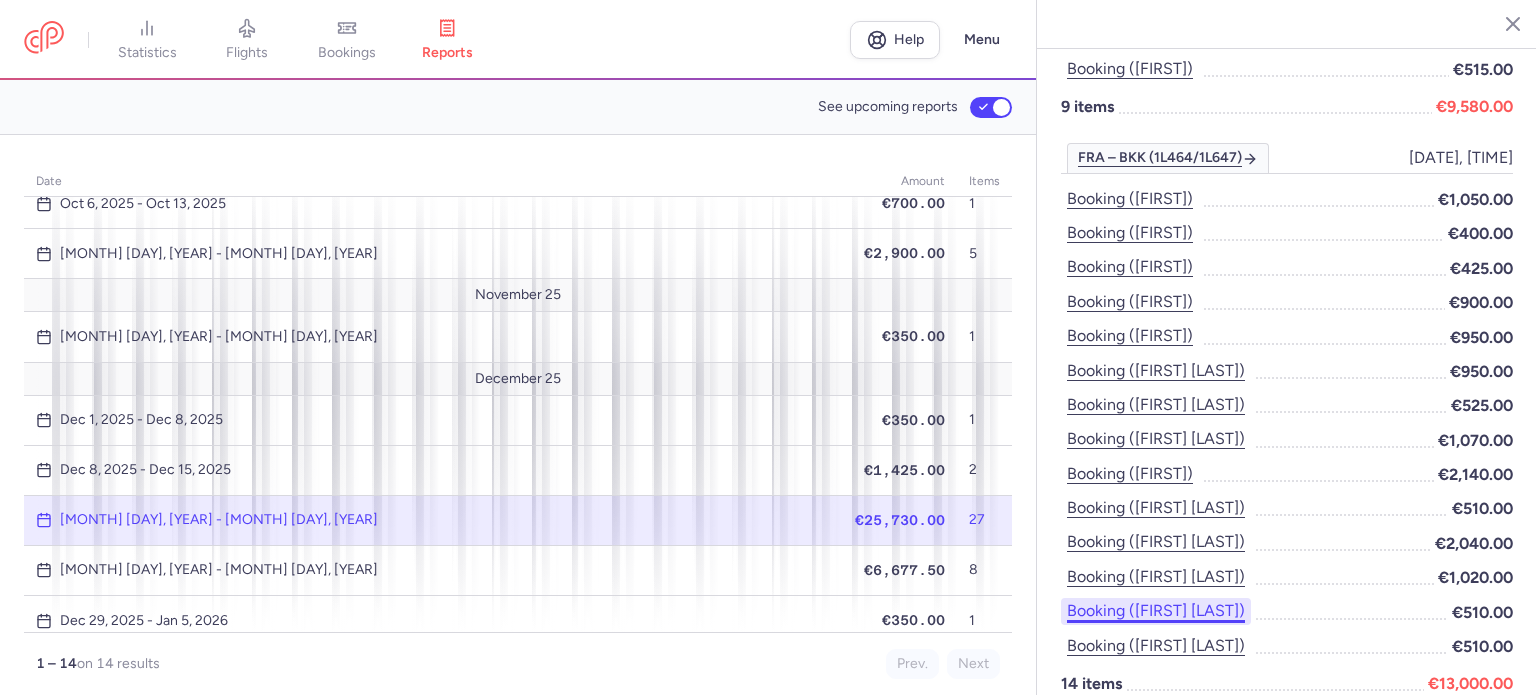 click on "Booking ([FIRST] [LAST])" at bounding box center (1156, 611) 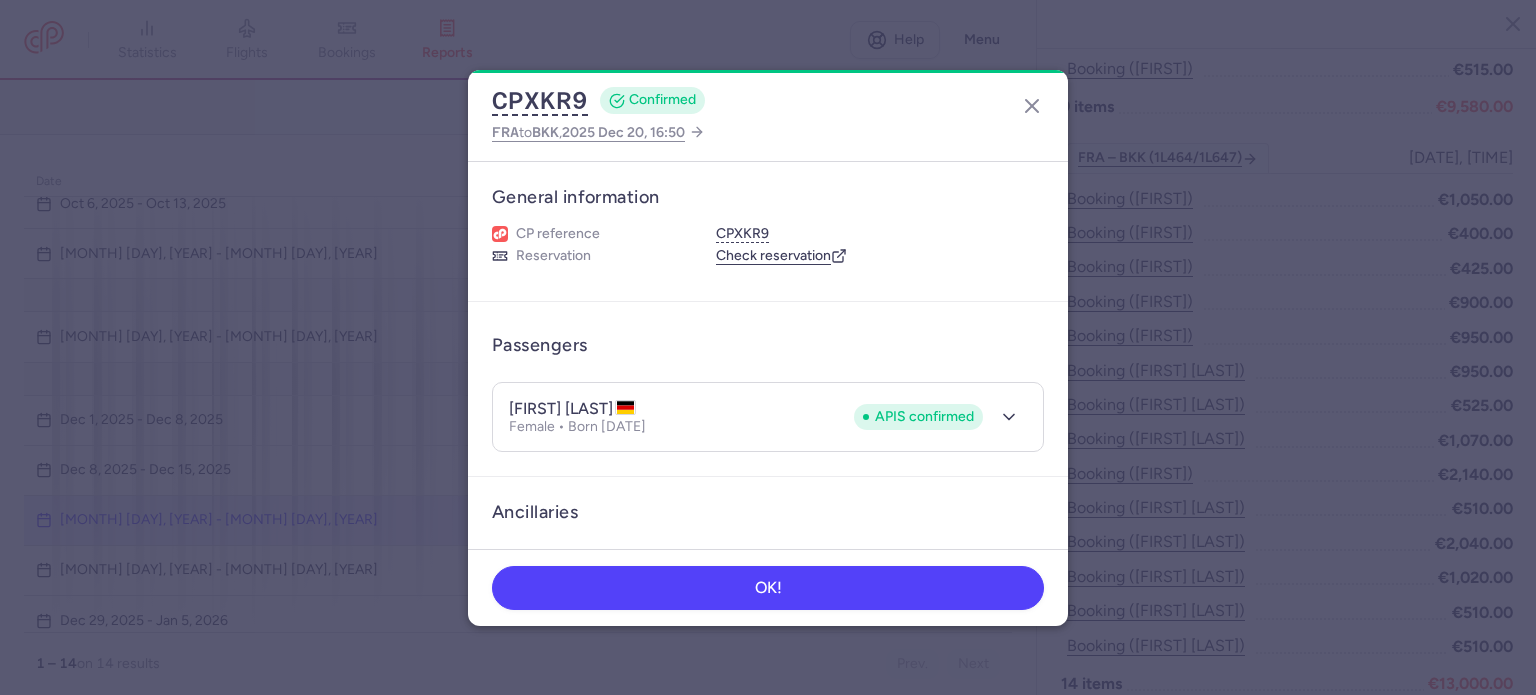 type 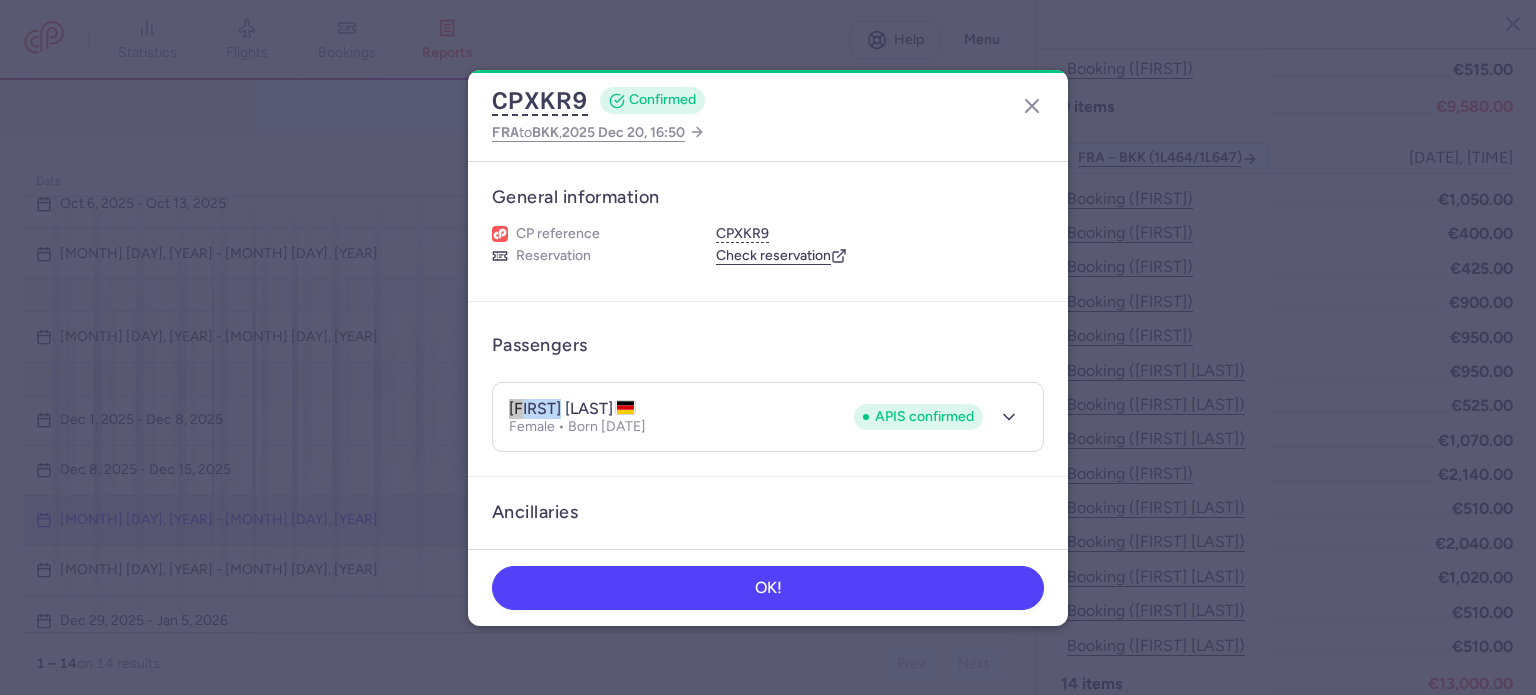 drag, startPoint x: 504, startPoint y: 409, endPoint x: 560, endPoint y: 403, distance: 56.32051 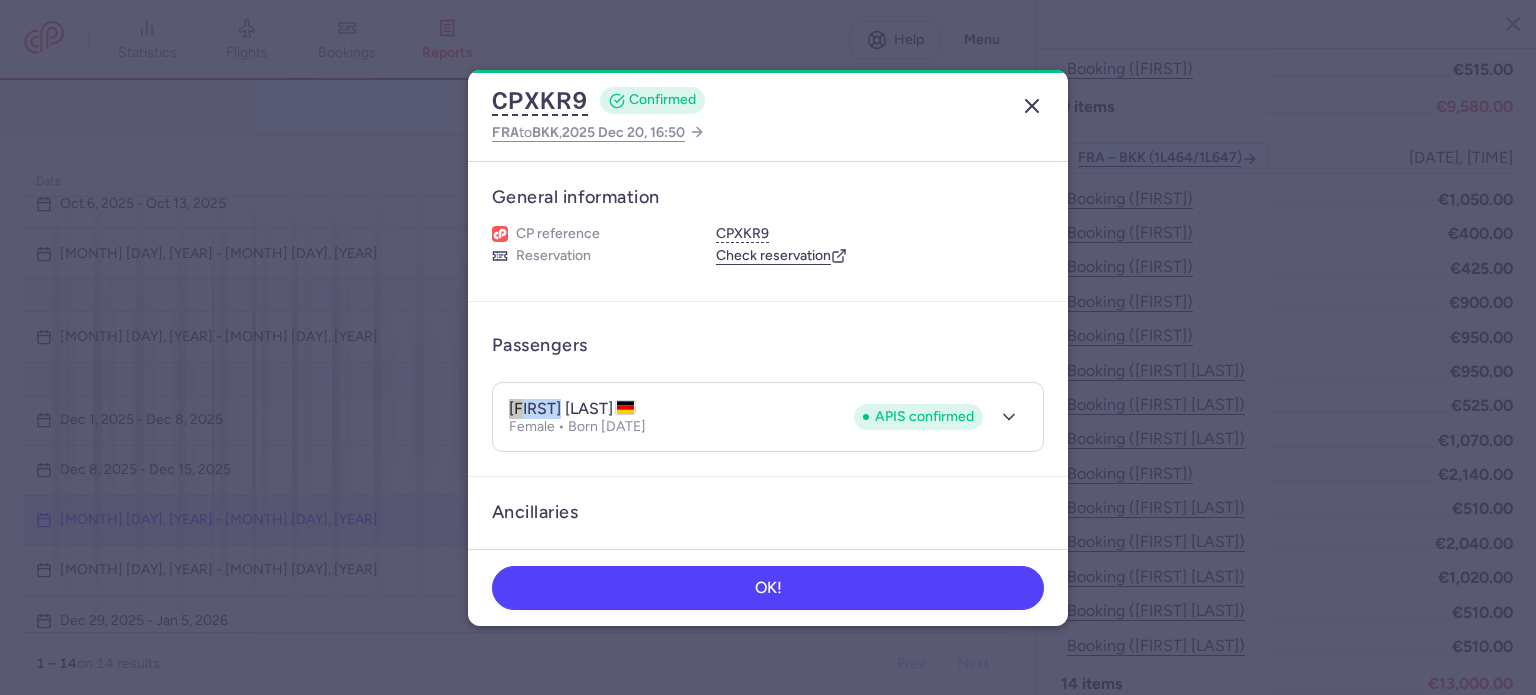 click 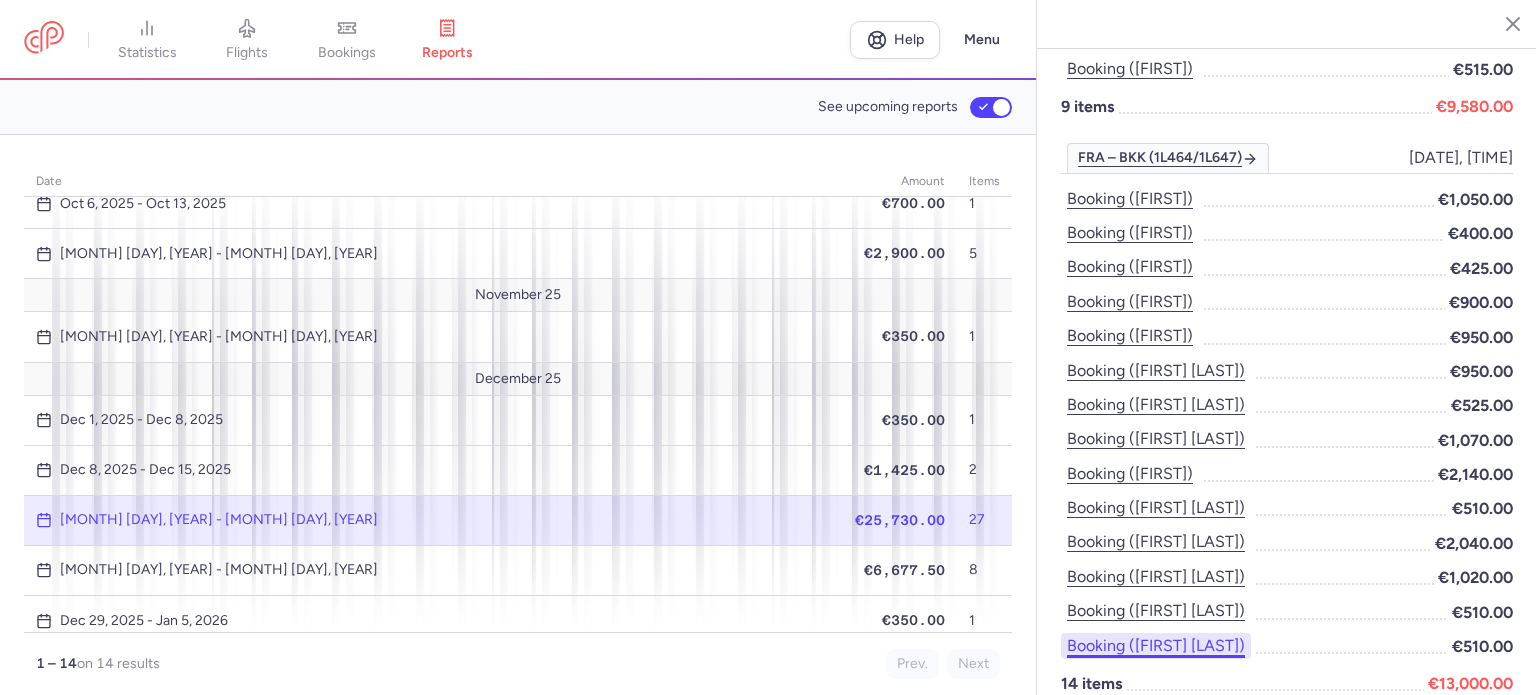 click on "Booking ([FIRST] [LAST])" at bounding box center [1156, 646] 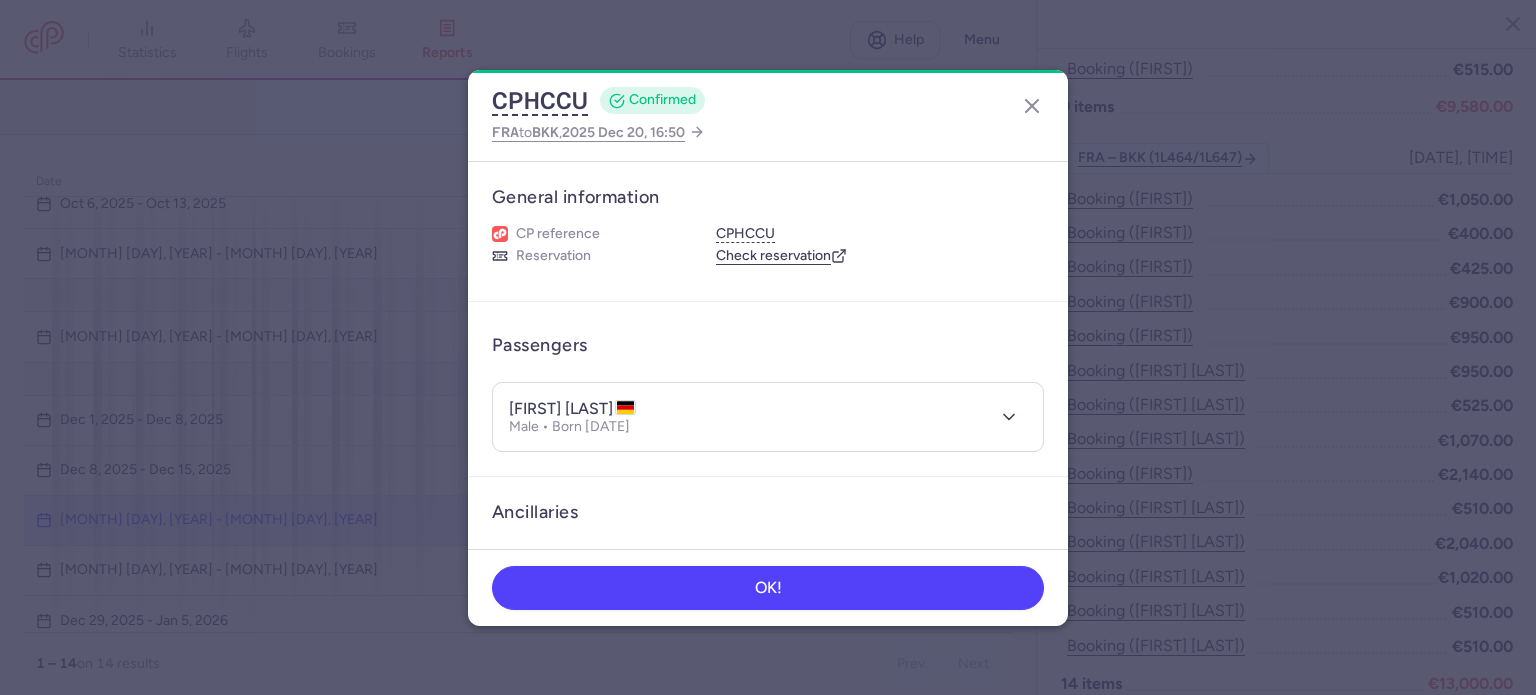 drag, startPoint x: 639, startPoint y: 403, endPoint x: 568, endPoint y: 402, distance: 71.00704 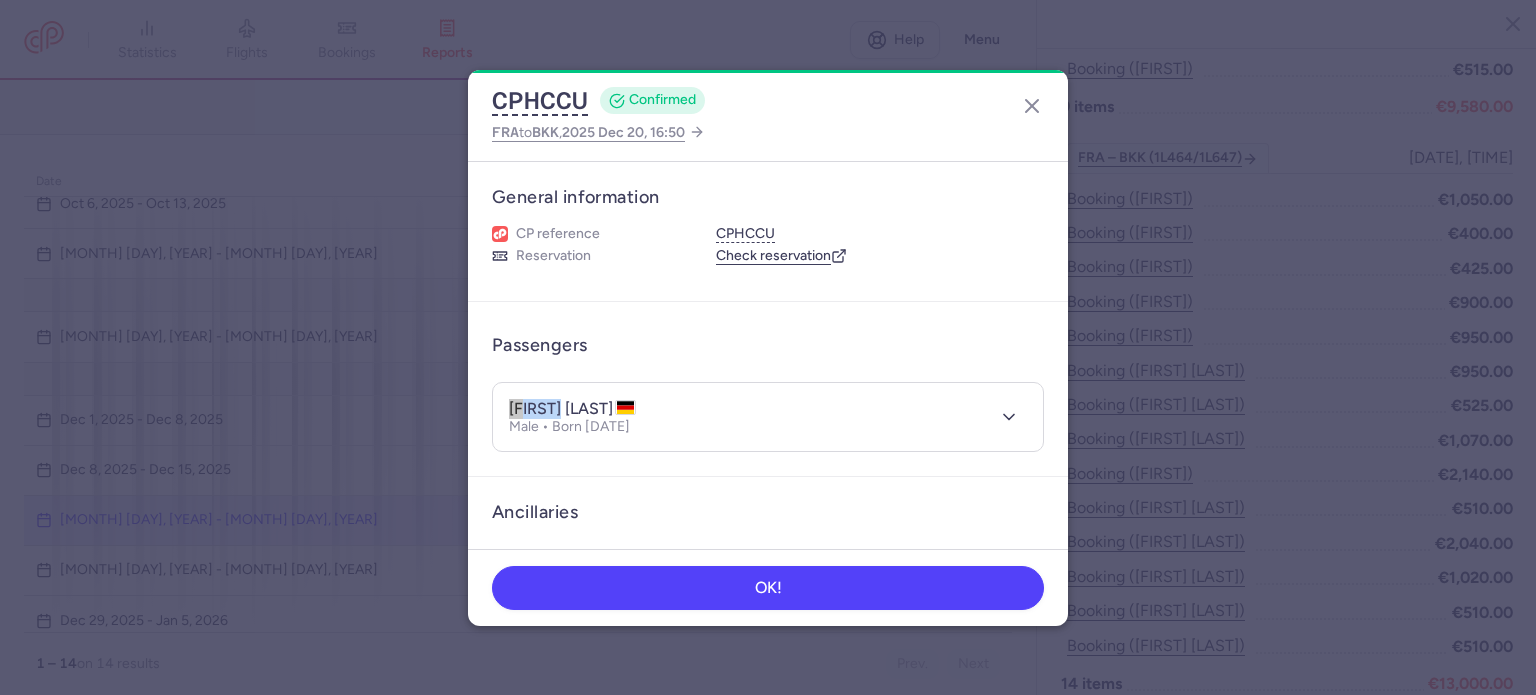 drag, startPoint x: 508, startPoint y: 404, endPoint x: 560, endPoint y: 408, distance: 52.153618 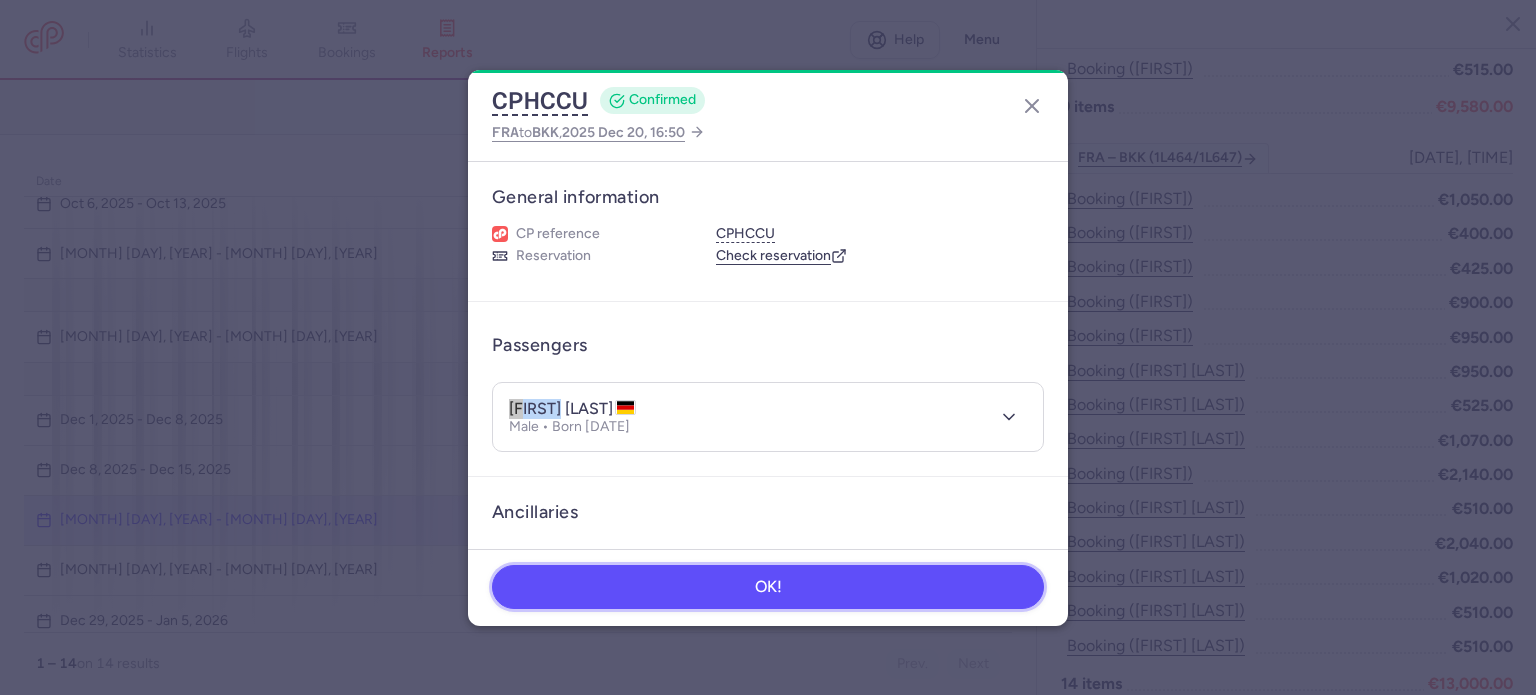 click on "OK!" at bounding box center [768, 587] 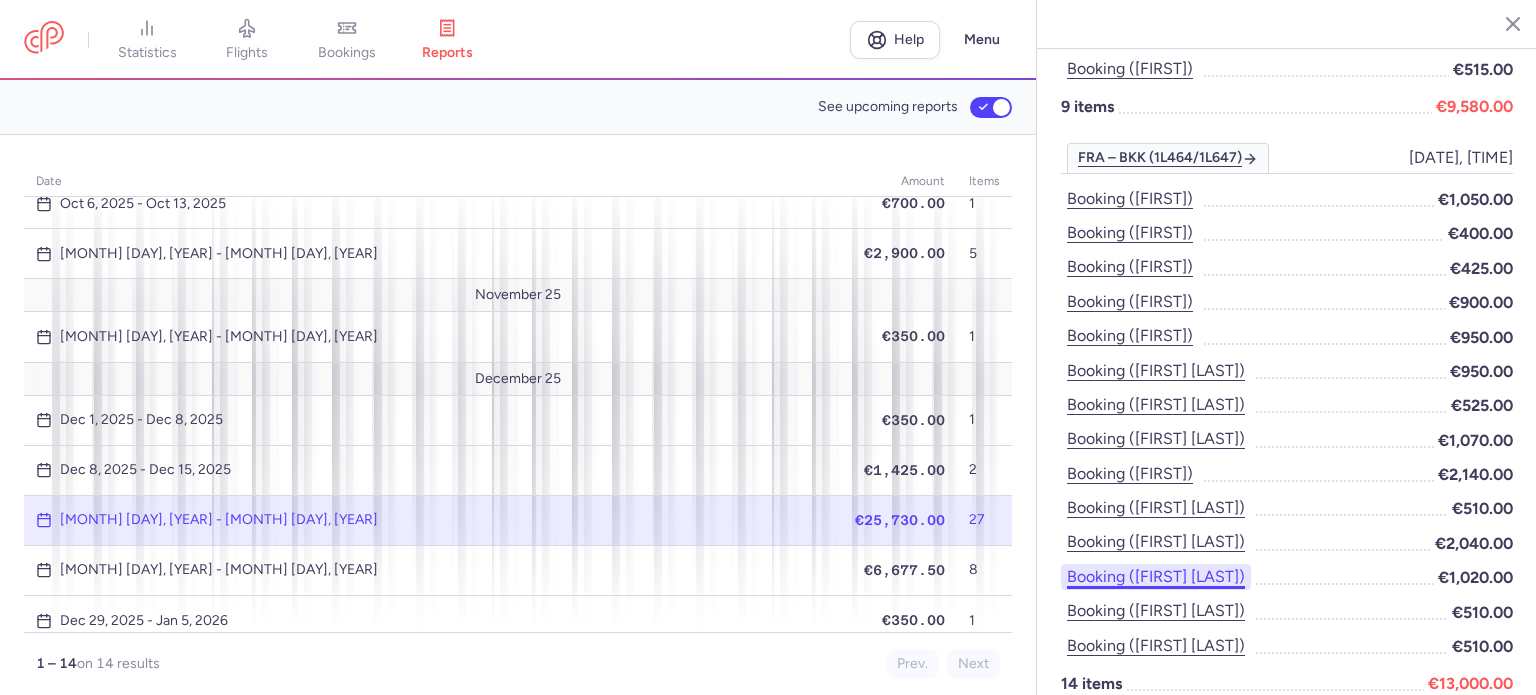 click on "Booking ([FIRST] [LAST])" at bounding box center [1156, 577] 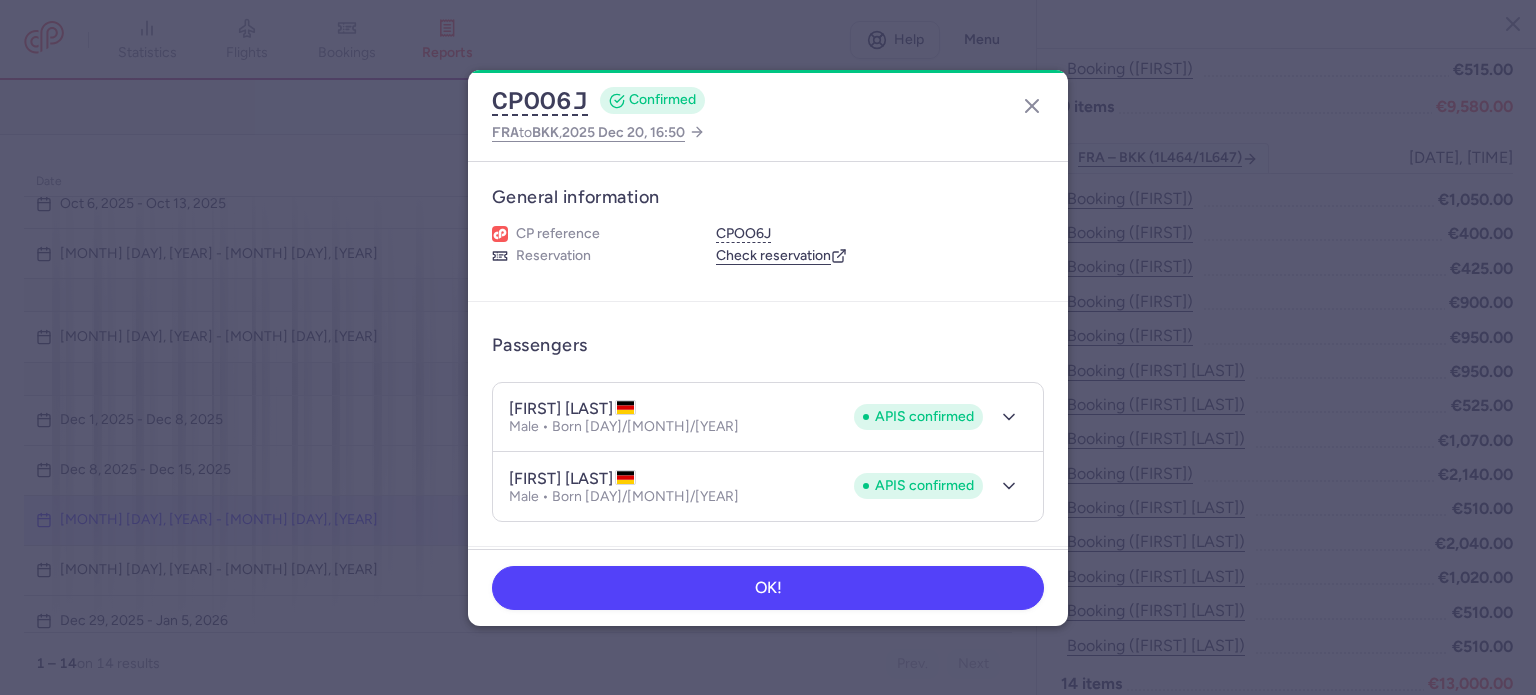 type 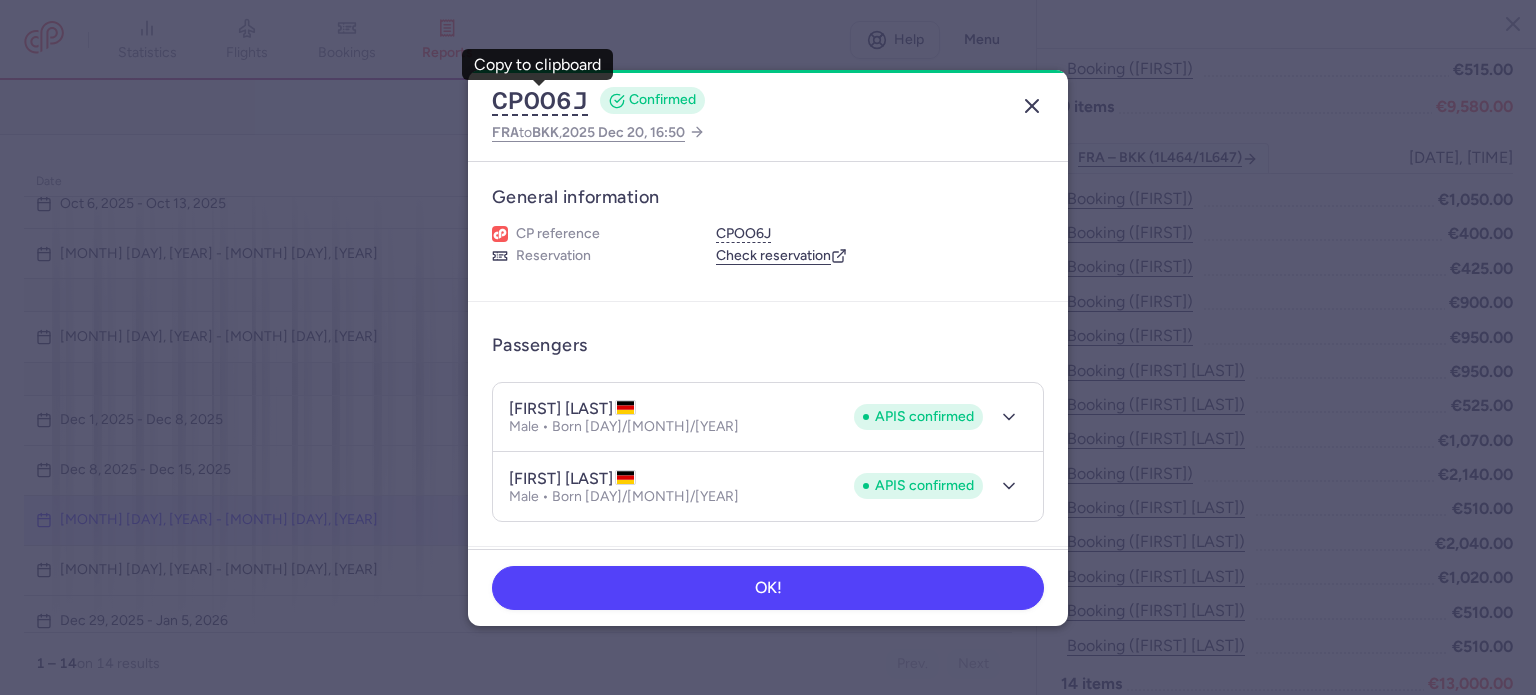 click 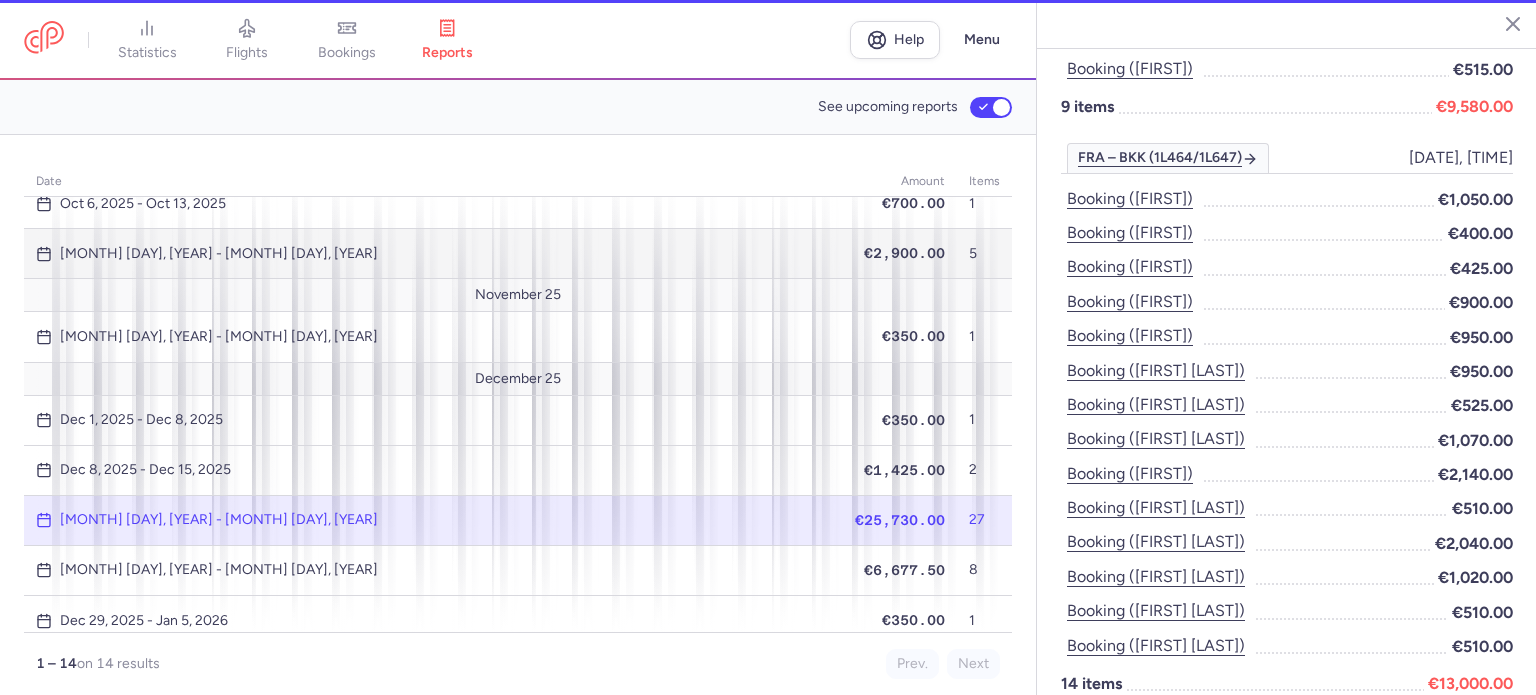 type 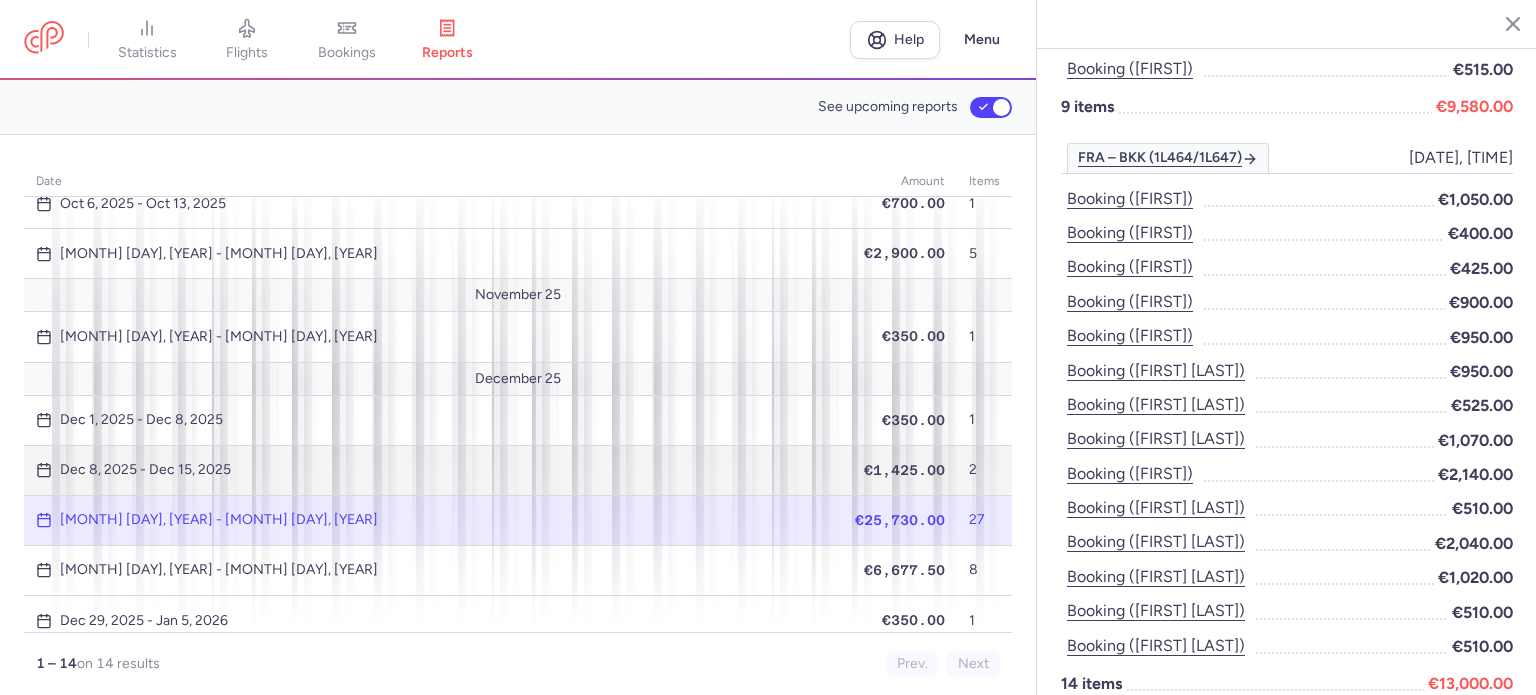 scroll, scrollTop: 0, scrollLeft: 0, axis: both 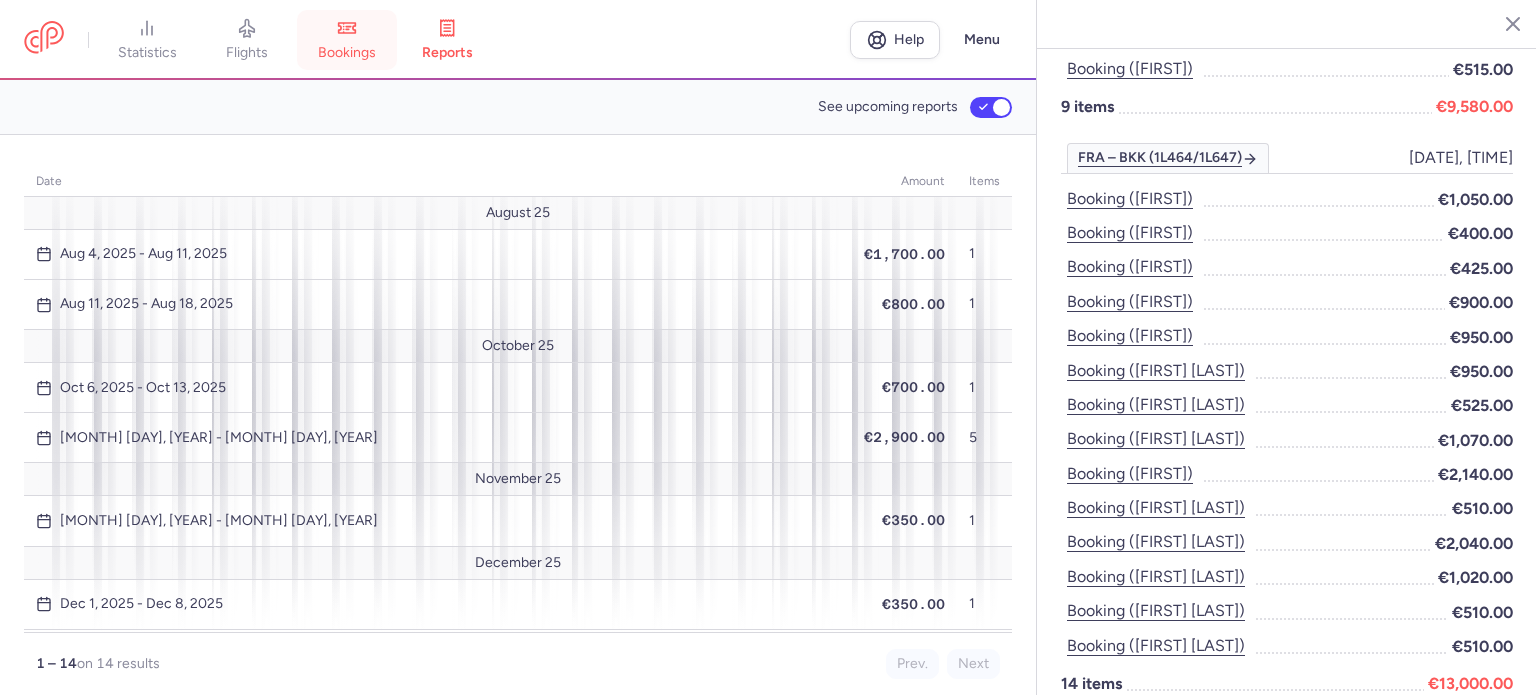 click on "bookings" at bounding box center (347, 53) 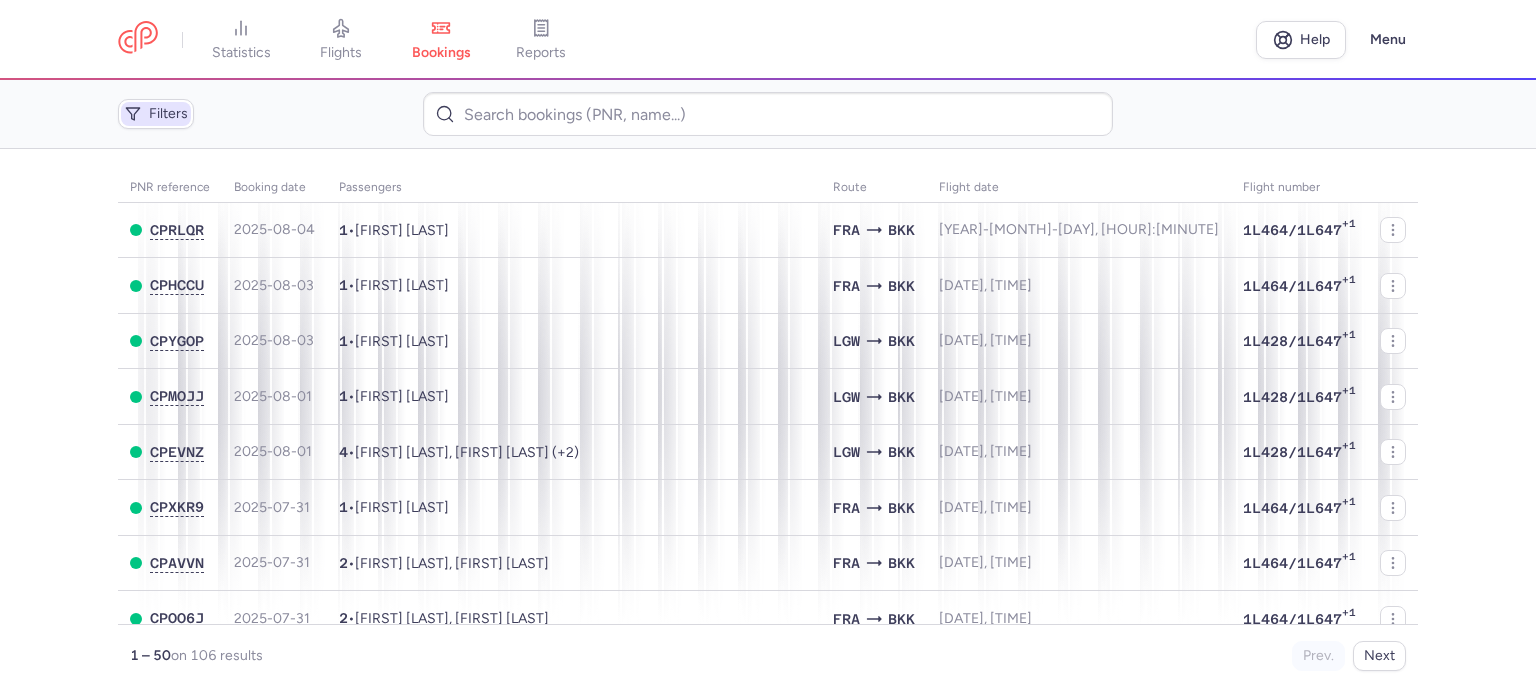 click on "Filters" 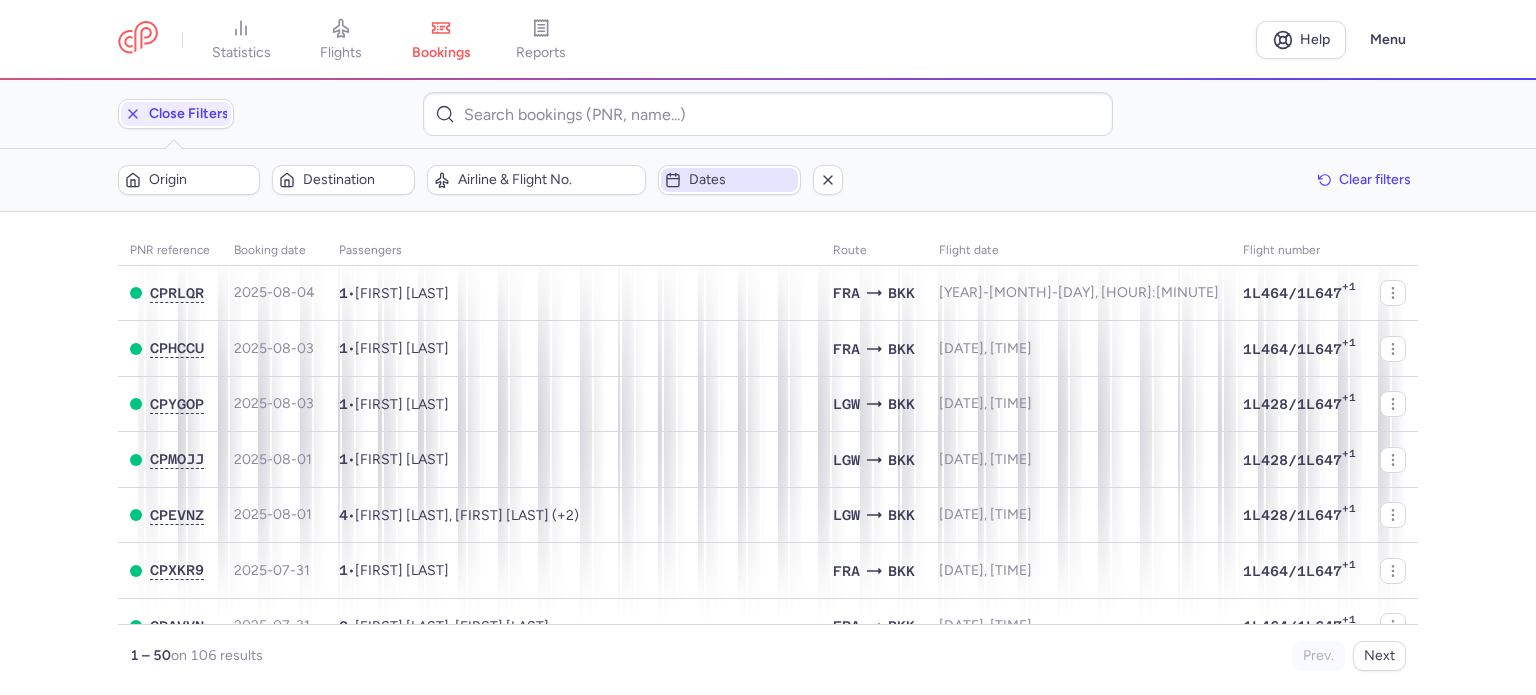 click 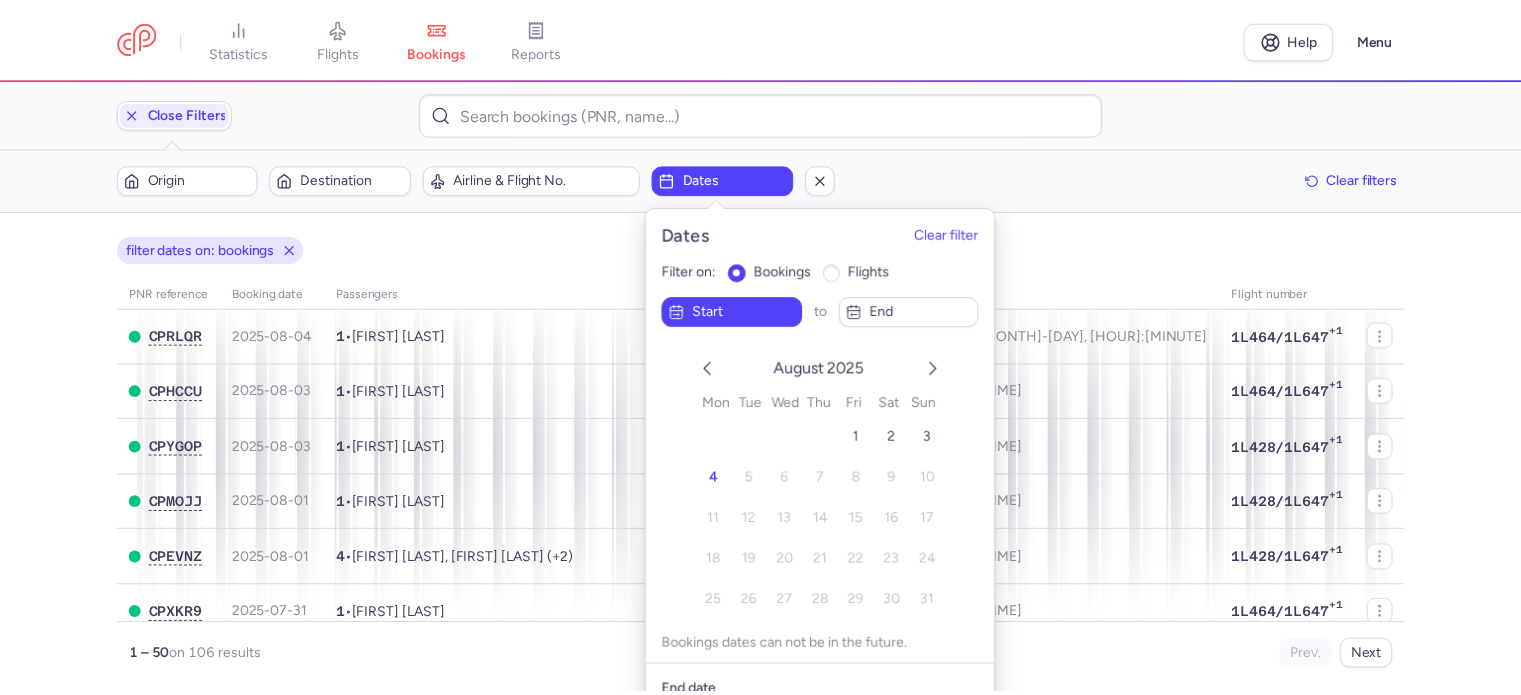 scroll, scrollTop: 64, scrollLeft: 0, axis: vertical 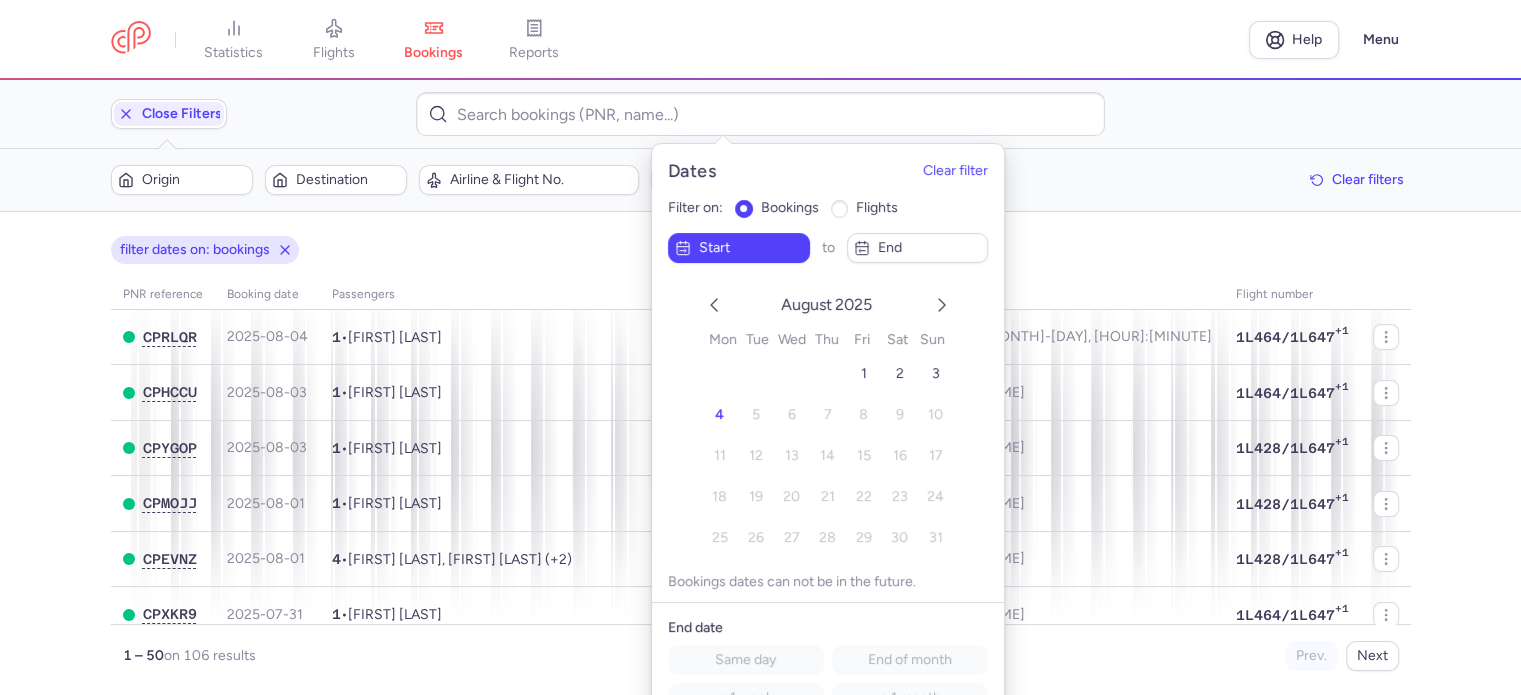 click on "Filter on: bookings flights to  start  end Mon Tue Wed Thu Fri Sat Sun July 2025 1 2 3 4 5 6 7 8 9 10 11 12 13 14 15 16 17 18 19 20 21 22 23 24 25 26 27 28 29 30 31 August 2025 1 2 3 4 5 6 7 8 9 10 11 12 13 14 15 16 17 18 19 20 21 22 23 24 25 26 27 28 29 30 31 September 2025 1 2 3 4 5 6 7 8 9 10 11 12 13 14 15 16 17 18 19 20 21 22 23 24 25 26 27 28 29 30 October 2025 1 2 3 4 5 6 7 8 9 10 11 12 13 14 15 16 17 18 19 20 21 22 23 24 25 26 27 28 29 30 31 Bookings dates can not be in the future. End date  Same day   End of month   + 1 week   + 1 month" at bounding box center (828, 456) 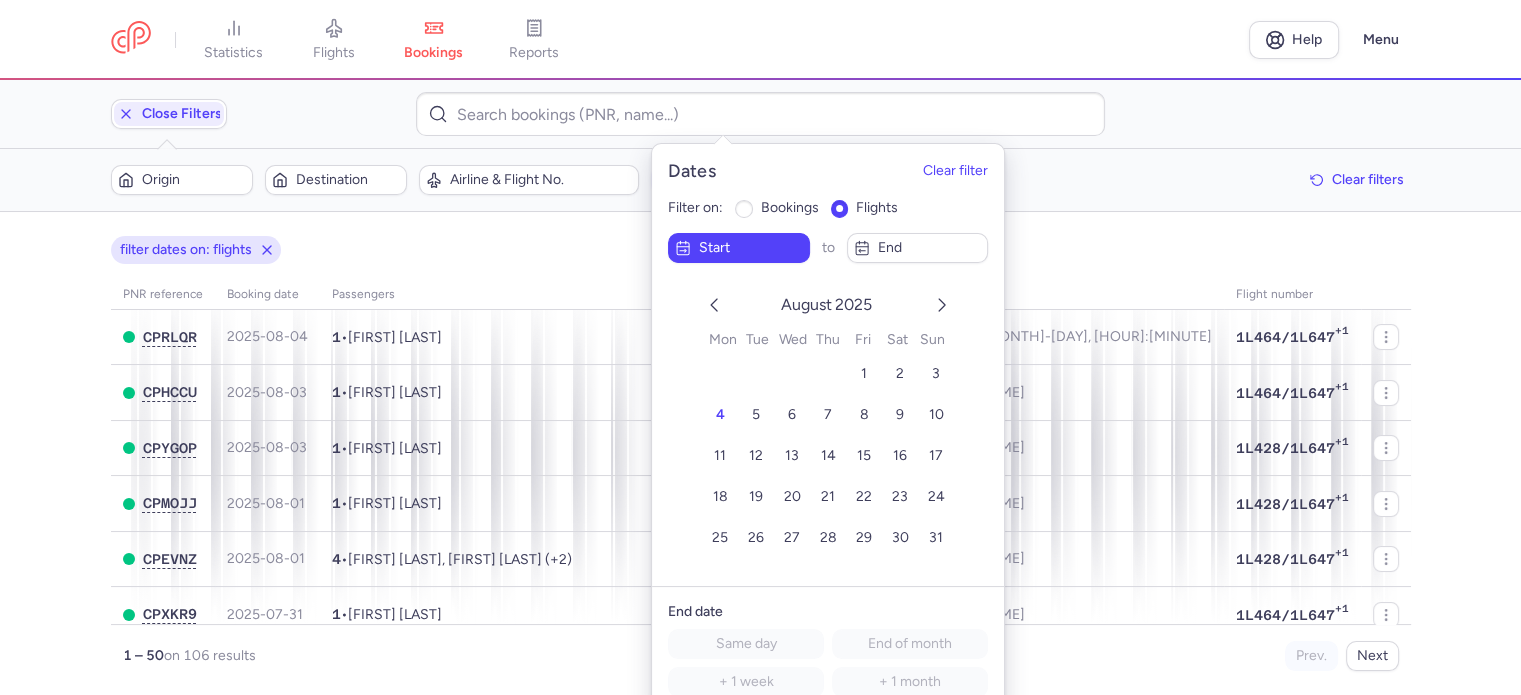 click on "start" at bounding box center [751, 247] 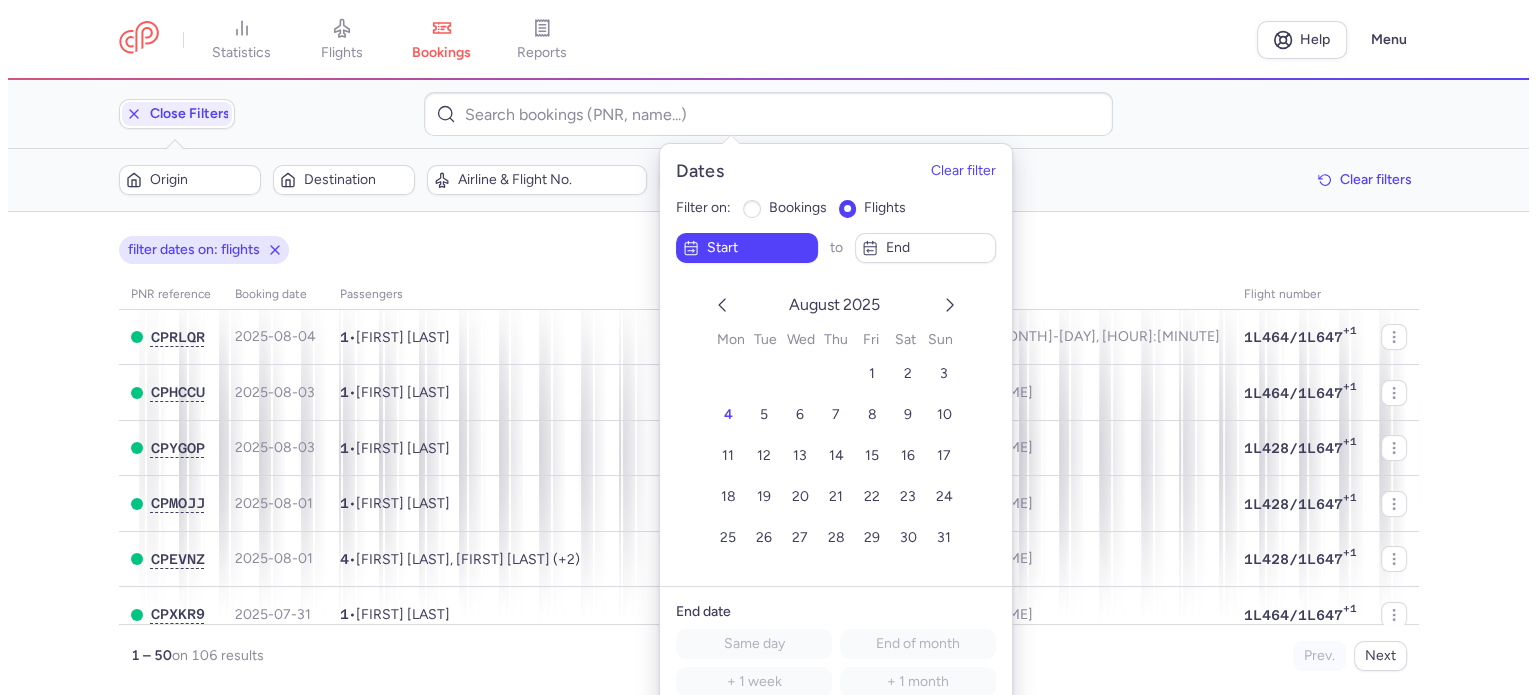 scroll, scrollTop: 0, scrollLeft: 0, axis: both 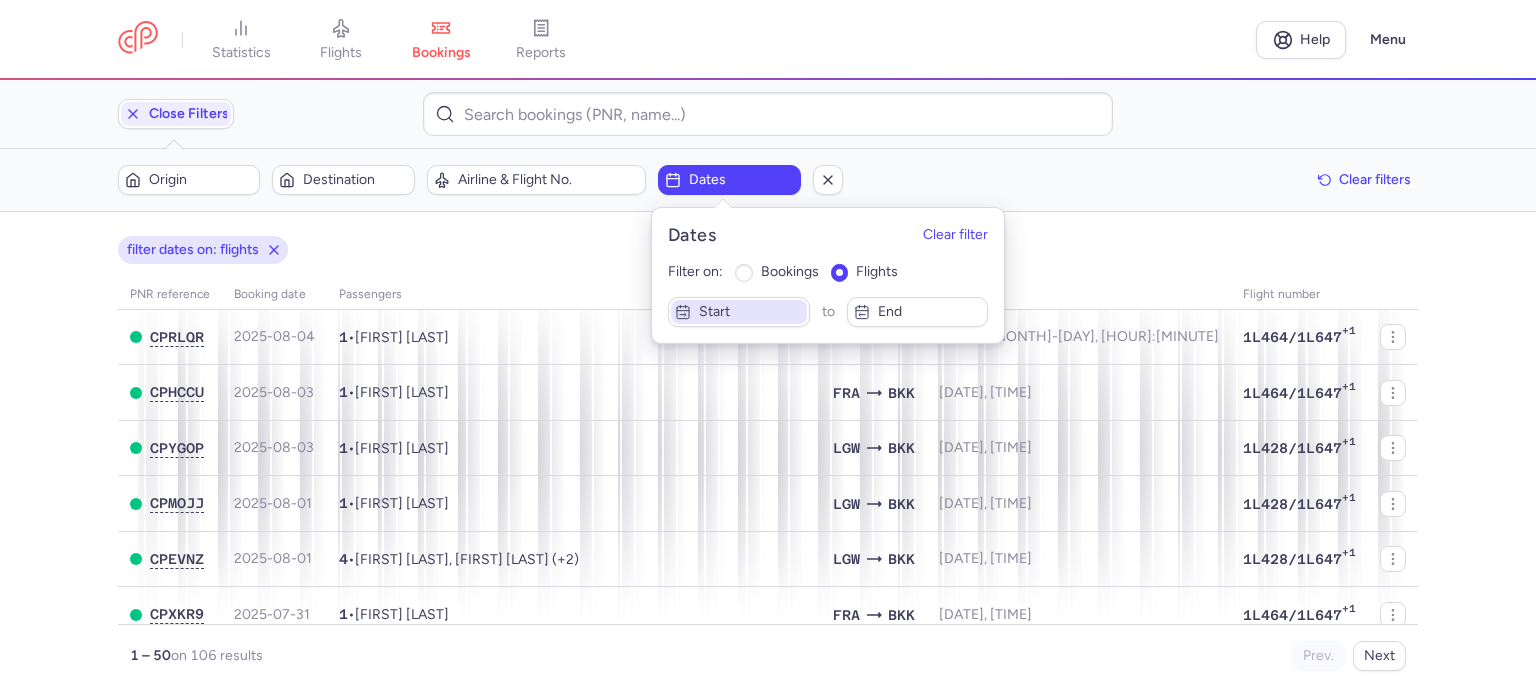 click on "start" at bounding box center [751, 311] 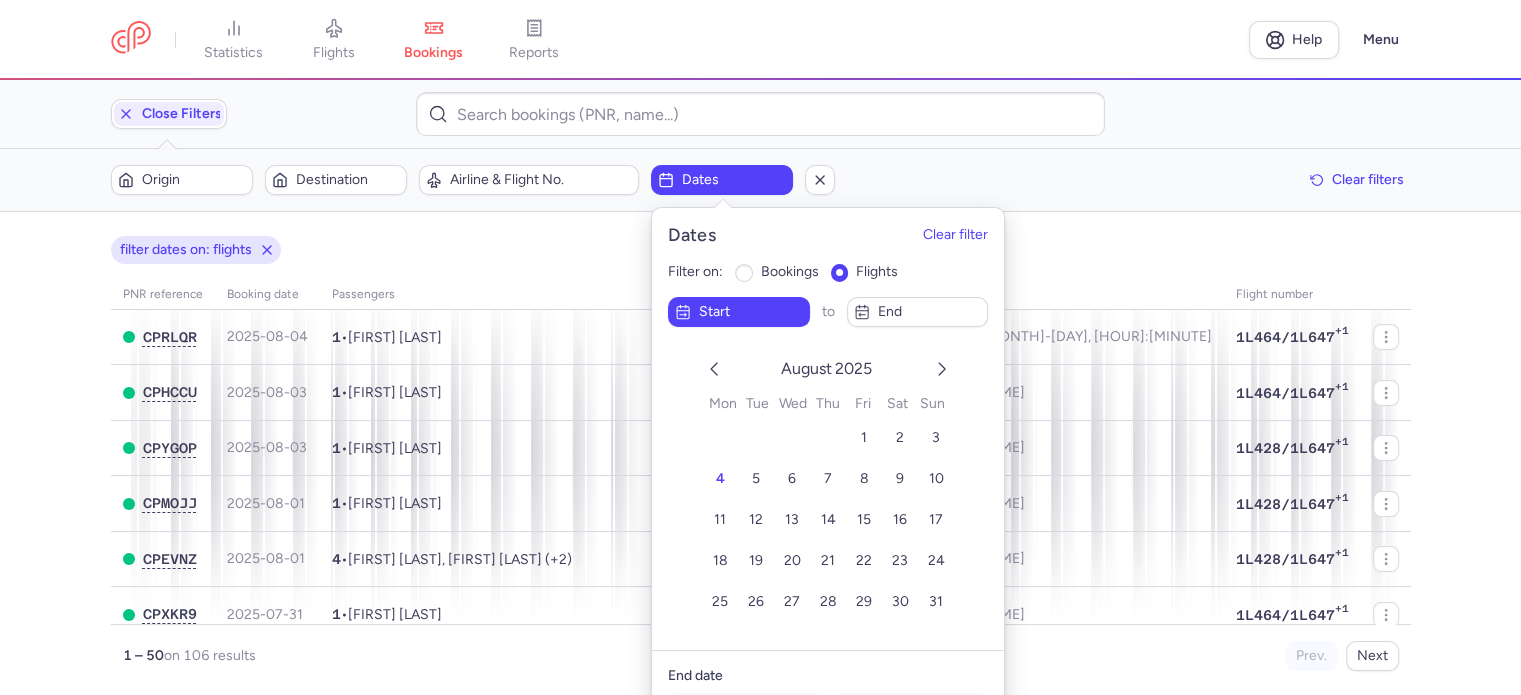 click 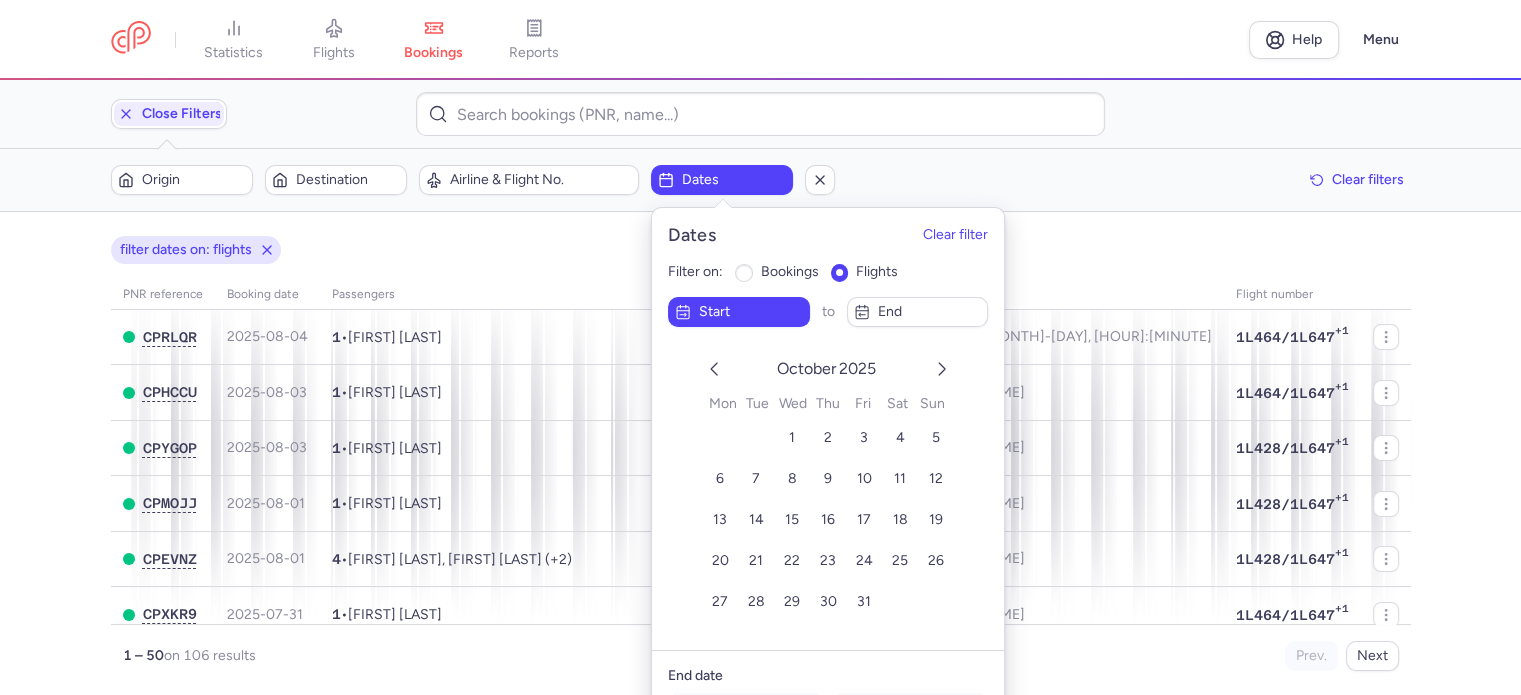 click 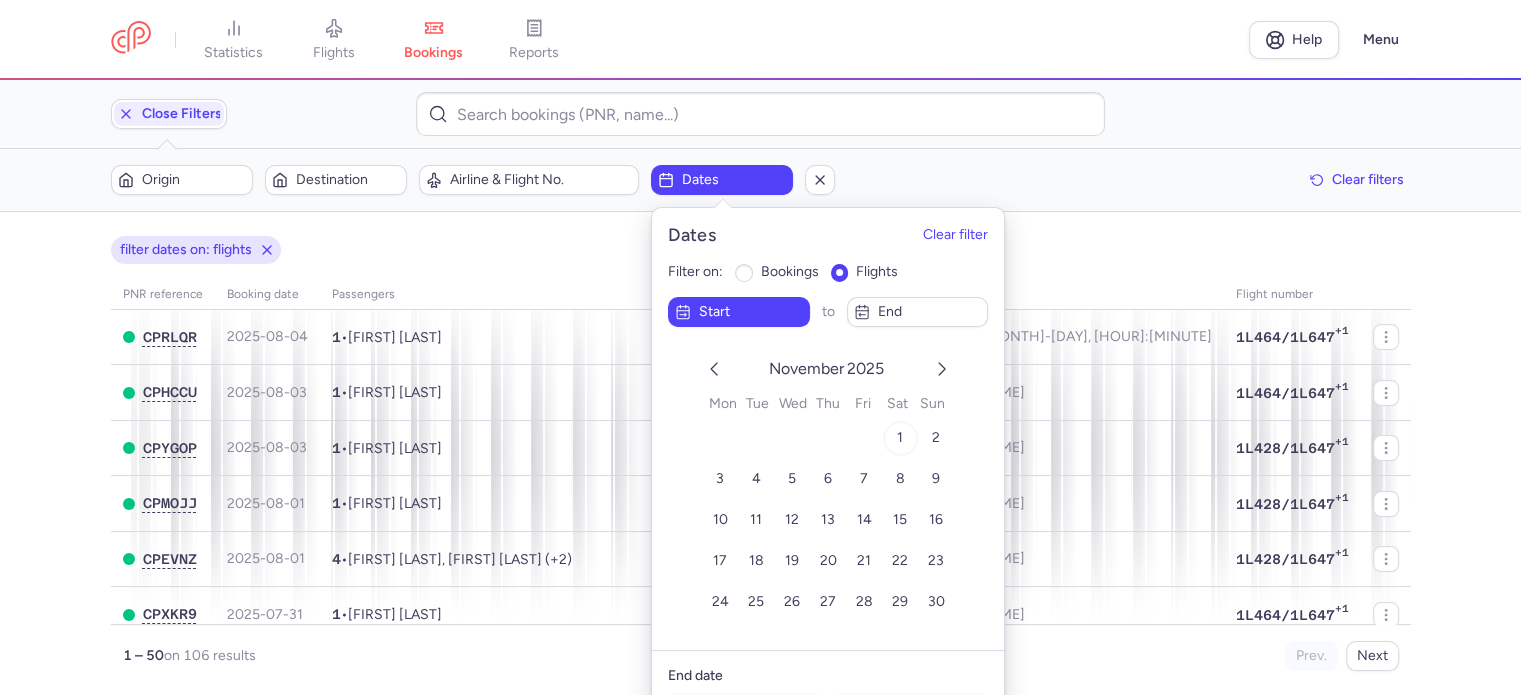 click on "1" at bounding box center [900, 437] 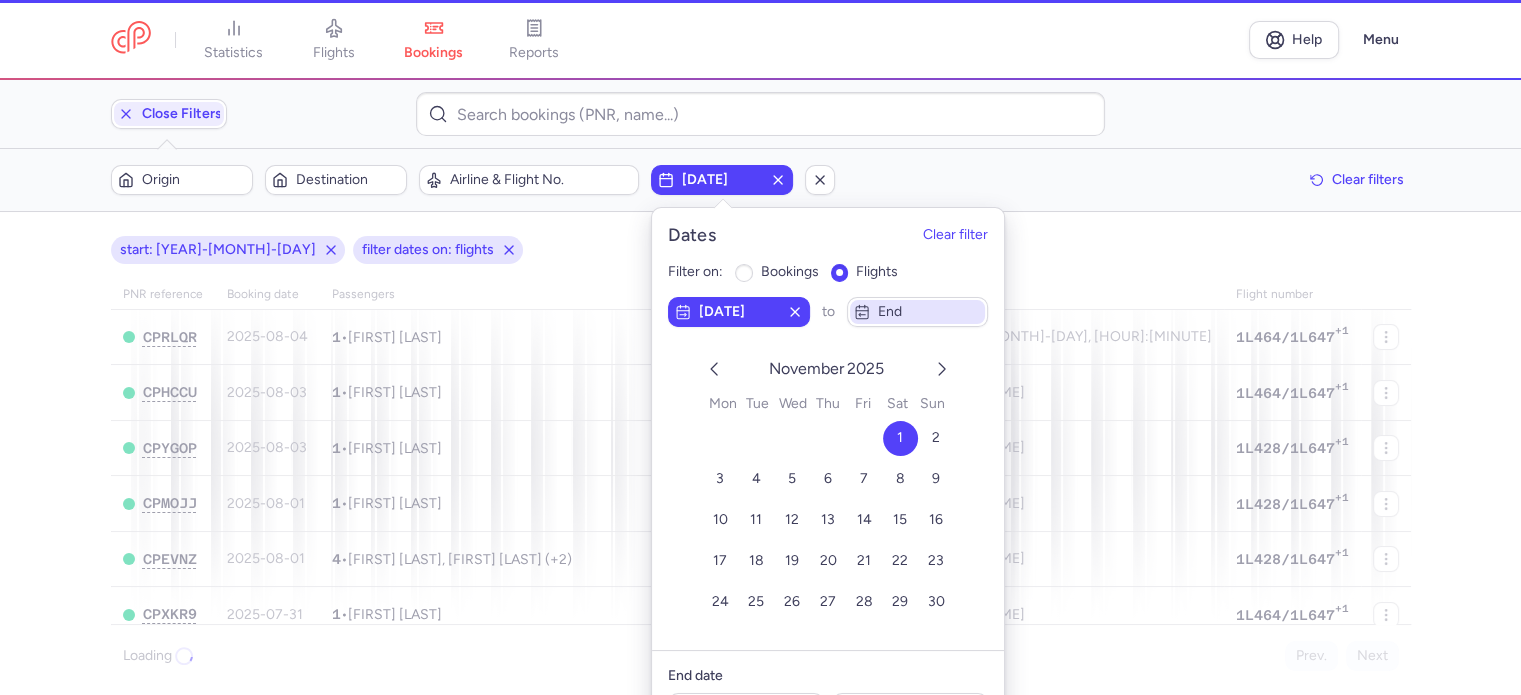 click on "end" at bounding box center [929, 311] 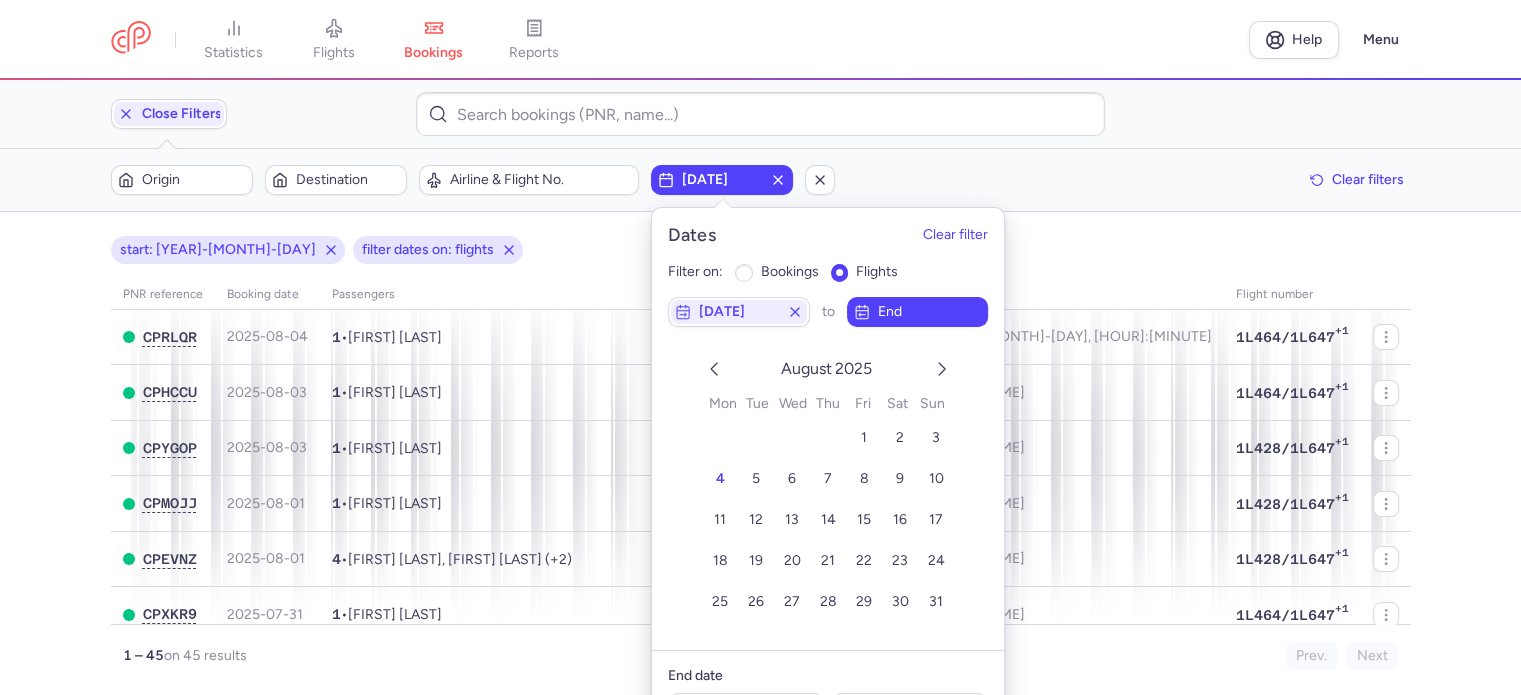 click 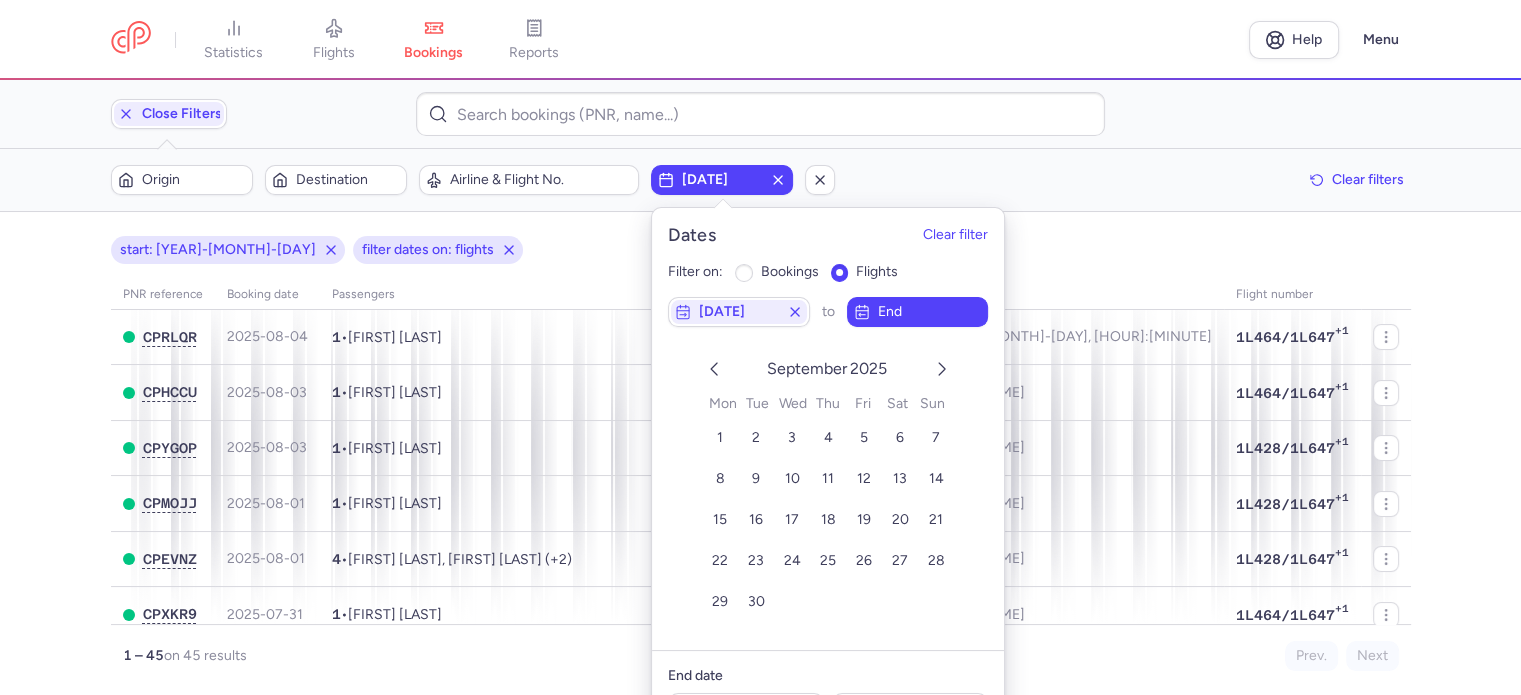 click 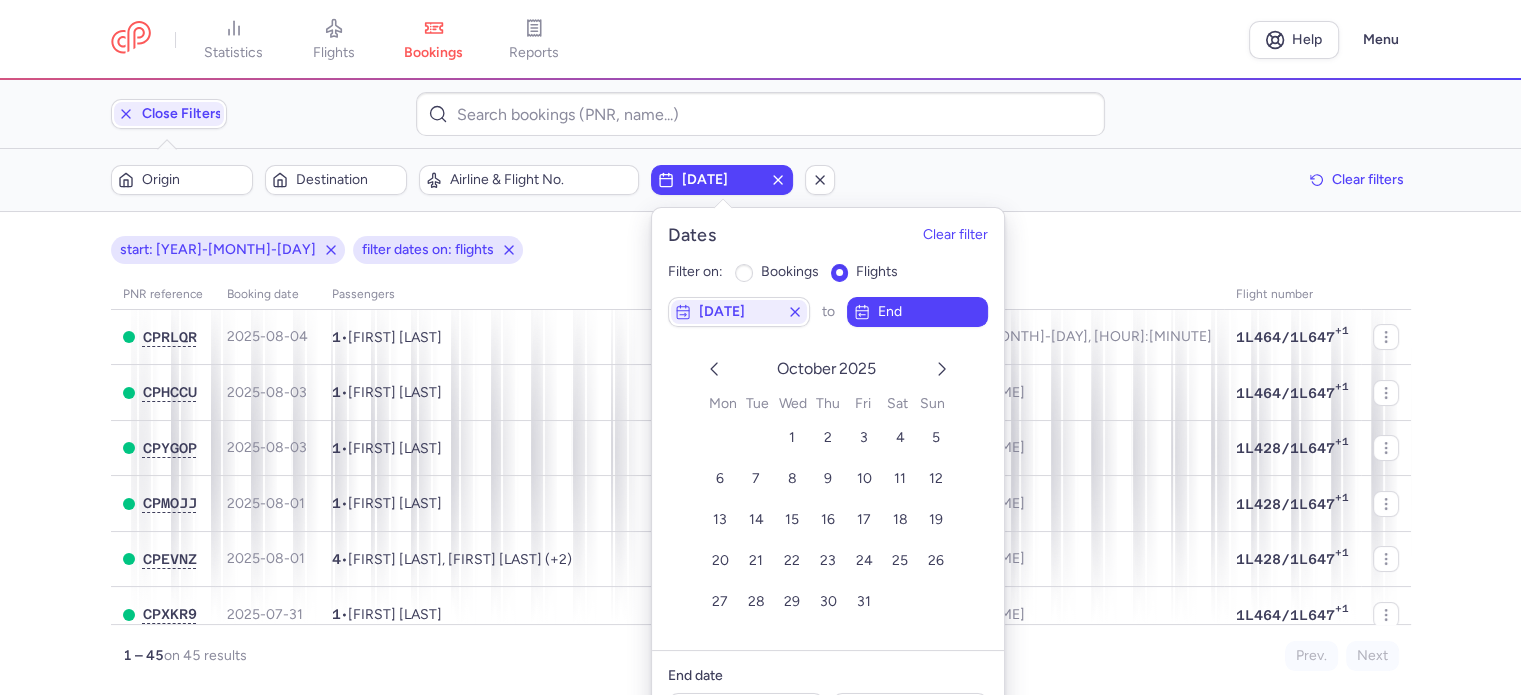 click 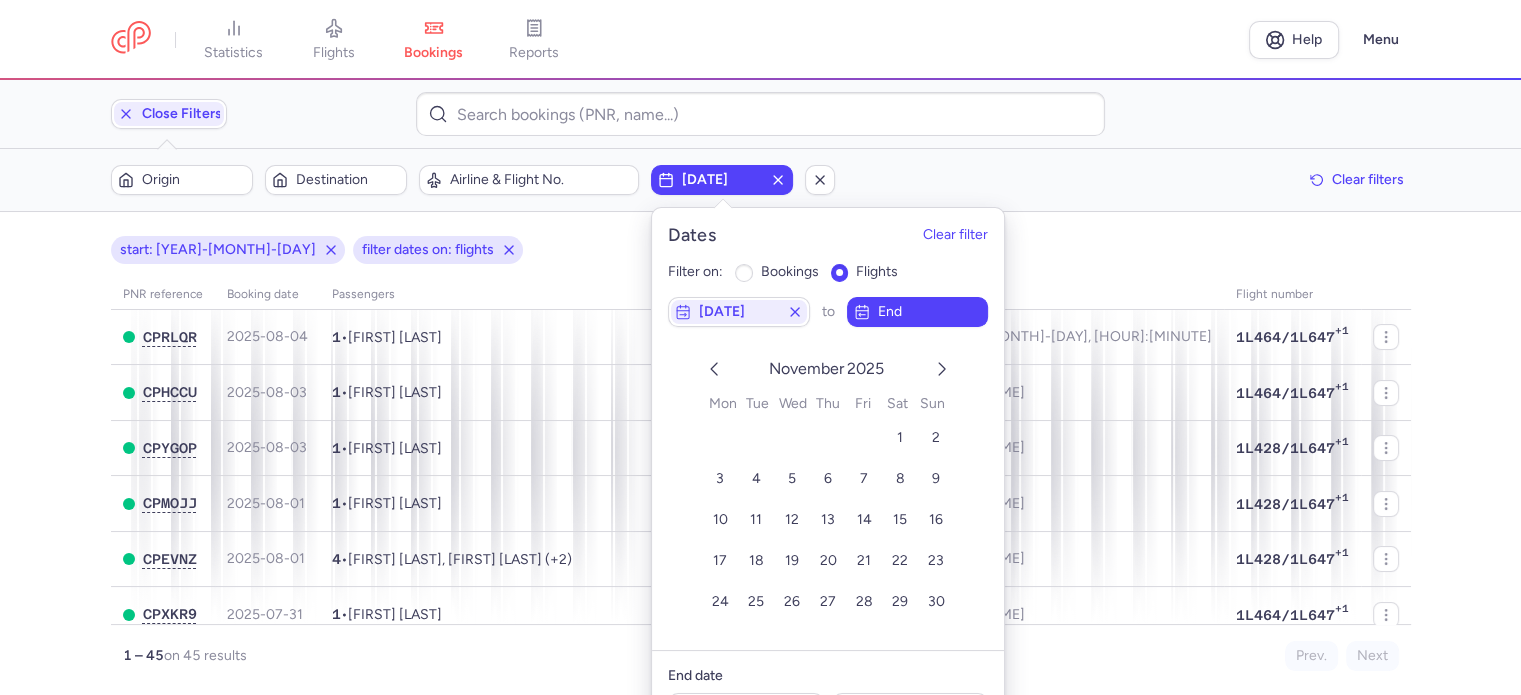 click 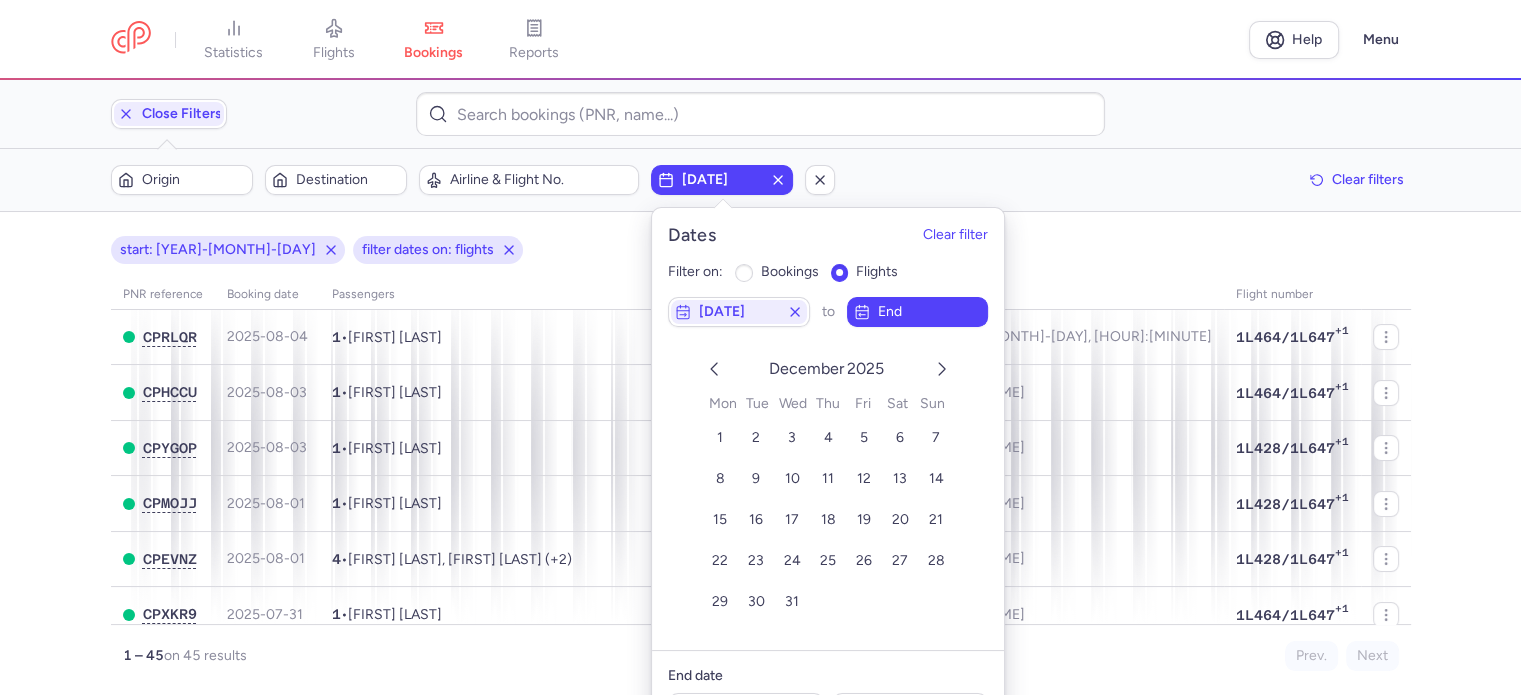 click 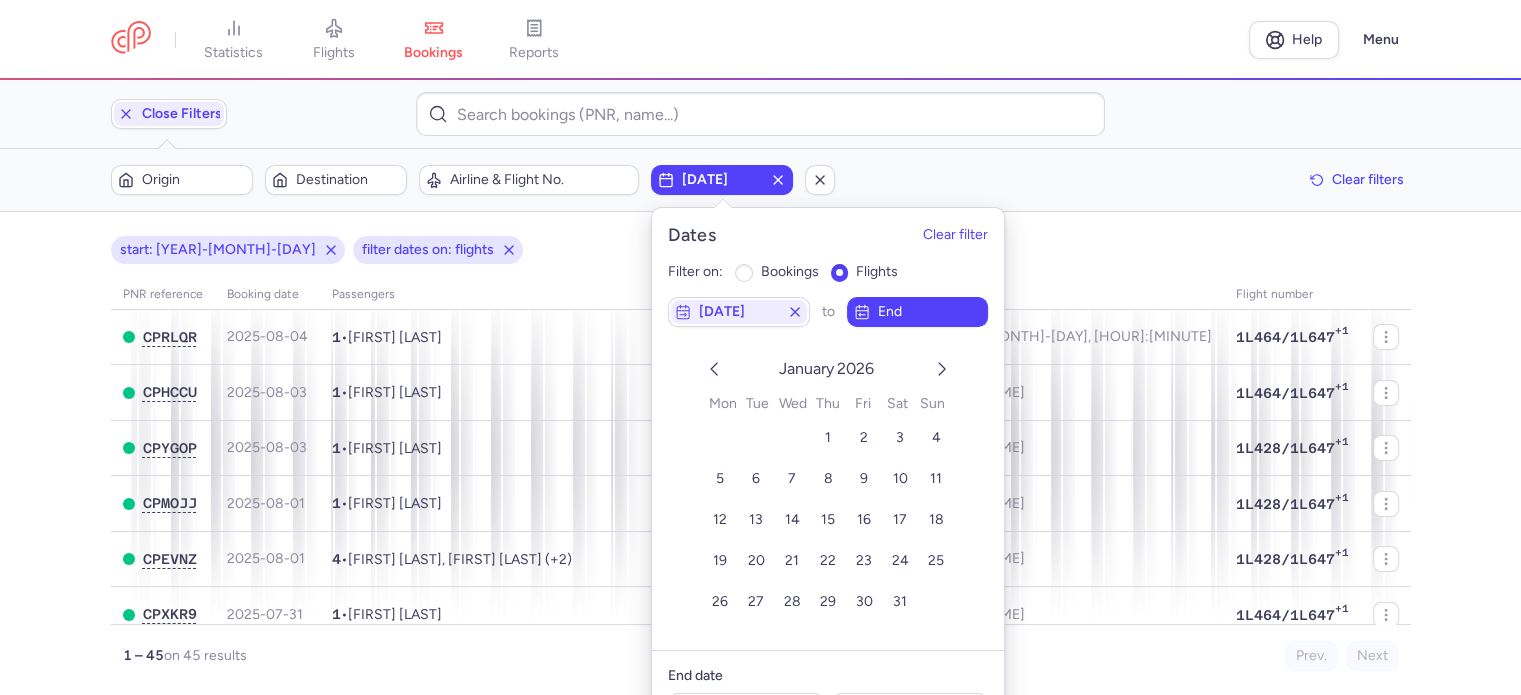 click 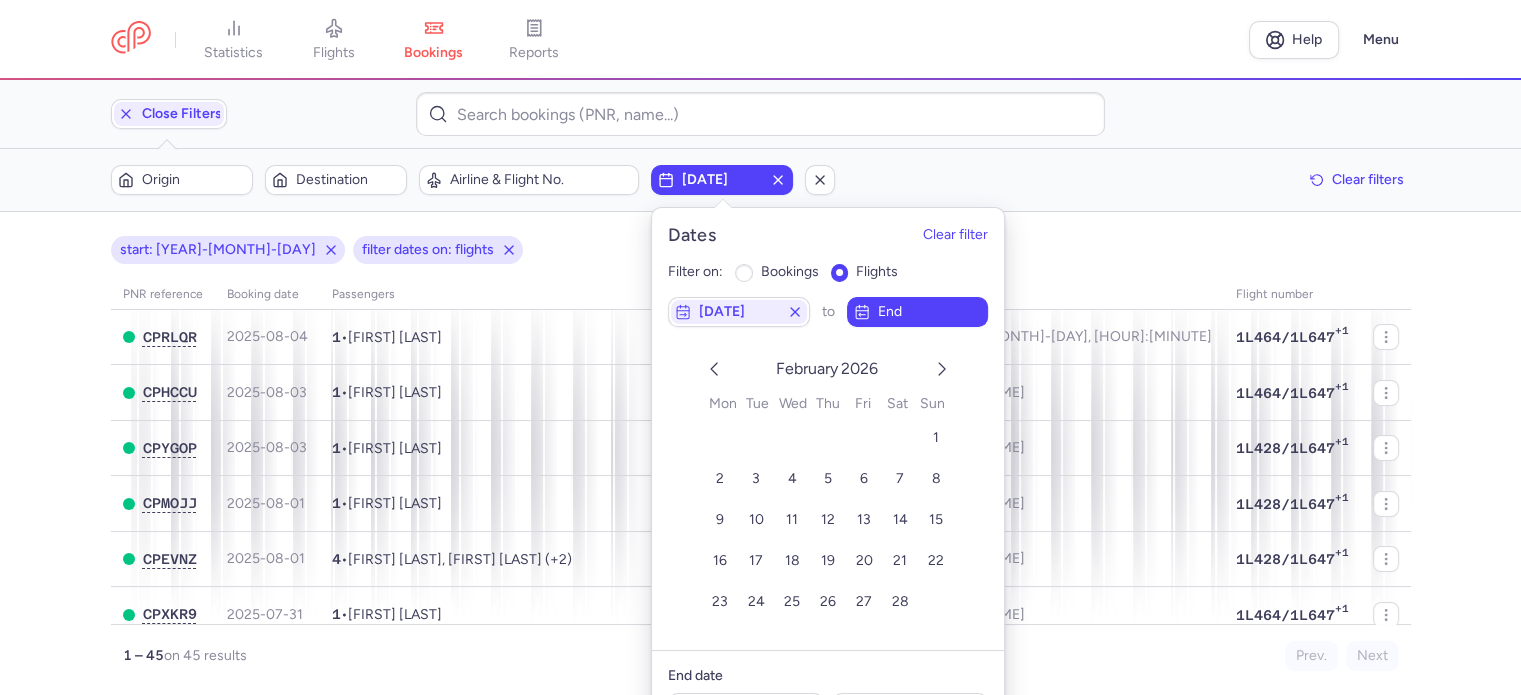click 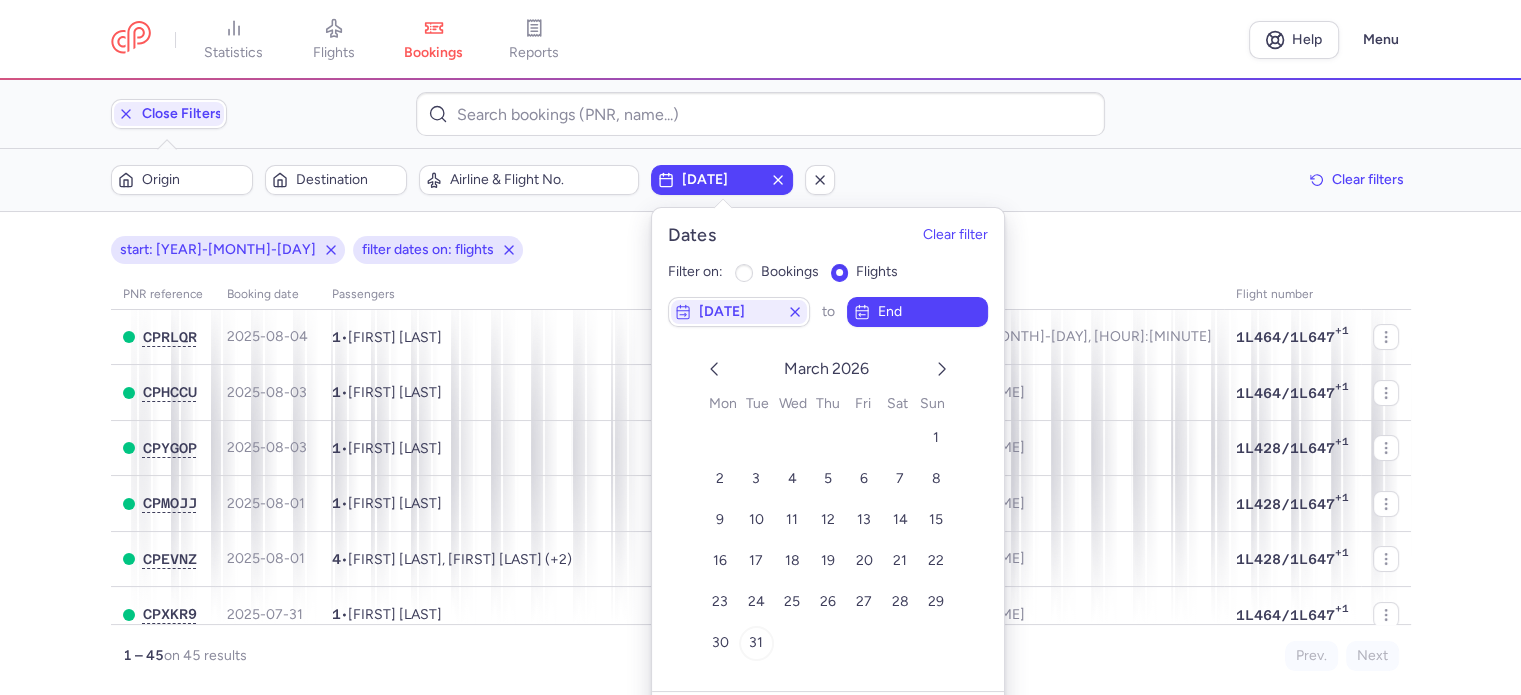 click on "31" at bounding box center [756, 642] 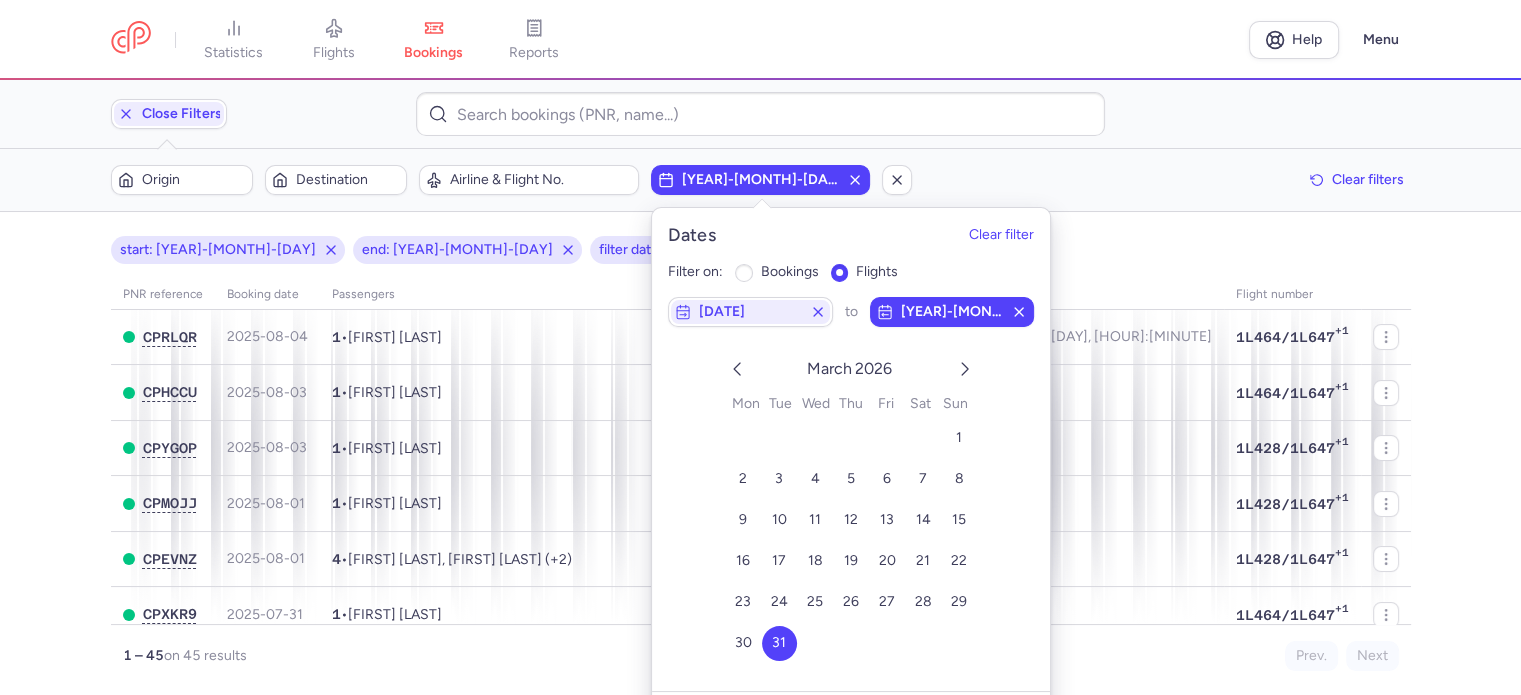 click on "start: [DATE] end: [DATE] filter dates on: flights PNR reference Booking date Passengers Route flight date Flight number CPRLQR 2025-08-04 1 • [FIRST] [LAST] FRA BKK 2025-12-06, 16:50 1L464/1L647 +1 CPHCCU 2025-08-03 1 • [FIRST] [LAST] FRA BKK 2025-12-20, 16:50 1L464/1L647 +1 CPYGOP 2025-08-03 1 • [FIRST] [LAST] LGW BKK 2025-12-20, 15:40 1L428/1L647 +1 CPMOJJ 2025-08-01 1 • [FIRST] [LAST] LGW BKK 2025-12-20, 15:40 1L428/1L647 +1 CPEVNZ 2025-08-01 4 • [FIRST] [LAST], [FIRST] [LAST] (+2) LGW BKK 2025-12-20, 15:40 1L428/1L647 +1 CPXKR9 2025-07-31 1 • [FIRST] [LAST] FRA BKK 2025-12-20, 16:50 1L464/1L647 +1 CPOO6J 2025-07-31 2 • [FIRST] [LAST], [FIRST] [LAST] FRA BKK 2025-12-20, 16:50 1L464/1L647 +1 CPDL2K 2025-07-30 4 • [FIRST] [LAST], [FIRST] [LAST] (+2) FRA BKK 2025-12-20, 16:50 1L464/1L647 +1 CPB2S8 2025-07-26 1 • [FIRST] [LAST] LGW BKK 2025-11-01, 15:40 1L428/1L647 +1 CPZNOM 2025-07-26 1 • [FIRST] [LAST] FRA BKK 2025-12-20, 16:50" at bounding box center (760, 453) 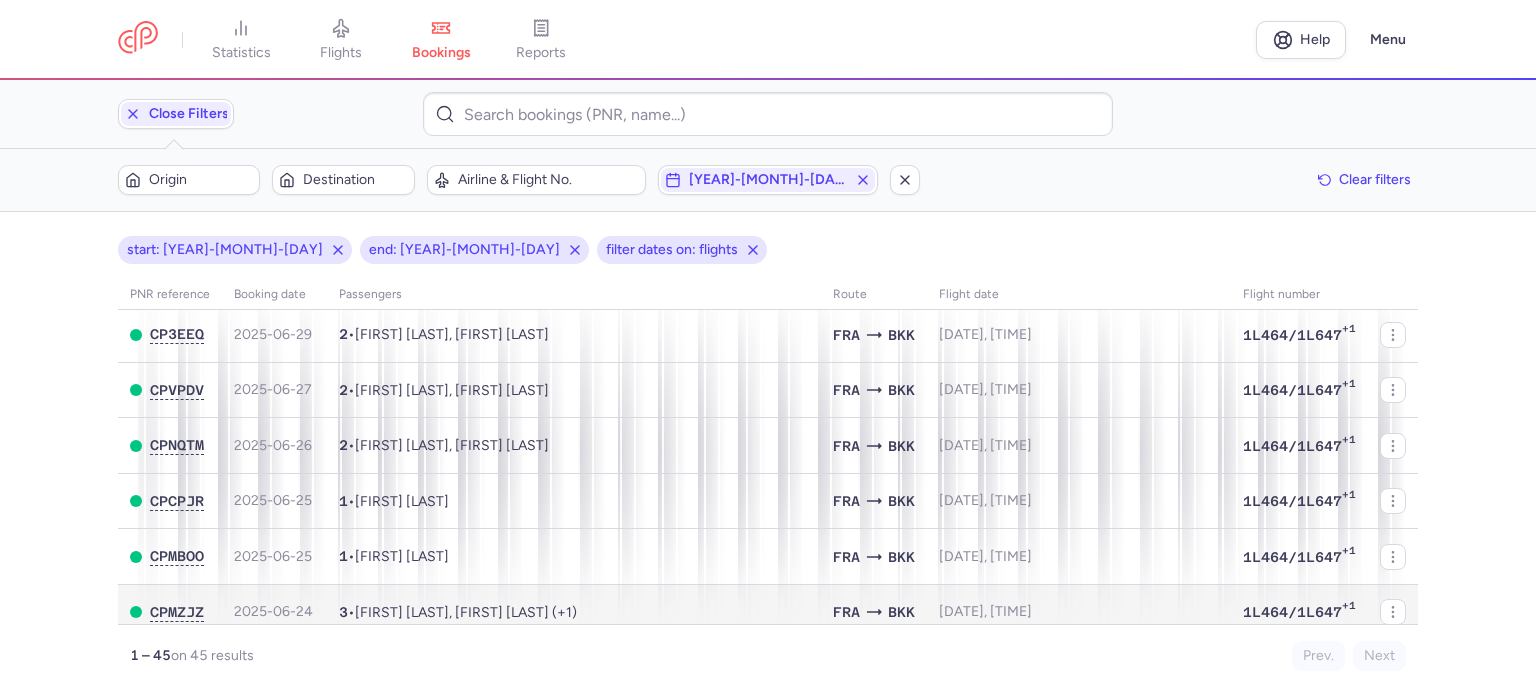 scroll, scrollTop: 2216, scrollLeft: 0, axis: vertical 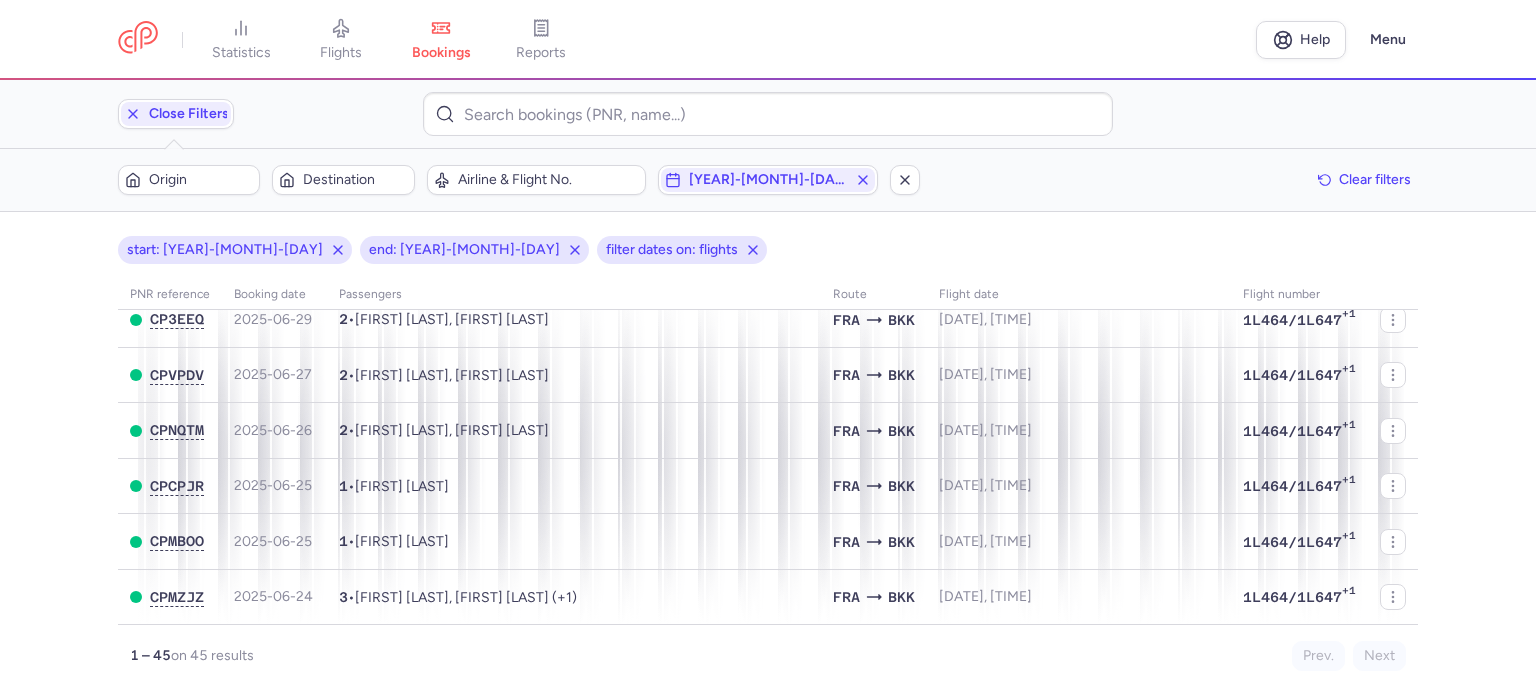 type 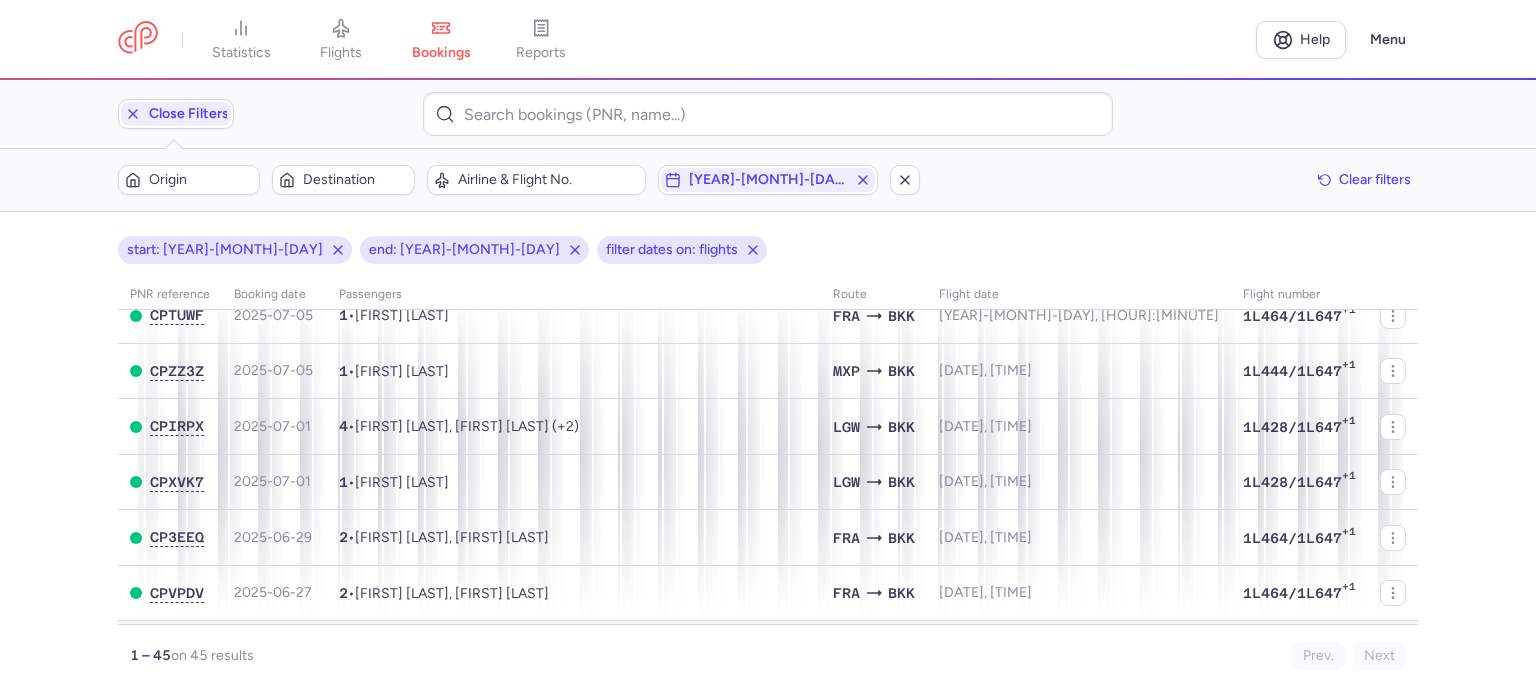 scroll, scrollTop: 1916, scrollLeft: 0, axis: vertical 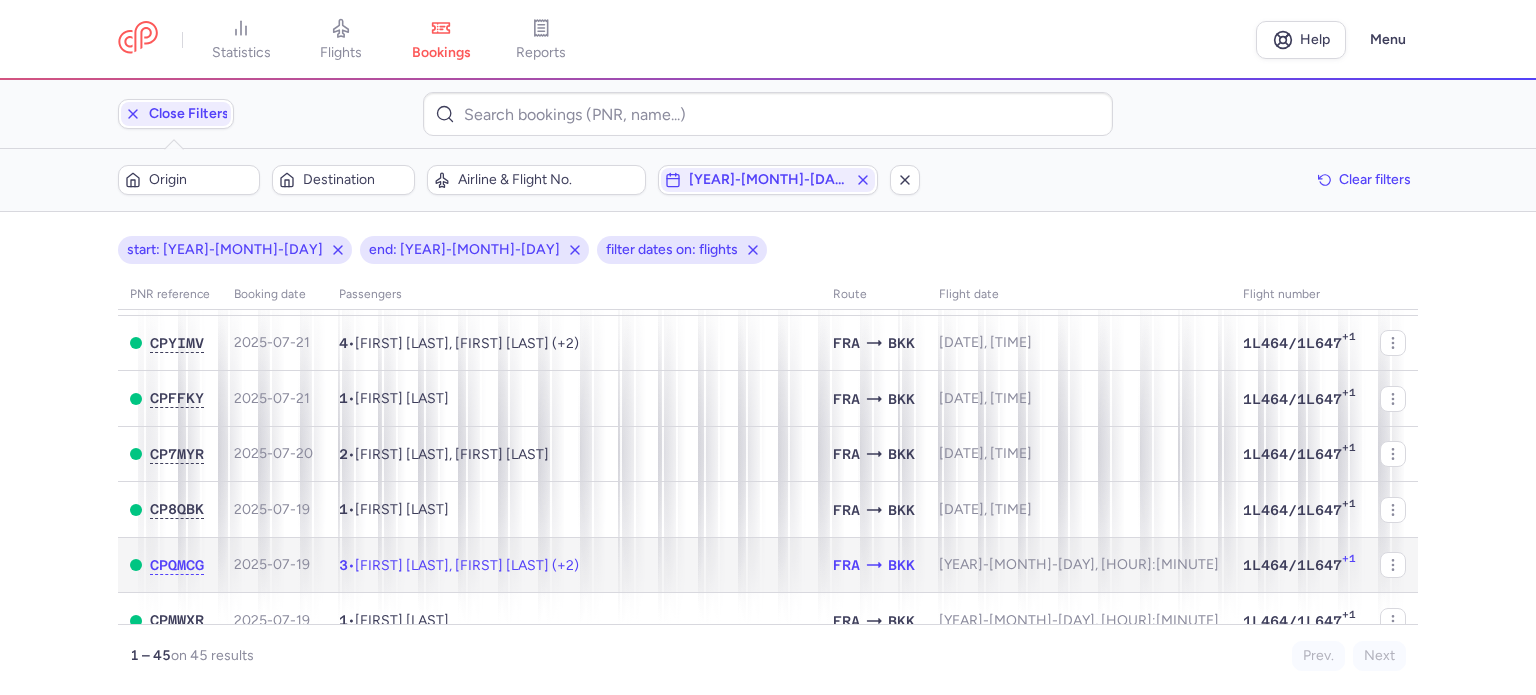 click on "3 • [FIRST] [LAST], [FIRST] [LAST] (+2)" 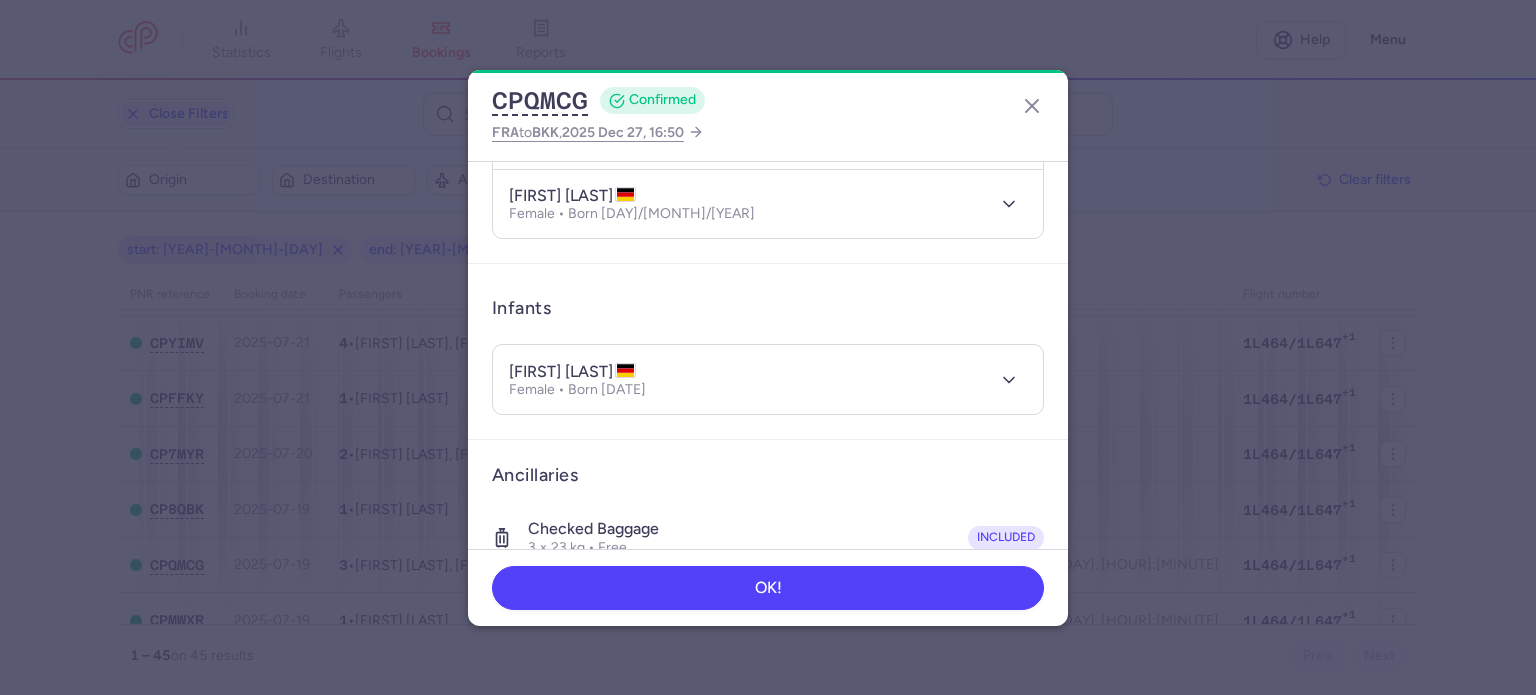 scroll, scrollTop: 300, scrollLeft: 0, axis: vertical 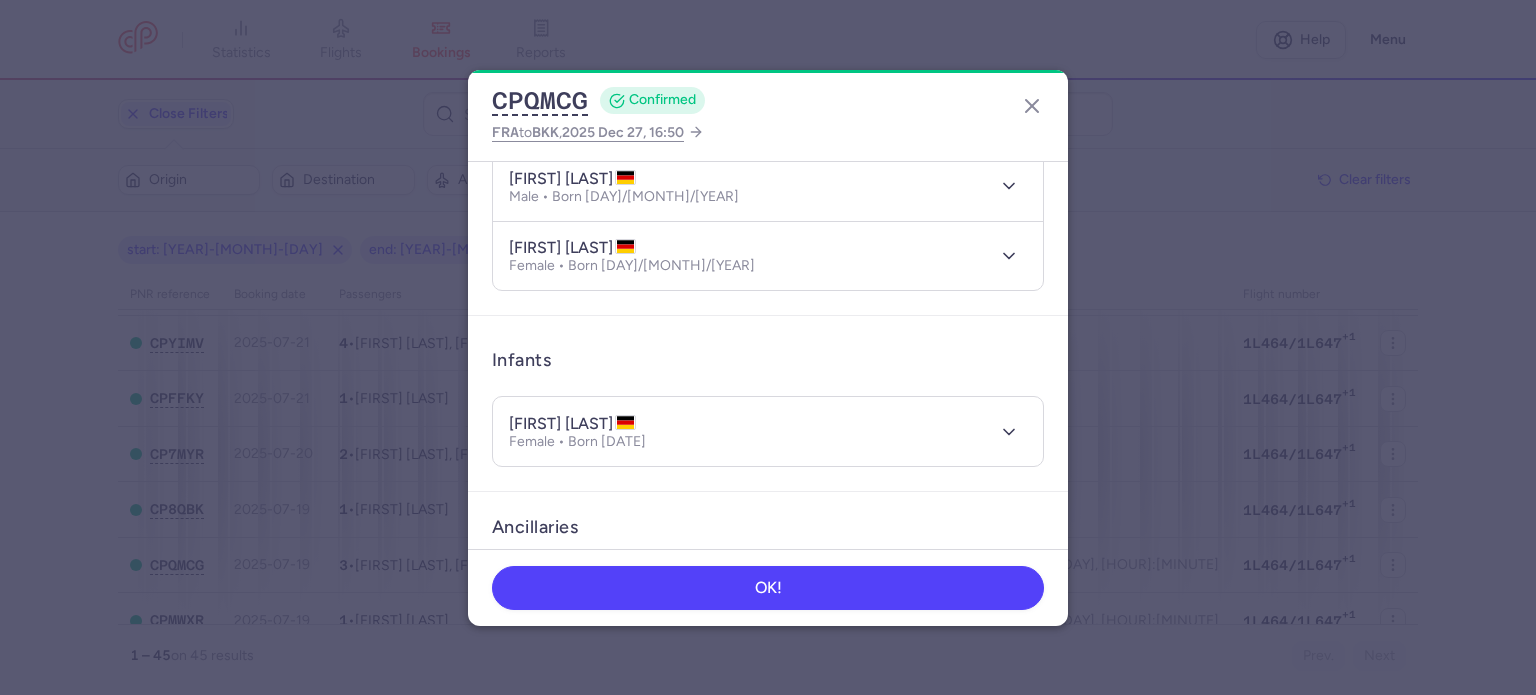 click at bounding box center [1005, 432] 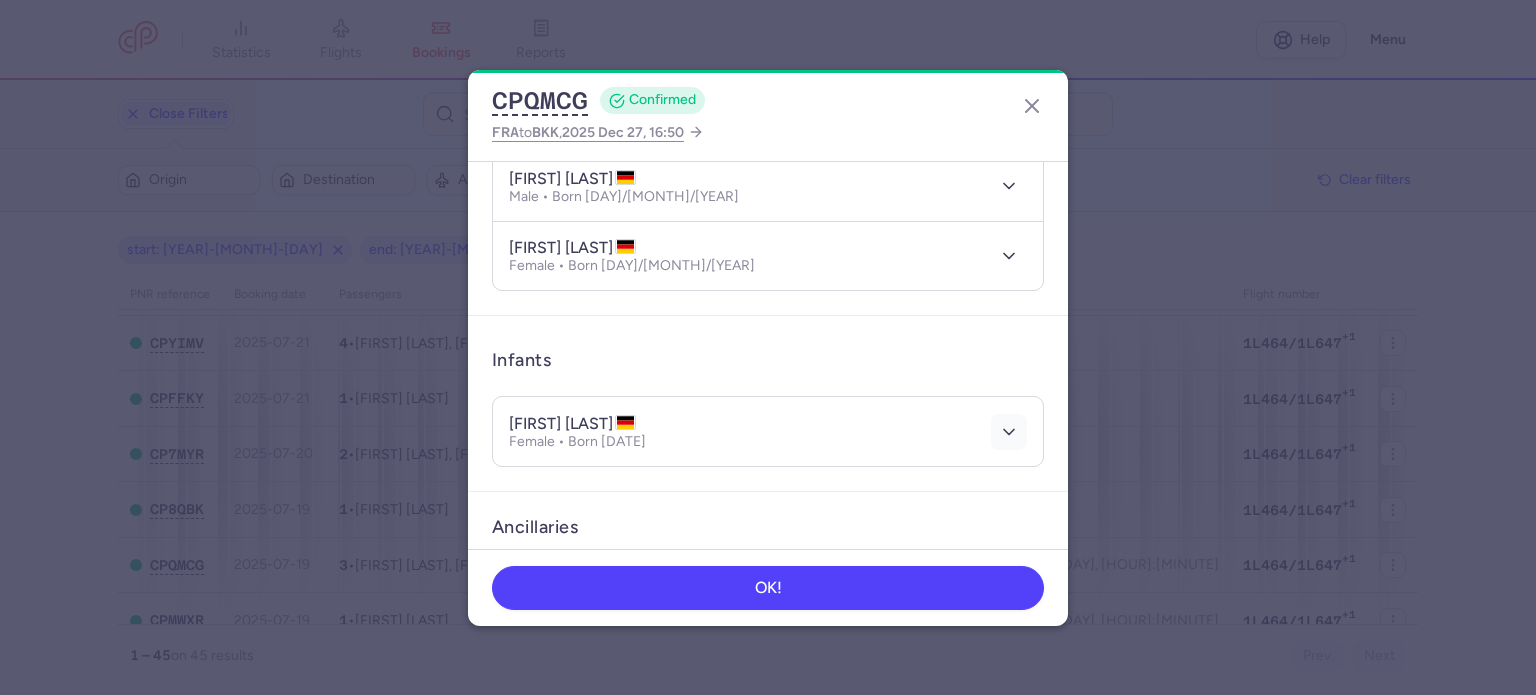 click 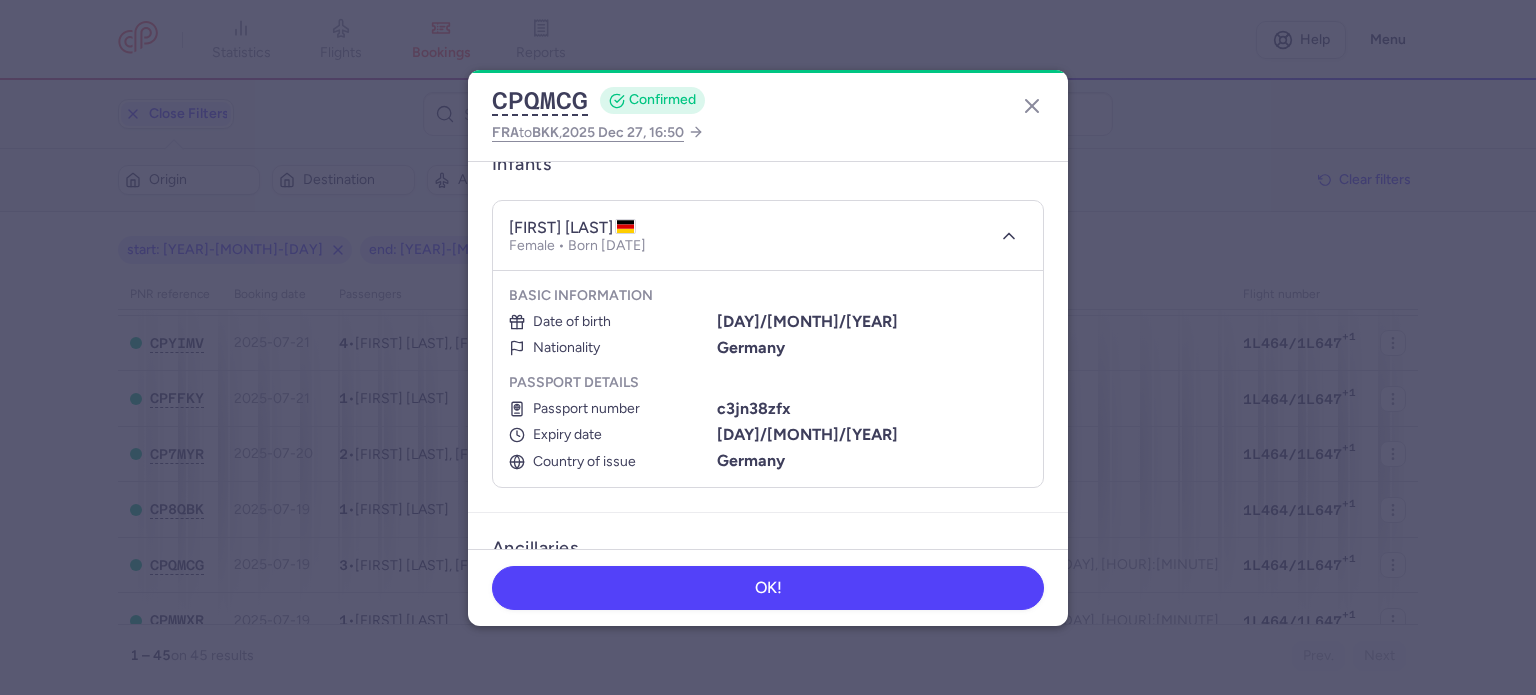 scroll, scrollTop: 500, scrollLeft: 0, axis: vertical 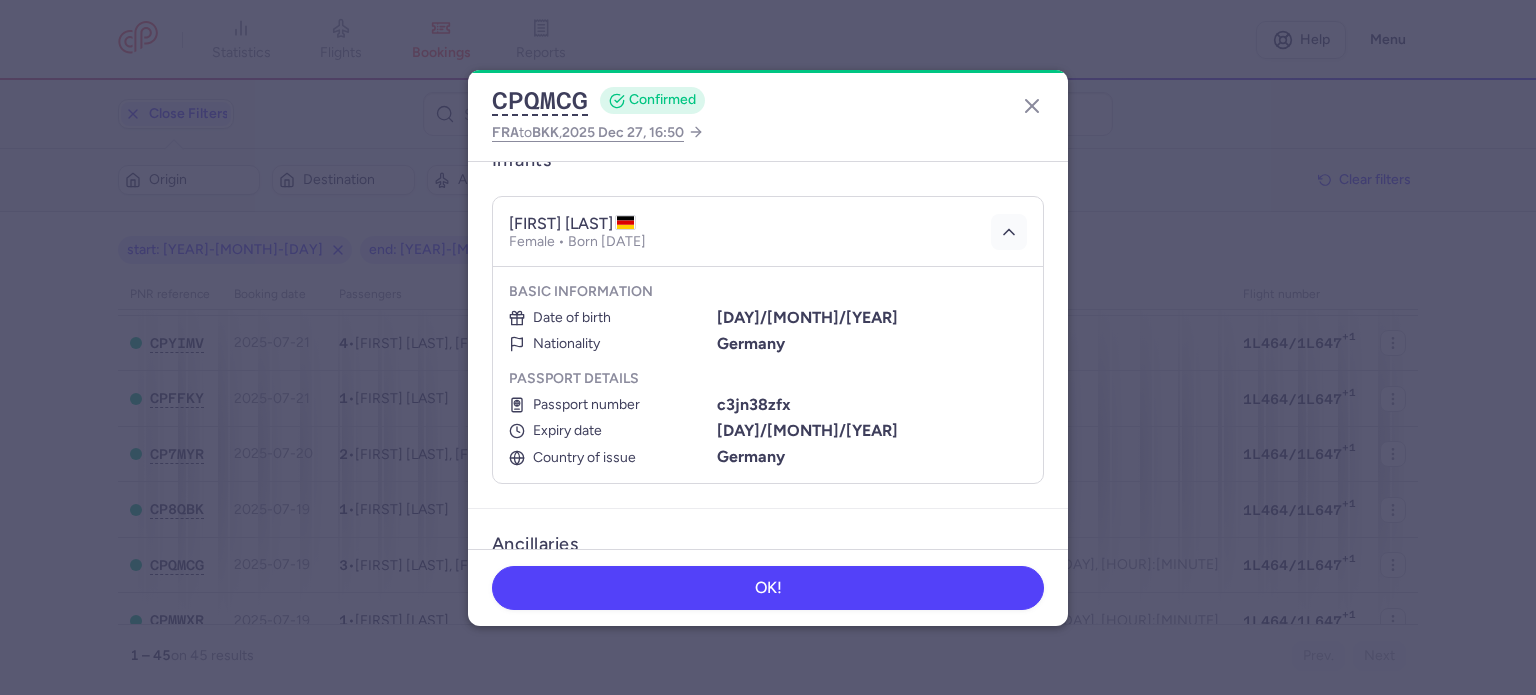 click at bounding box center [1009, 232] 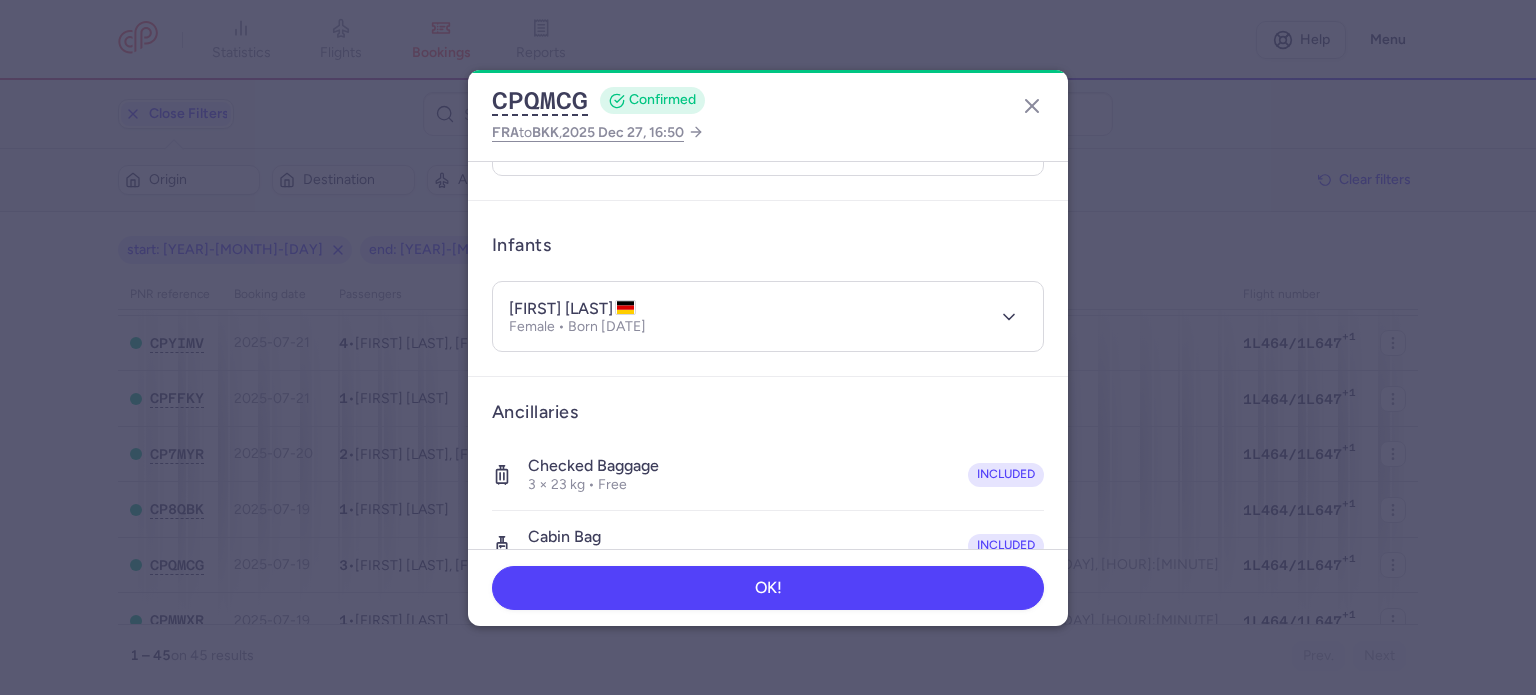 scroll, scrollTop: 200, scrollLeft: 0, axis: vertical 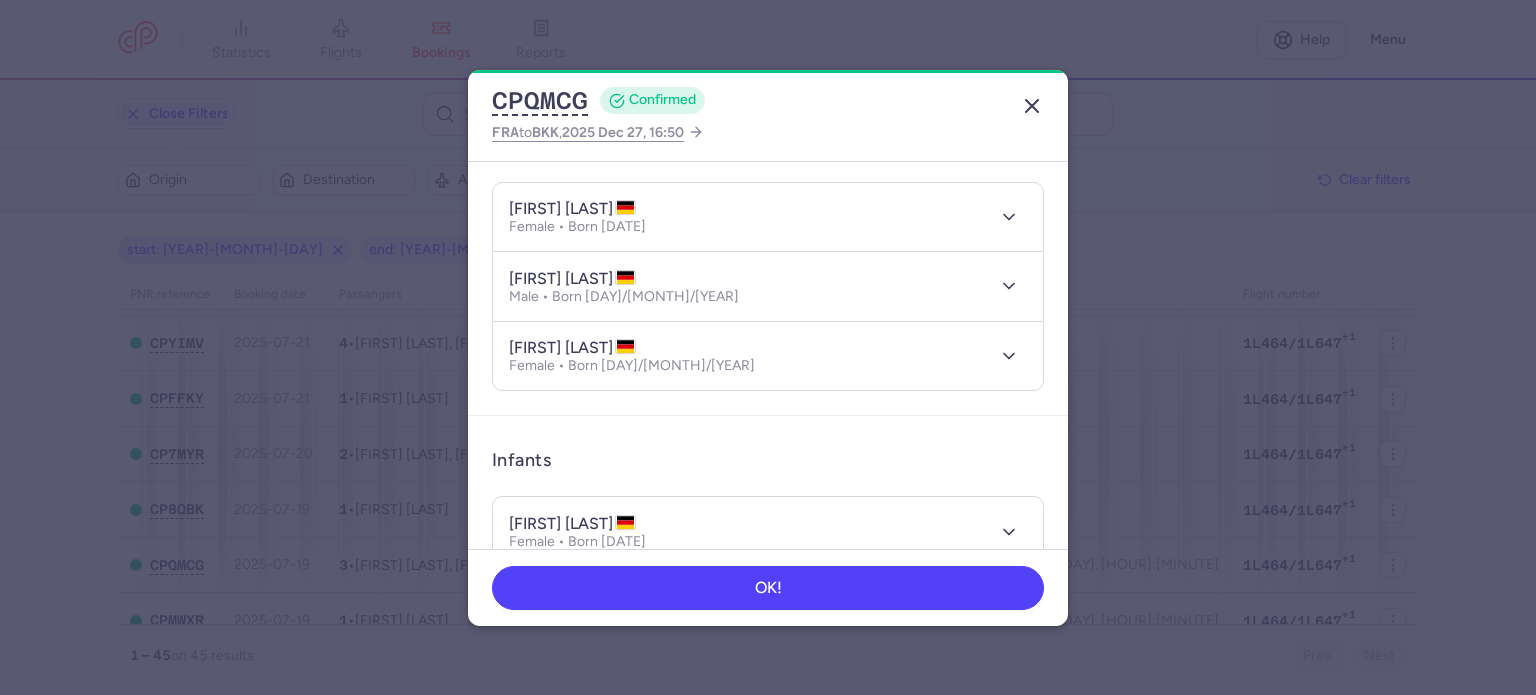 click 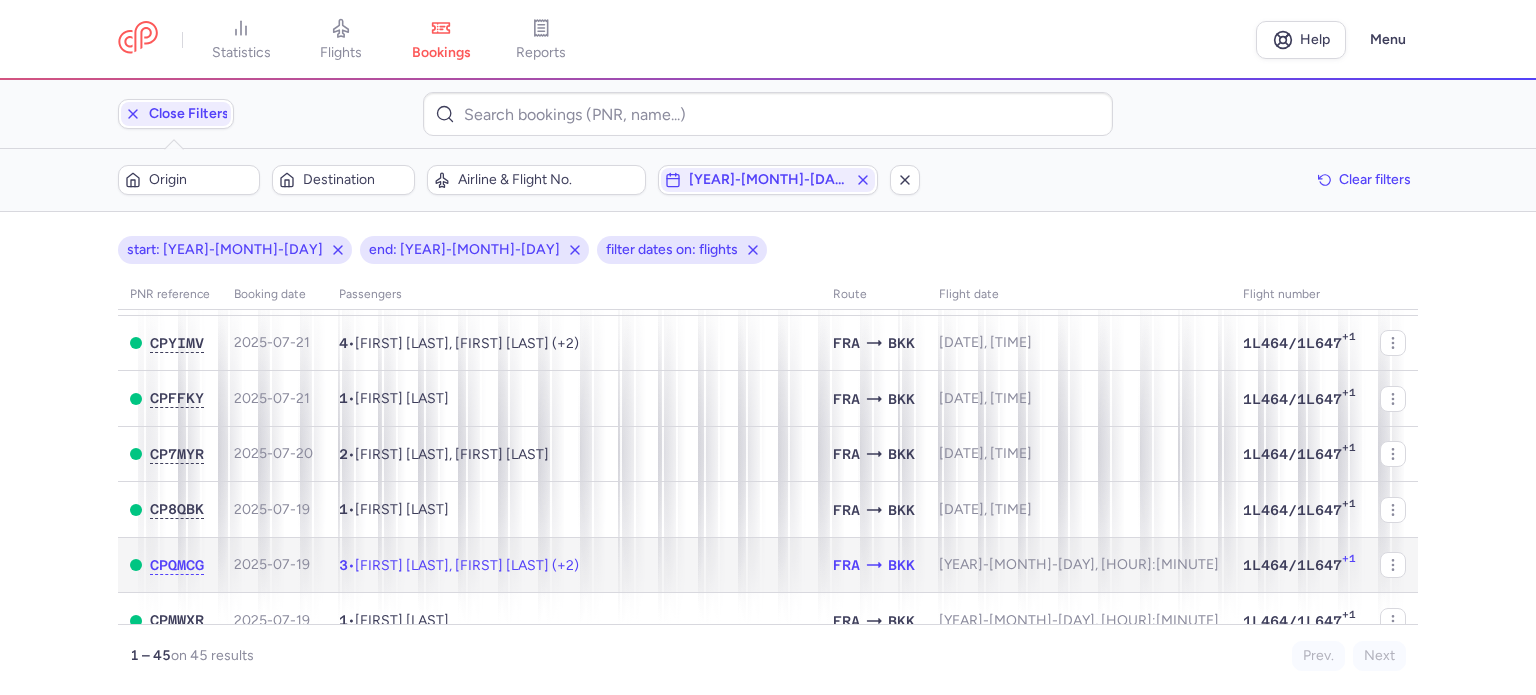 click on "3 • [FIRST] [LAST], [FIRST] [LAST] (+2)" 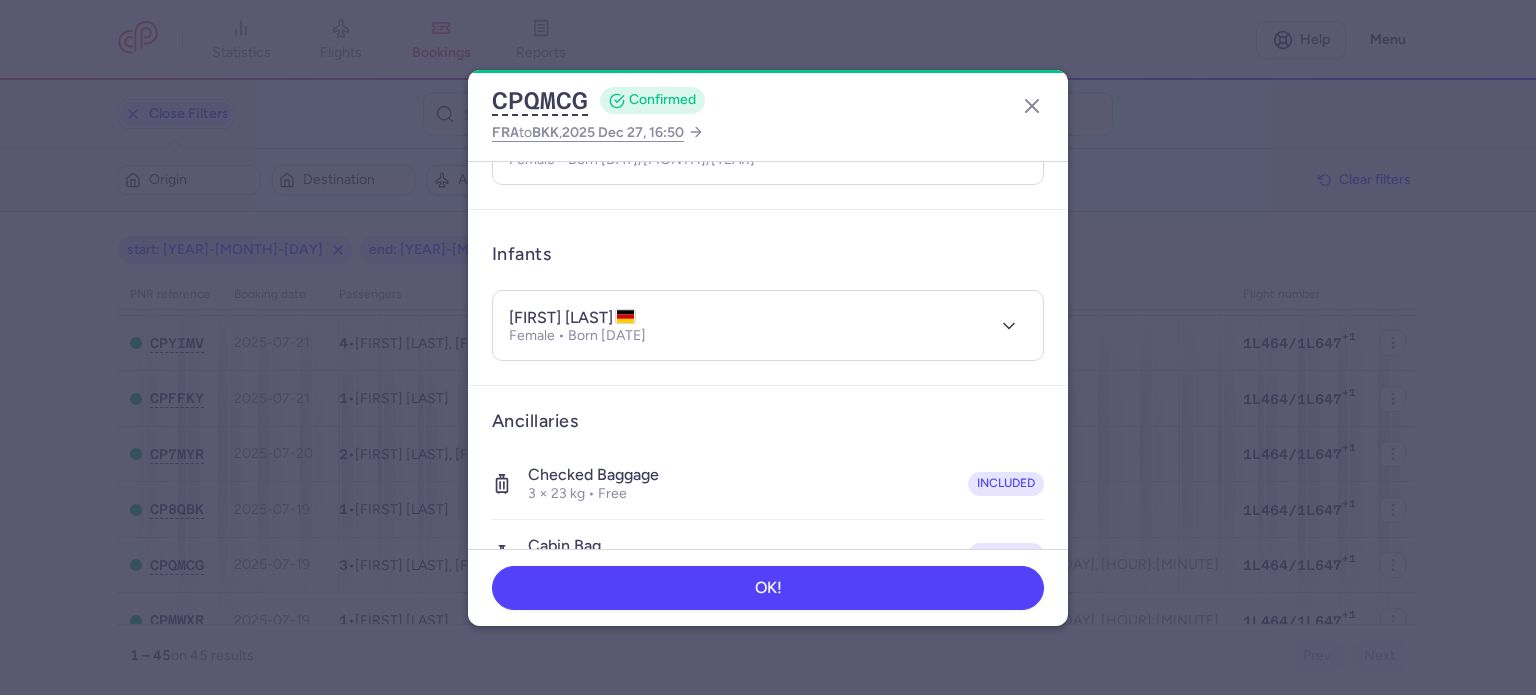 scroll, scrollTop: 400, scrollLeft: 0, axis: vertical 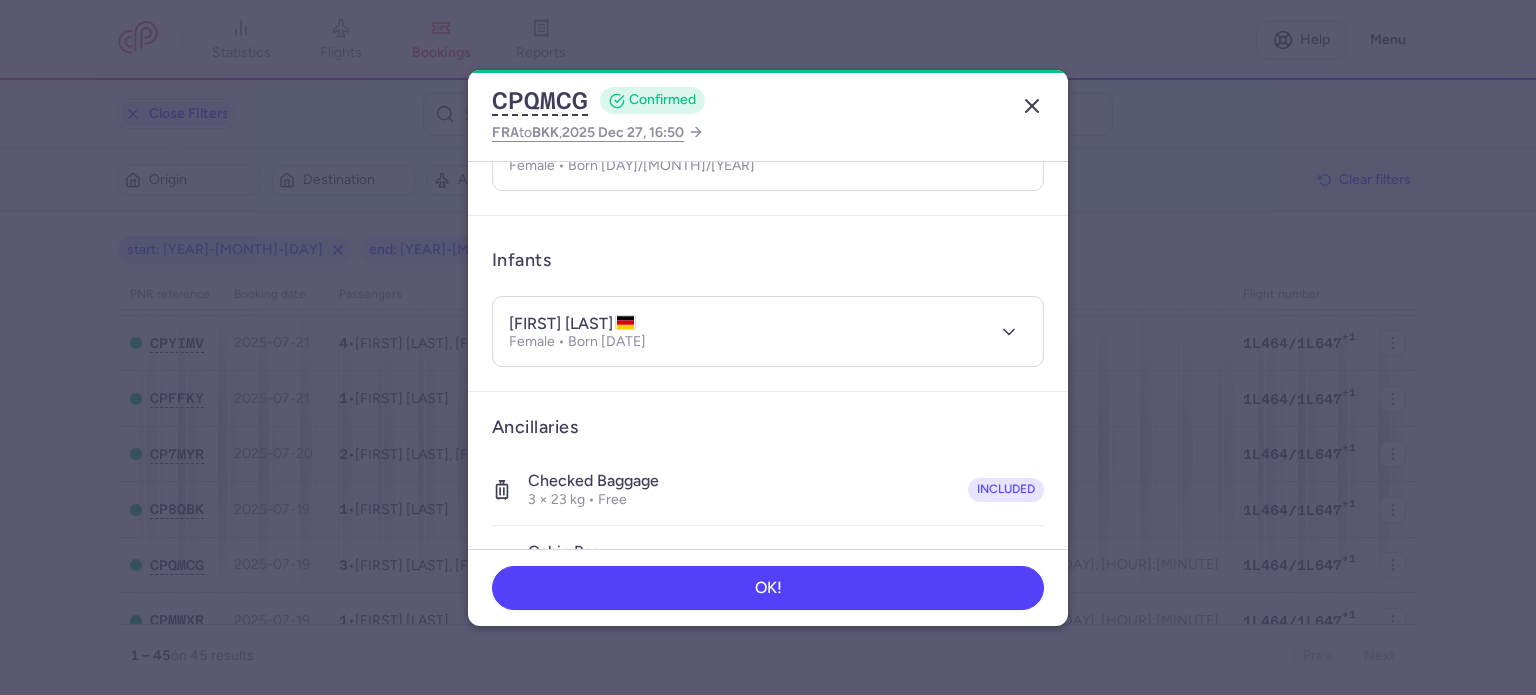 click 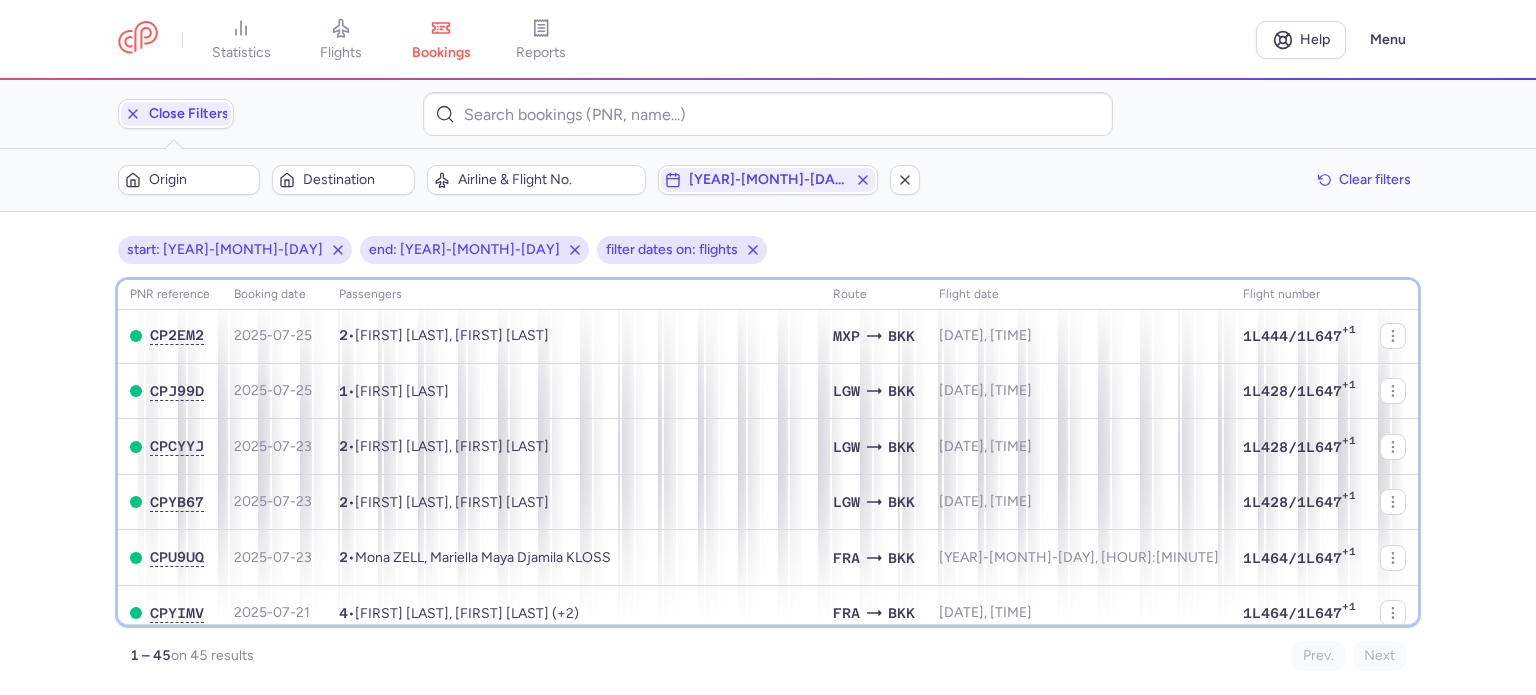 scroll, scrollTop: 599, scrollLeft: 0, axis: vertical 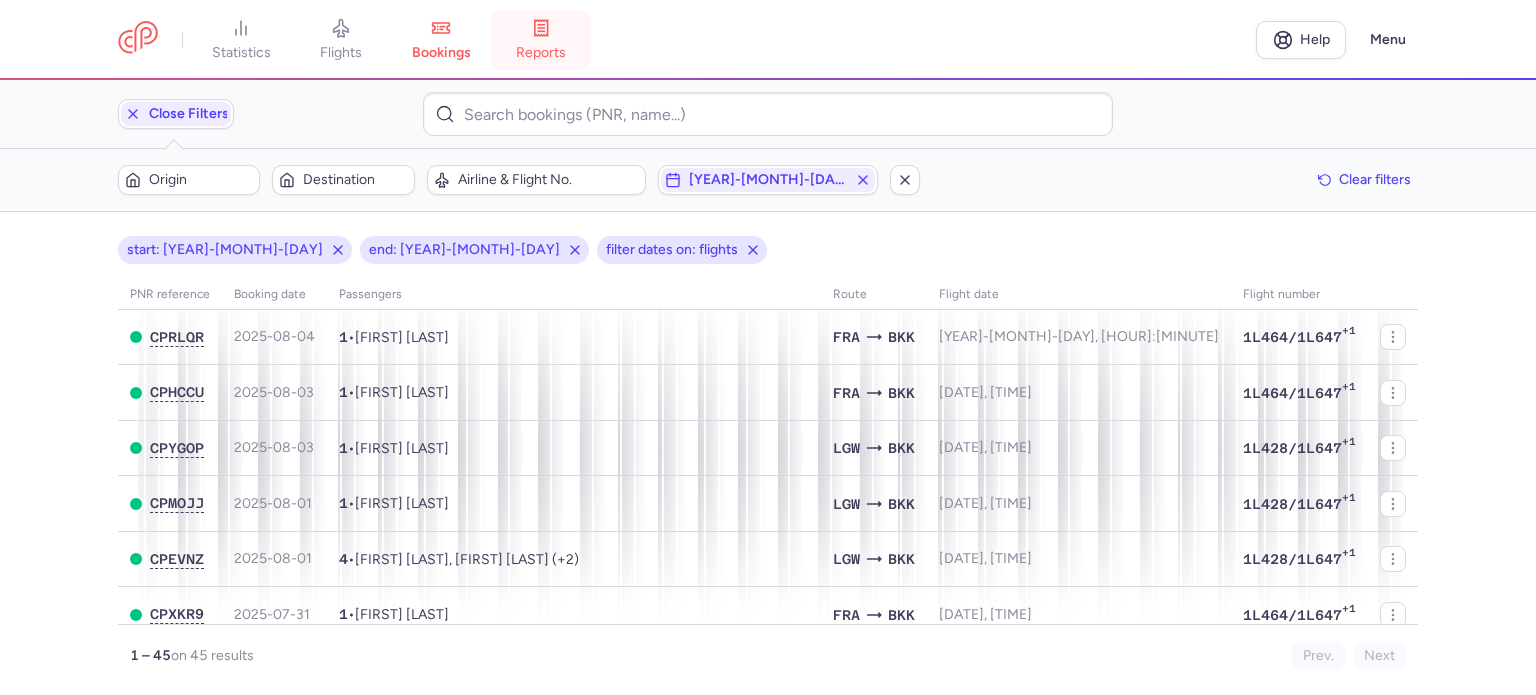 click on "reports" at bounding box center [541, 40] 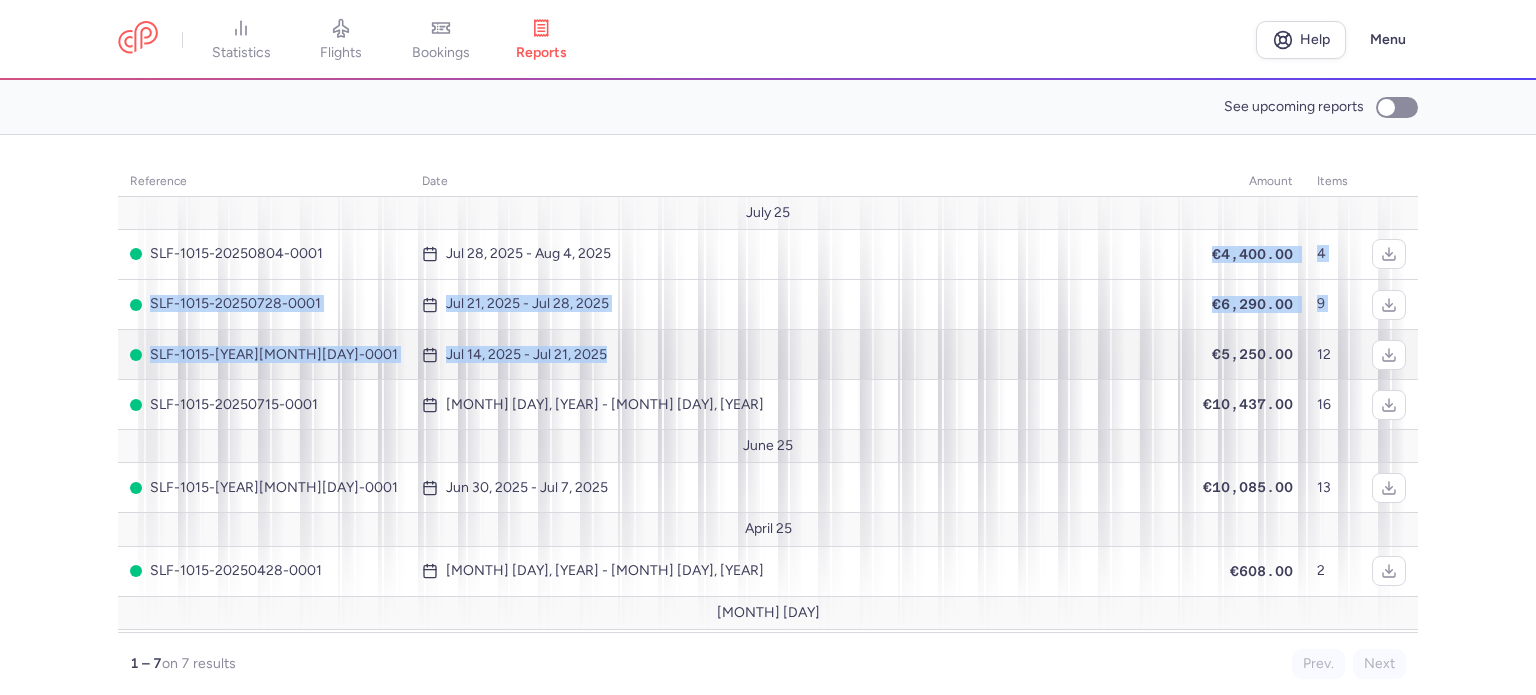 click on "[MONTH] [DAY] SLF-1015-[YEAR][MONTH][DAY]-0001 [MONTH] [DAY], [YEAR] - [MONTH] [DAY], [YEAR] €4,400.00 4 SLF-1015-[YEAR][MONTH][DAY]-0001 [MONTH] [DAY], [YEAR] - [MONTH] [DAY], [YEAR] €6,290.00 9 SLF-1015-[YEAR][MONTH][DAY]-0001 [MONTH] [DAY], [YEAR] - [MONTH] [DAY], [YEAR] €5,250.00 12 SLF-1015-[YEAR][MONTH][DAY]-0001 [MONTH] [DAY], [YEAR] - [MONTH] [DAY], [YEAR] €10,437.00 16 [MONTH] [DAY] SLF-1015-[YEAR][MONTH][DAY]-0001 [MONTH] [DAY], [YEAR] - [MONTH] [DAY], [YEAR] €10,085.00 13 [MONTH] [DAY] SLF-1015-[YEAR][MONTH][DAY]-0001 [MONTH] [DAY], [YEAR] - [MONTH] [DAY], [YEAR] €608.00 2 [MONTH] [DAY] SLF-1015-[YEAR][MONTH][DAY]-0001 [MONTH] [DAY], [YEAR] - [MONTH] [DAY], [YEAR] €795.00 3" at bounding box center (768, 438) 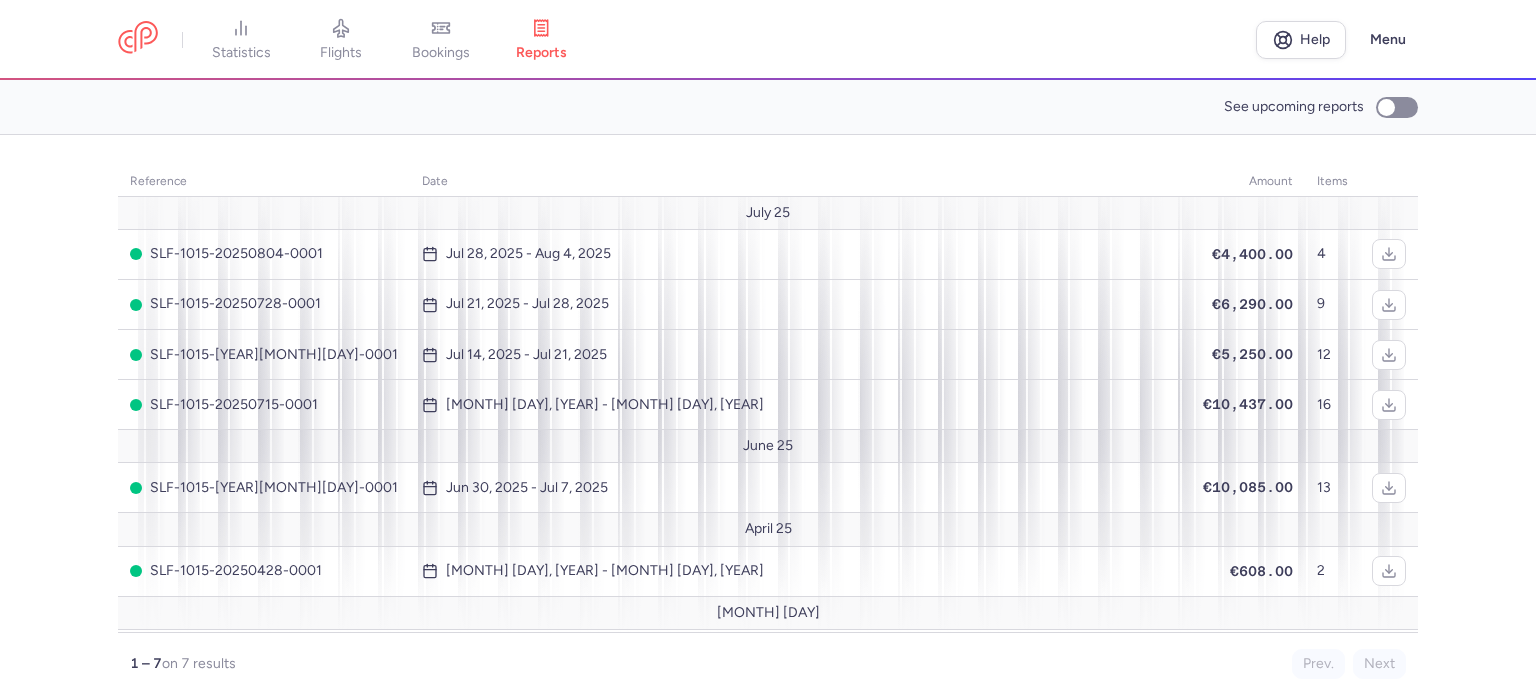 click on "reference date amount items July 25 SLF-1015-20250804-0001 Jul 28, 2025 - Aug 4, 2025 €4,400.00 4 SLF-1015-20250728-0001 Jul 21, 2025 - Jul 28, 2025 €6,290.00 9 SLF-1015-20250721-0001 Jul 14, 2025 - Jul 21, 2025 €5,250.00 12 SLF-1015-20250715-0001 Jul 7, 2025 - Jul 14, 2025 €10,437.00 16 June 25 SLF-1015-20250707-0001 Jun 30, 2025 - Jul 7, 2025 €10,085.00 13 April 25 SLF-1015-20250428-0001 Apr 21, 2025 - Apr 28, 2025 €608.00 2 March 25 SLF-1015-20250407-0001 Mar 31, 2025 - Apr 7, 2025 €795.00 3 1 – 7 on 7 results Prev. Next Download report" at bounding box center [768, 415] 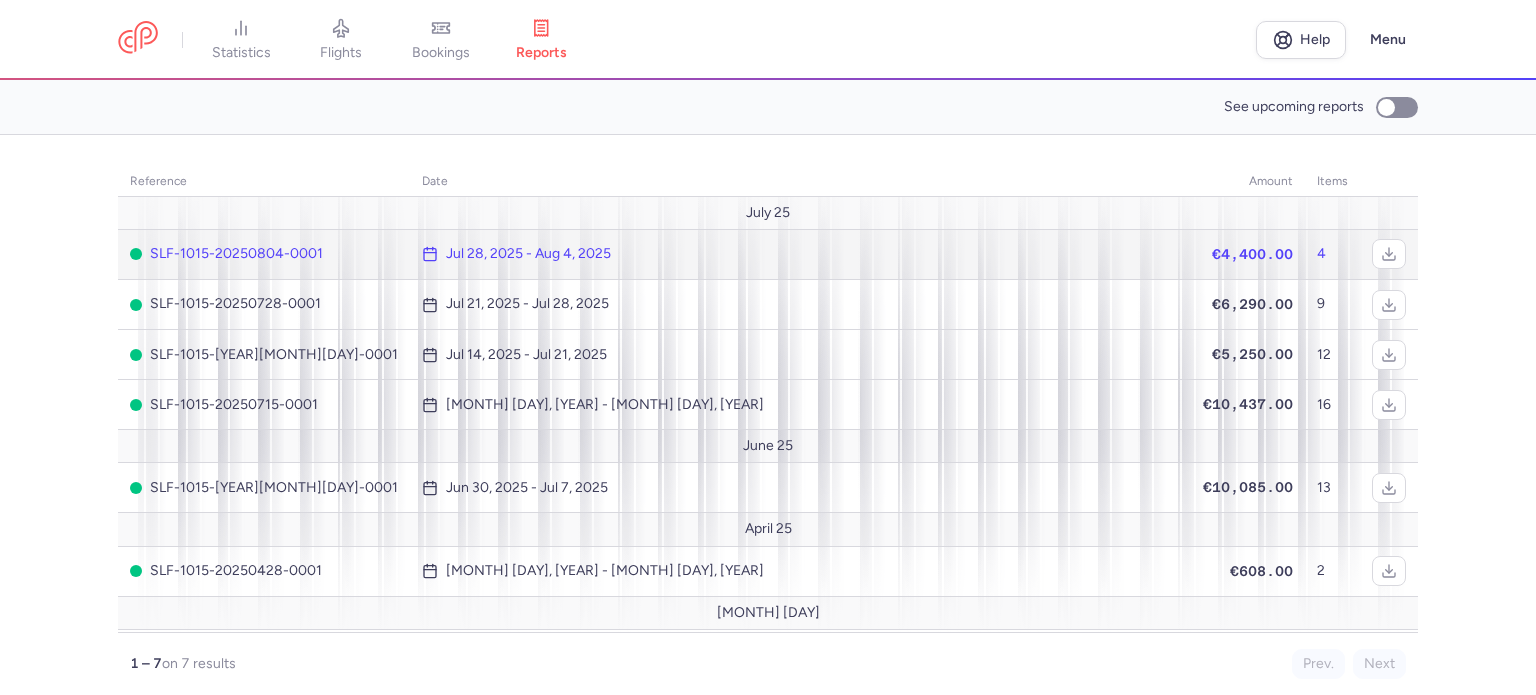 click on "Jul 28, 2025 - Aug 4, 2025" 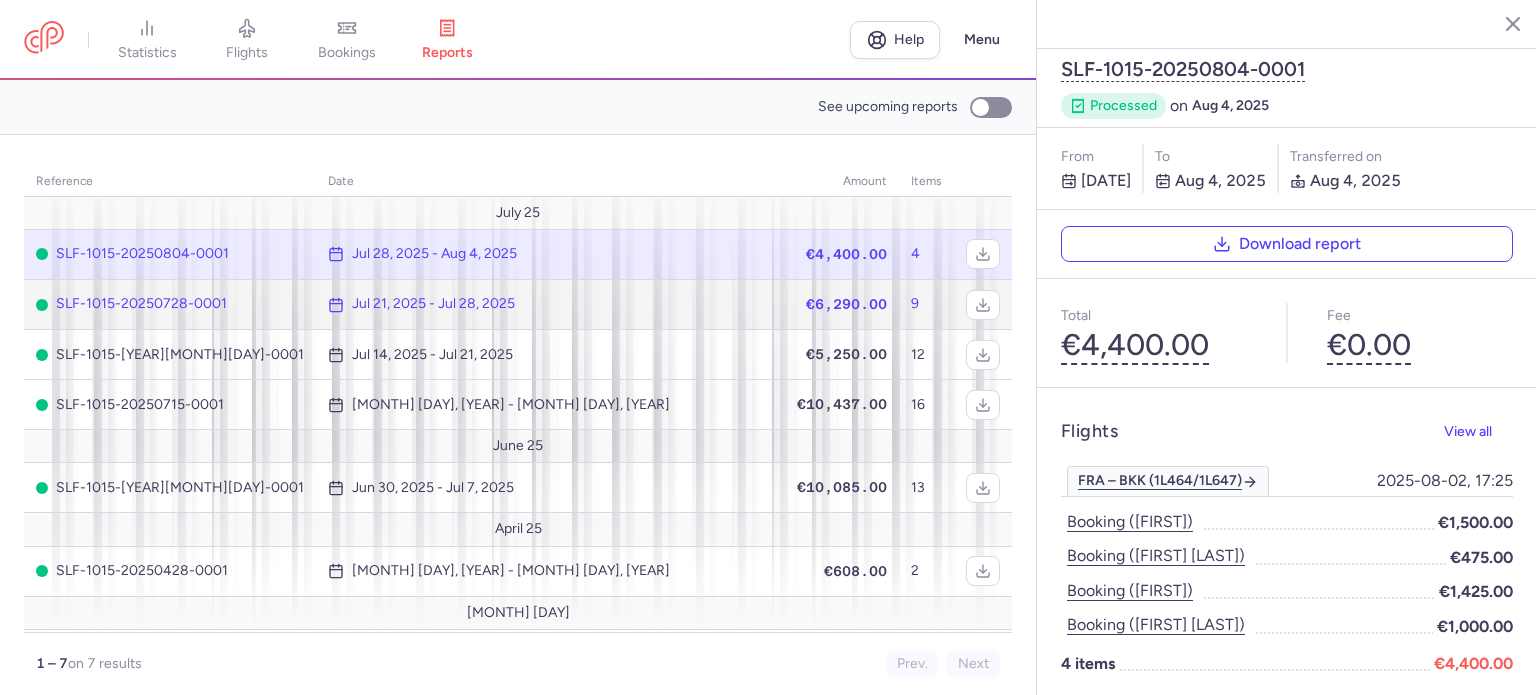 click on "Jul 21, 2025 - Jul 28, 2025" 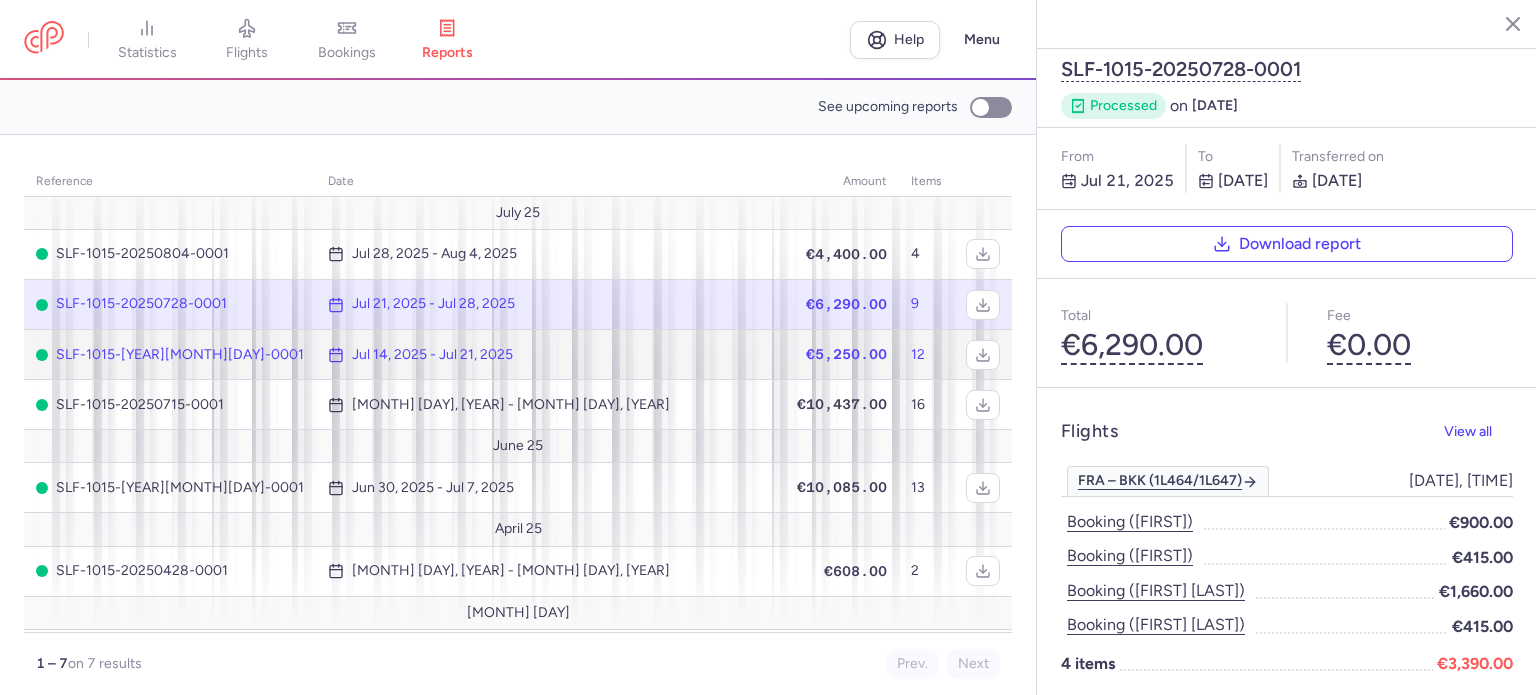 click on "Jul 14, 2025 - Jul 21, 2025" 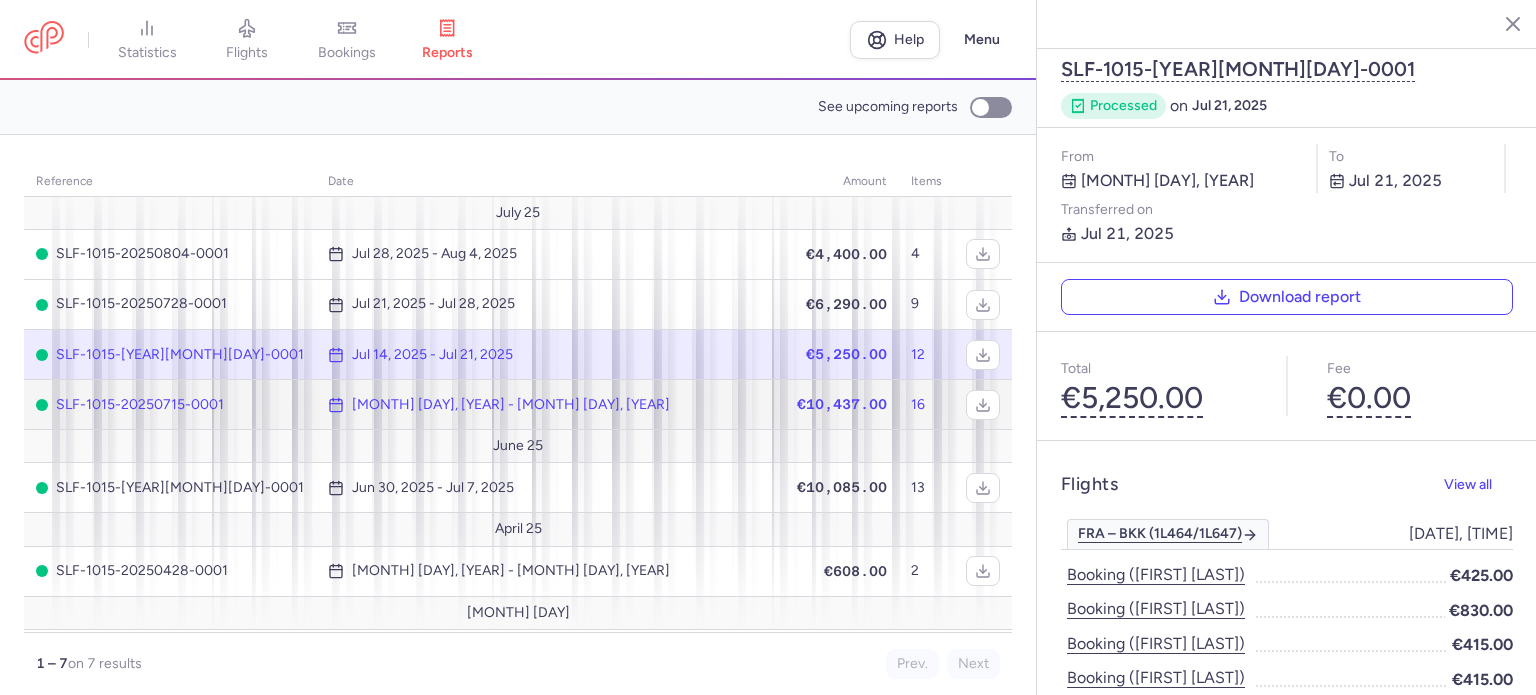 click on "[MONTH] [DAY], [YEAR] - [MONTH] [DAY], [YEAR]" 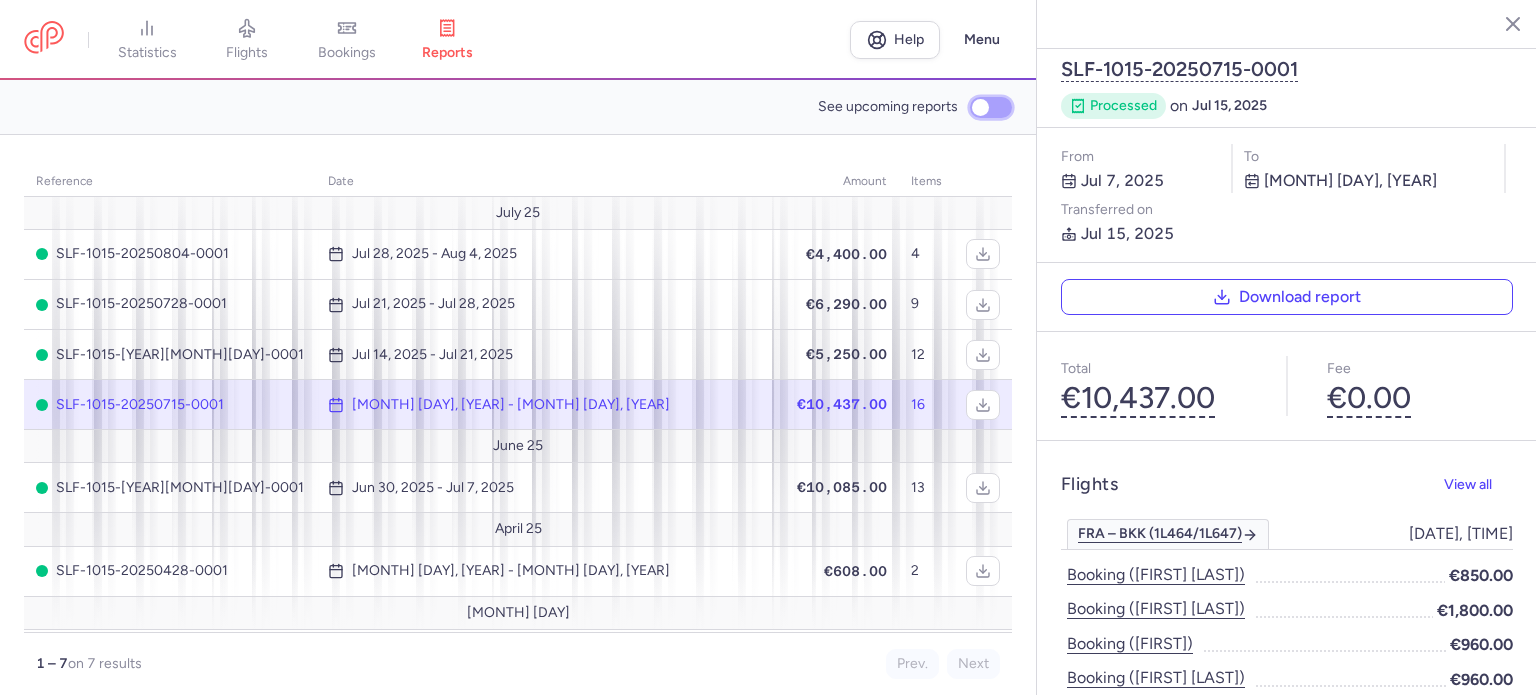 click on "See upcoming reports" at bounding box center (991, 107) 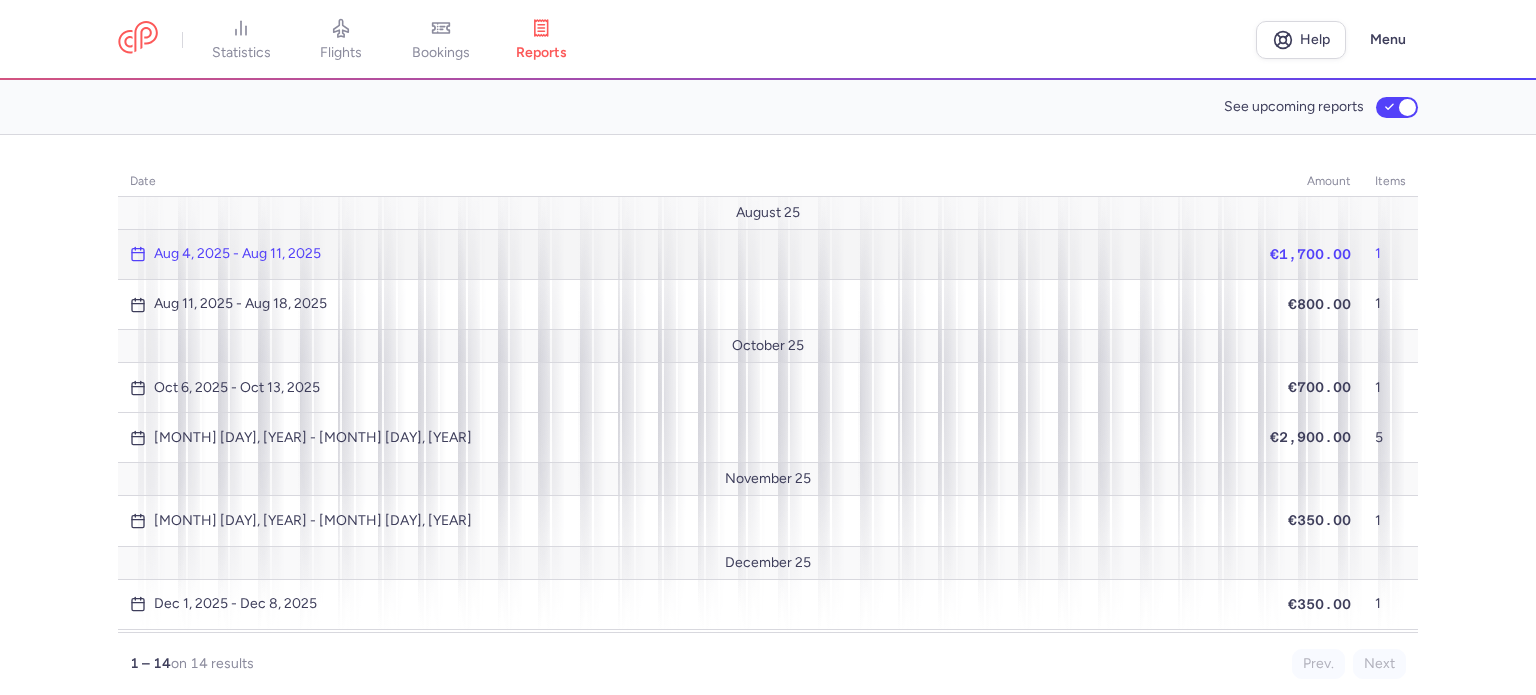 click on "Aug 4, 2025 - Aug 11, 2025" 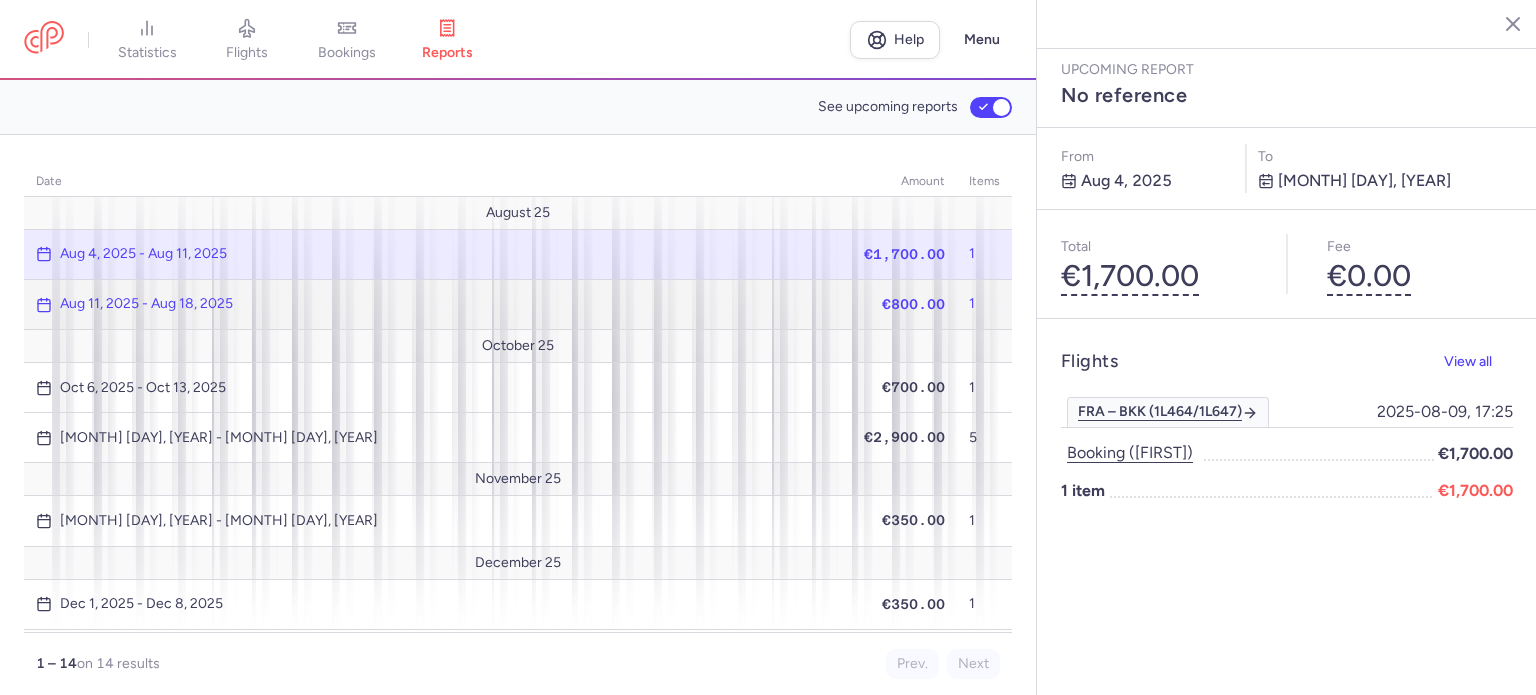 click on "Aug 11, 2025 - Aug 18, 2025" 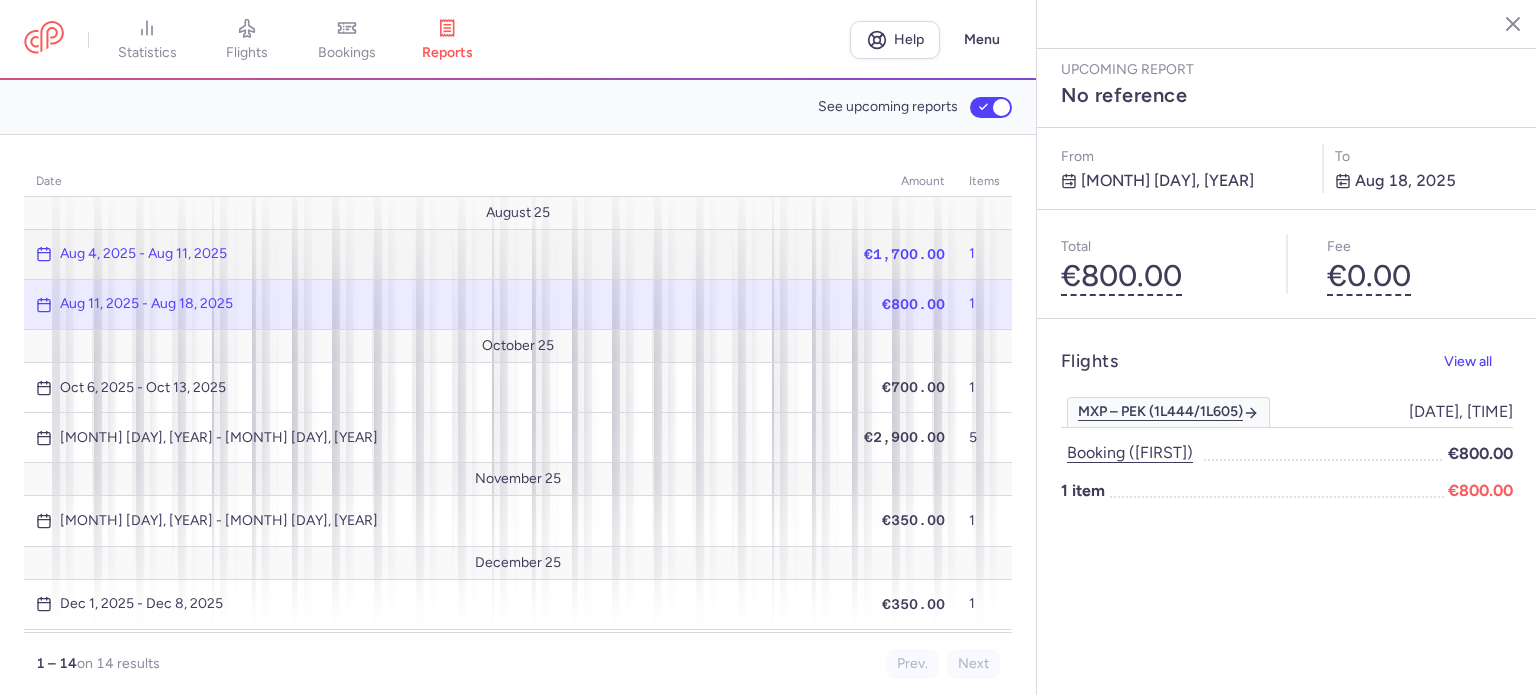 click on "€1,700.00" 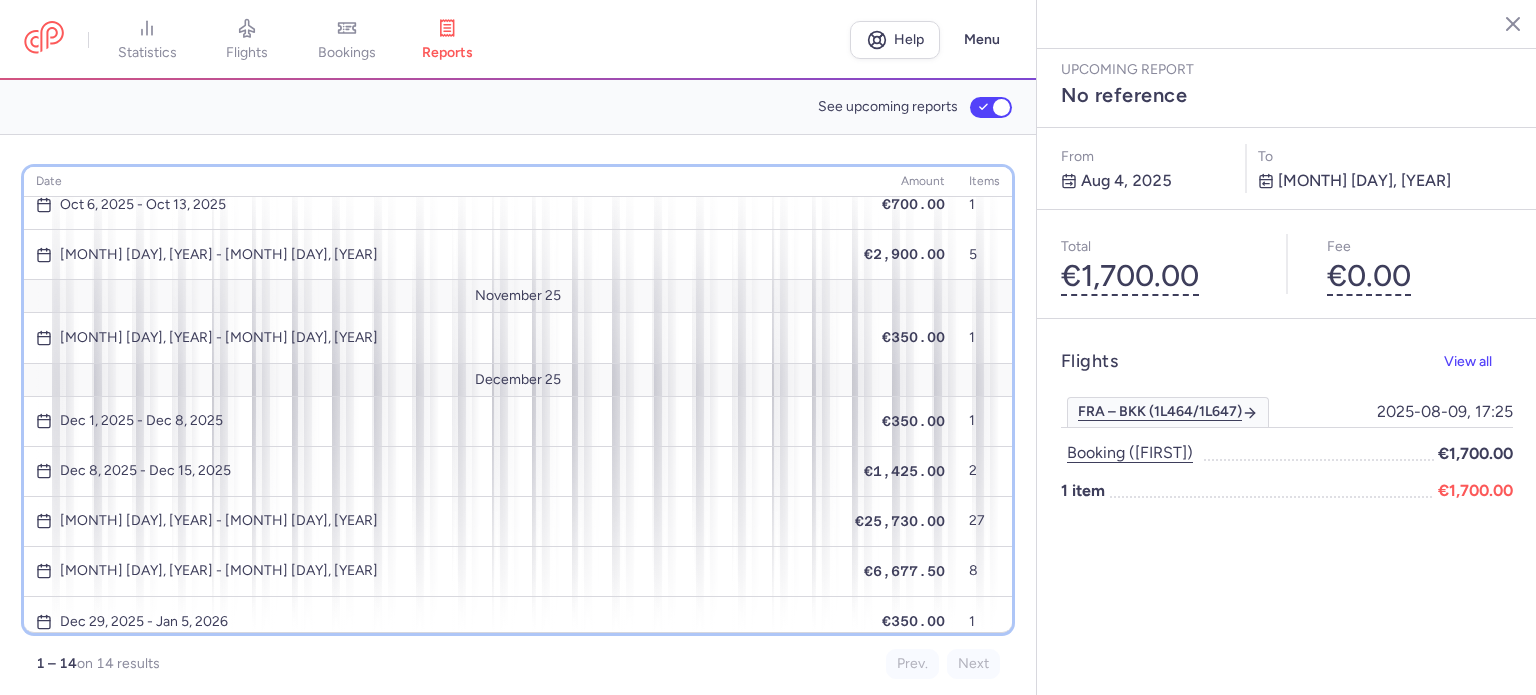 scroll, scrollTop: 184, scrollLeft: 0, axis: vertical 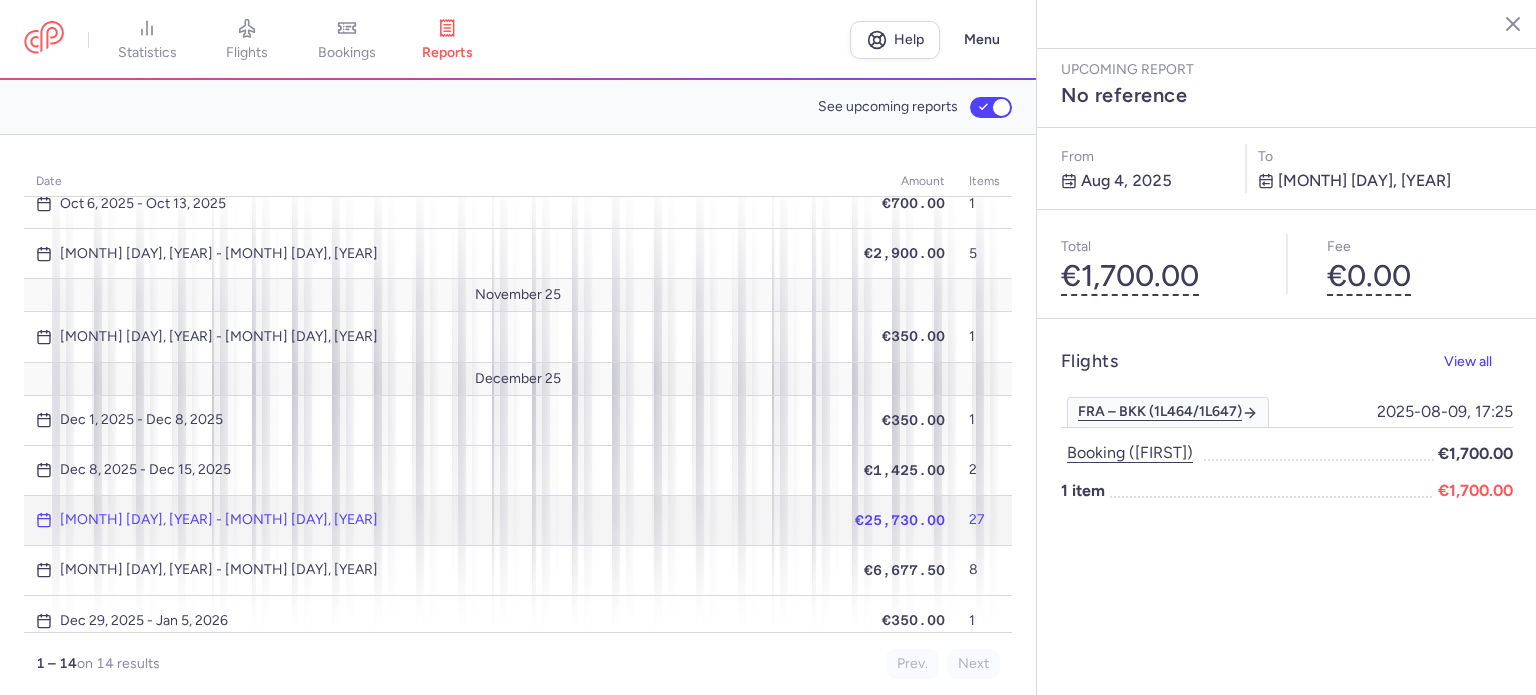 click on "€25,730.00" 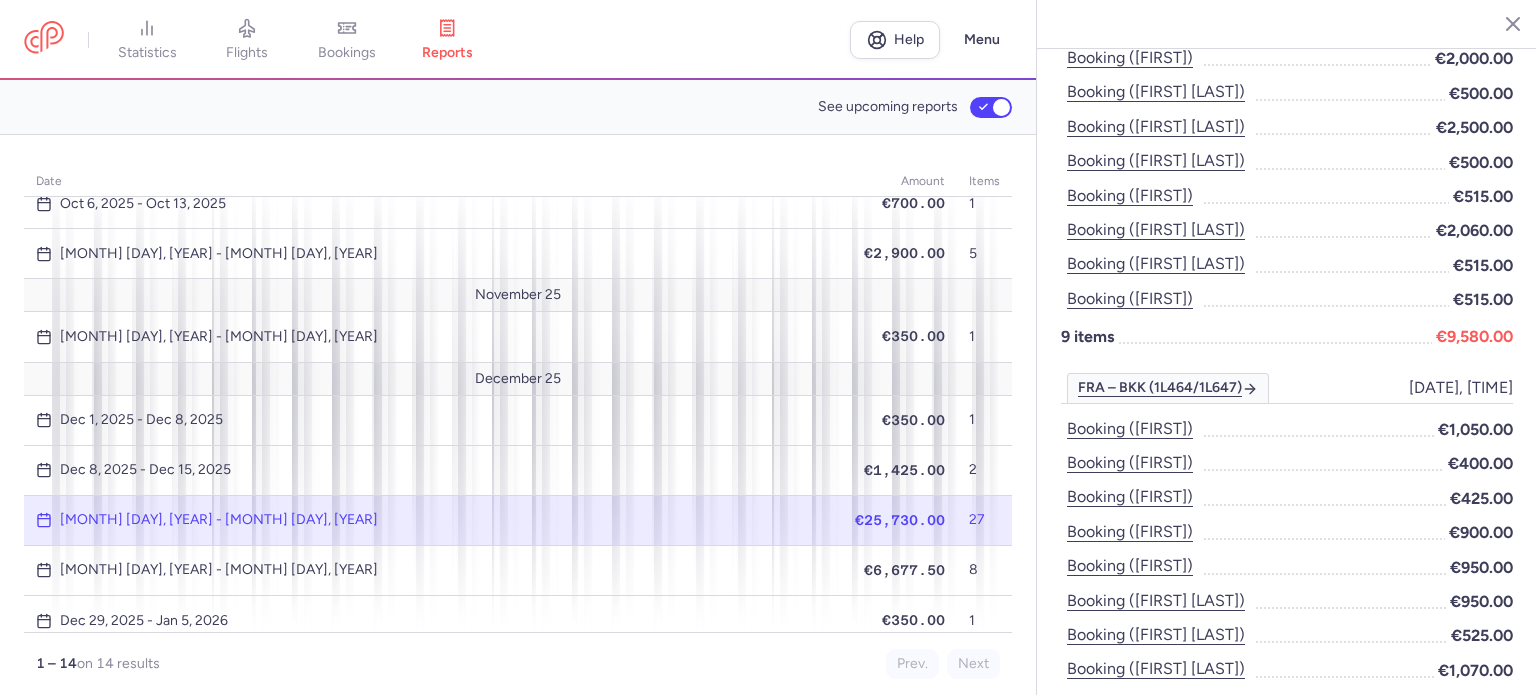 scroll, scrollTop: 892, scrollLeft: 0, axis: vertical 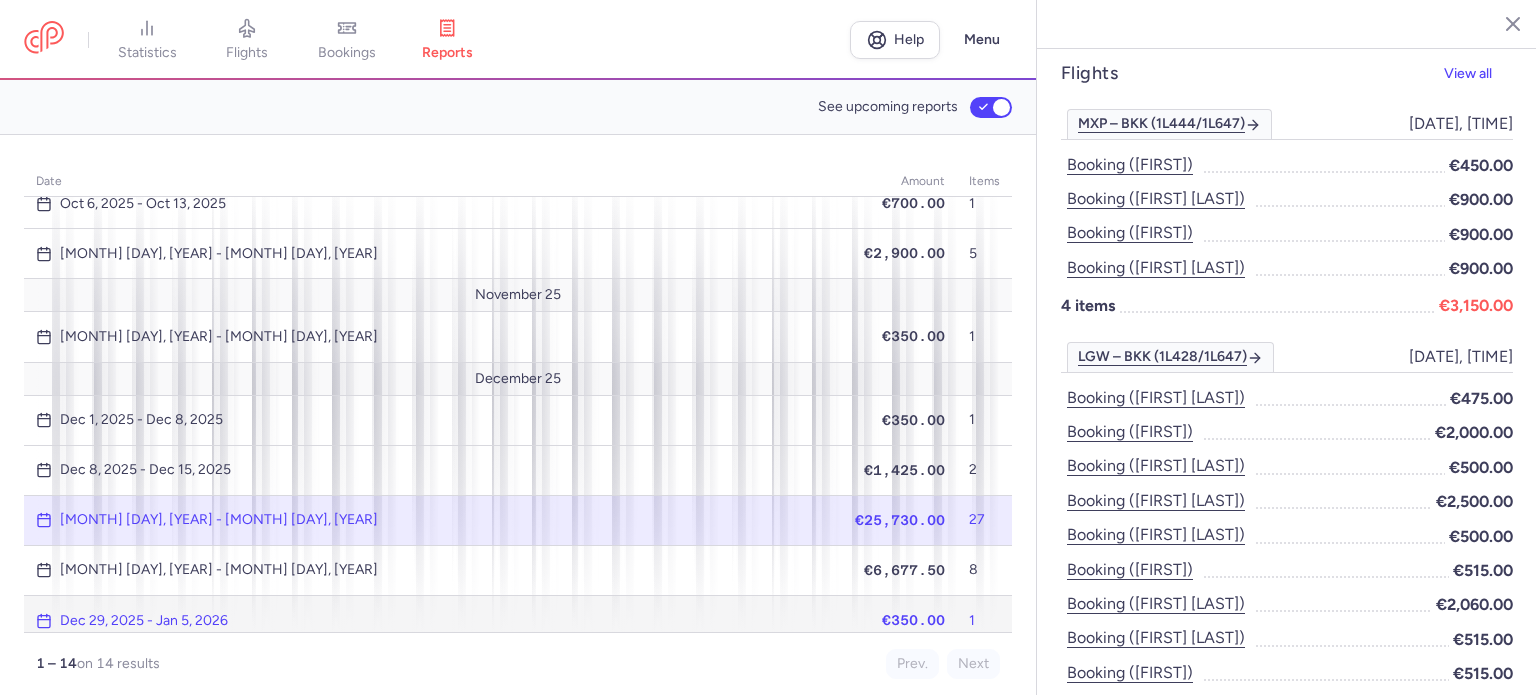 click on "€350.00" 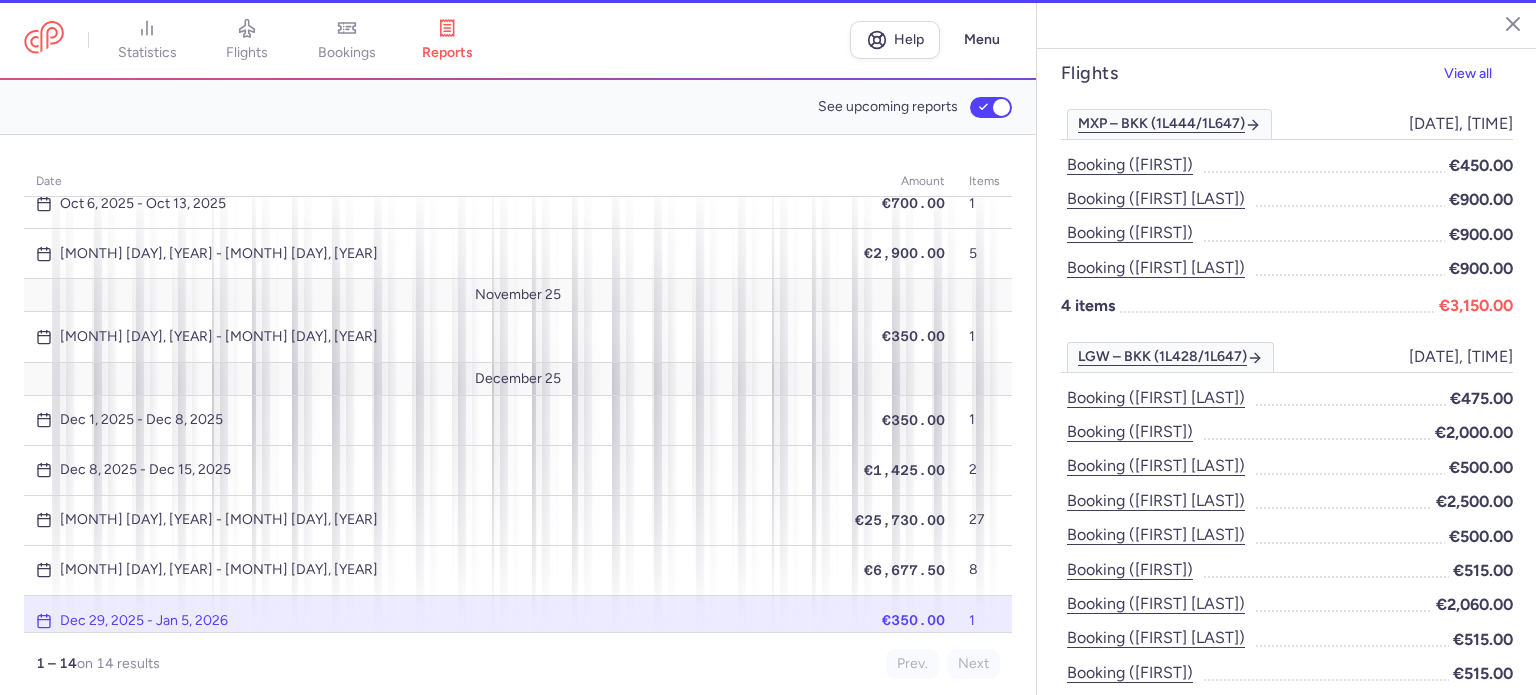 scroll, scrollTop: 0, scrollLeft: 0, axis: both 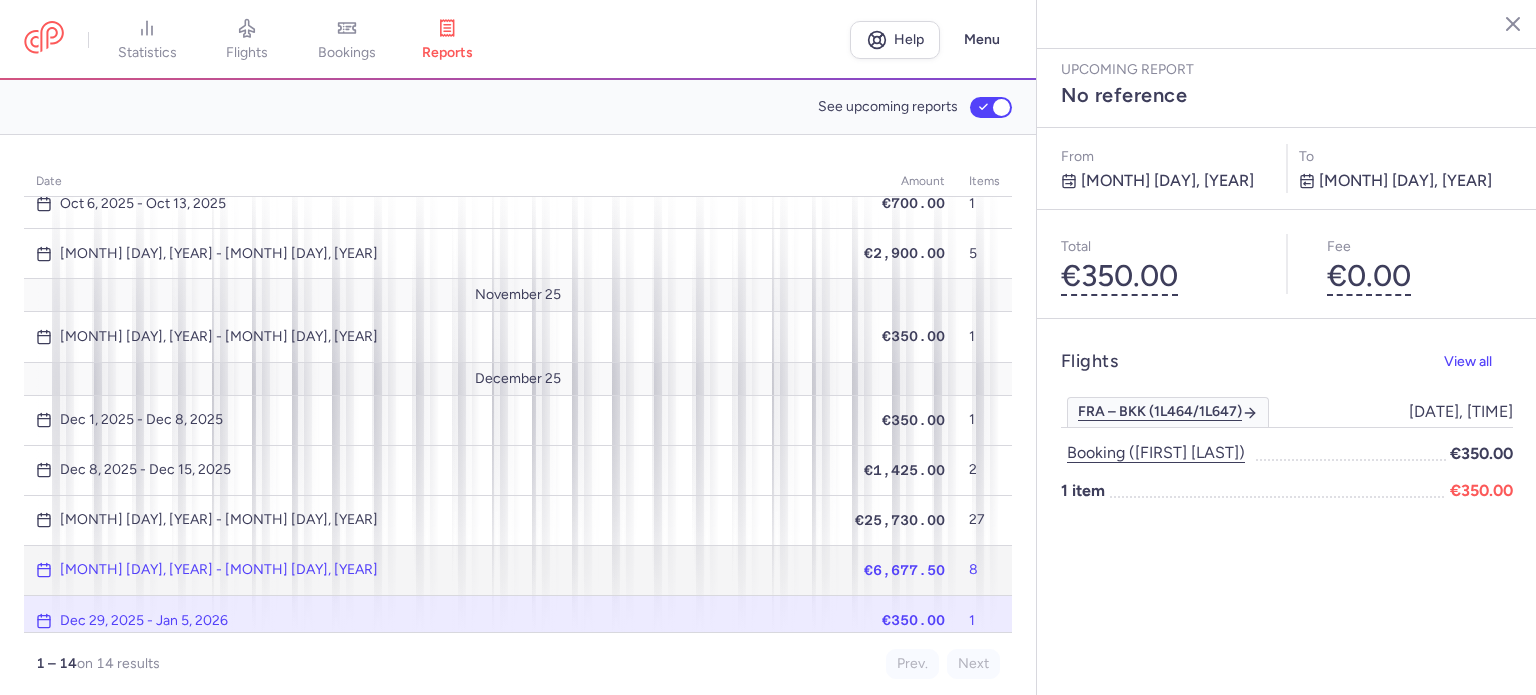 click on "€6,677.50" 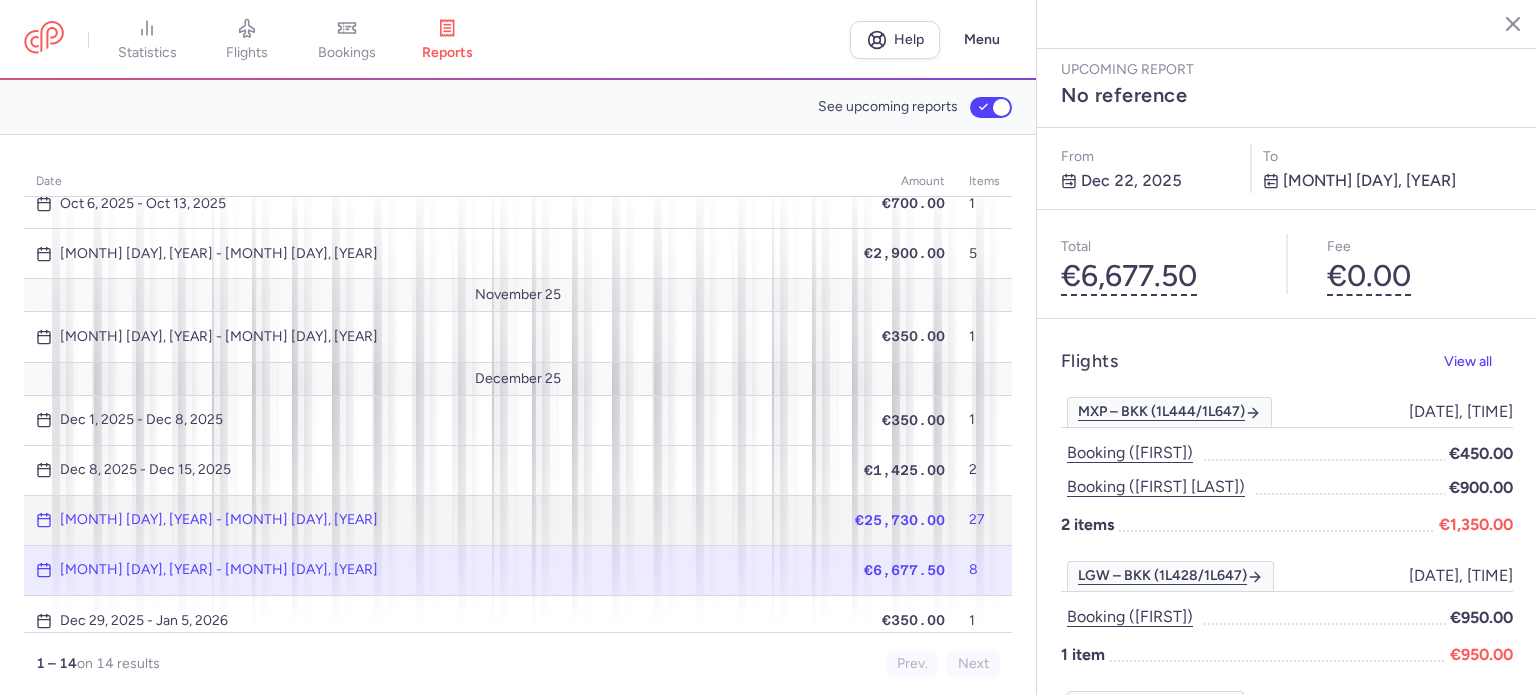 click on "€25,730.00" 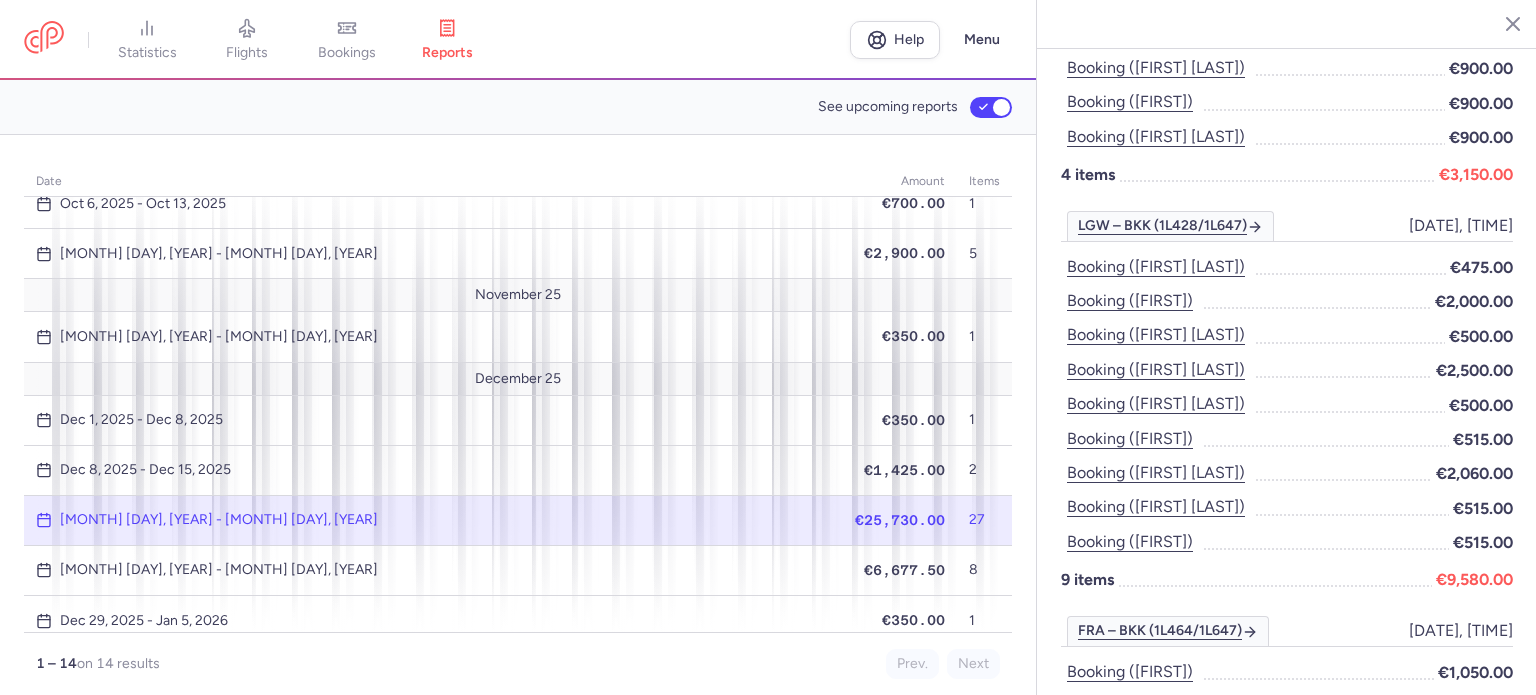 scroll, scrollTop: 396, scrollLeft: 0, axis: vertical 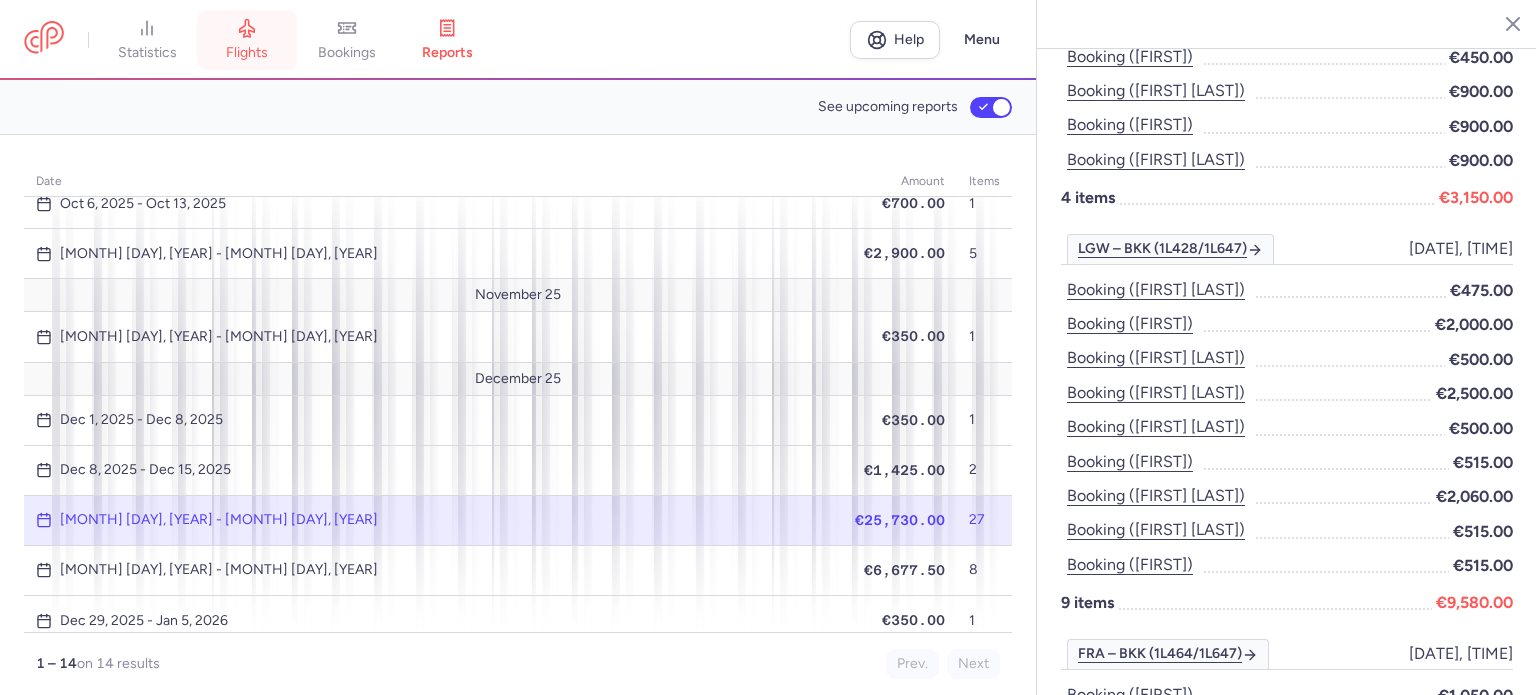 click on "flights" at bounding box center (247, 53) 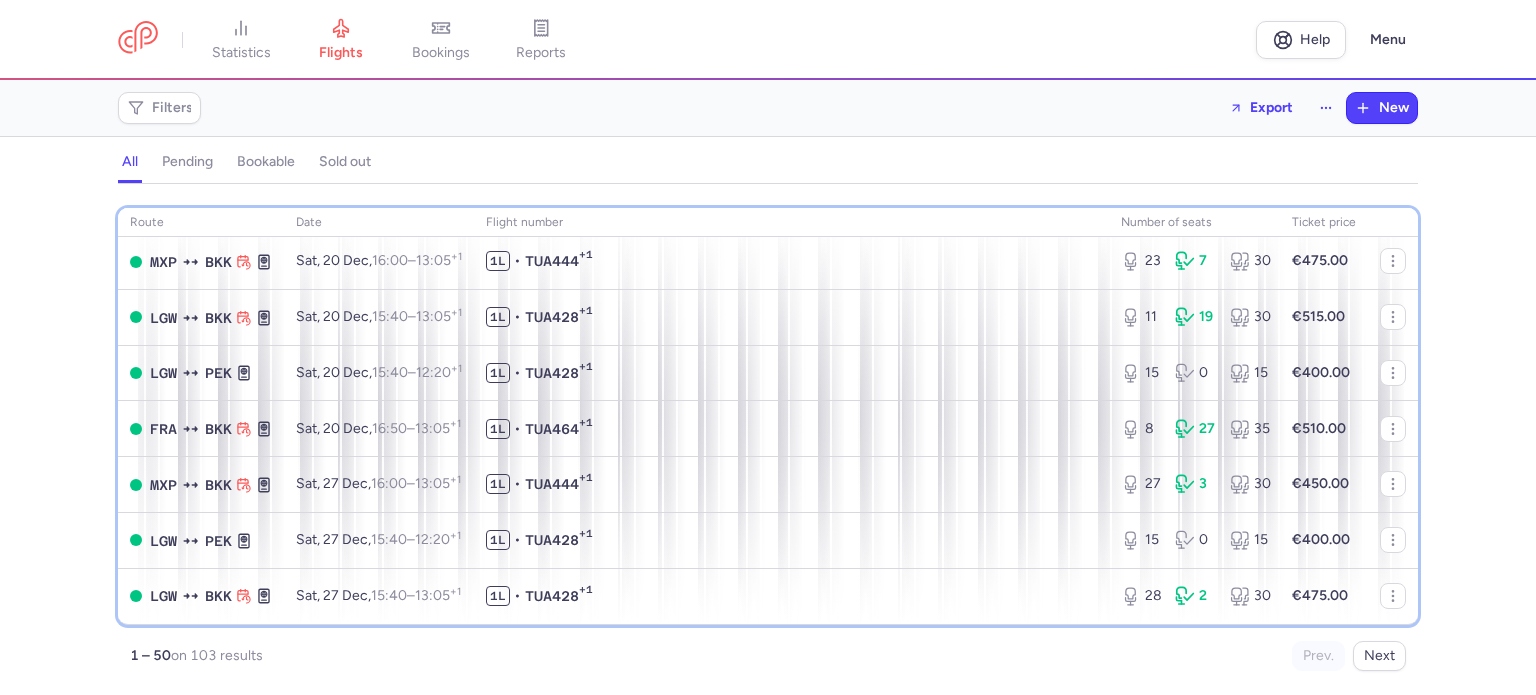 scroll, scrollTop: 2628, scrollLeft: 0, axis: vertical 